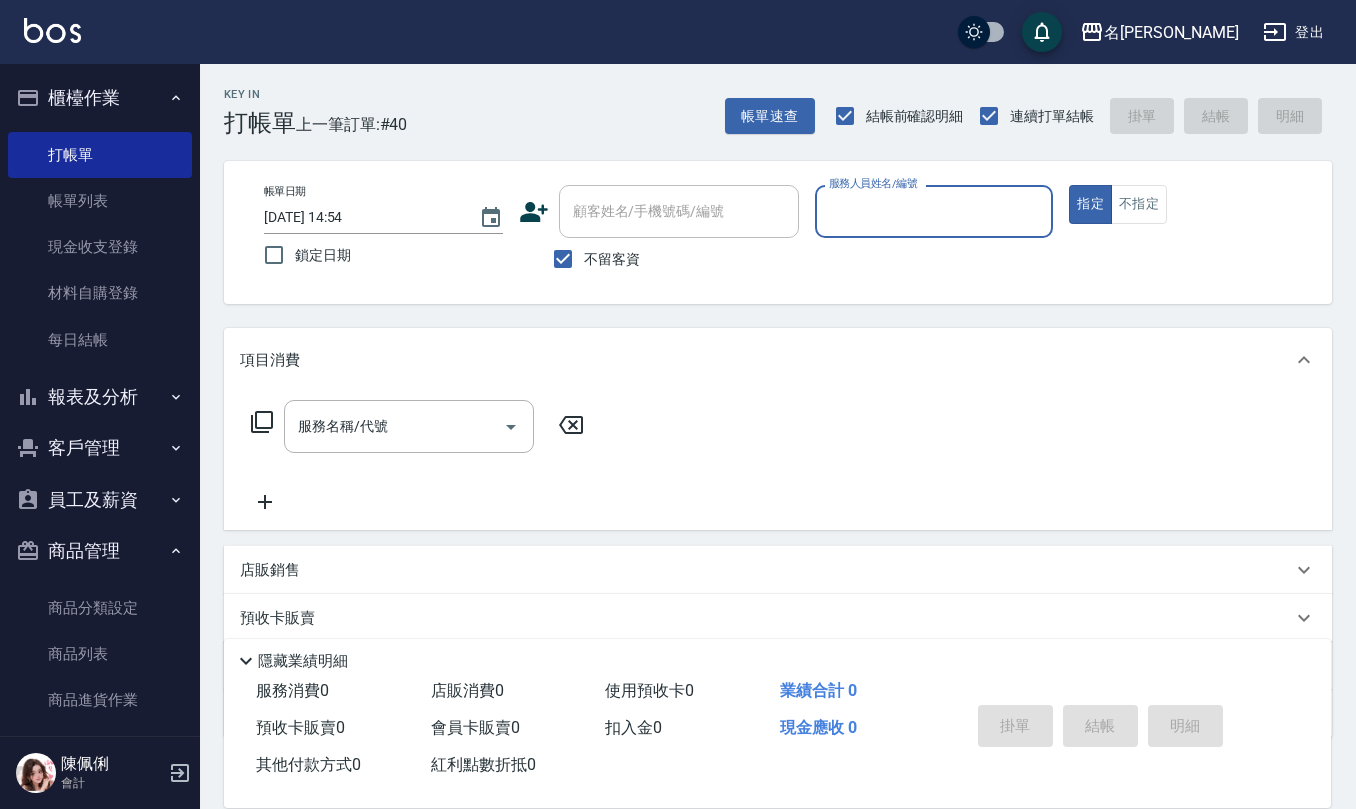scroll, scrollTop: 0, scrollLeft: 0, axis: both 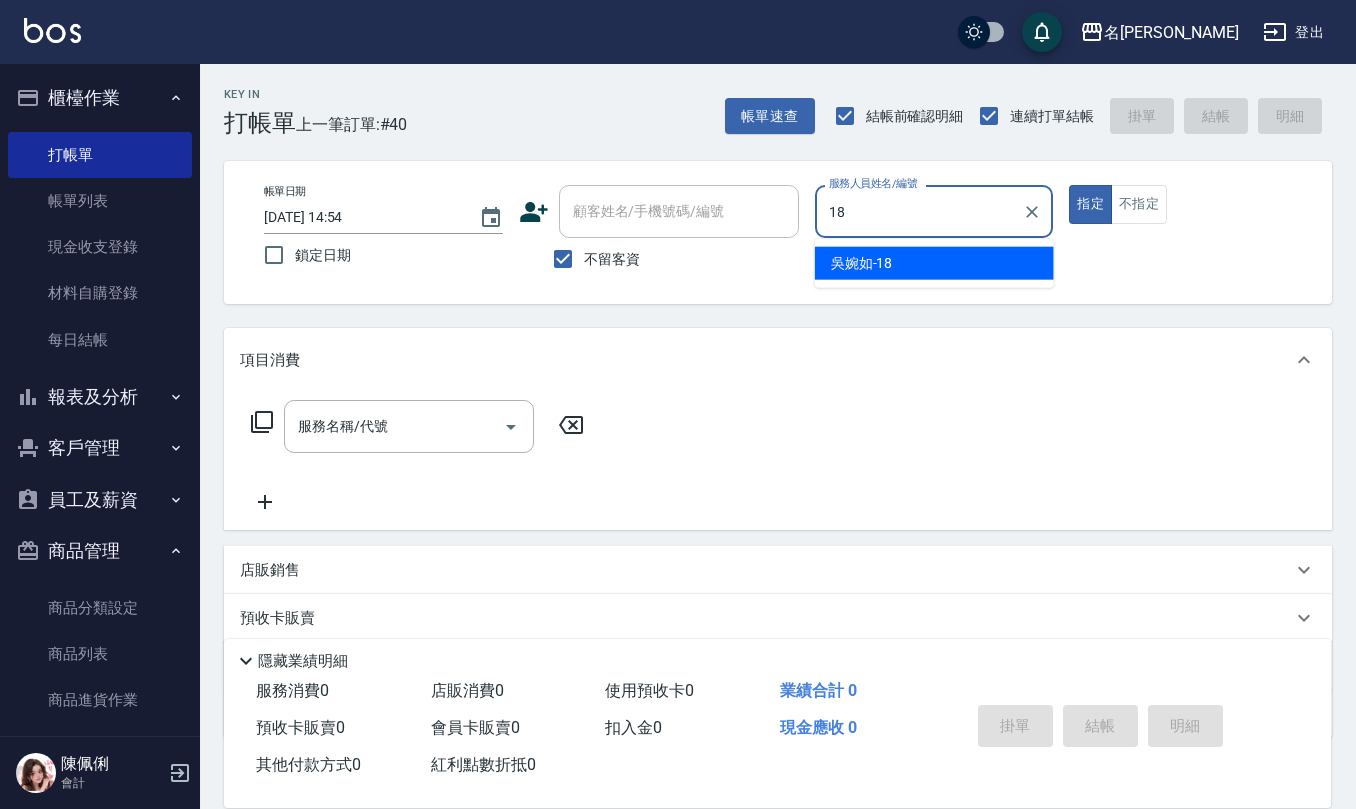 type on "18" 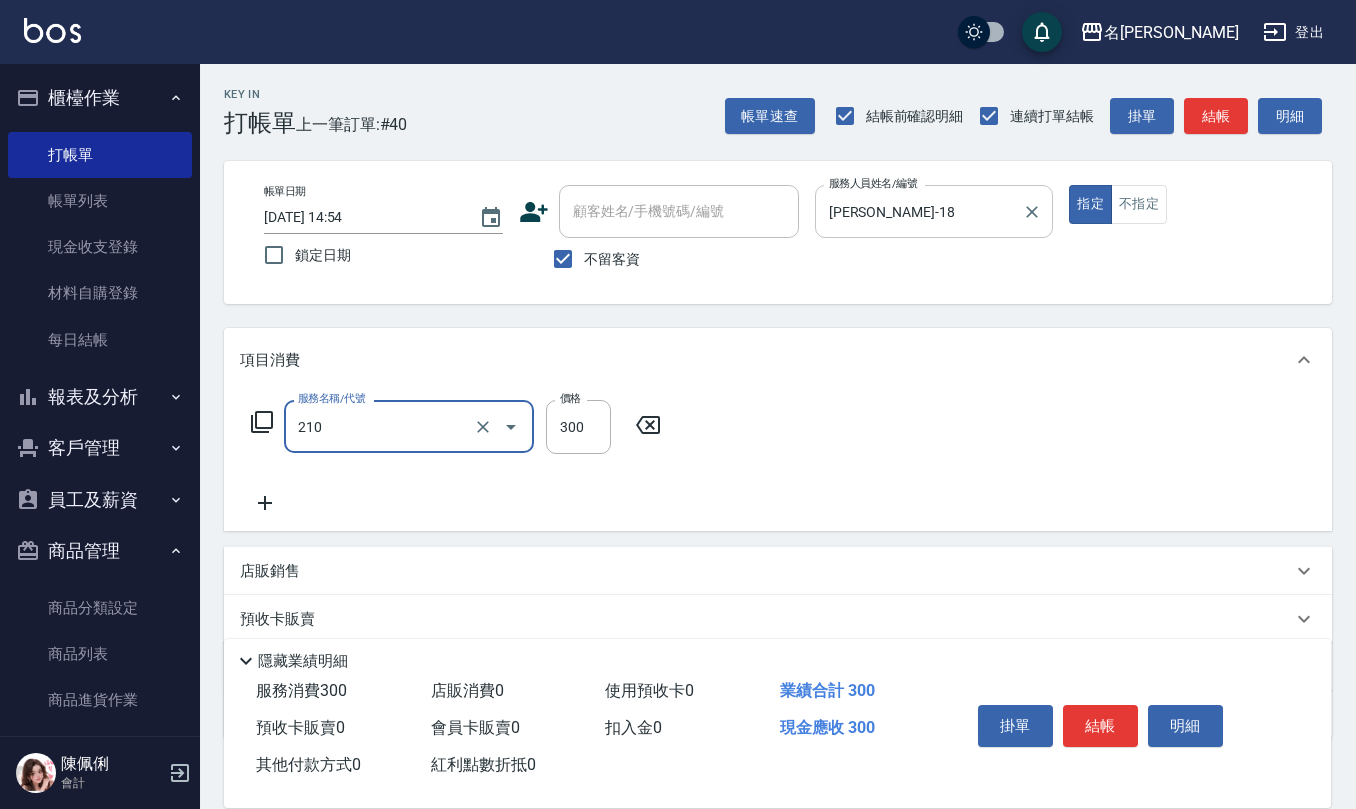 type on "[PERSON_NAME]洗髮精(210)" 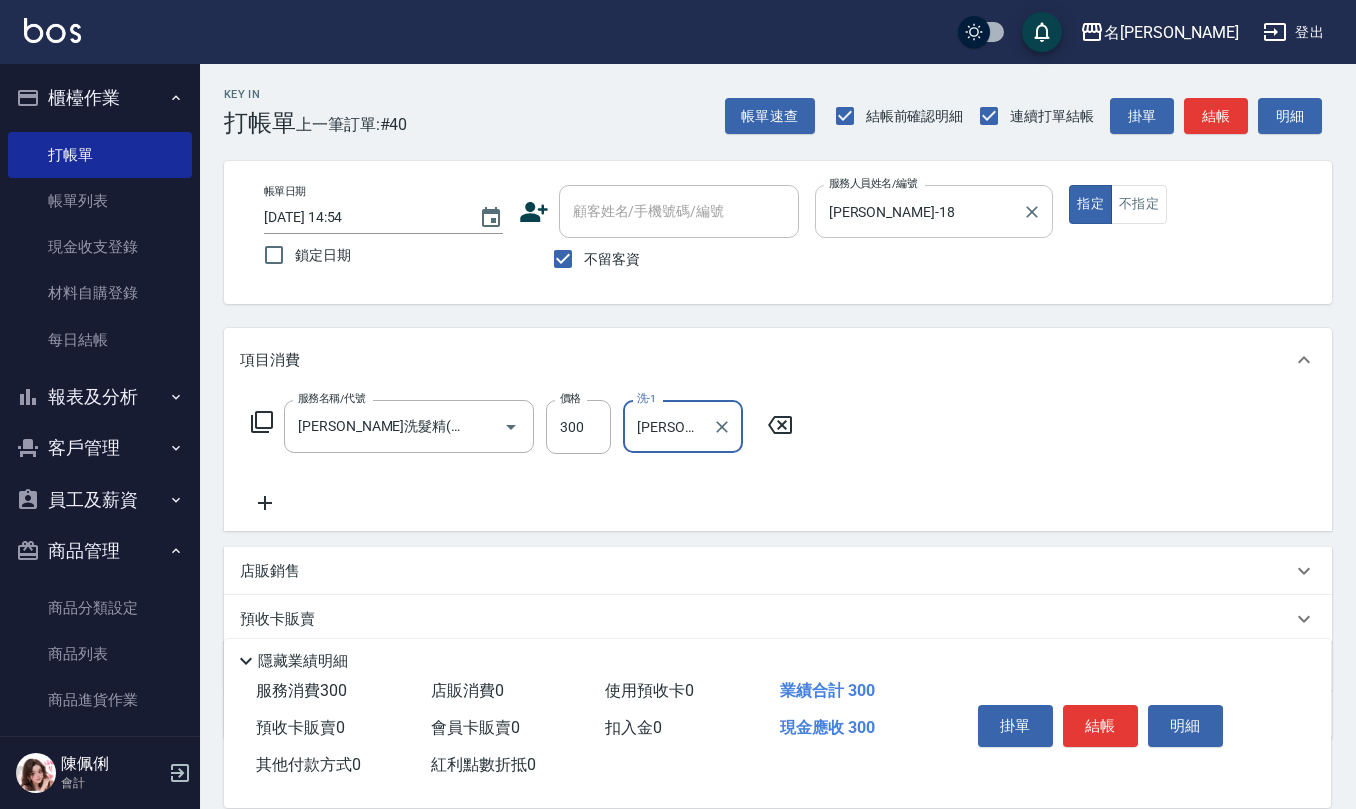 type on "[PERSON_NAME]-33" 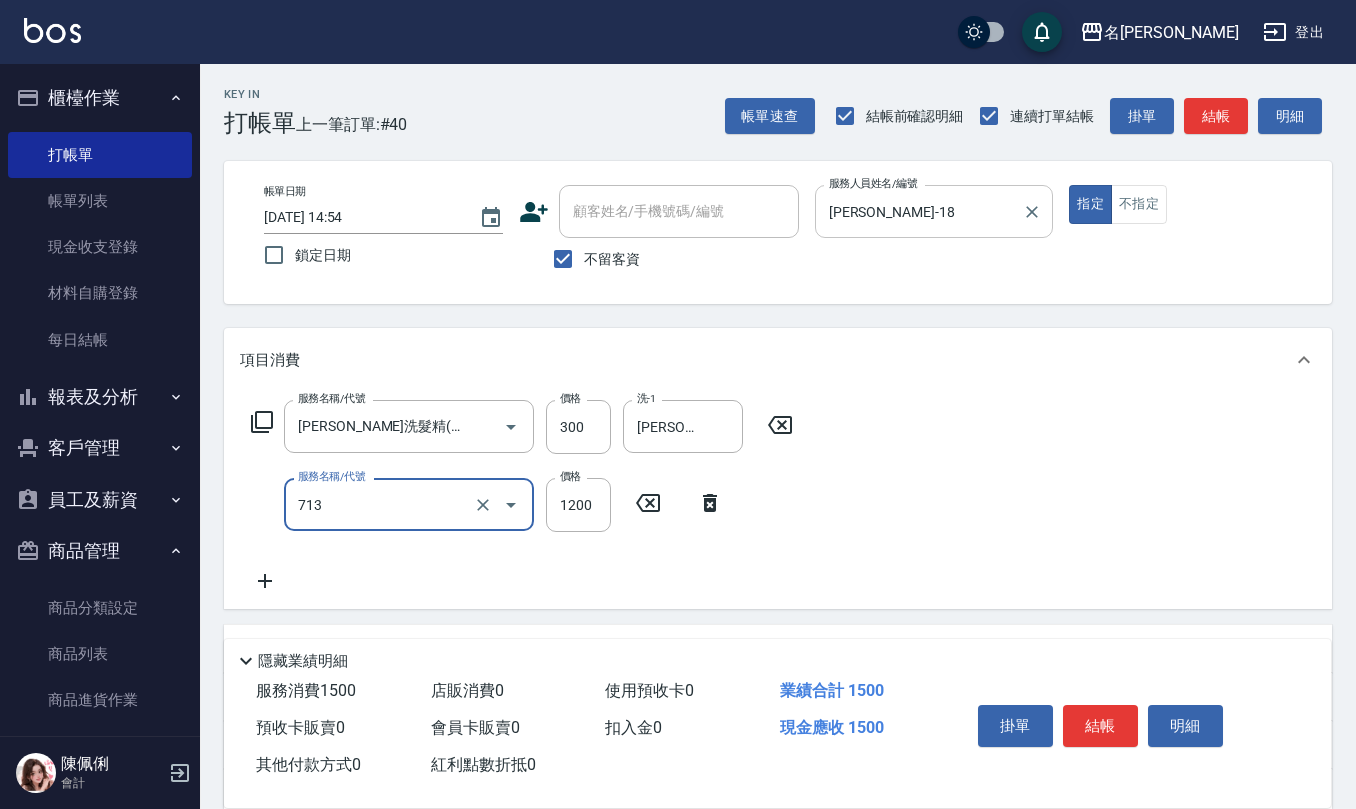 type on "水樣結構式1200(713)" 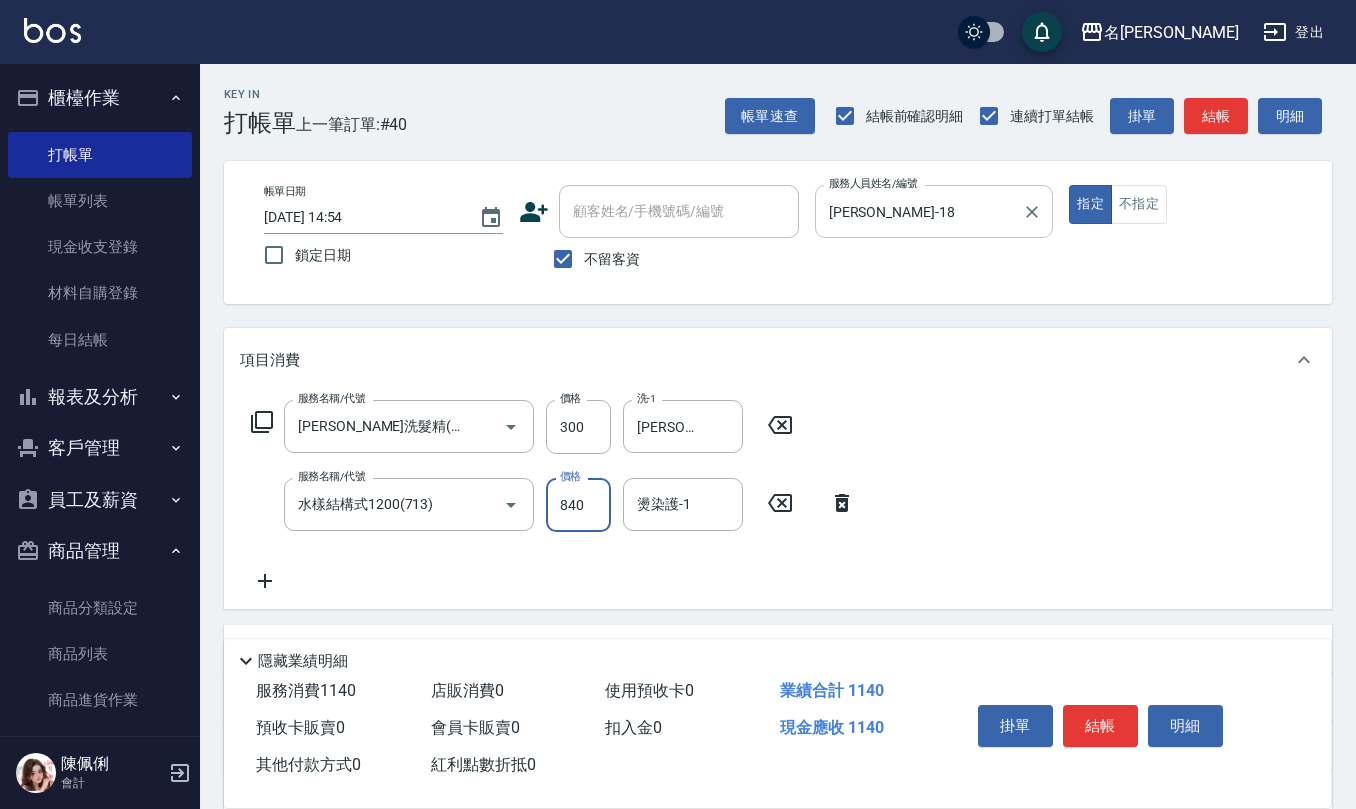 type on "840" 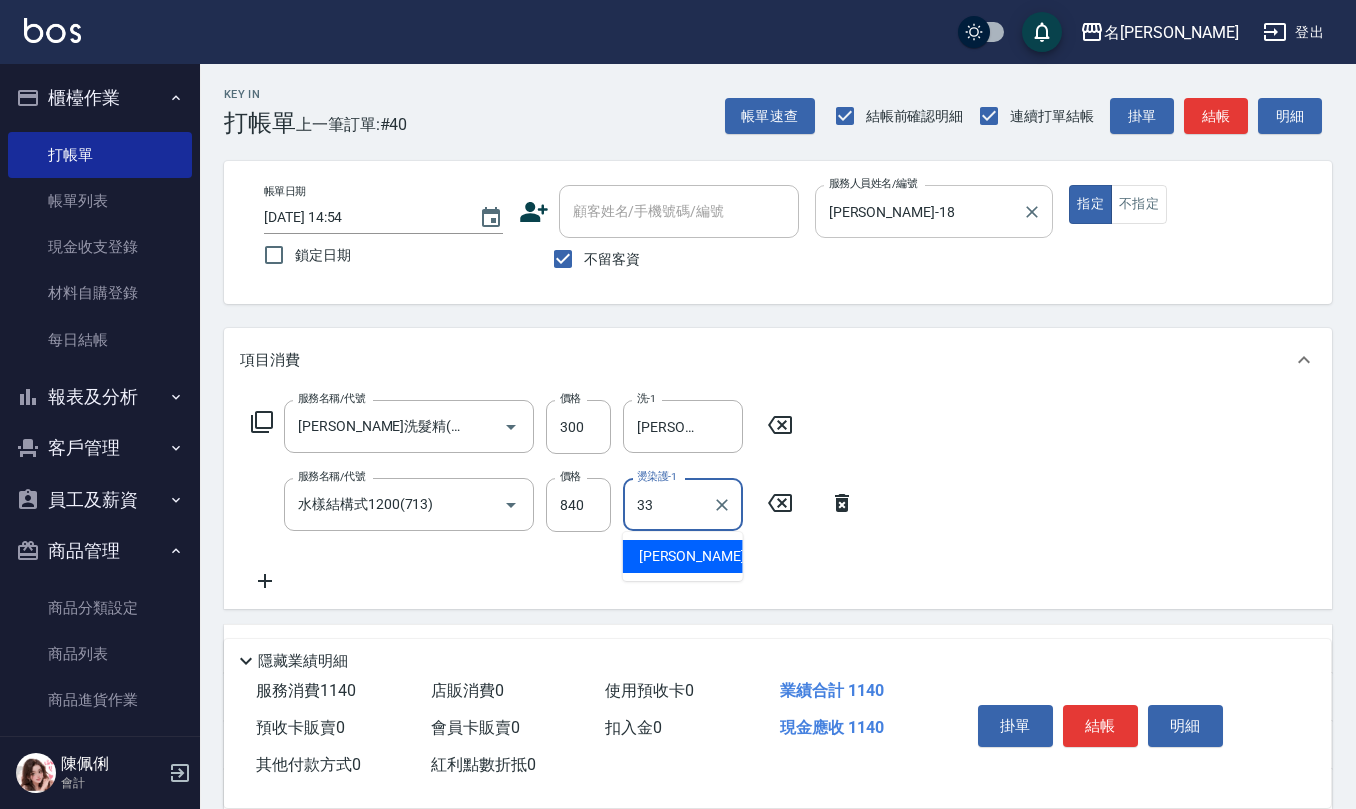 type on "[PERSON_NAME]-33" 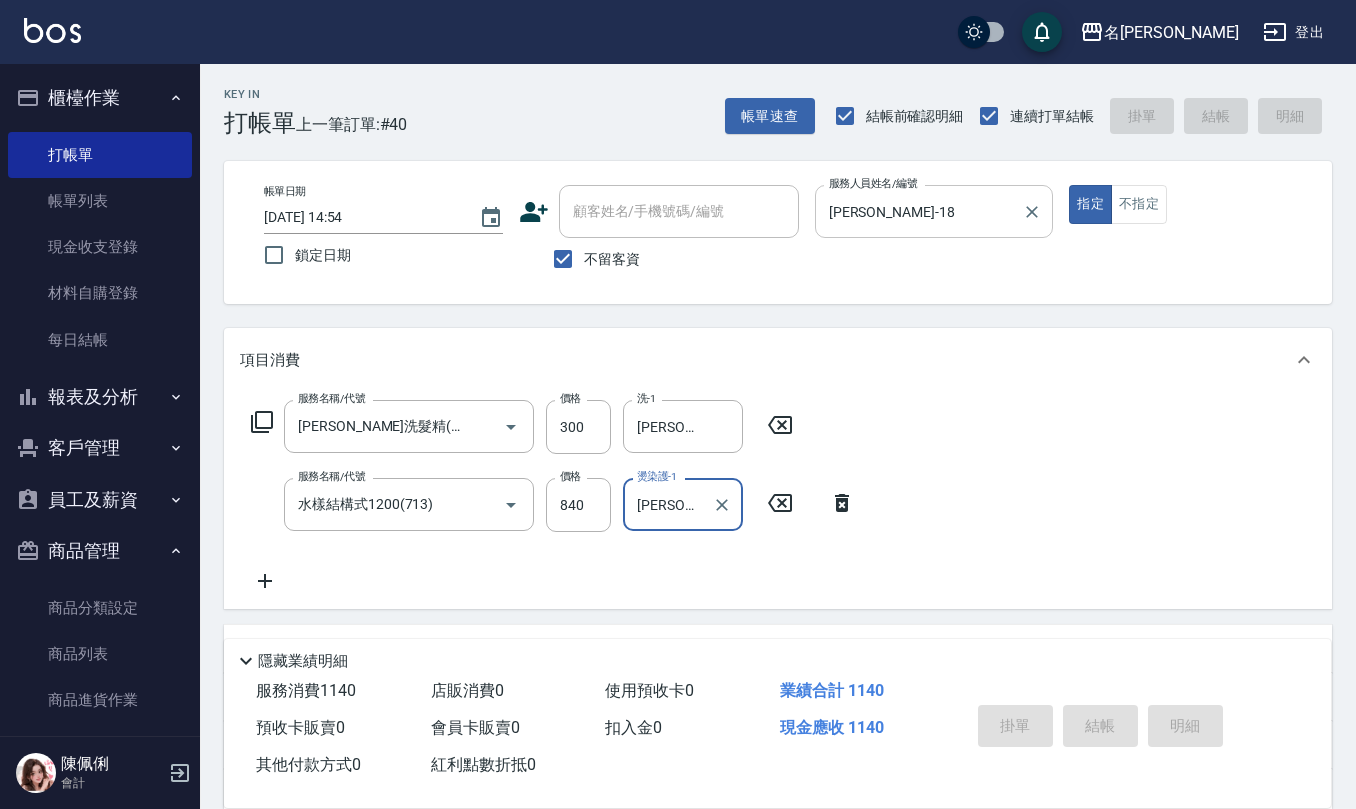 type on "[DATE] 16:27" 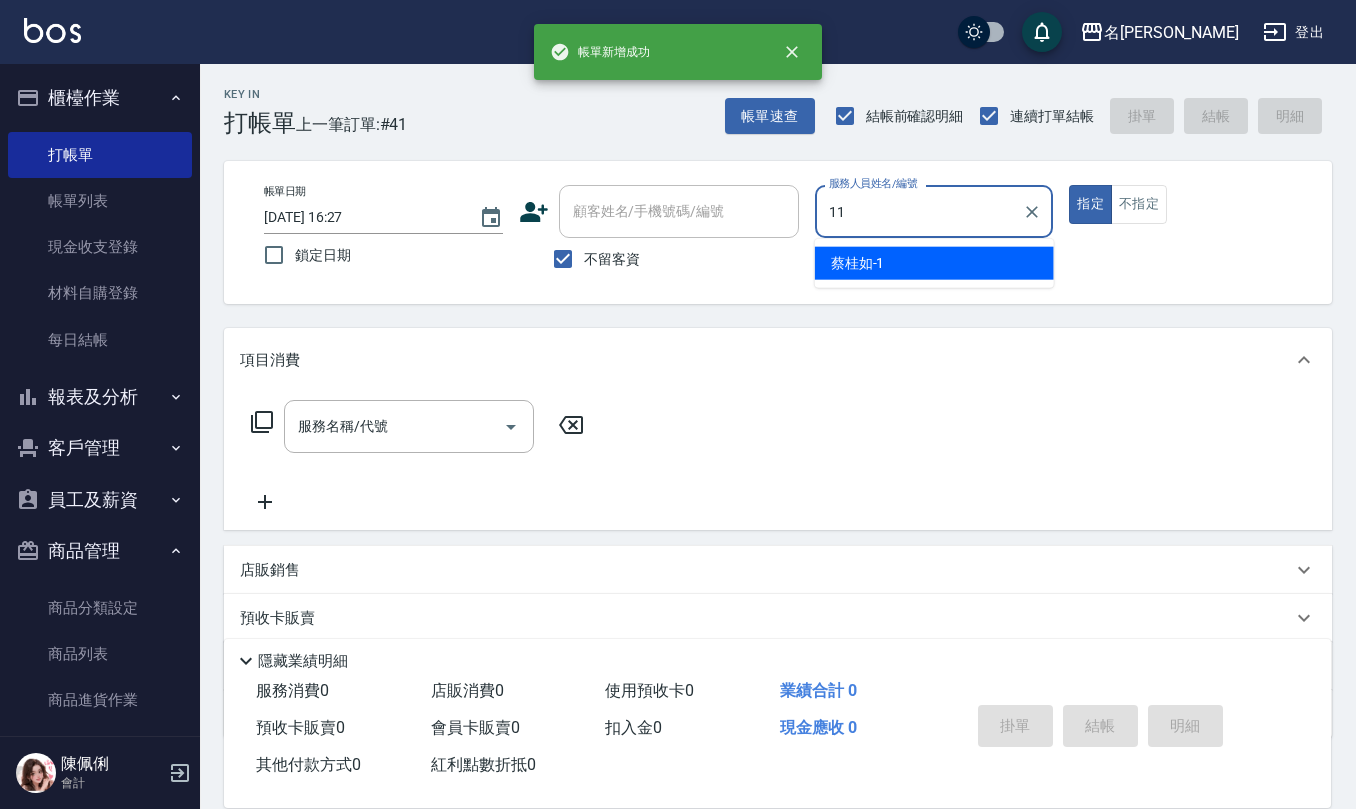 type on "[PERSON_NAME]橙-11" 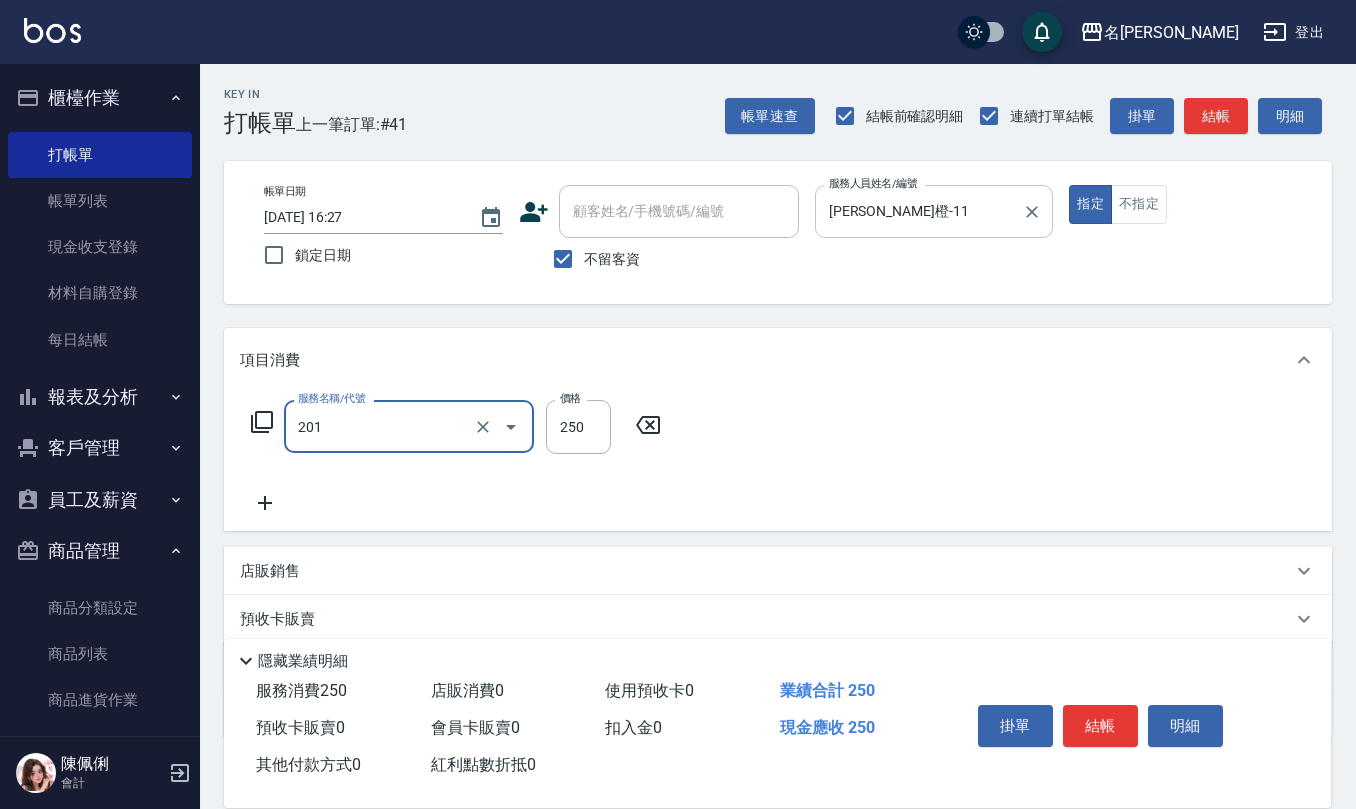 type on "洗髮(201)" 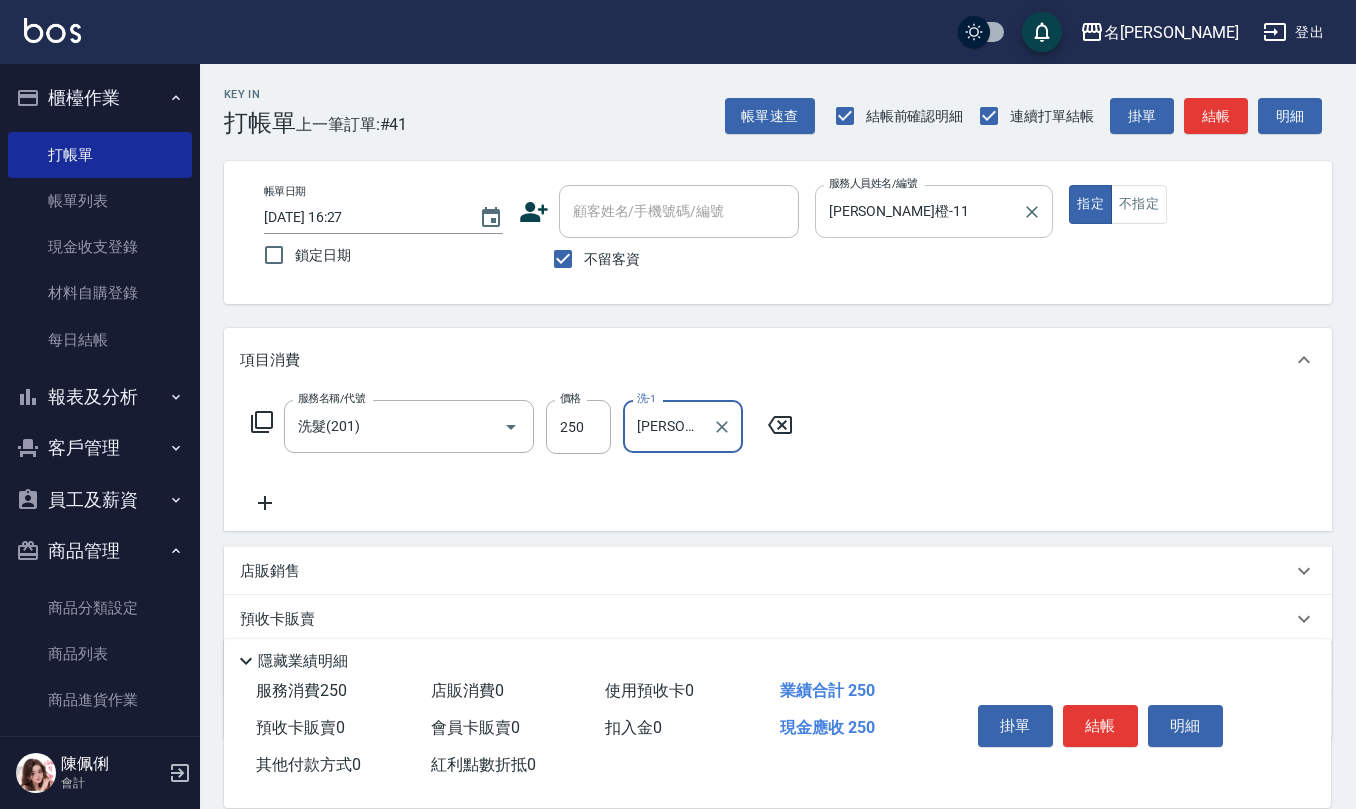 type on "[PERSON_NAME]橙-11" 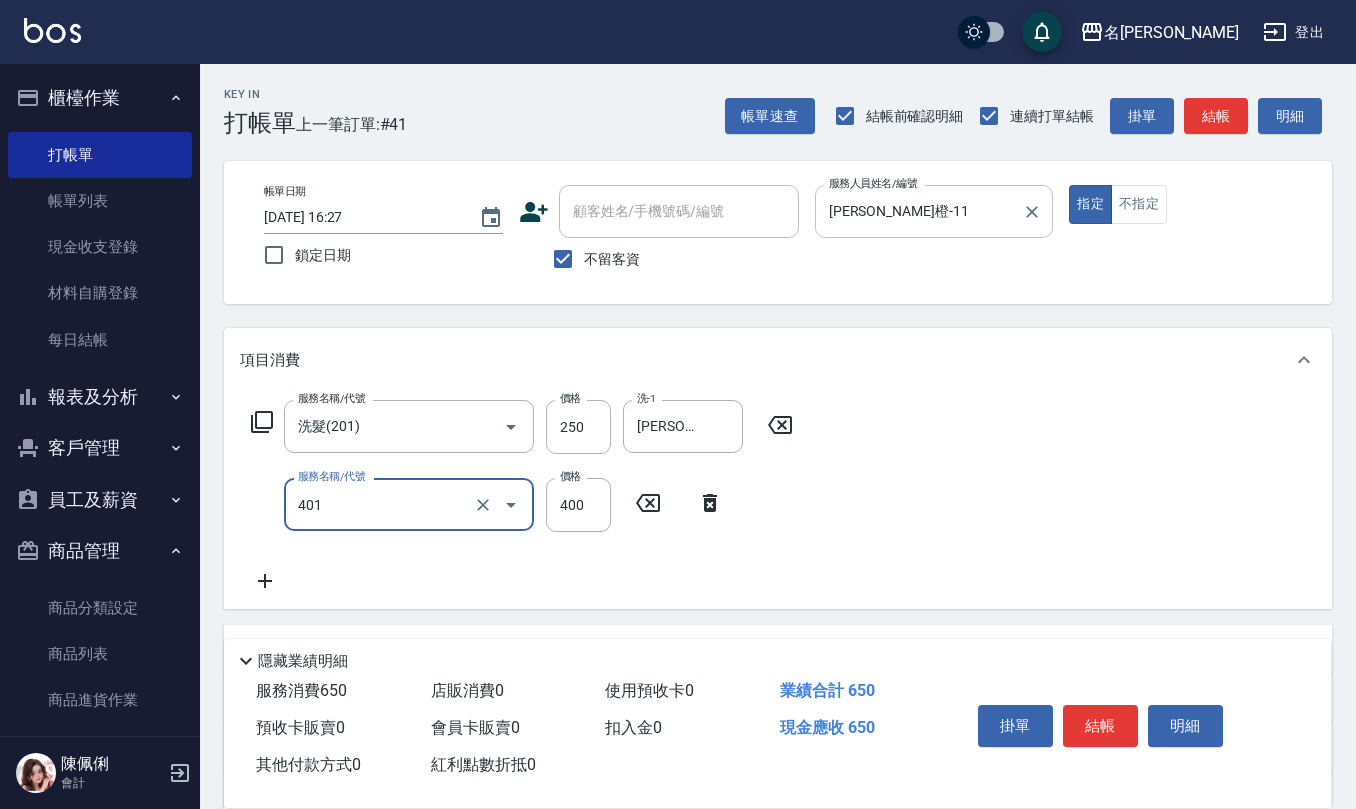type on "剪髮(401)" 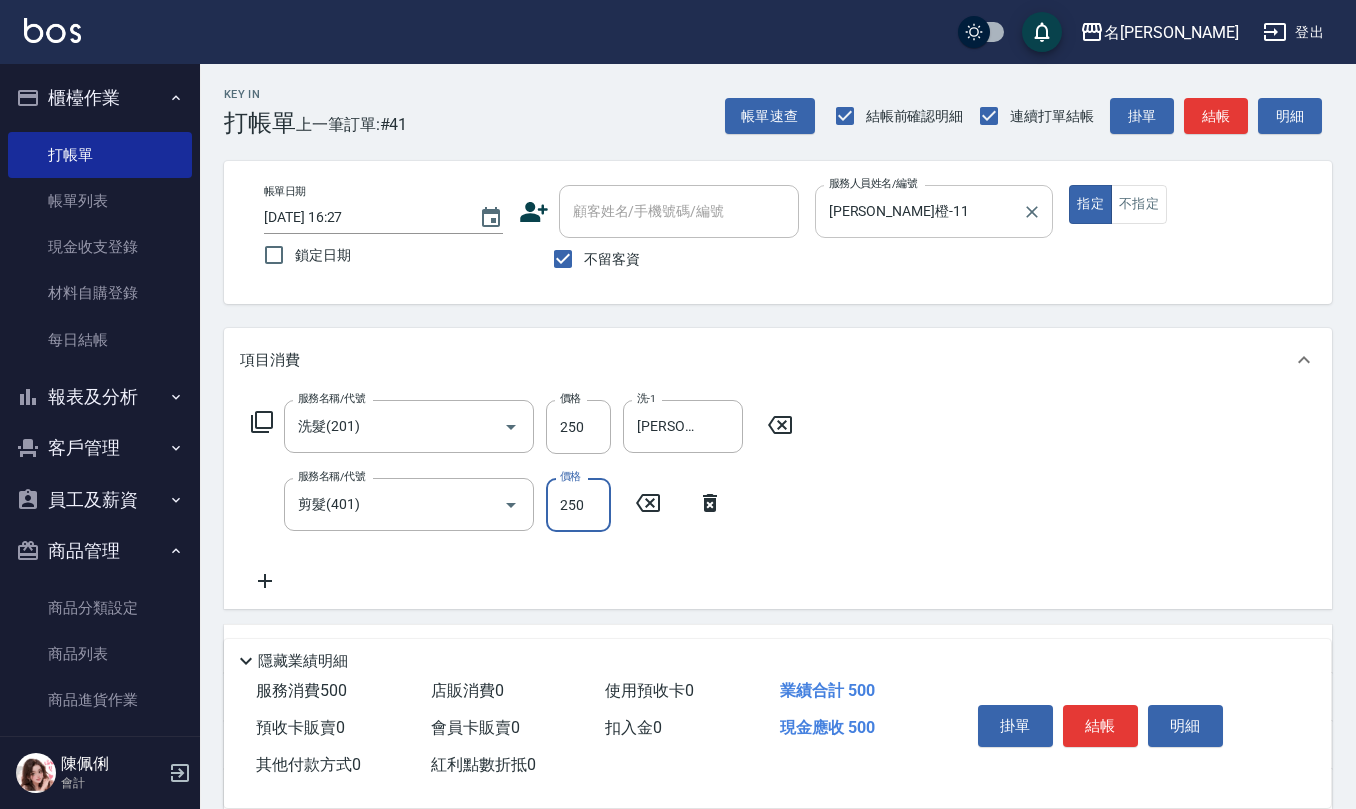type on "250" 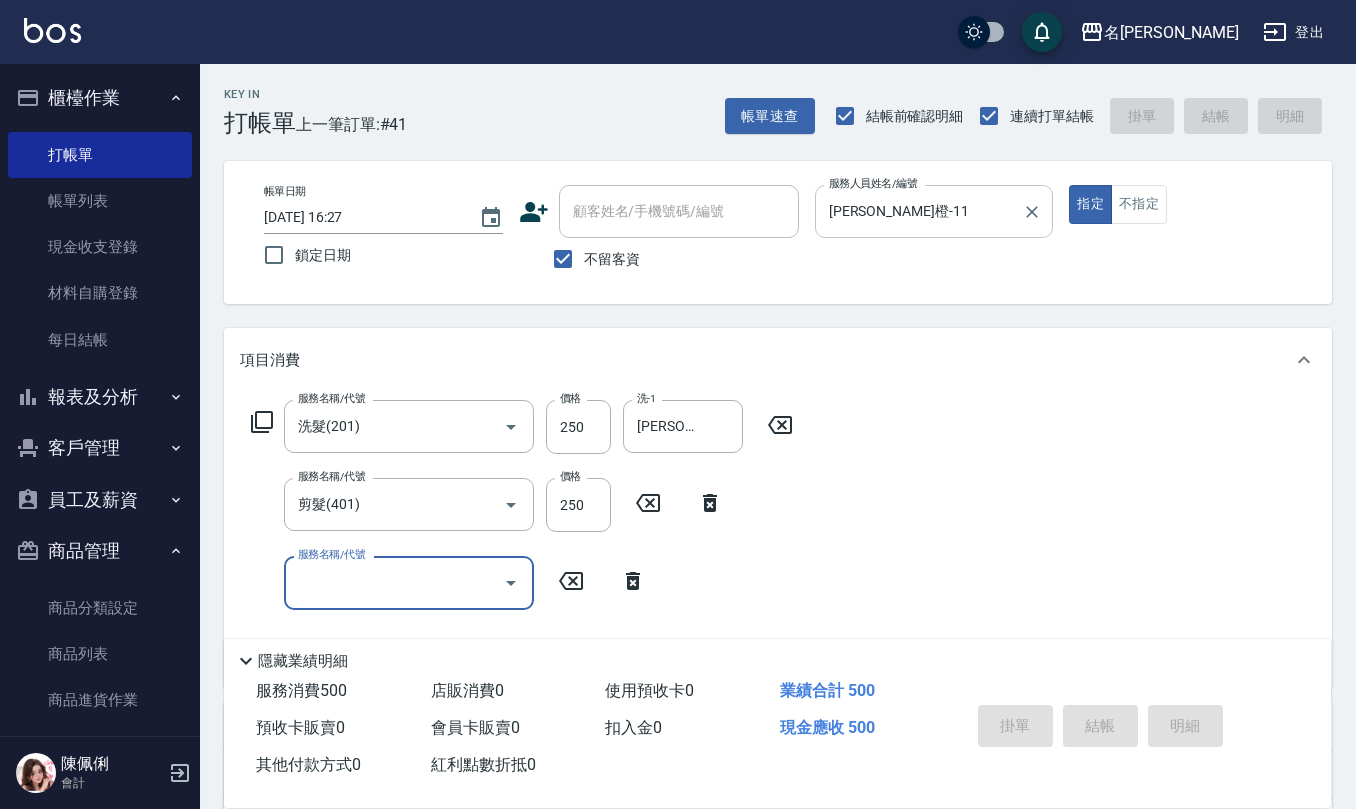 type 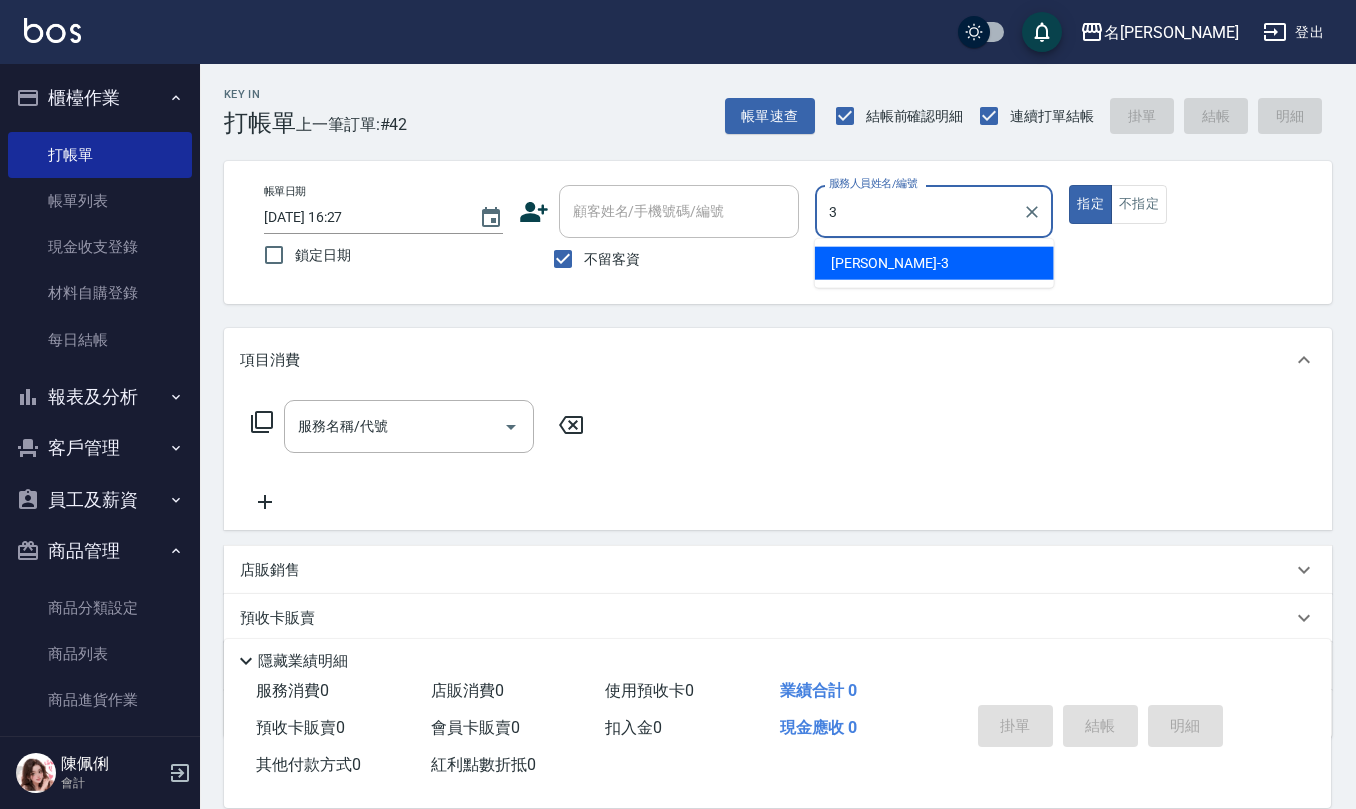 type on "[PERSON_NAME]-3" 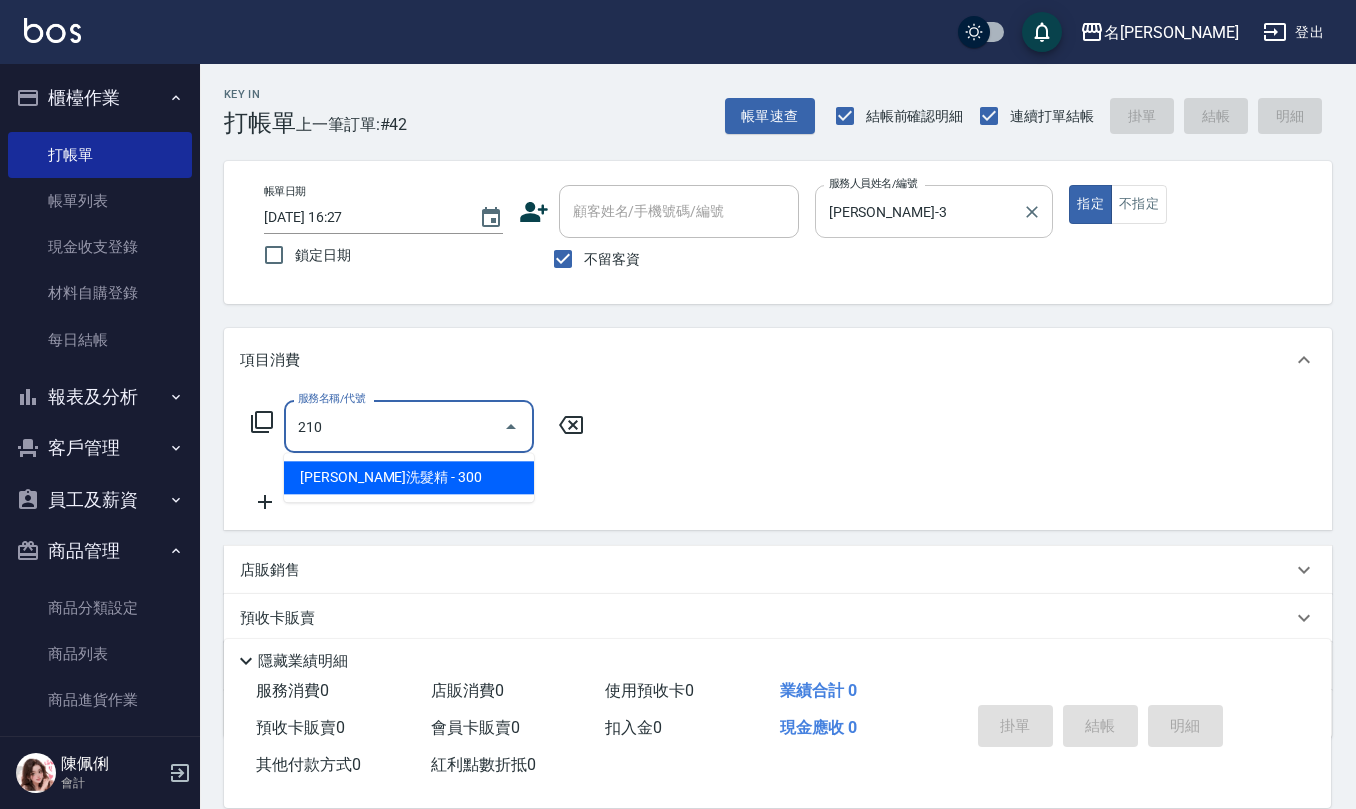 type on "[PERSON_NAME]洗髮精(210)" 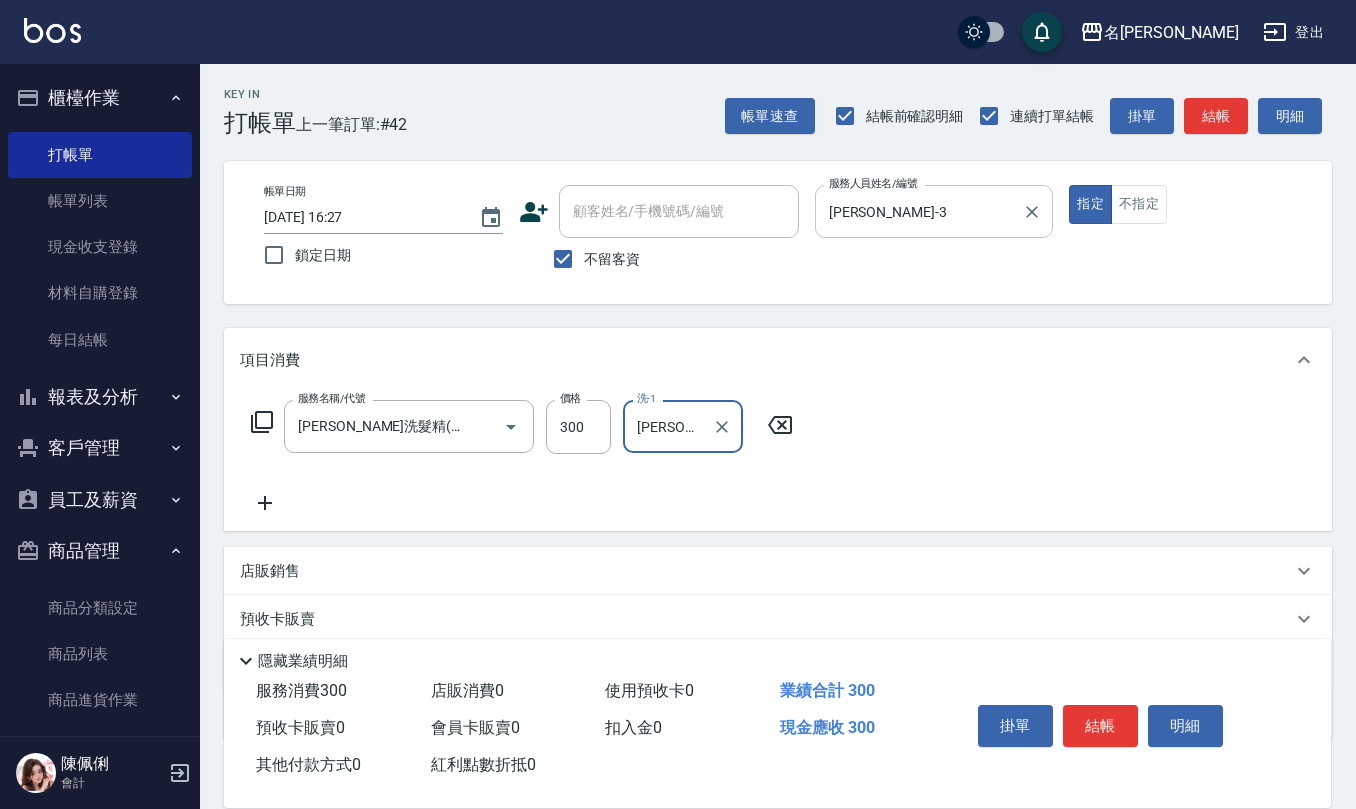 type on "[PERSON_NAME]-30" 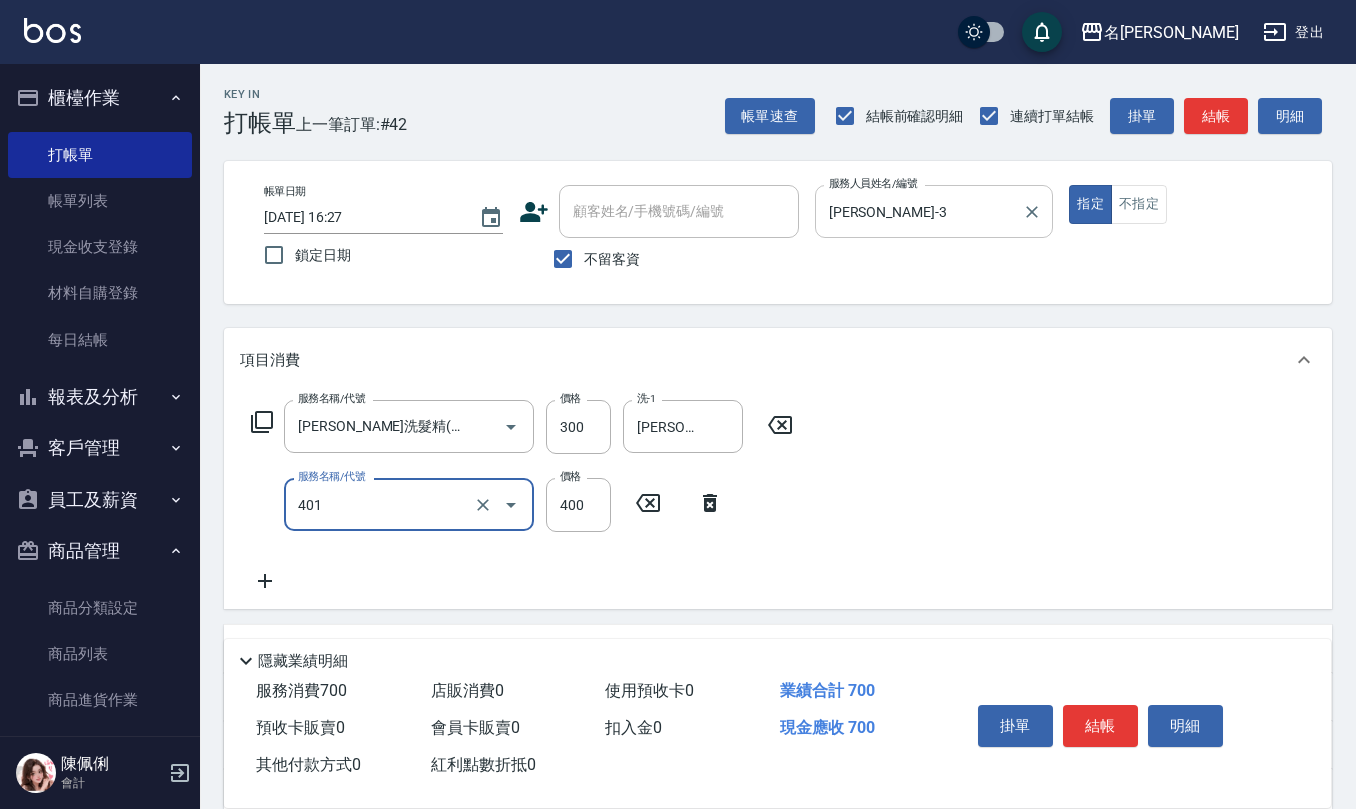 type on "剪髮(401)" 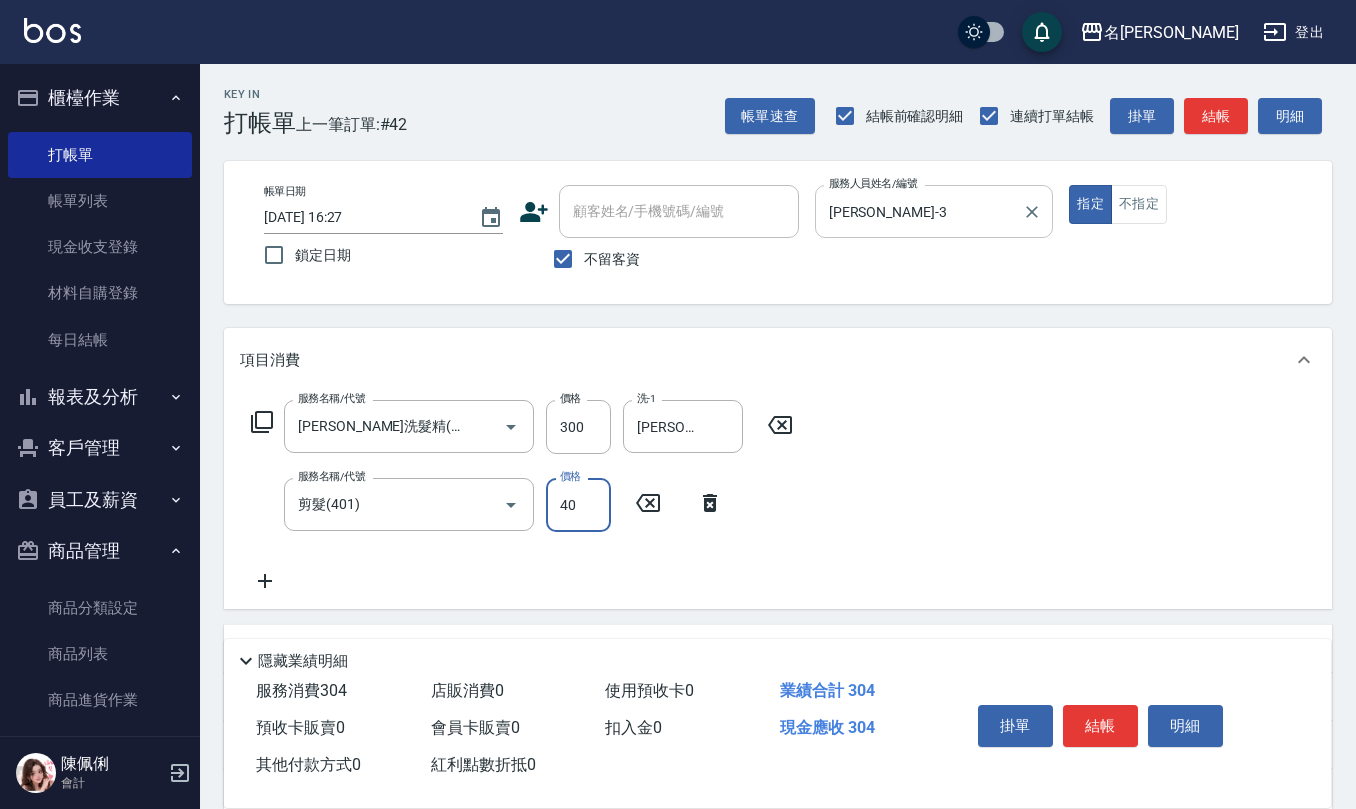 type on "400" 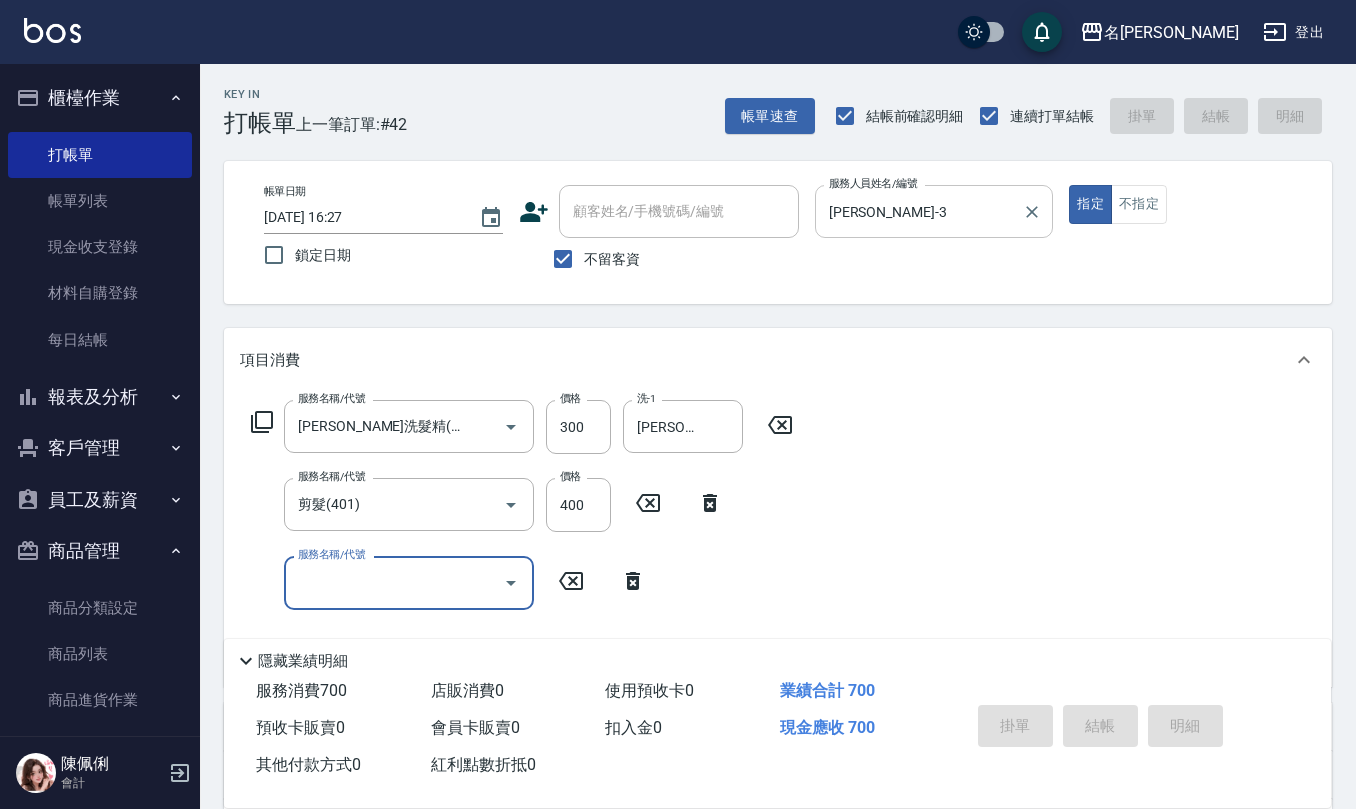 type on "[DATE] 16:28" 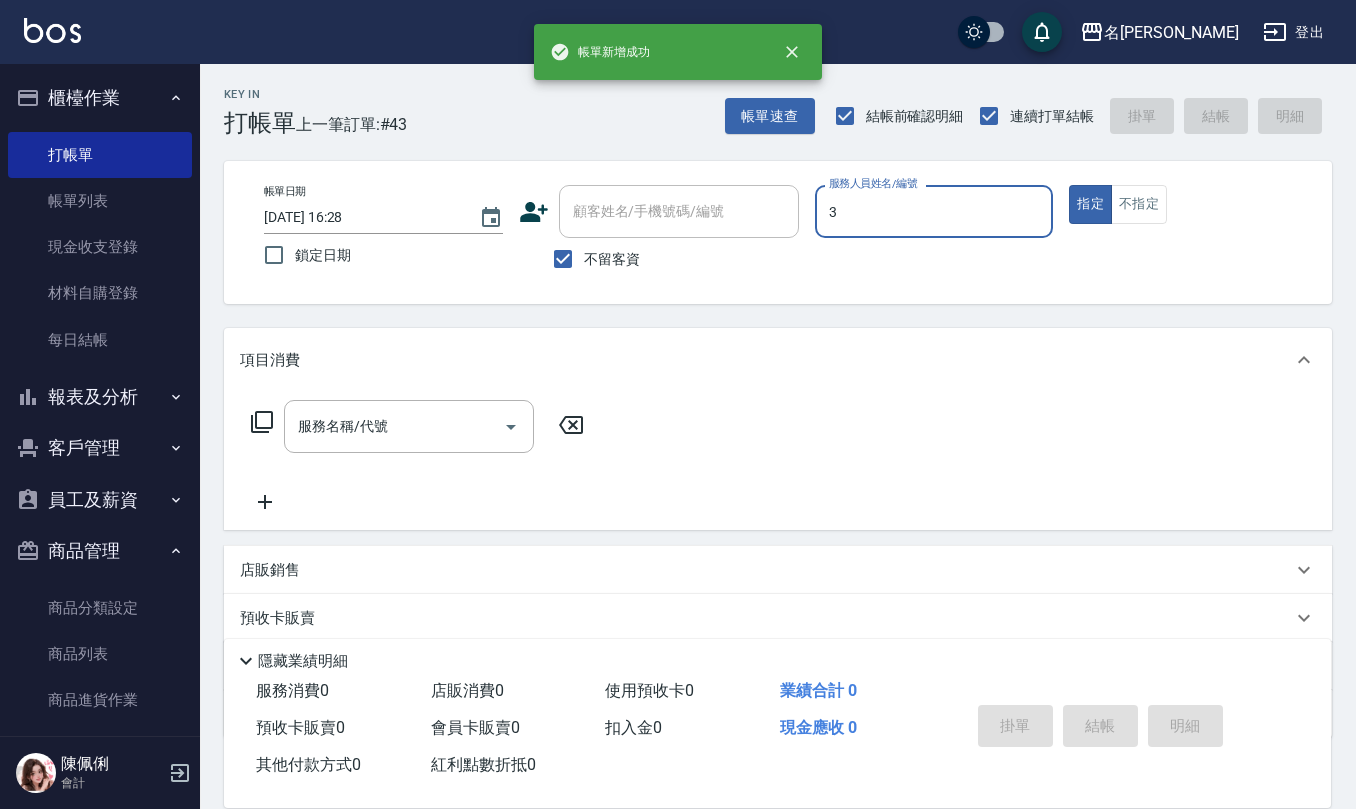type on "[PERSON_NAME]-3" 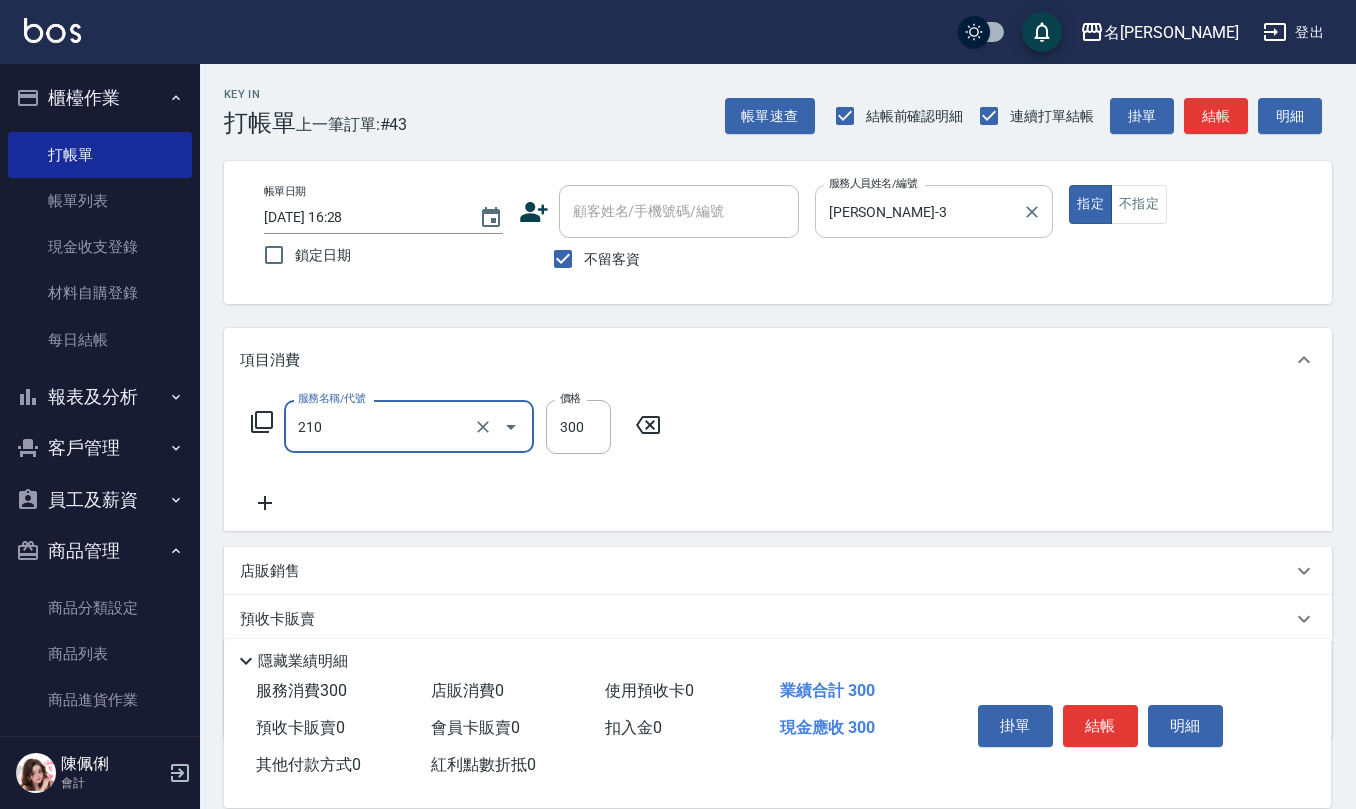 type on "[PERSON_NAME]洗髮精(210)" 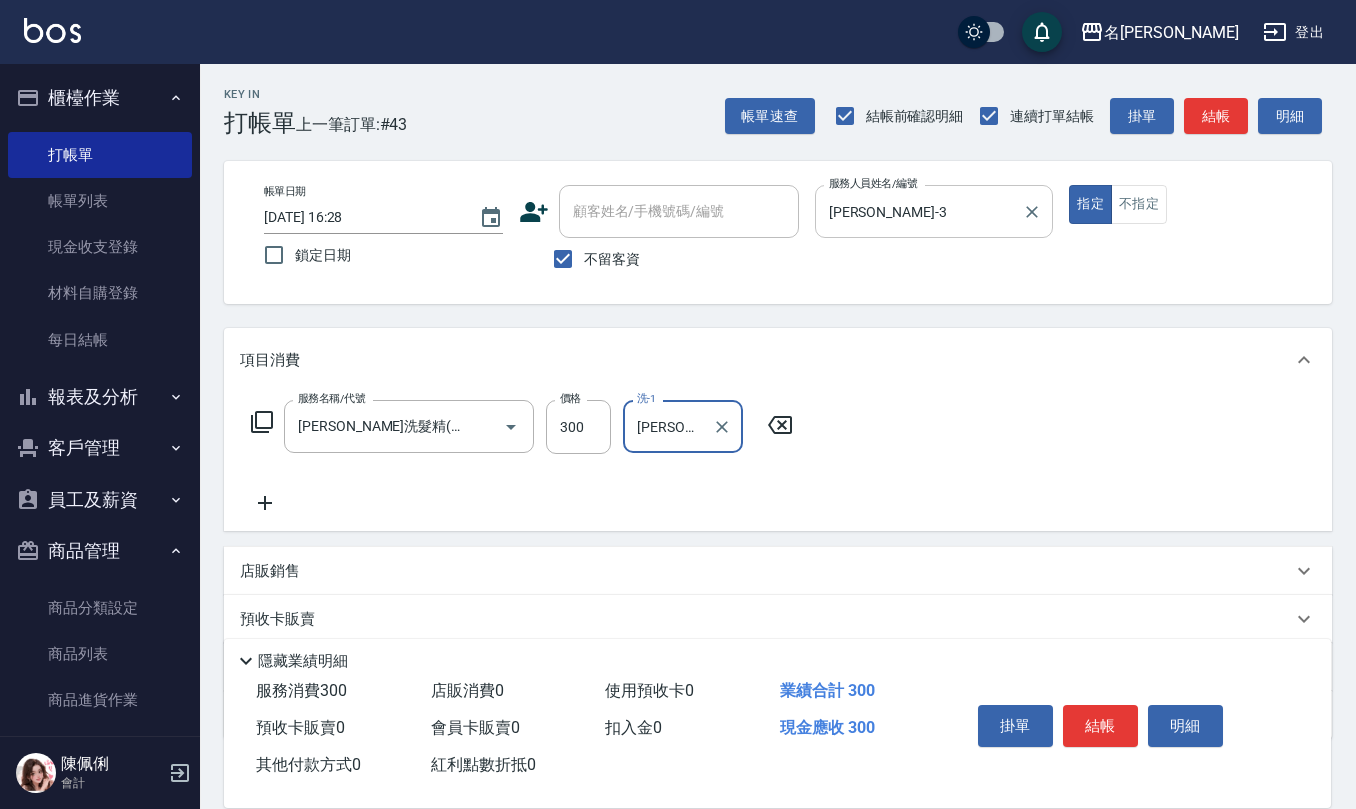 type on "[PERSON_NAME]-3" 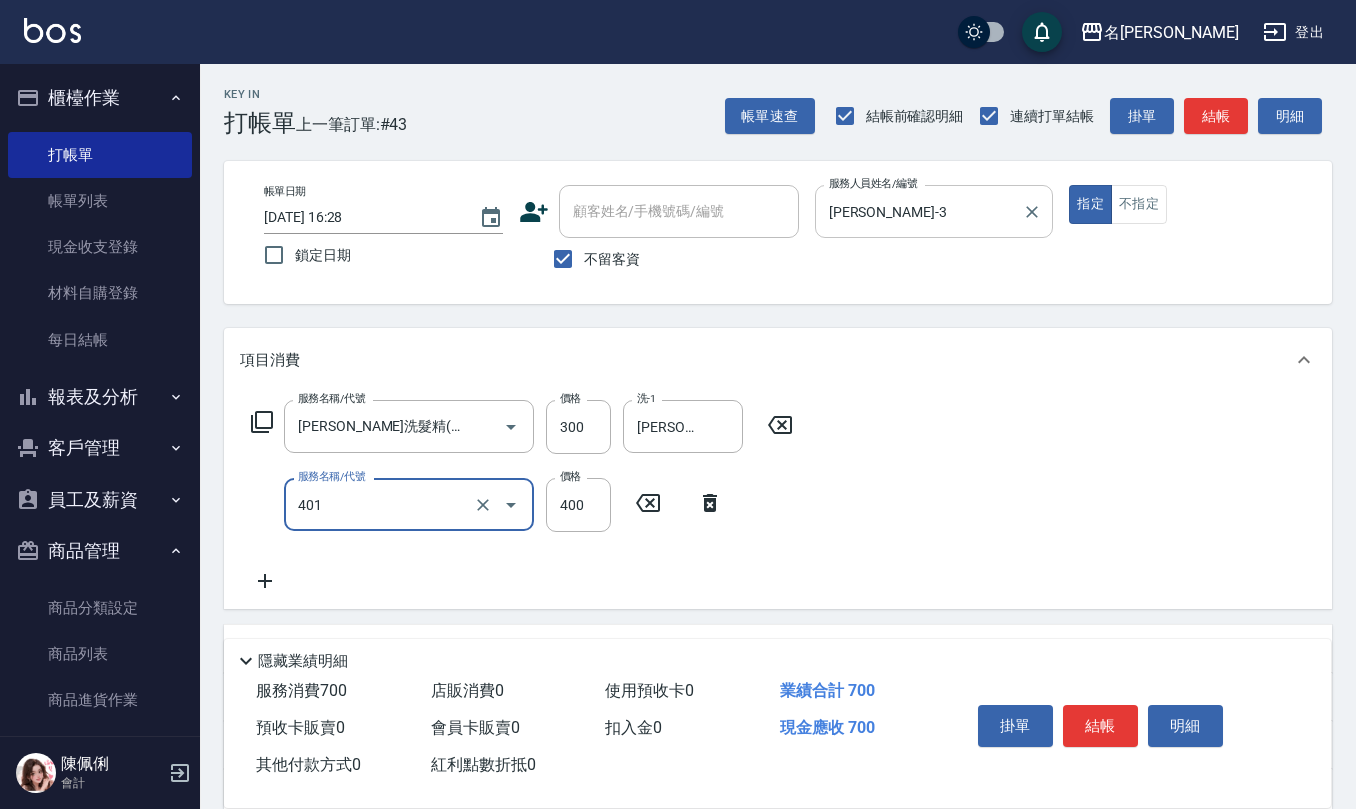 type on "剪髮(401)" 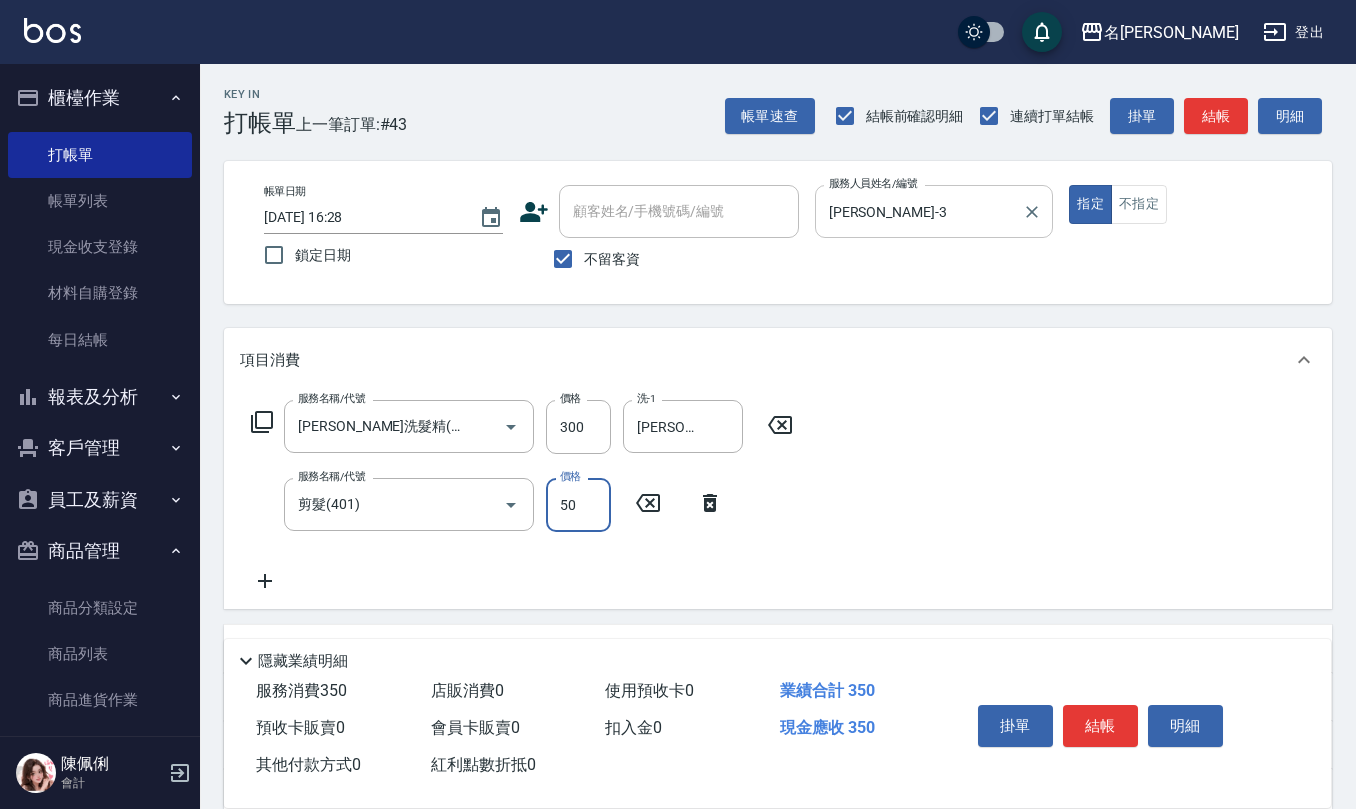 type on "50" 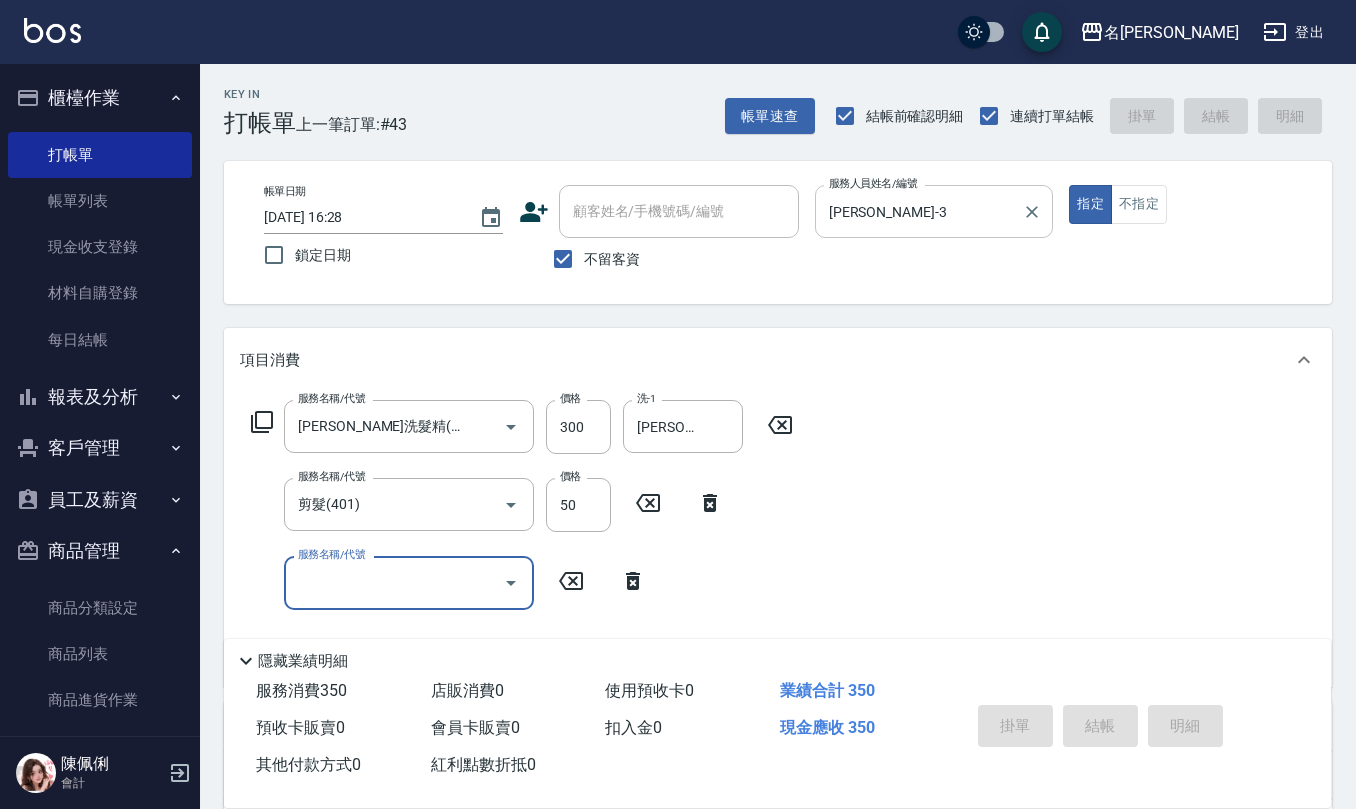 type 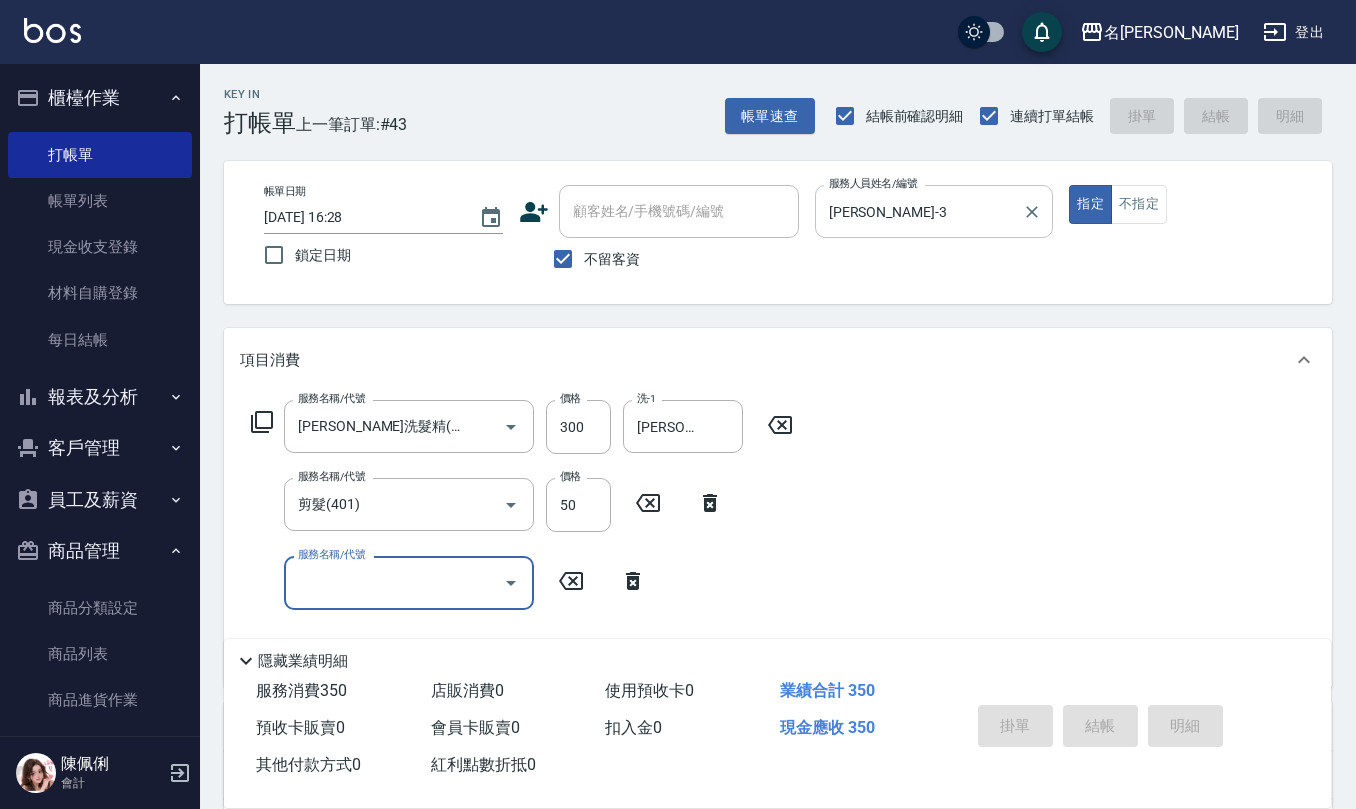 type 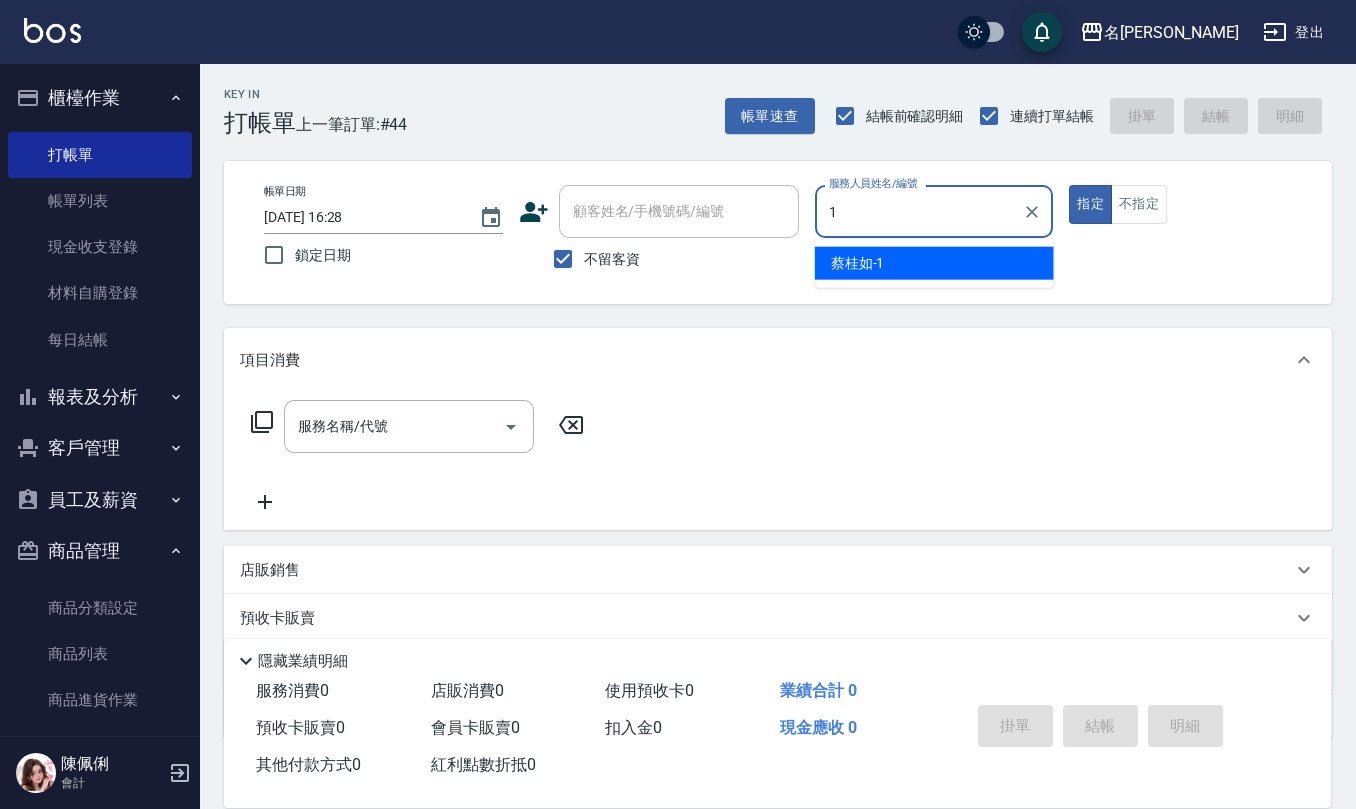 type on "[PERSON_NAME]1" 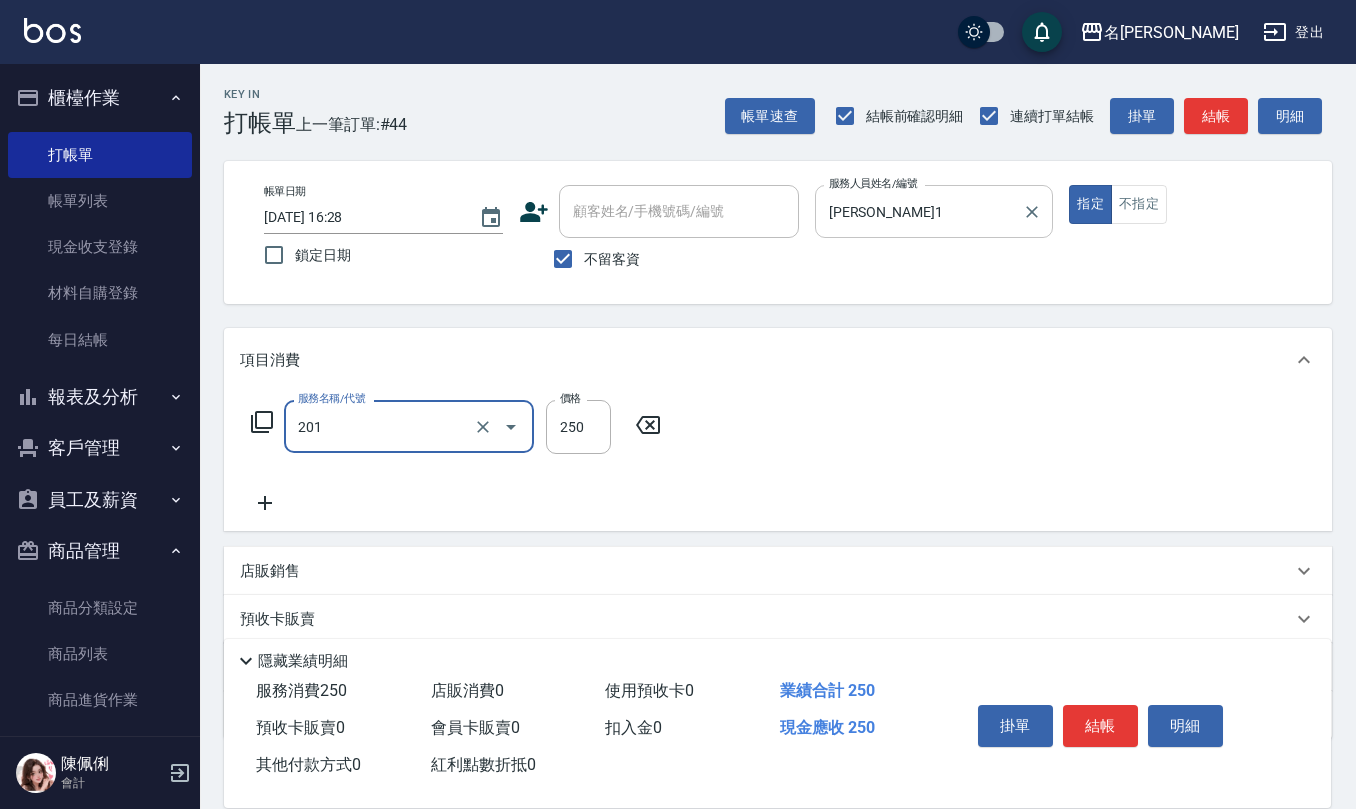 type on "洗髮(201)" 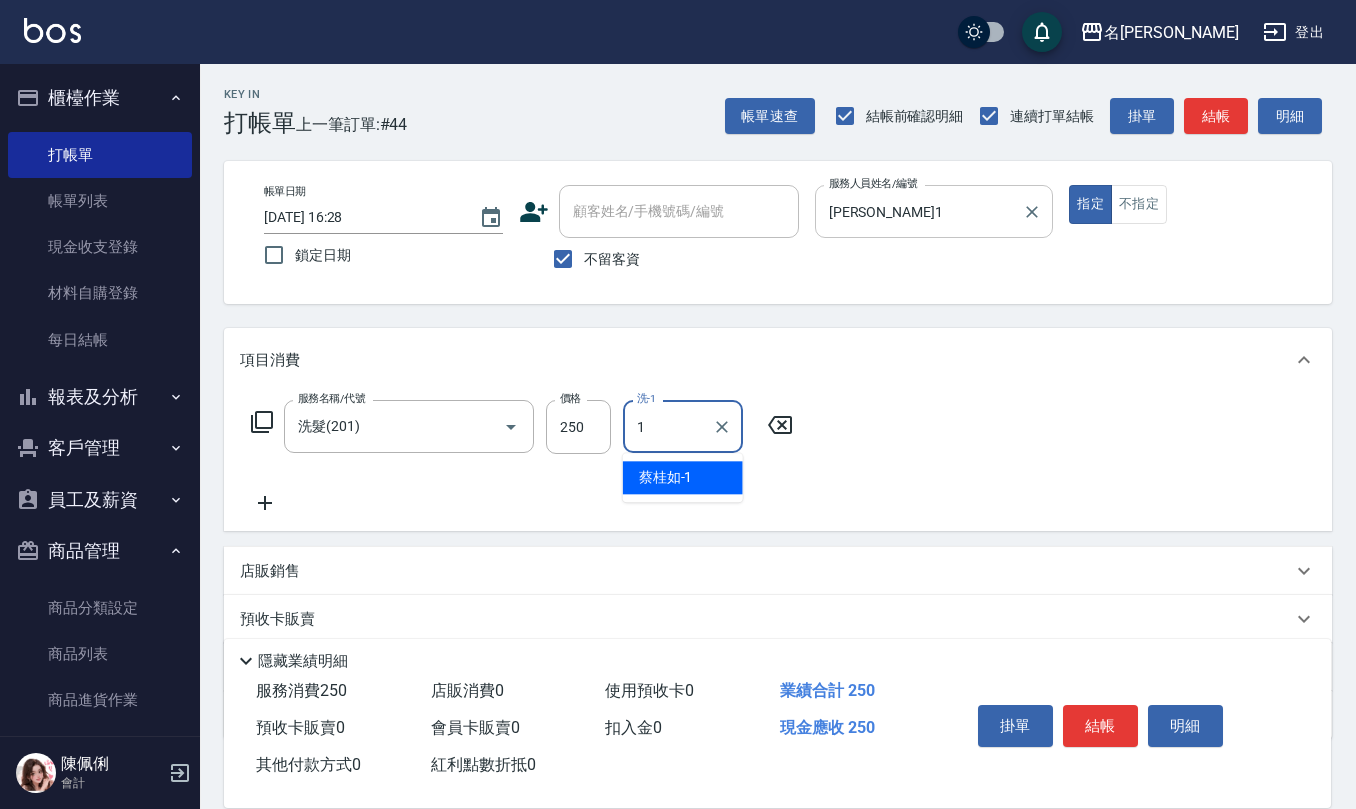 type on "[PERSON_NAME]1" 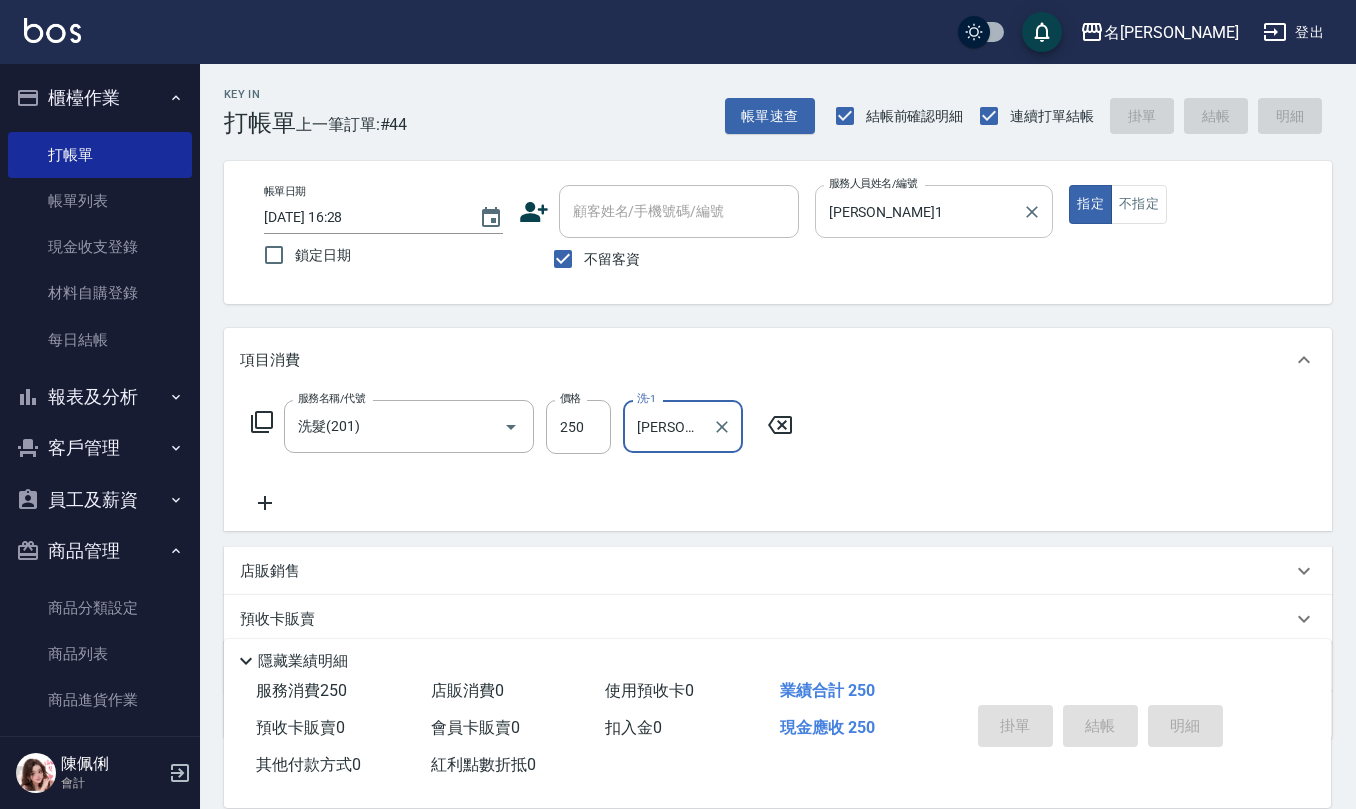 type 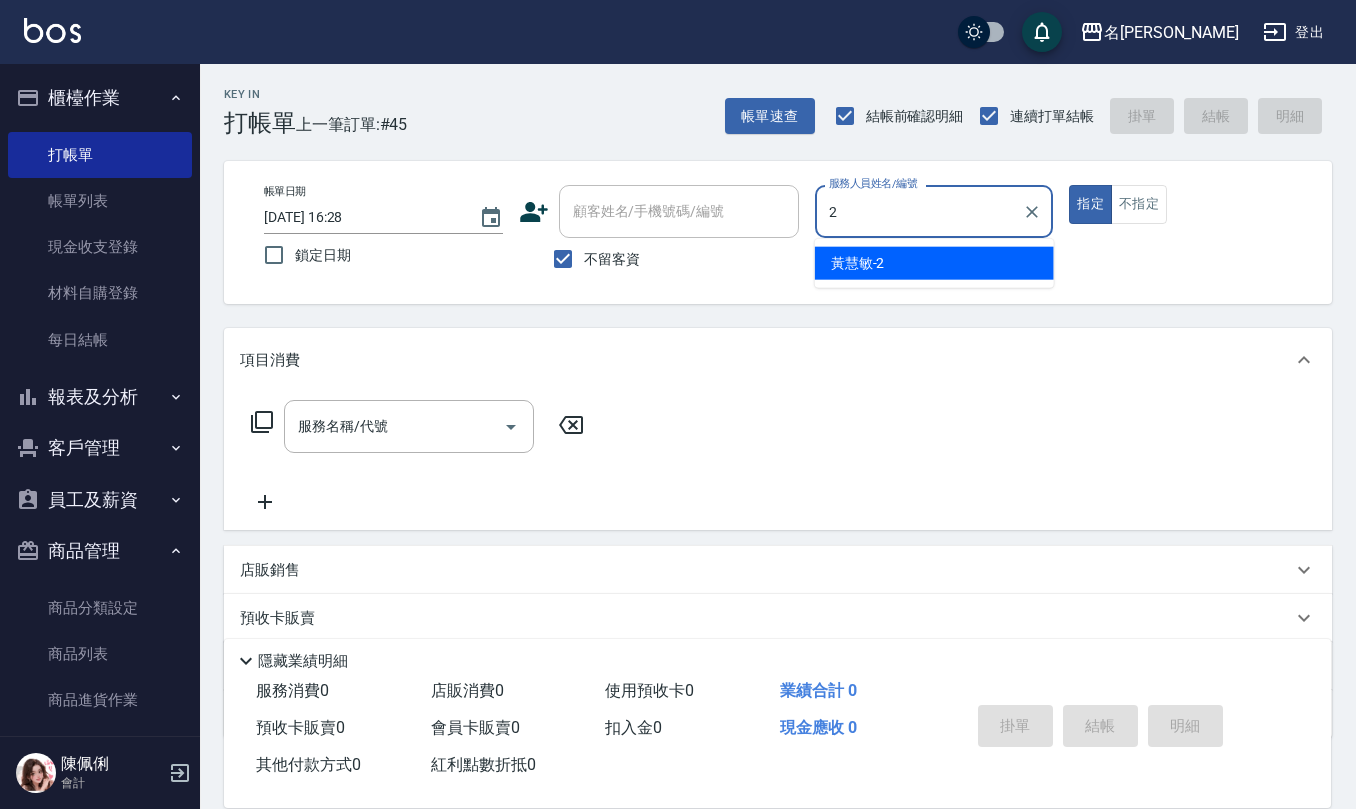 type on "[PERSON_NAME]-2" 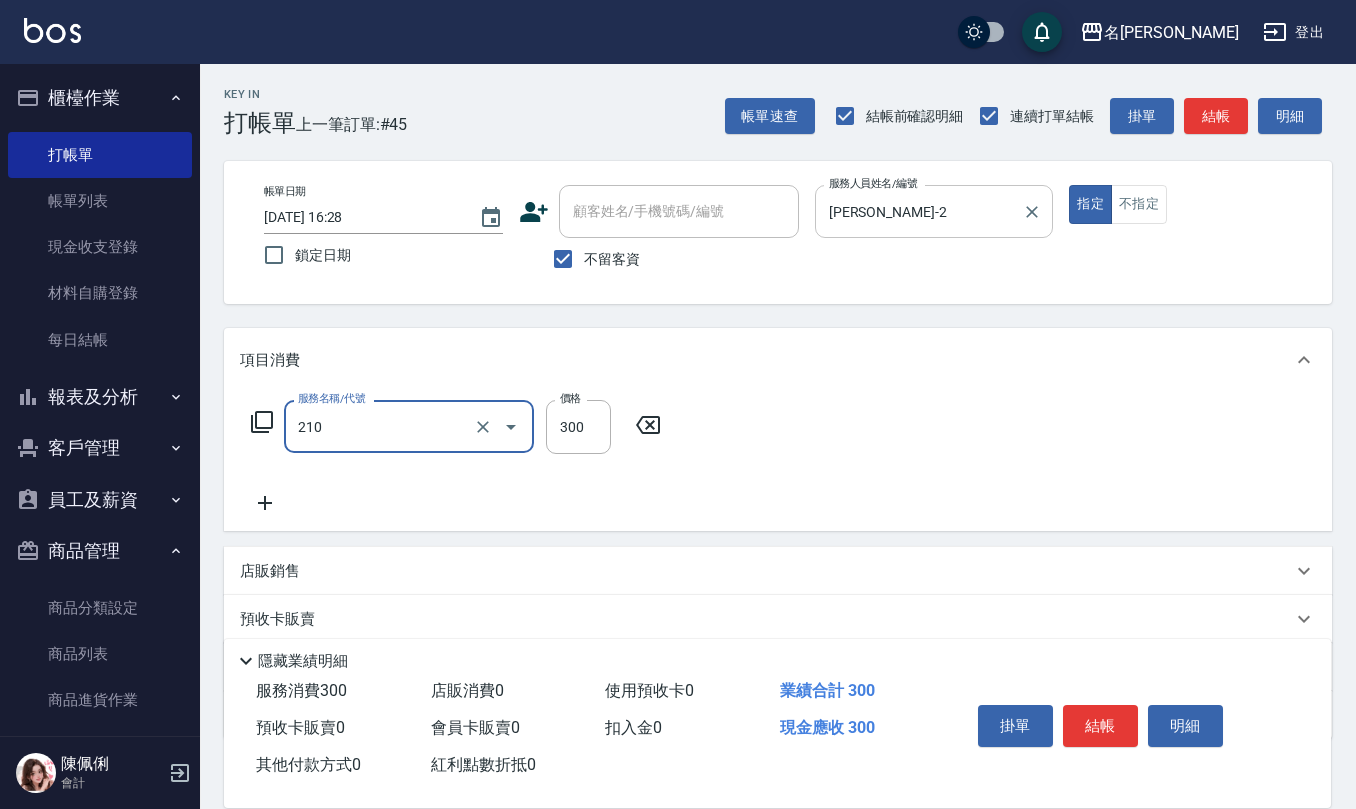 type on "[PERSON_NAME]洗髮精(210)" 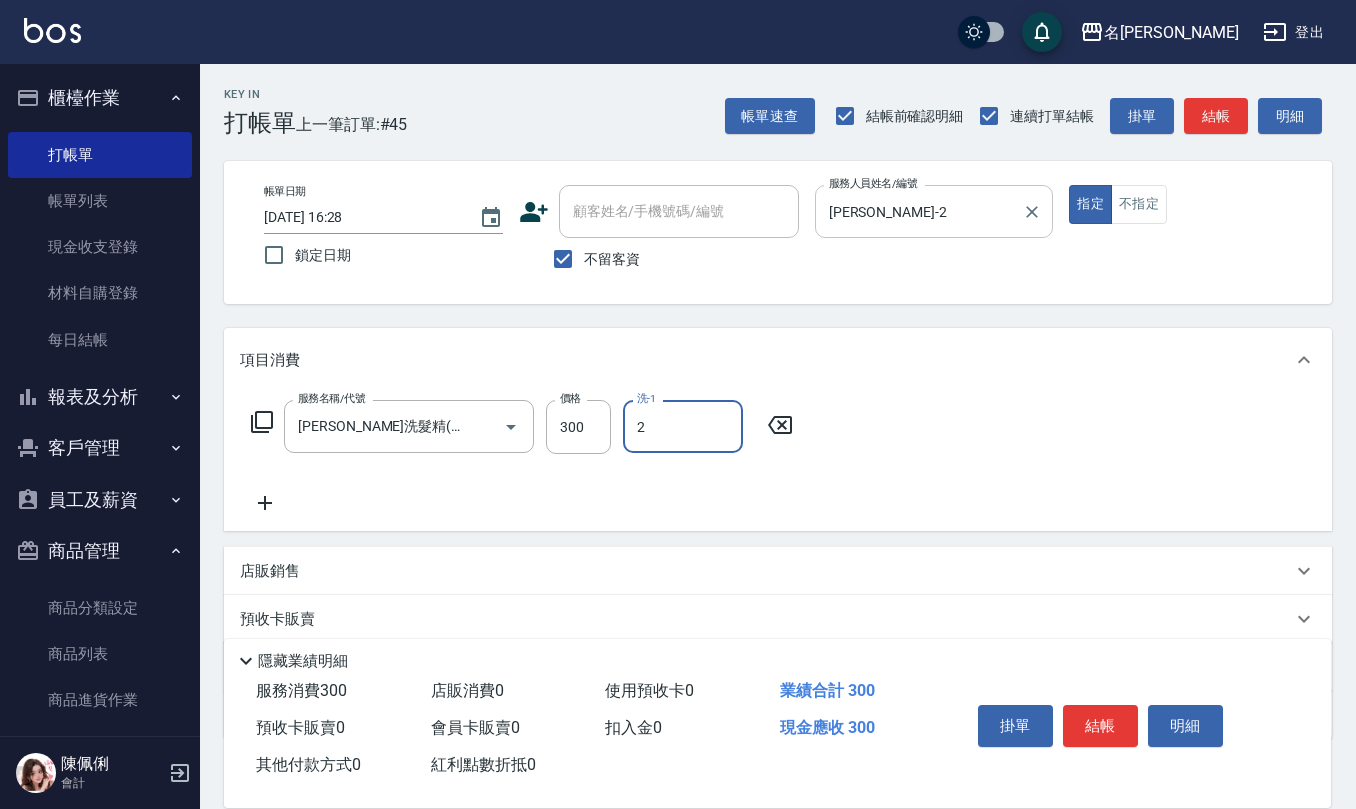 type on "[PERSON_NAME]-2" 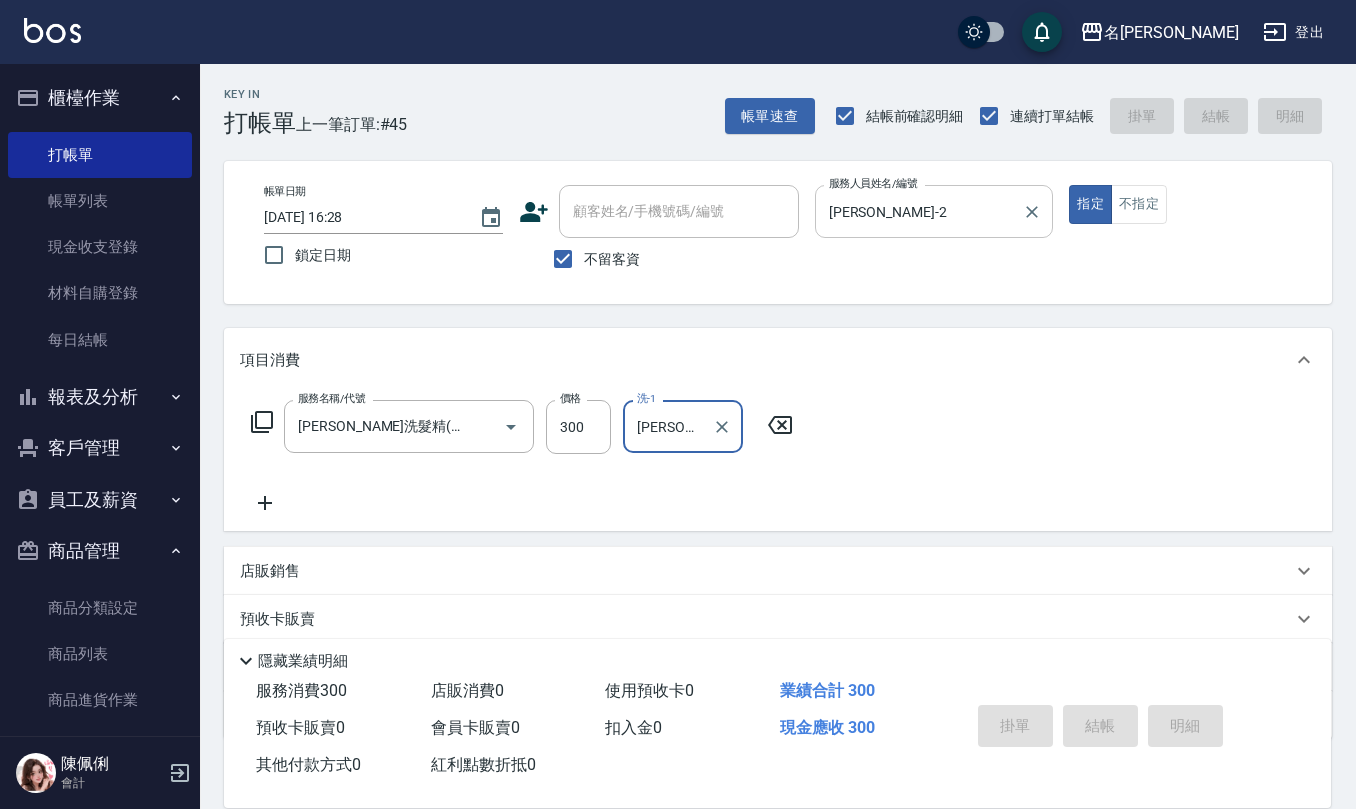 type 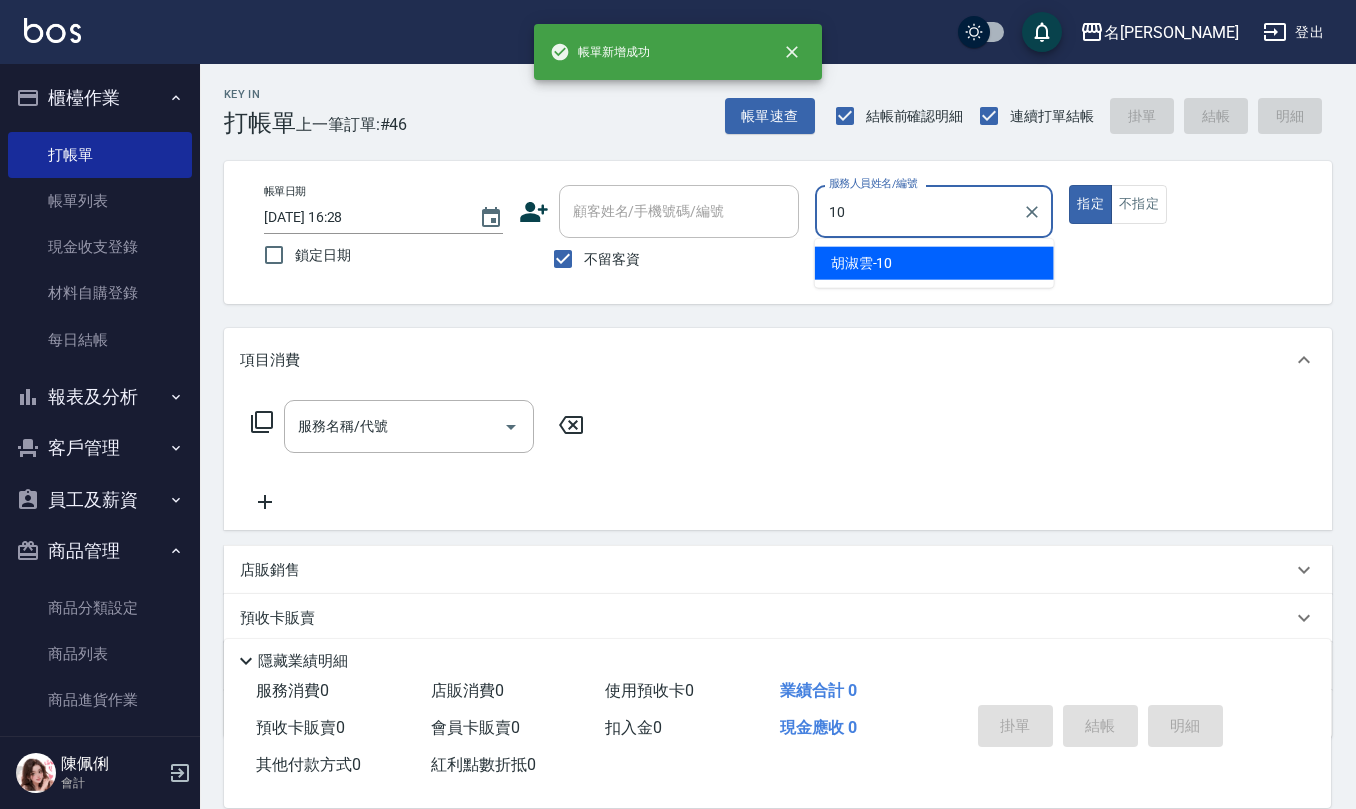 type on "[PERSON_NAME]-10" 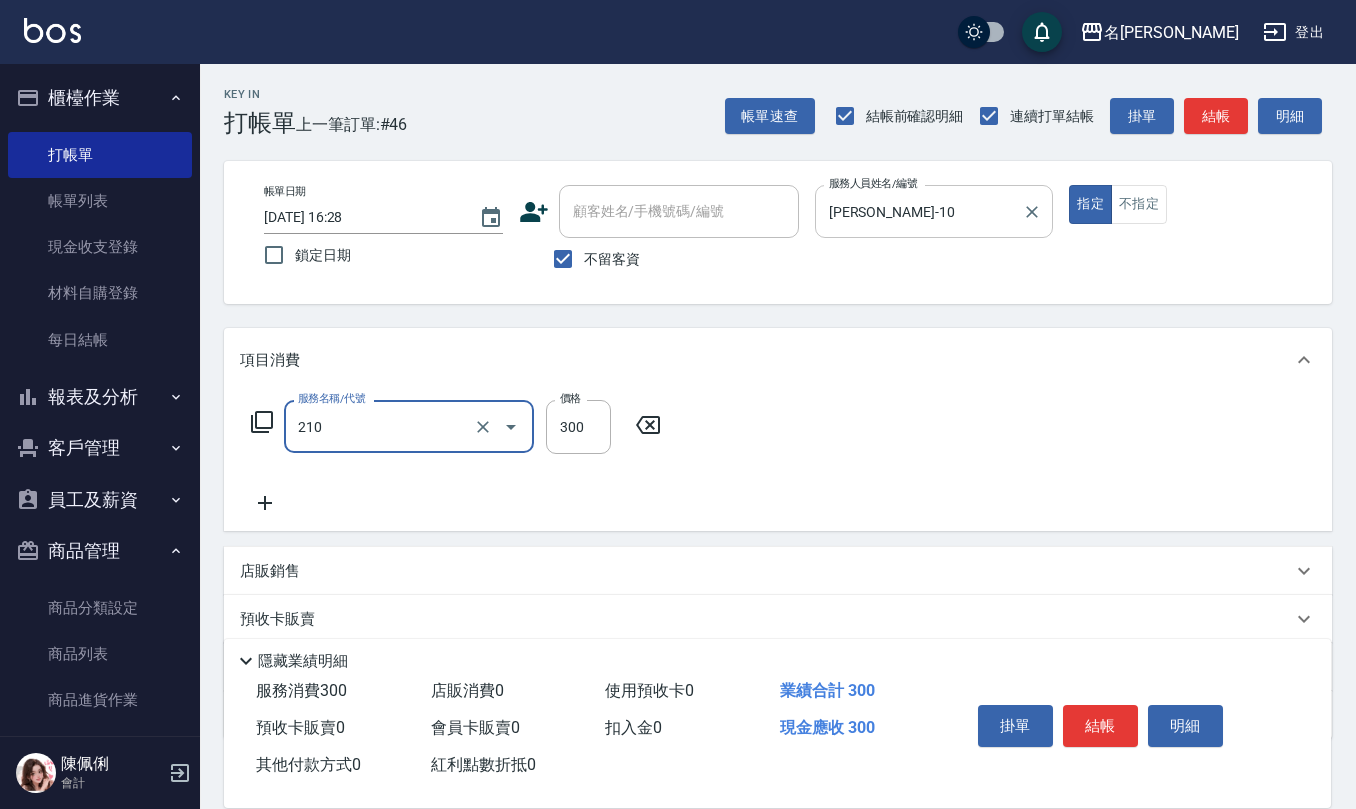 type on "[PERSON_NAME]洗髮精(210)" 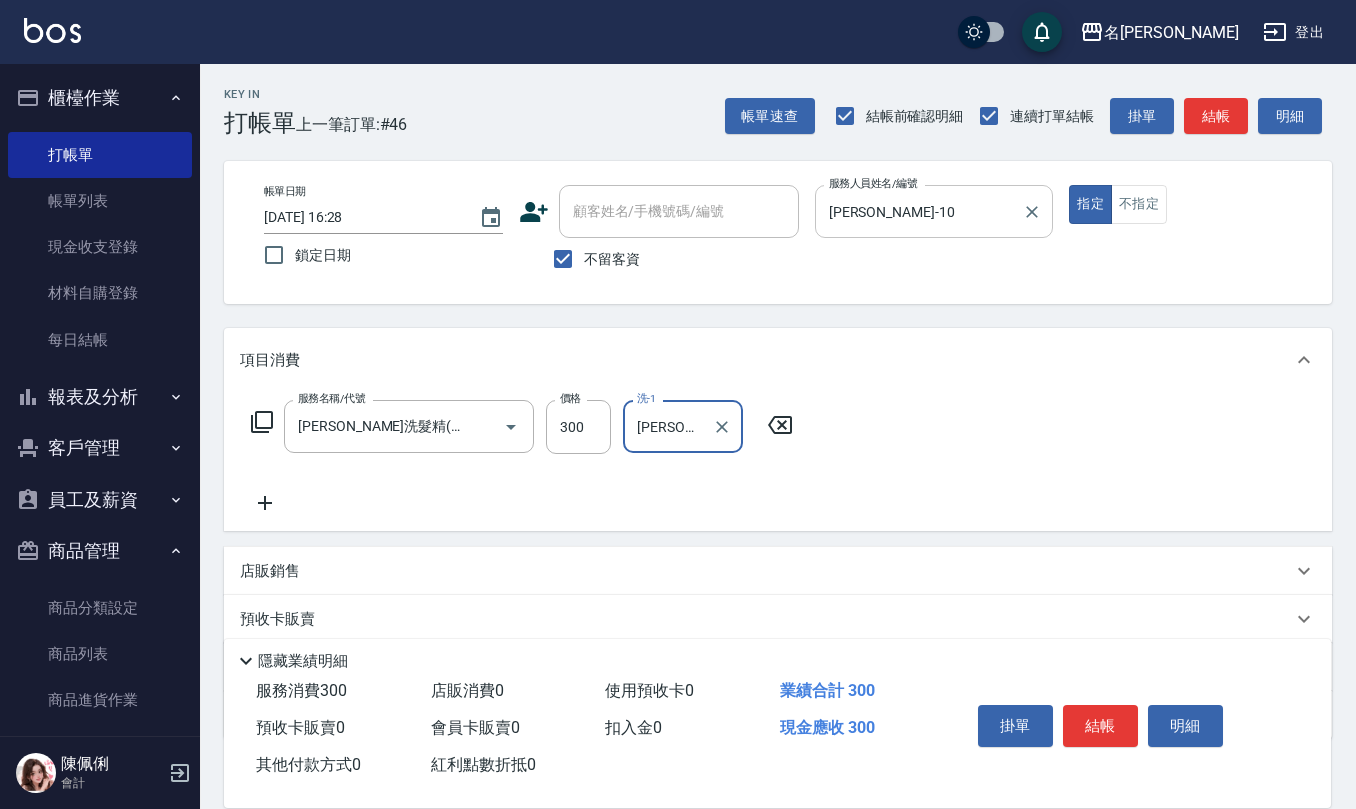 type on "[PERSON_NAME]-21" 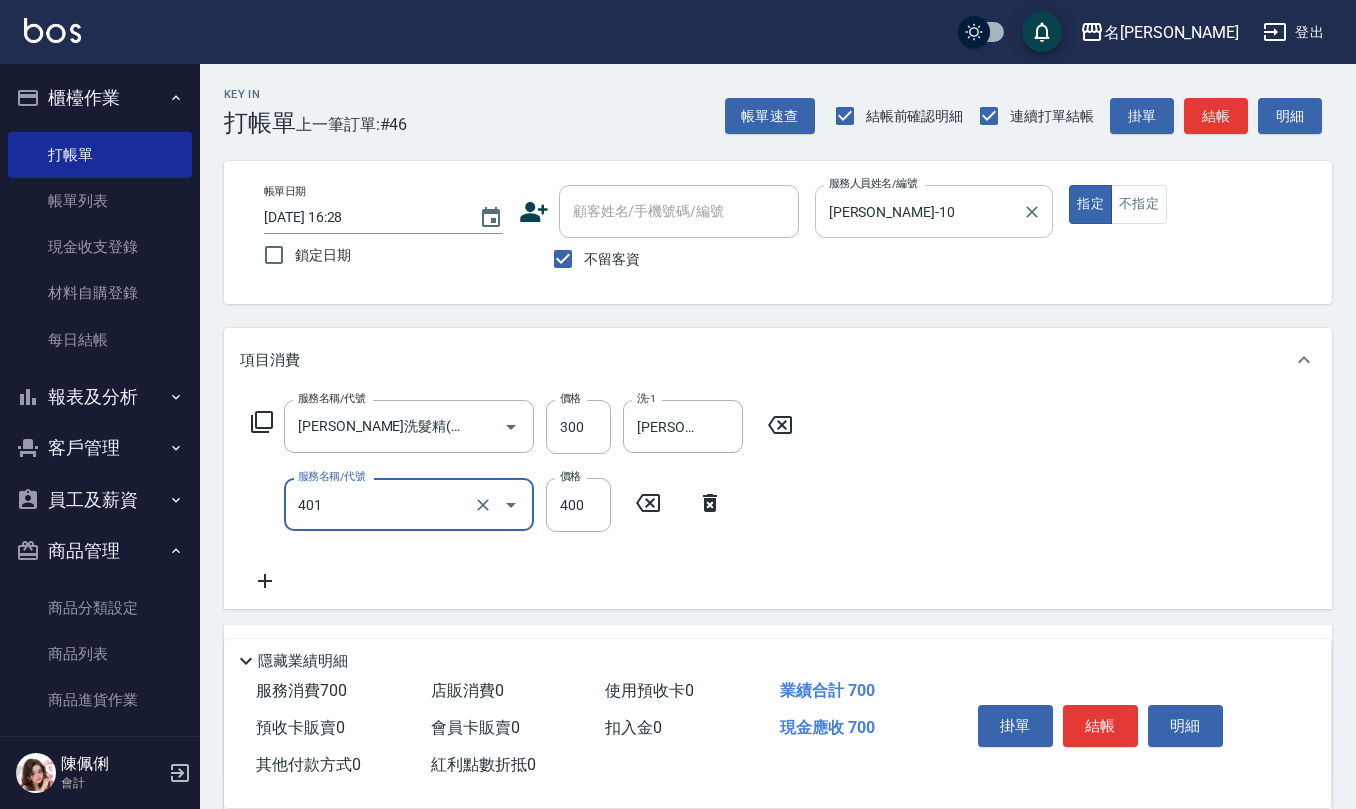 type on "剪髮(401)" 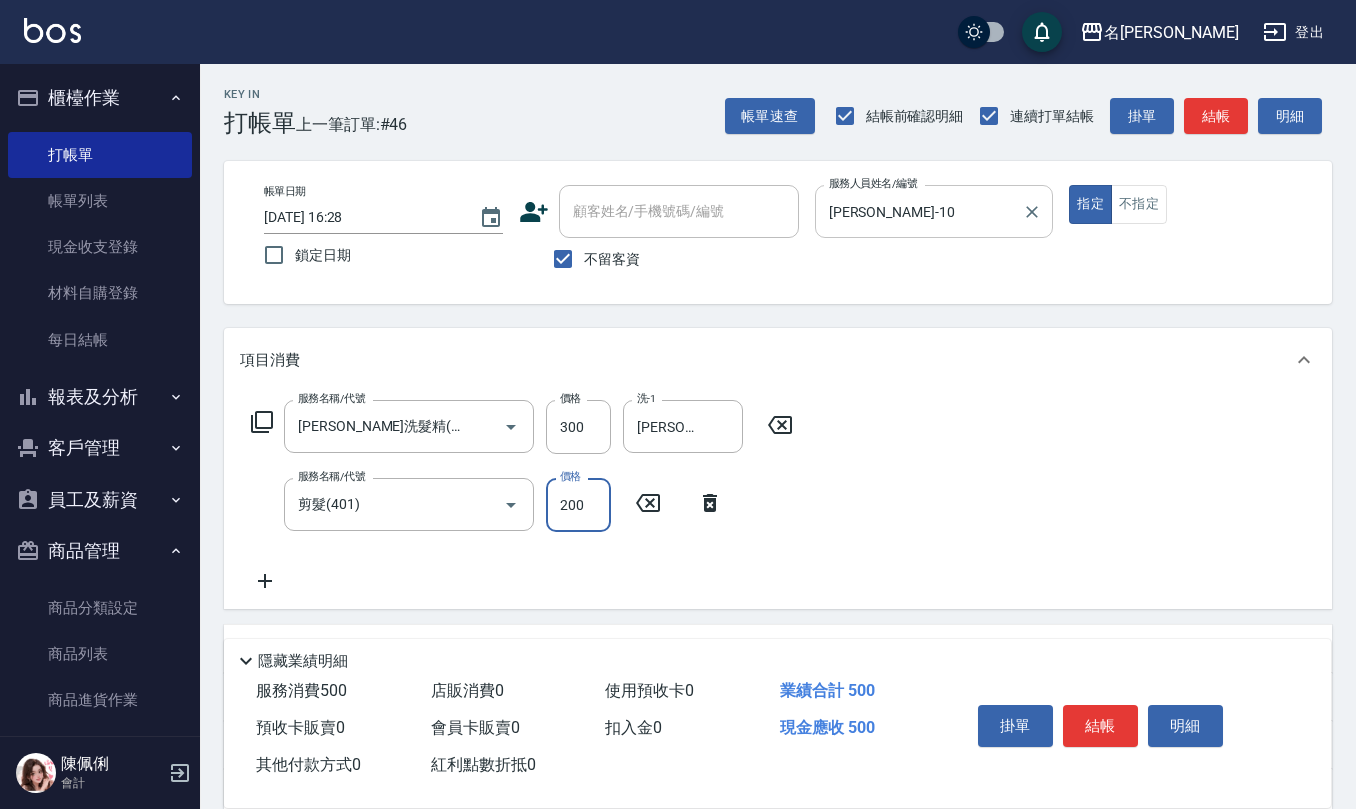 type on "200" 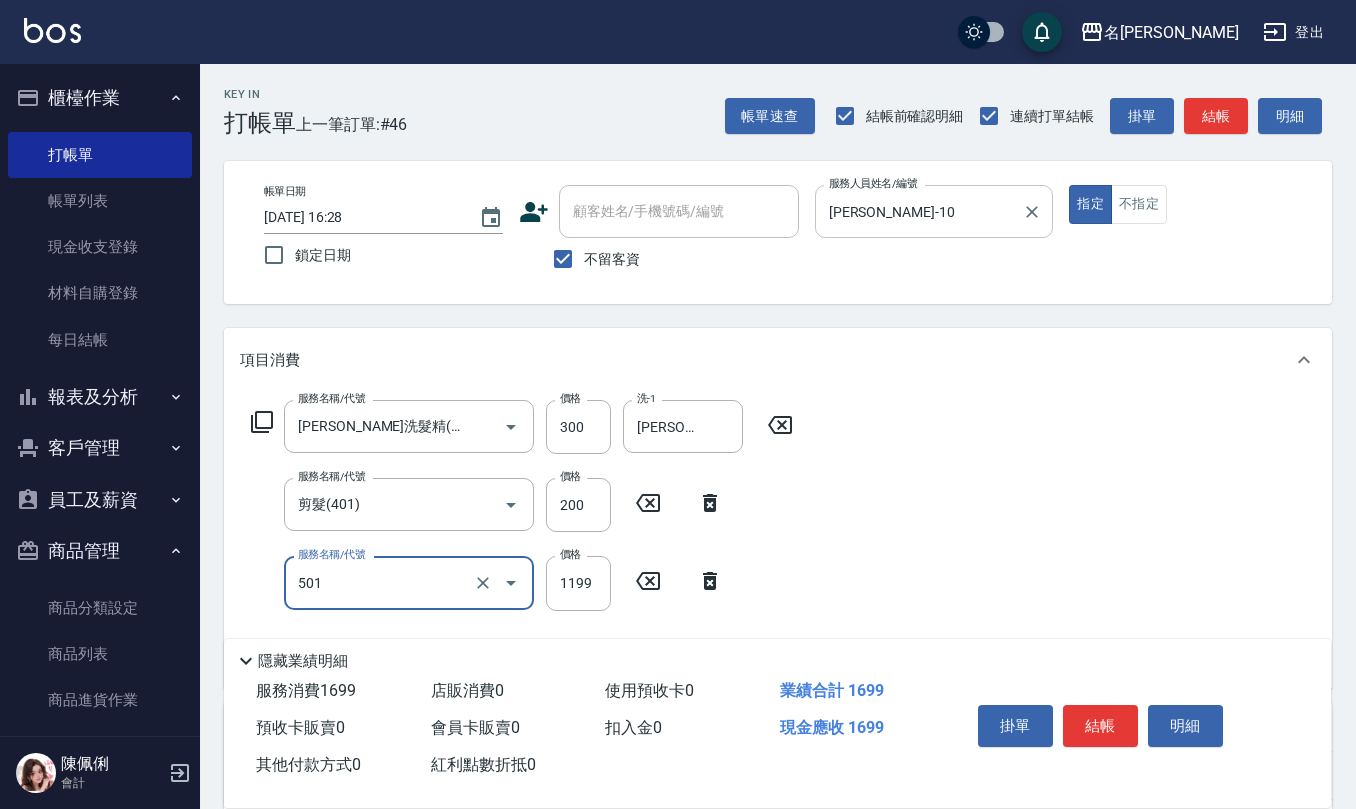 type on "染髮(501)" 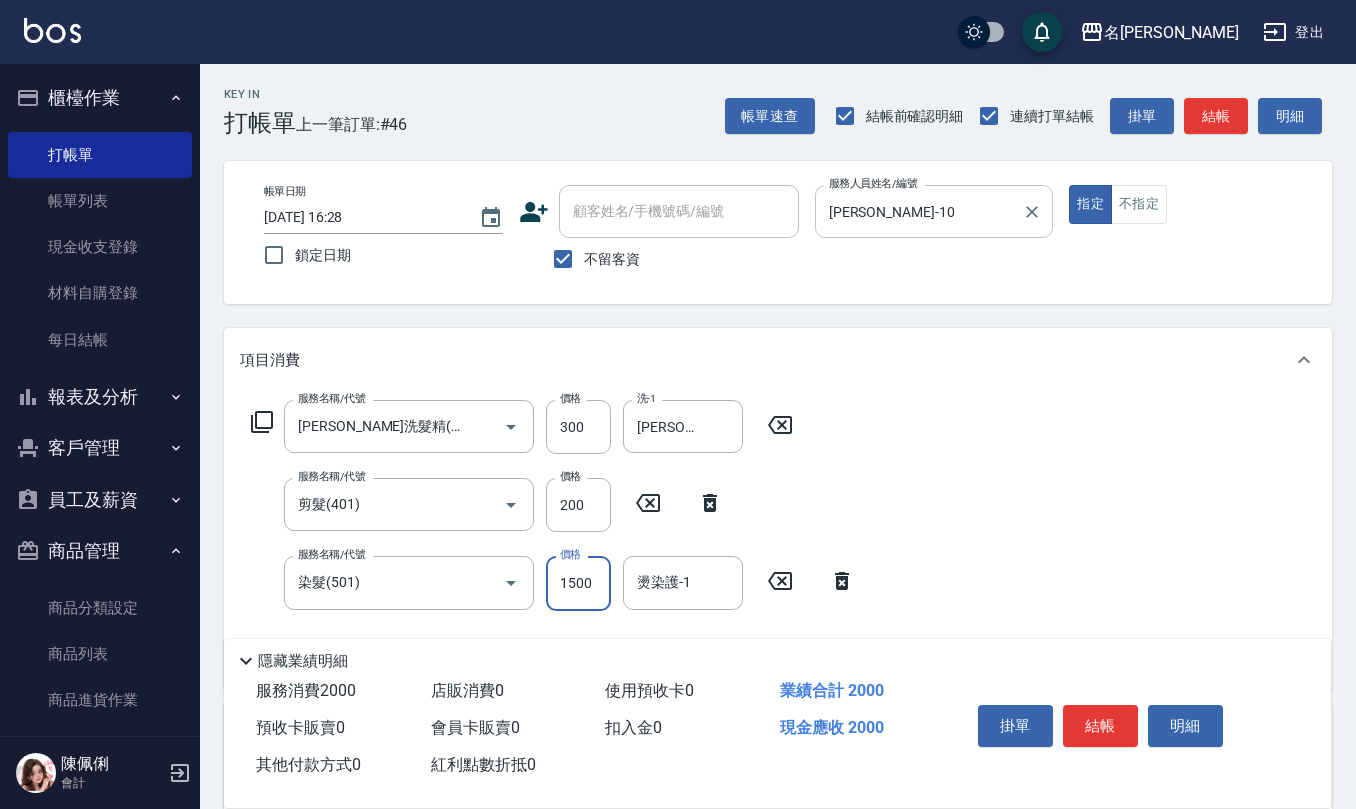 type on "1500" 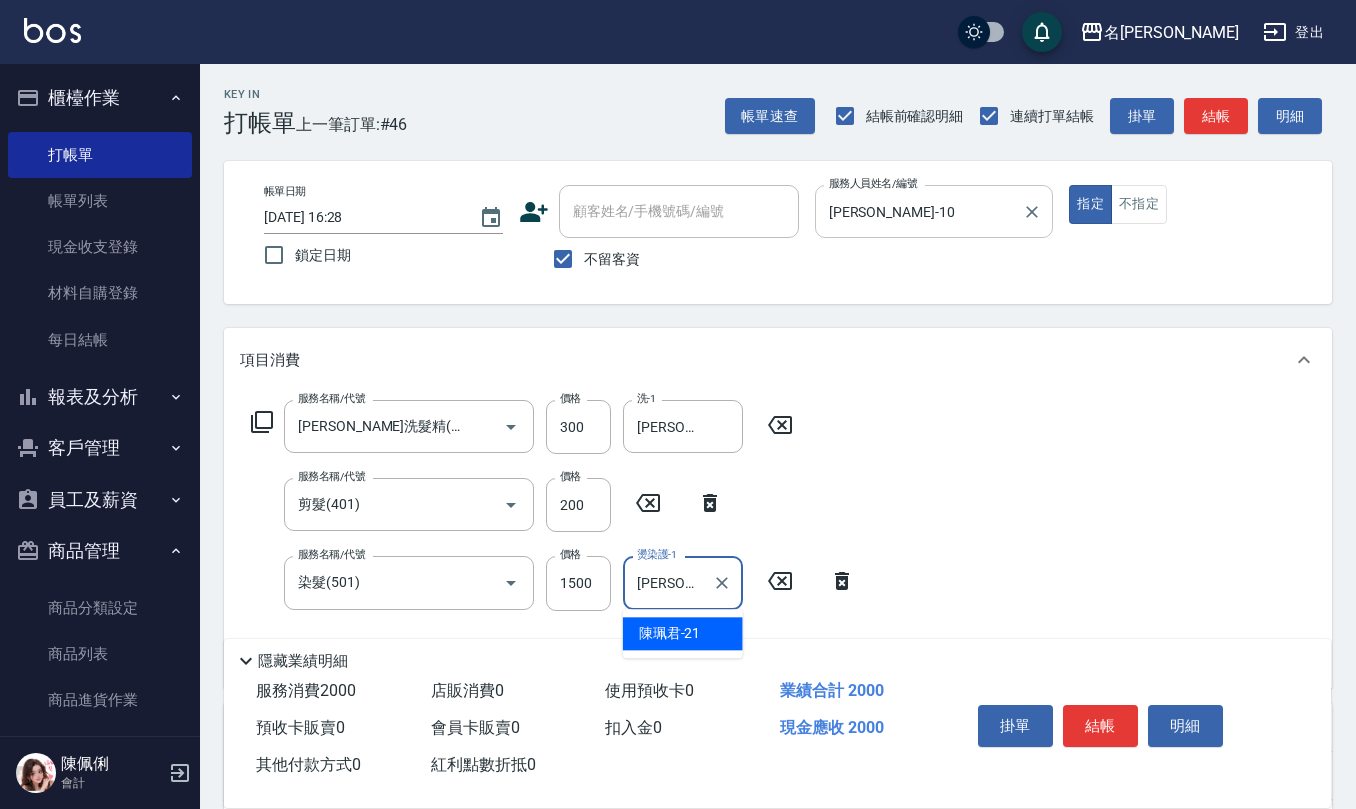 type on "[PERSON_NAME]-21" 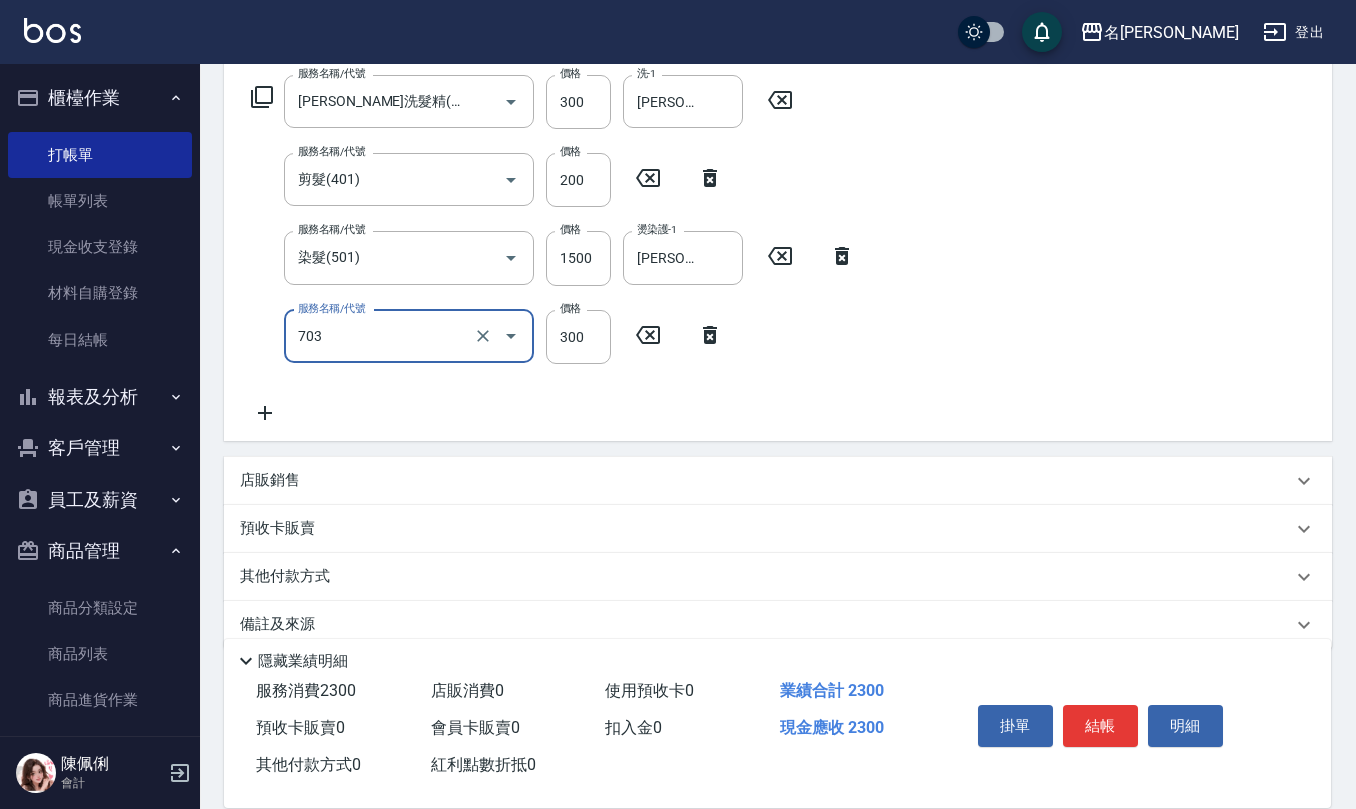 scroll, scrollTop: 352, scrollLeft: 0, axis: vertical 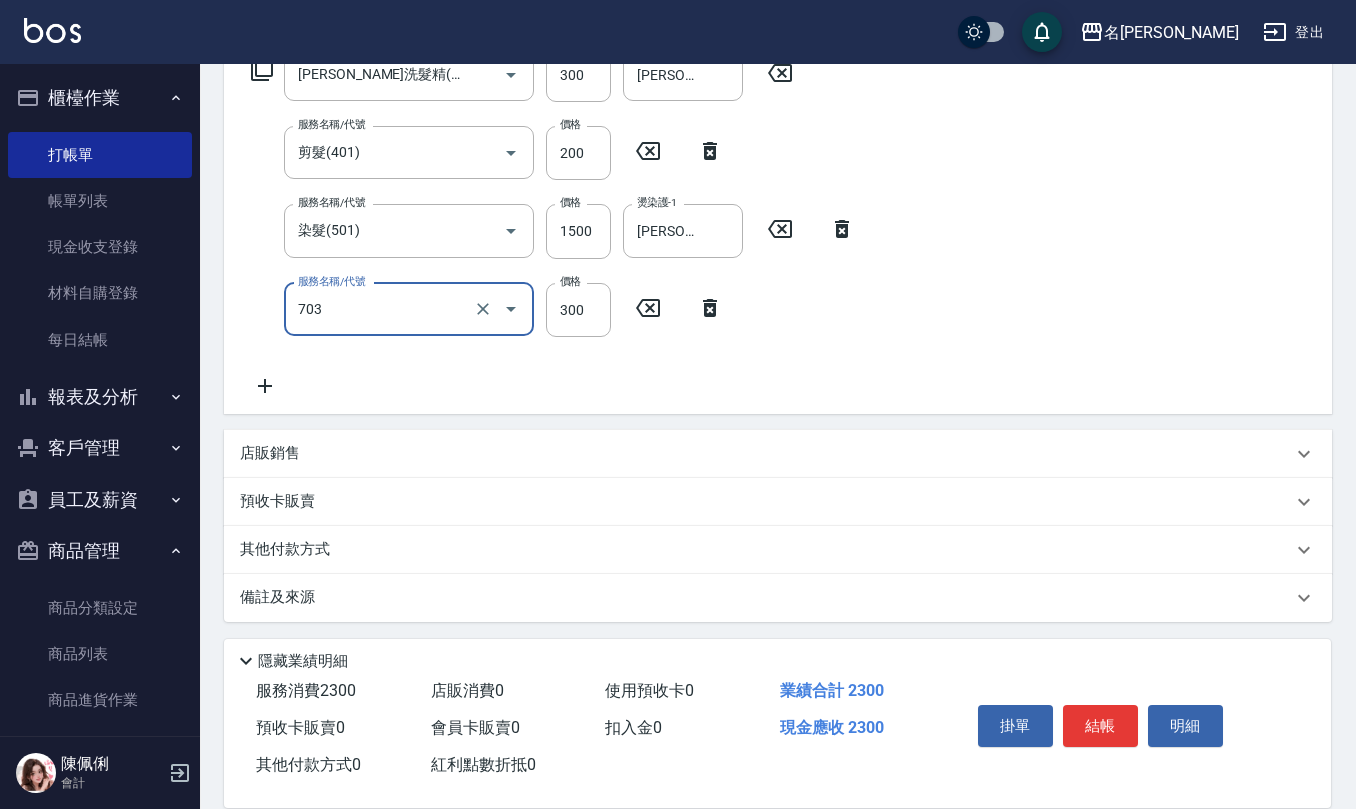 type on "(1236)設計師(703)" 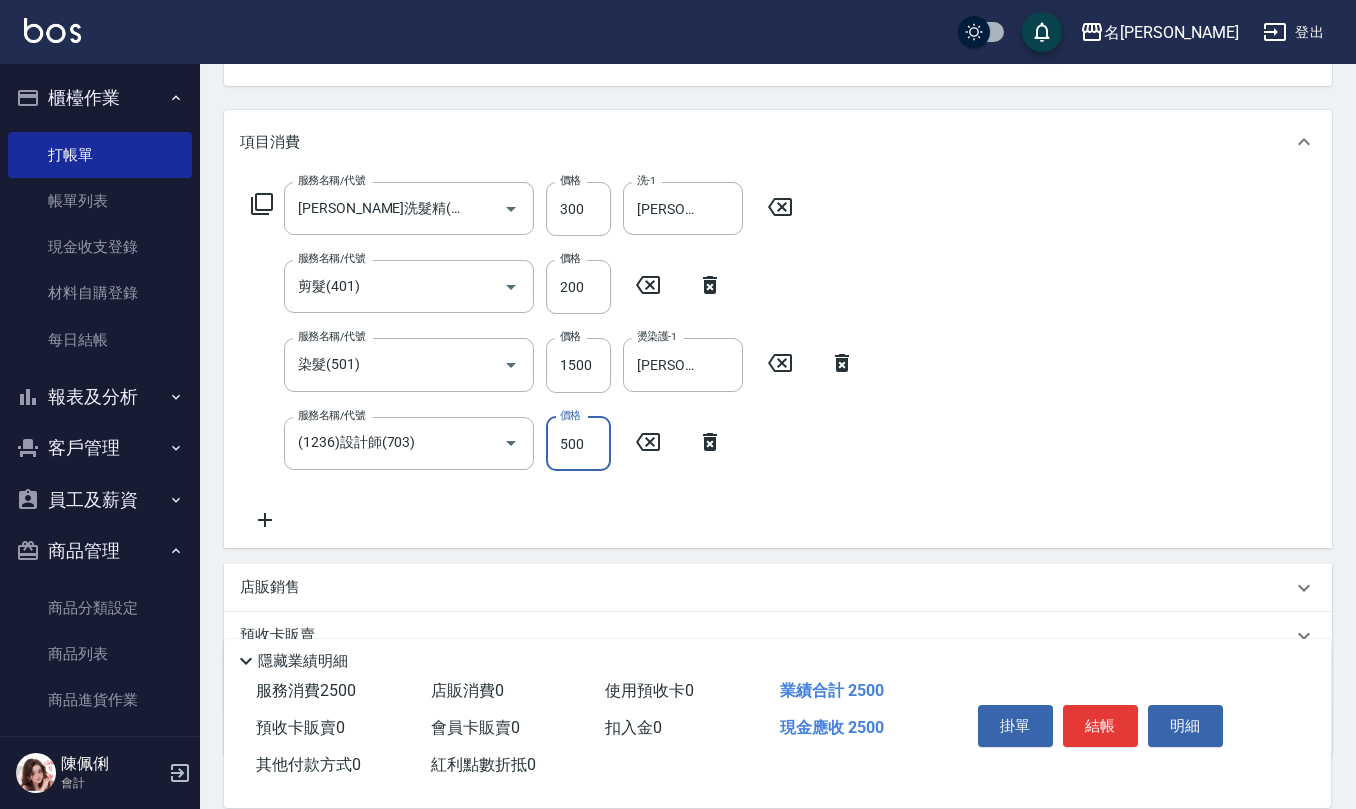 scroll, scrollTop: 352, scrollLeft: 0, axis: vertical 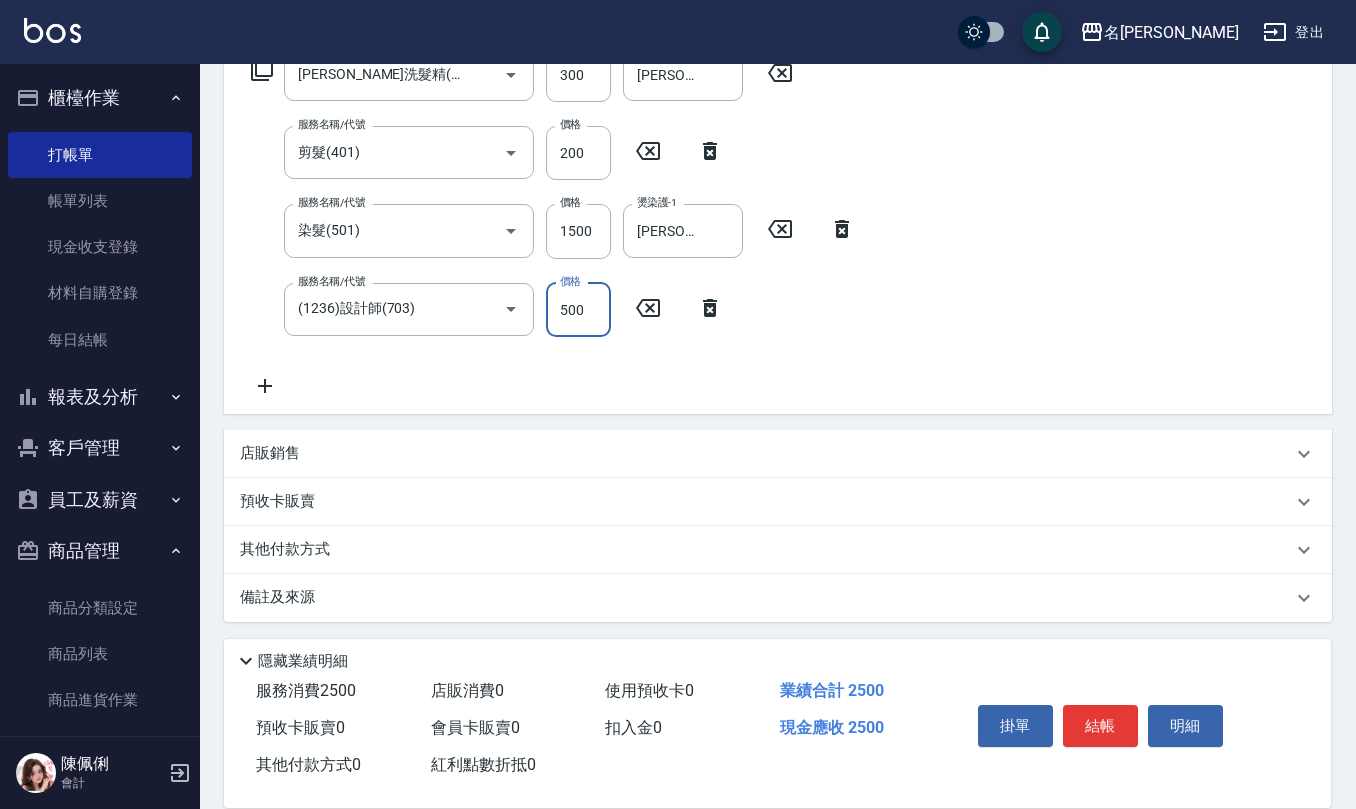 type on "500" 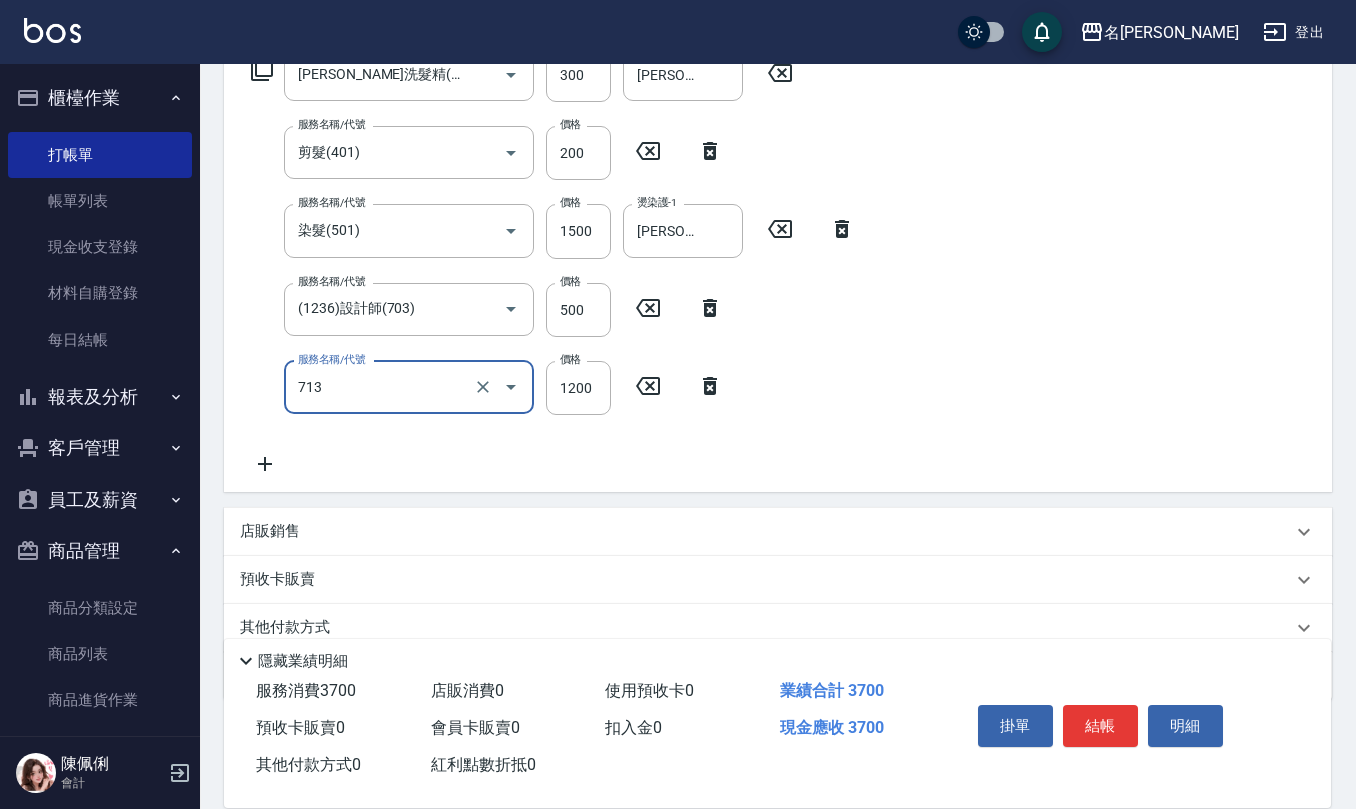 type on "水樣結構式1200(713)" 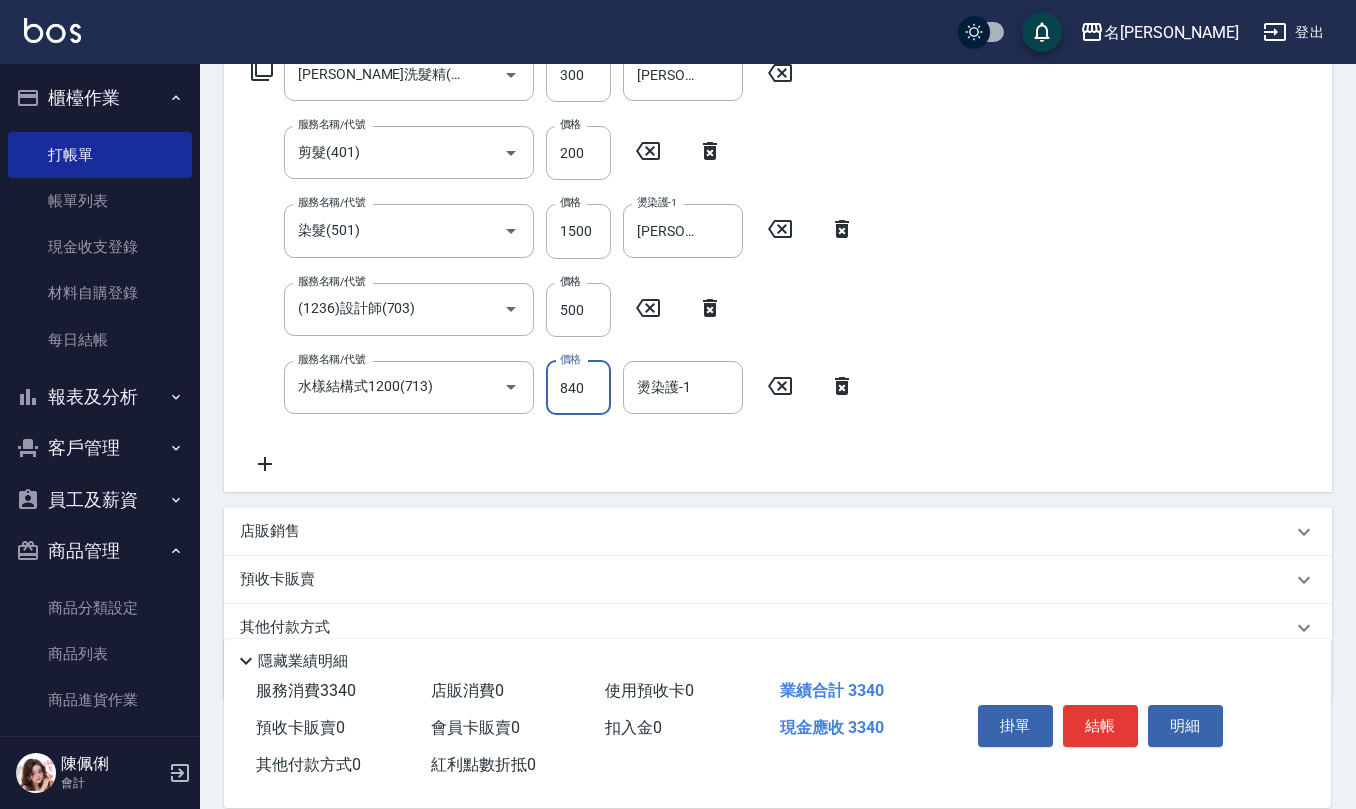 type on "840" 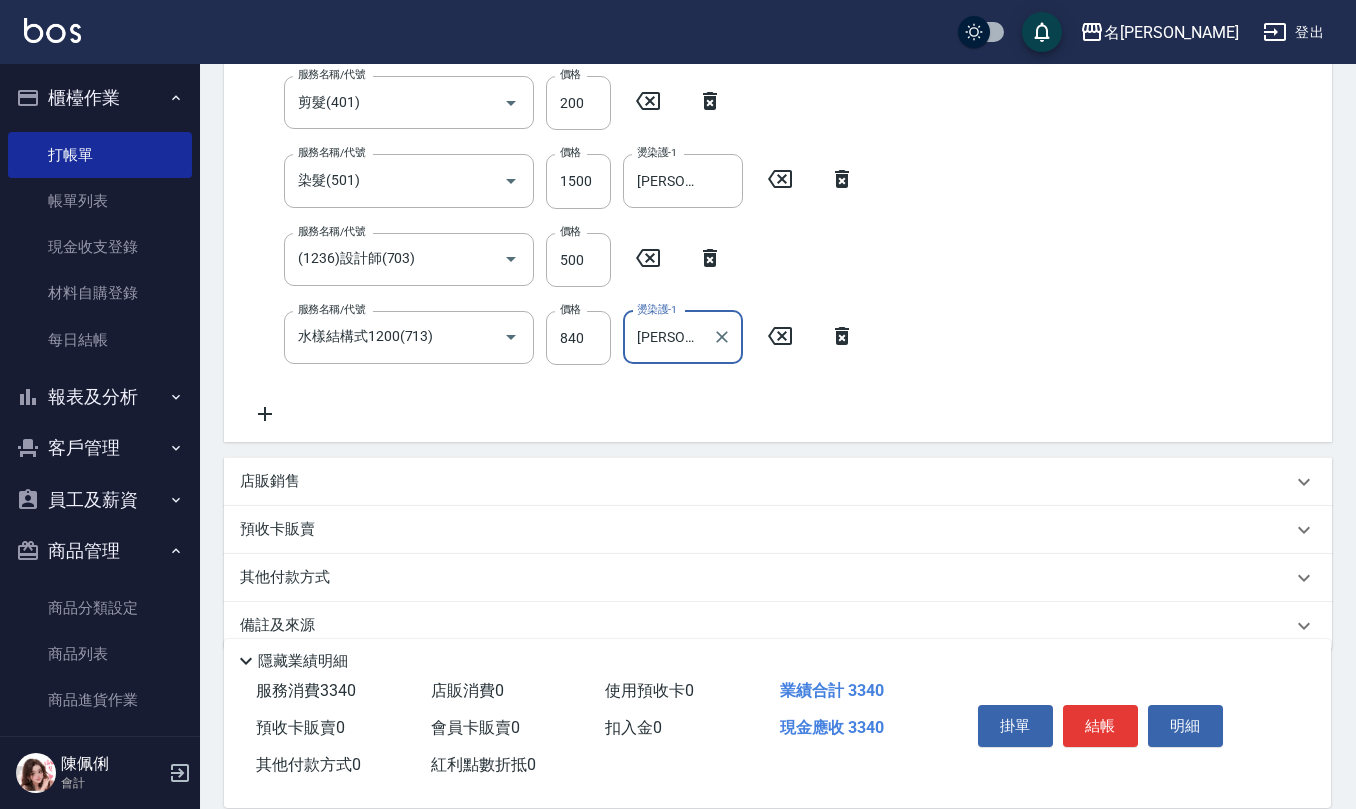 scroll, scrollTop: 430, scrollLeft: 0, axis: vertical 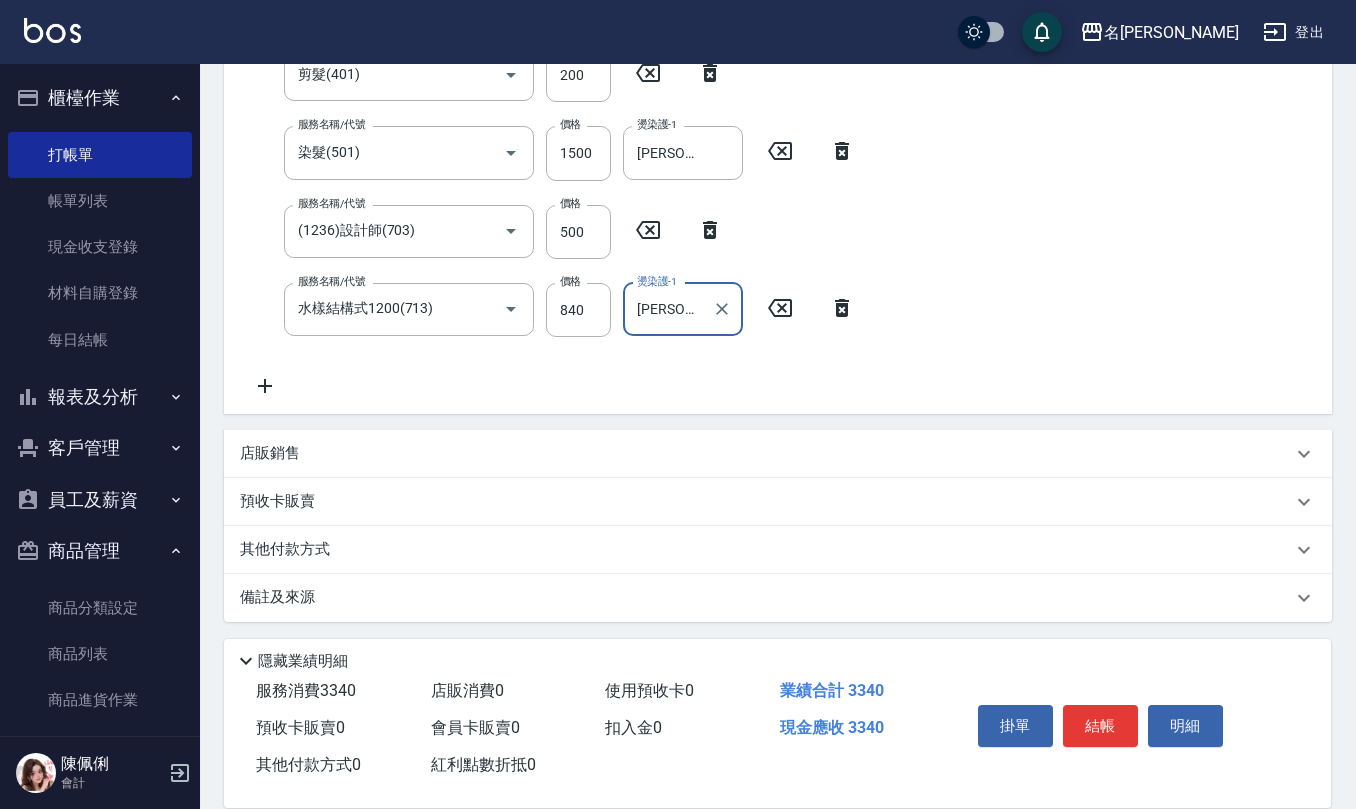 type on "[PERSON_NAME]-21" 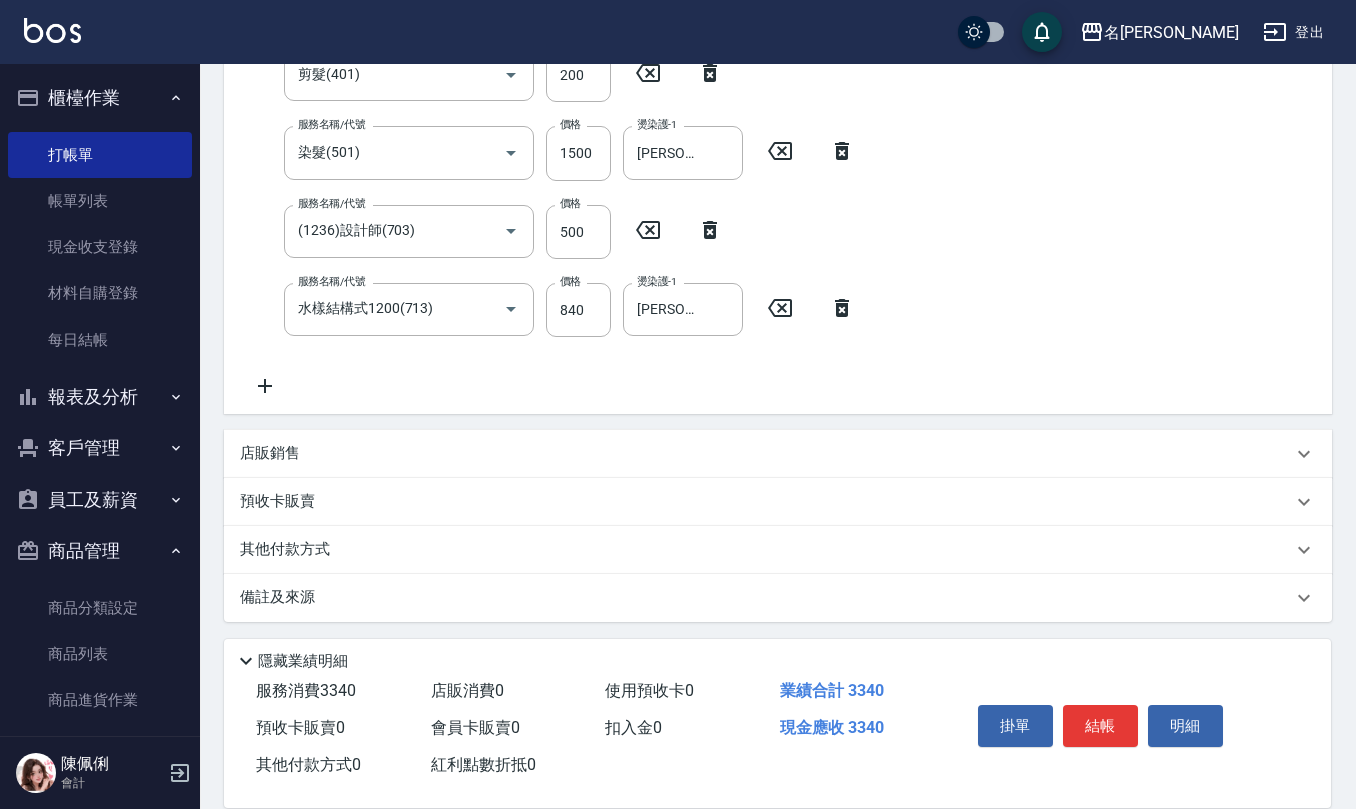 click on "店販銷售" at bounding box center (270, 453) 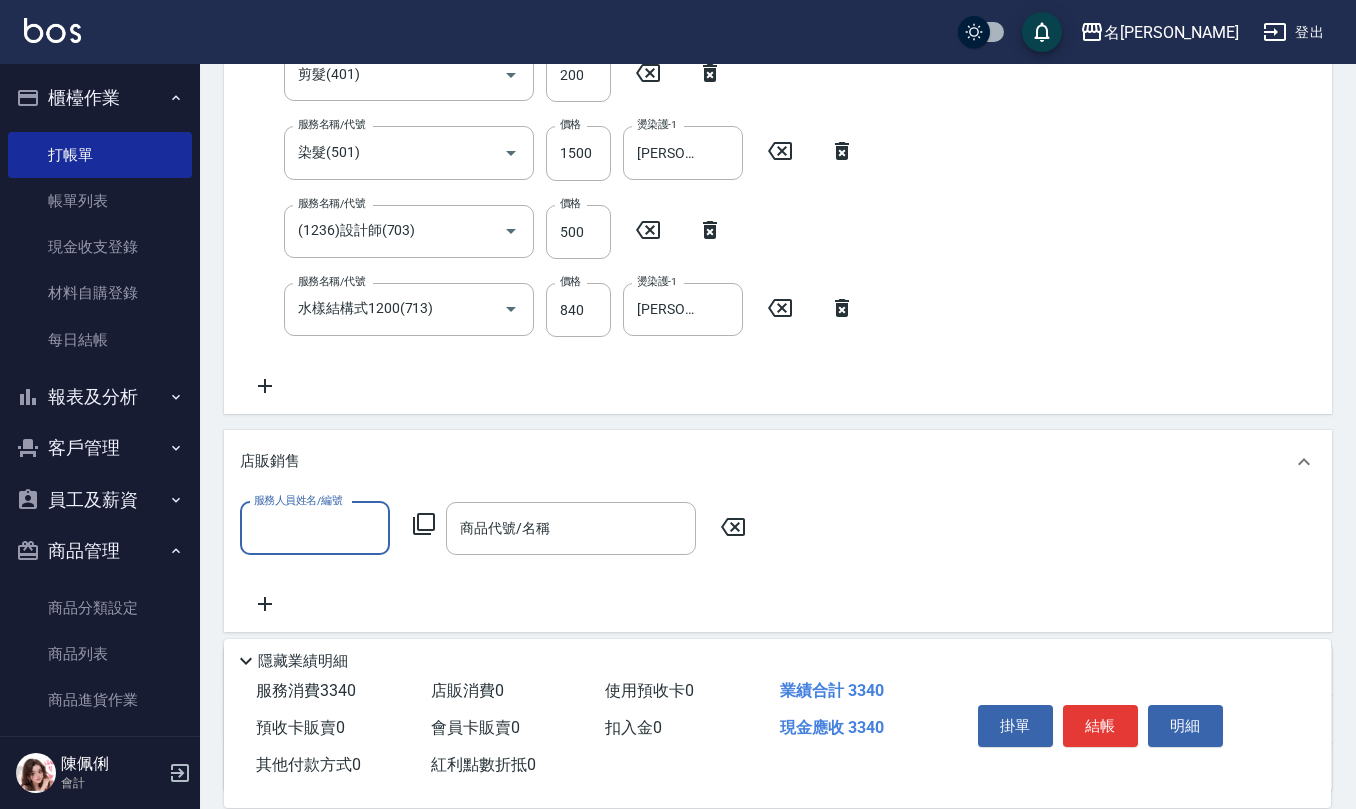 scroll, scrollTop: 0, scrollLeft: 0, axis: both 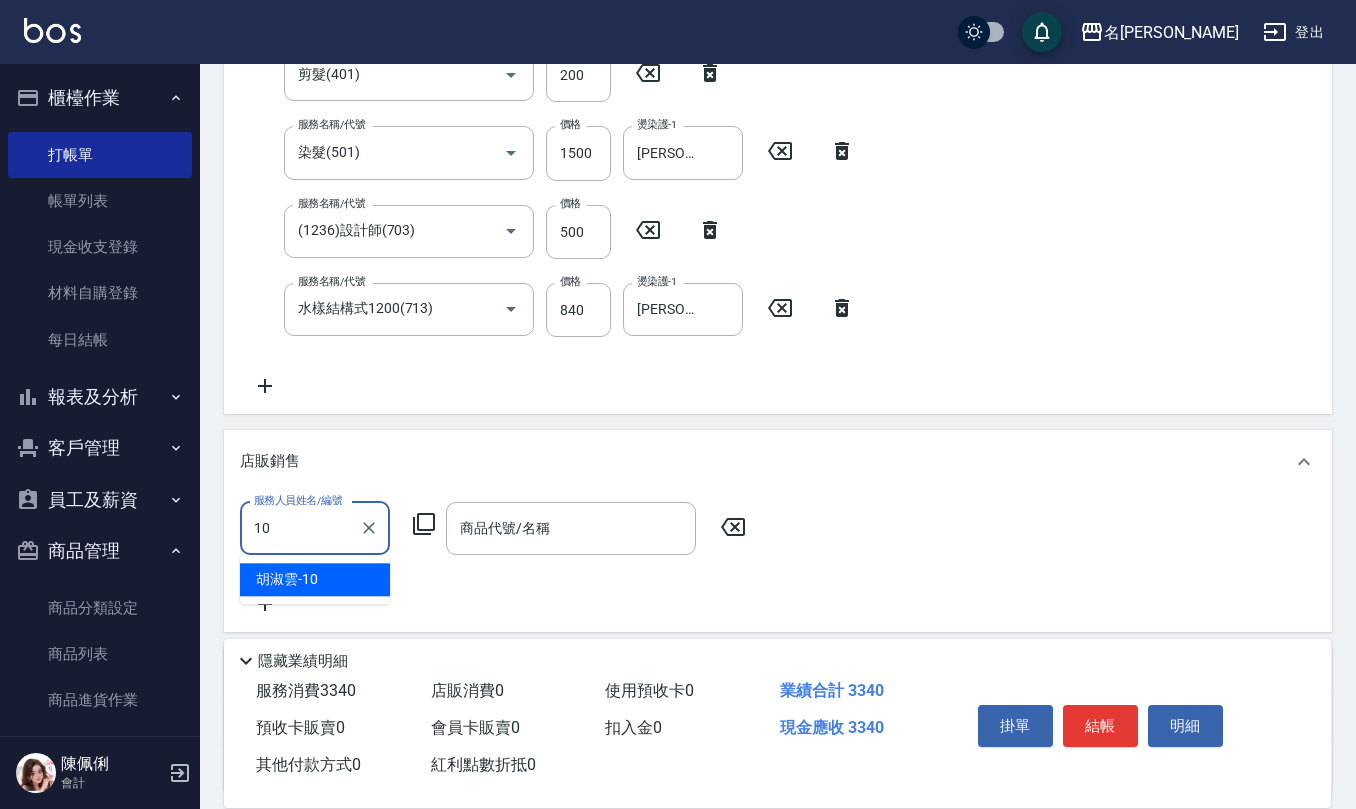 type on "[PERSON_NAME]-10" 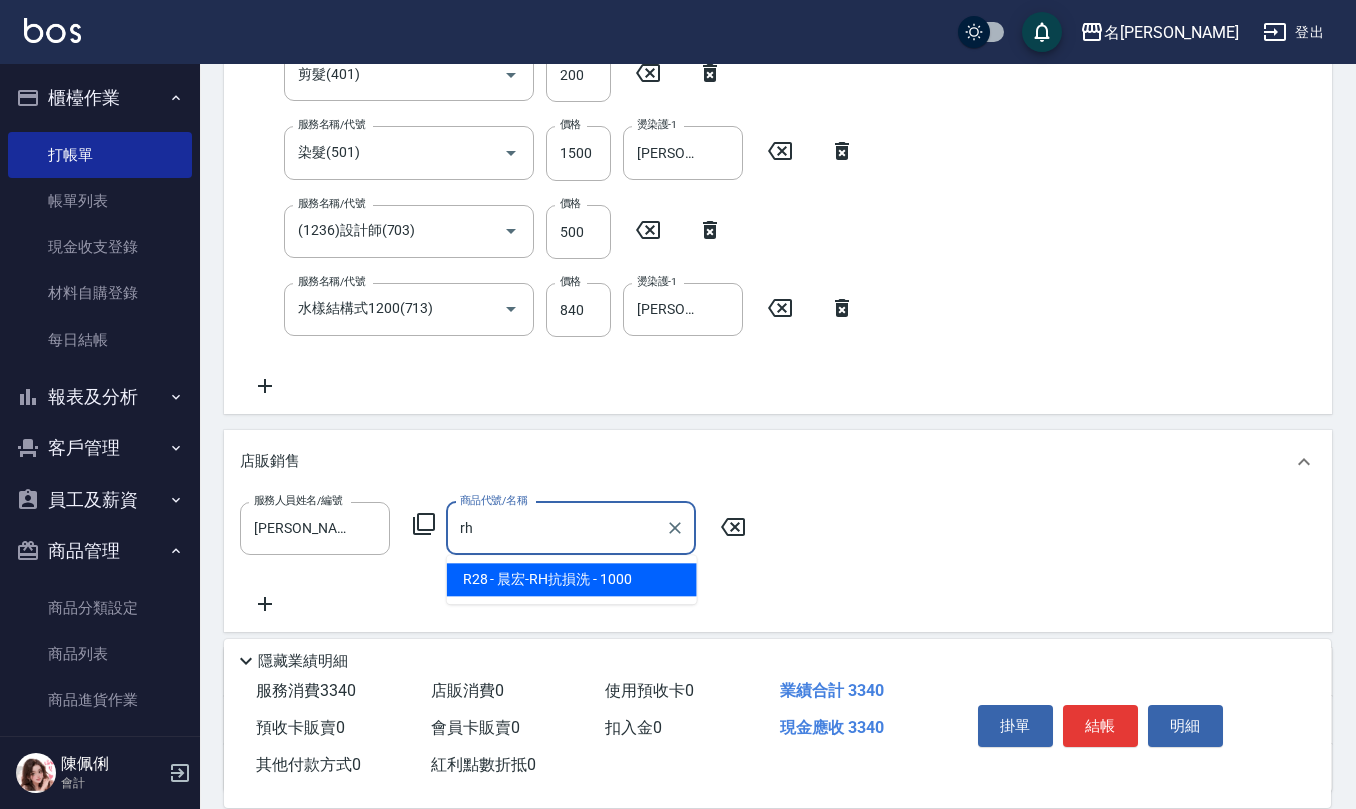 type on "晨宏-RH抗損洗" 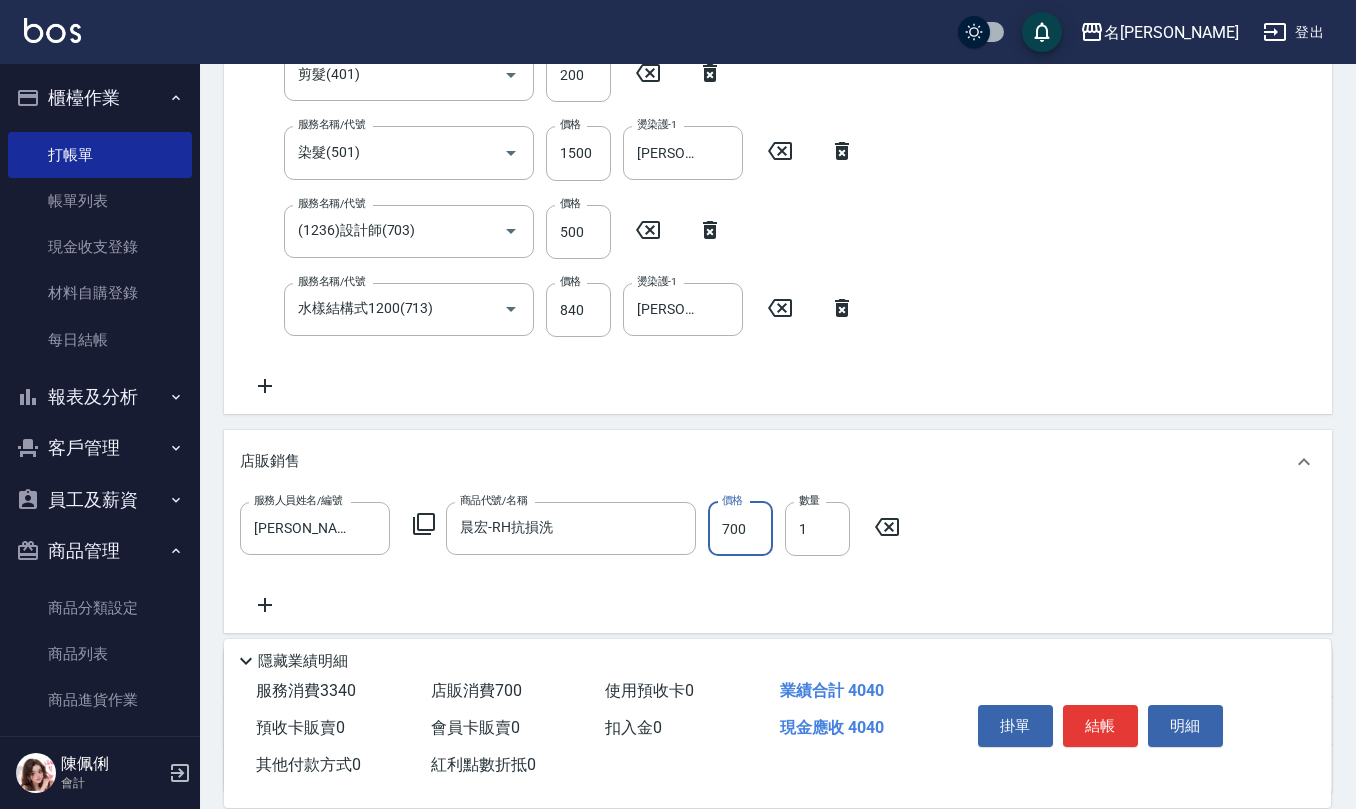 type on "700" 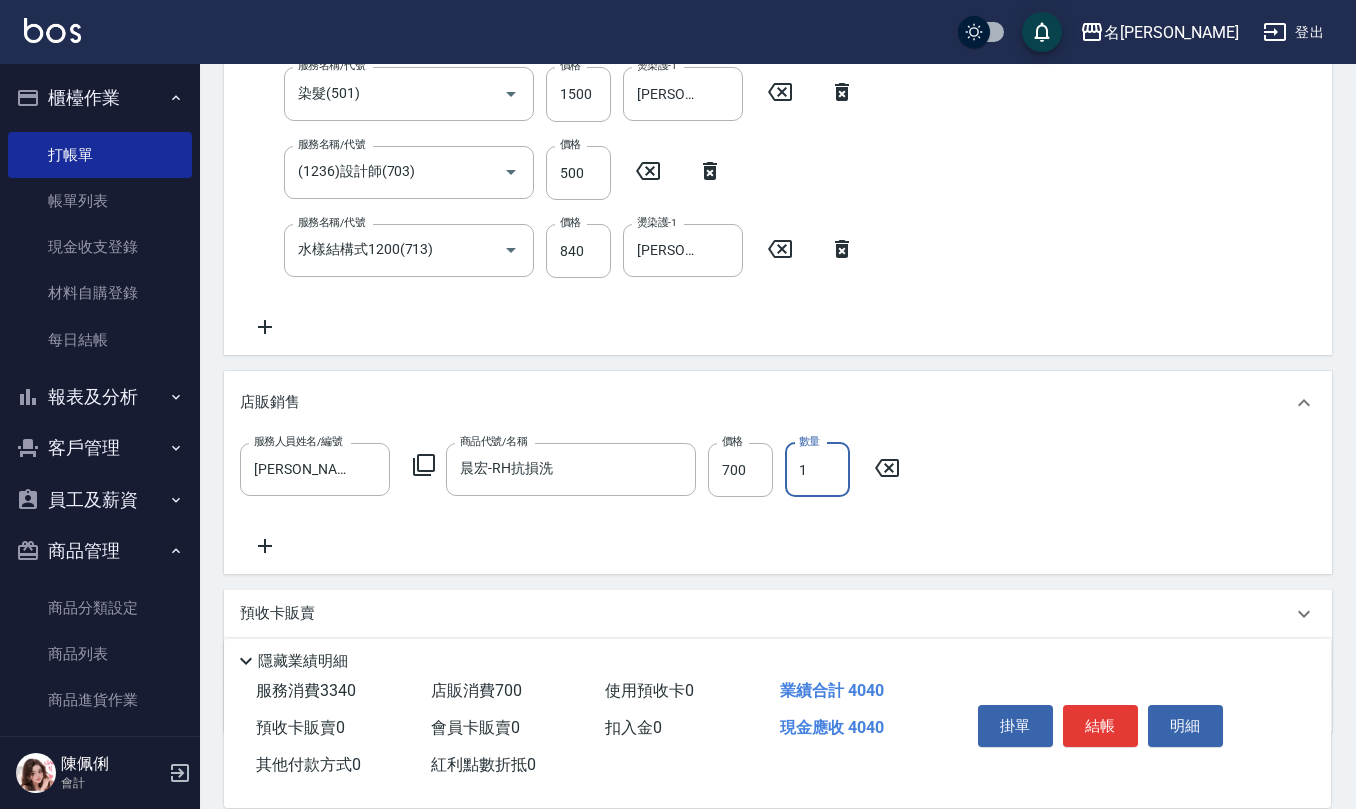 scroll, scrollTop: 533, scrollLeft: 0, axis: vertical 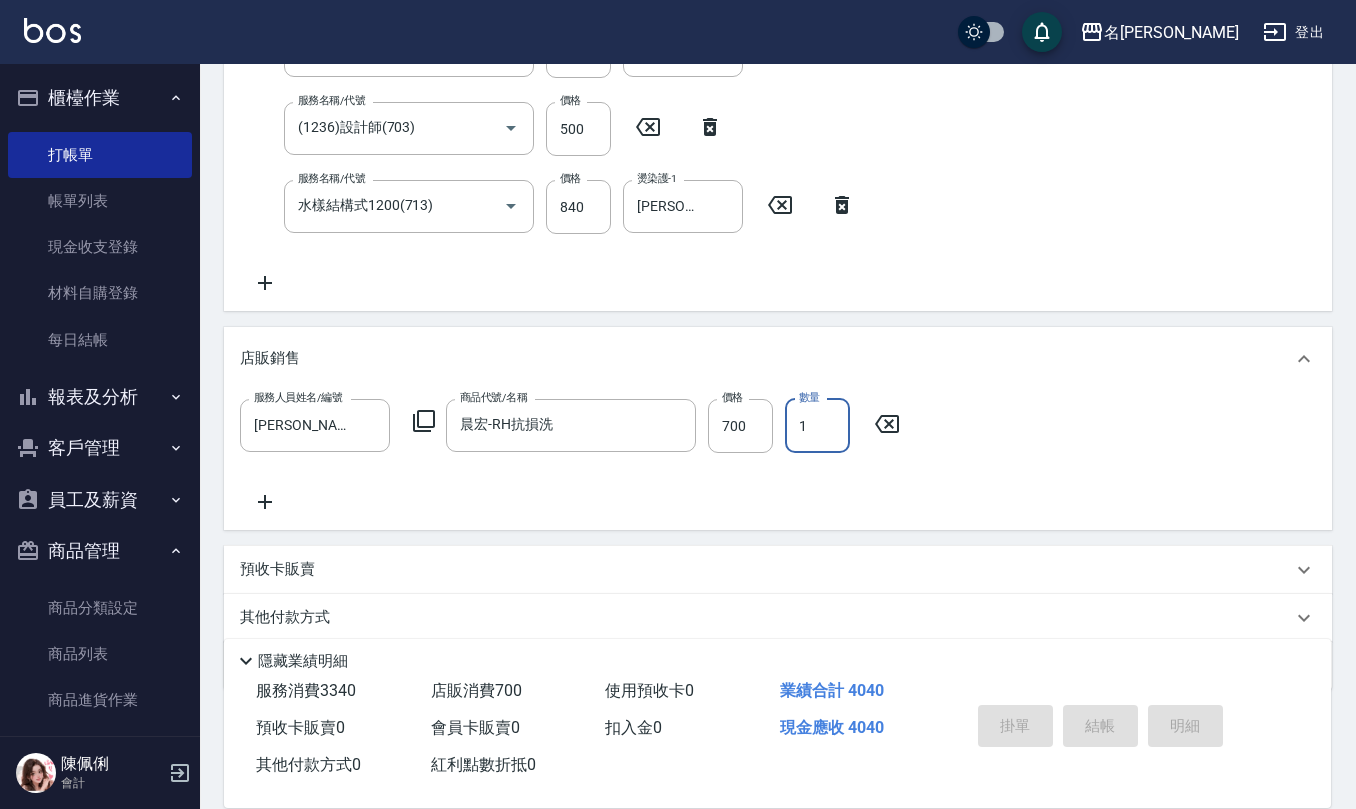 type on "[DATE] 16:29" 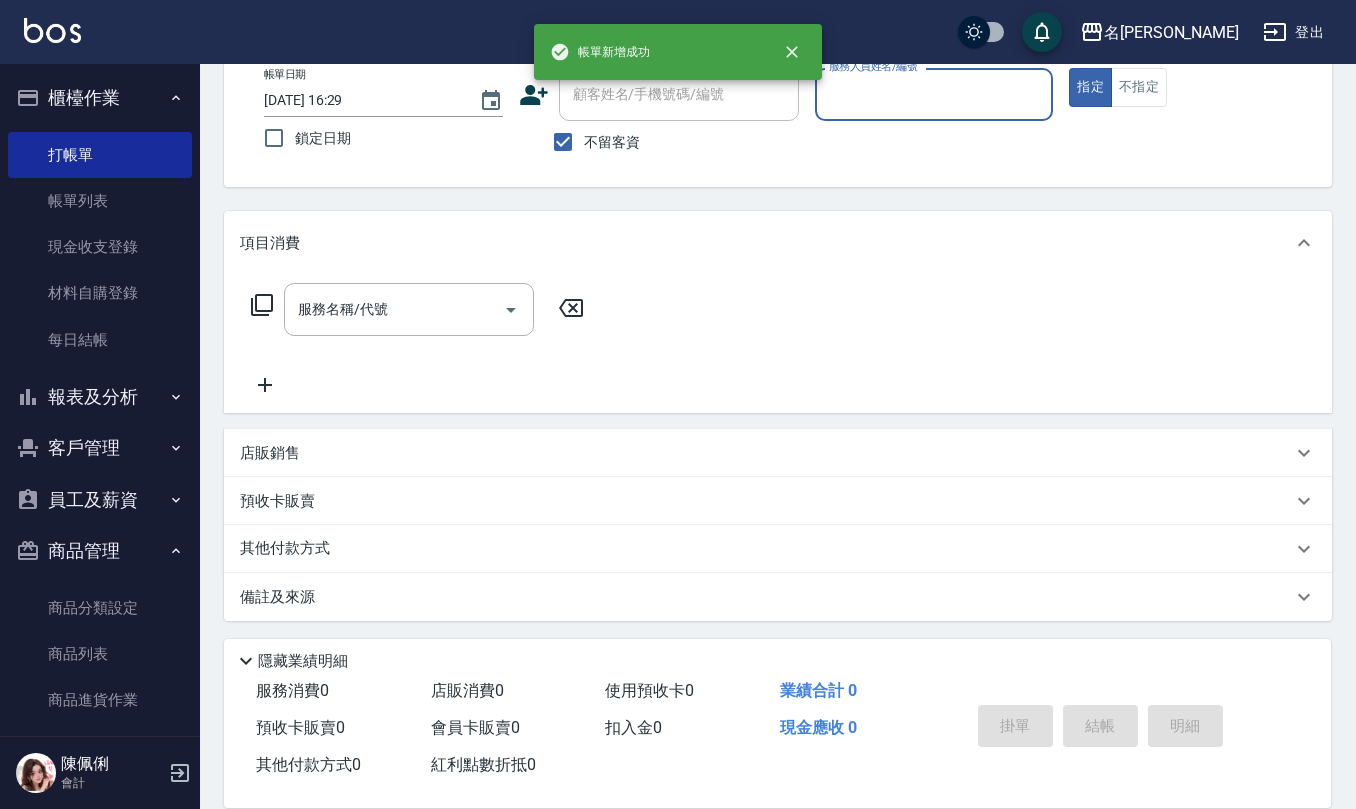 scroll, scrollTop: 0, scrollLeft: 0, axis: both 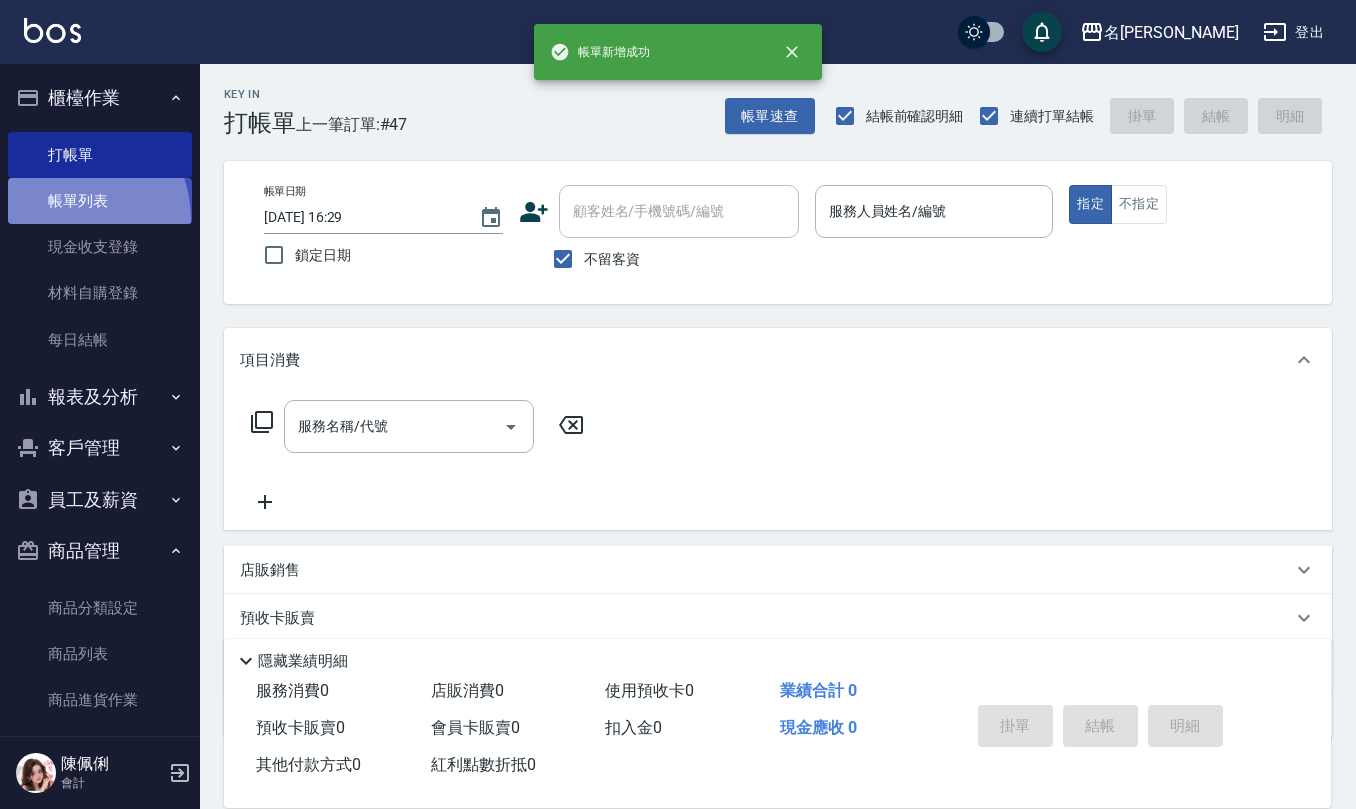 click on "帳單列表" at bounding box center (100, 201) 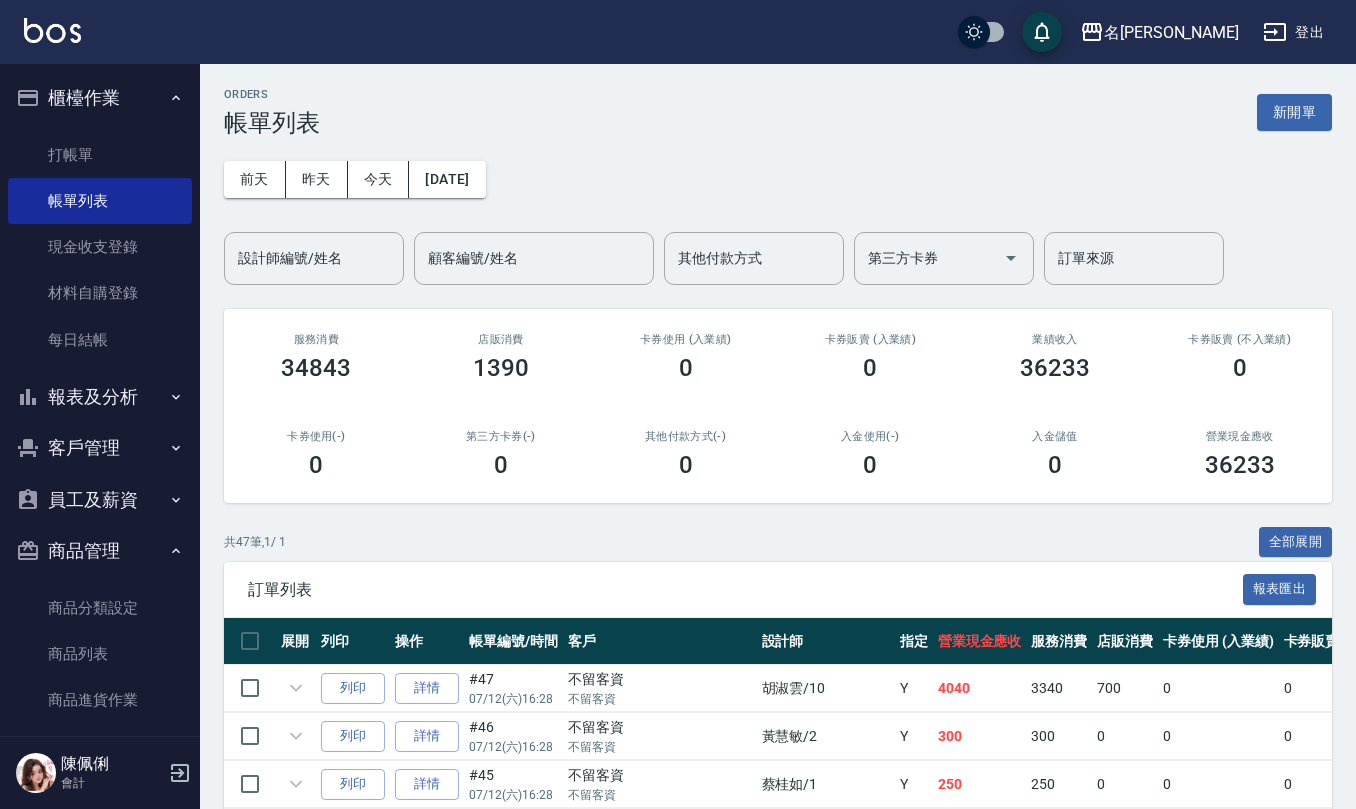 click on "訂單列表 報表匯出" at bounding box center (778, 589) 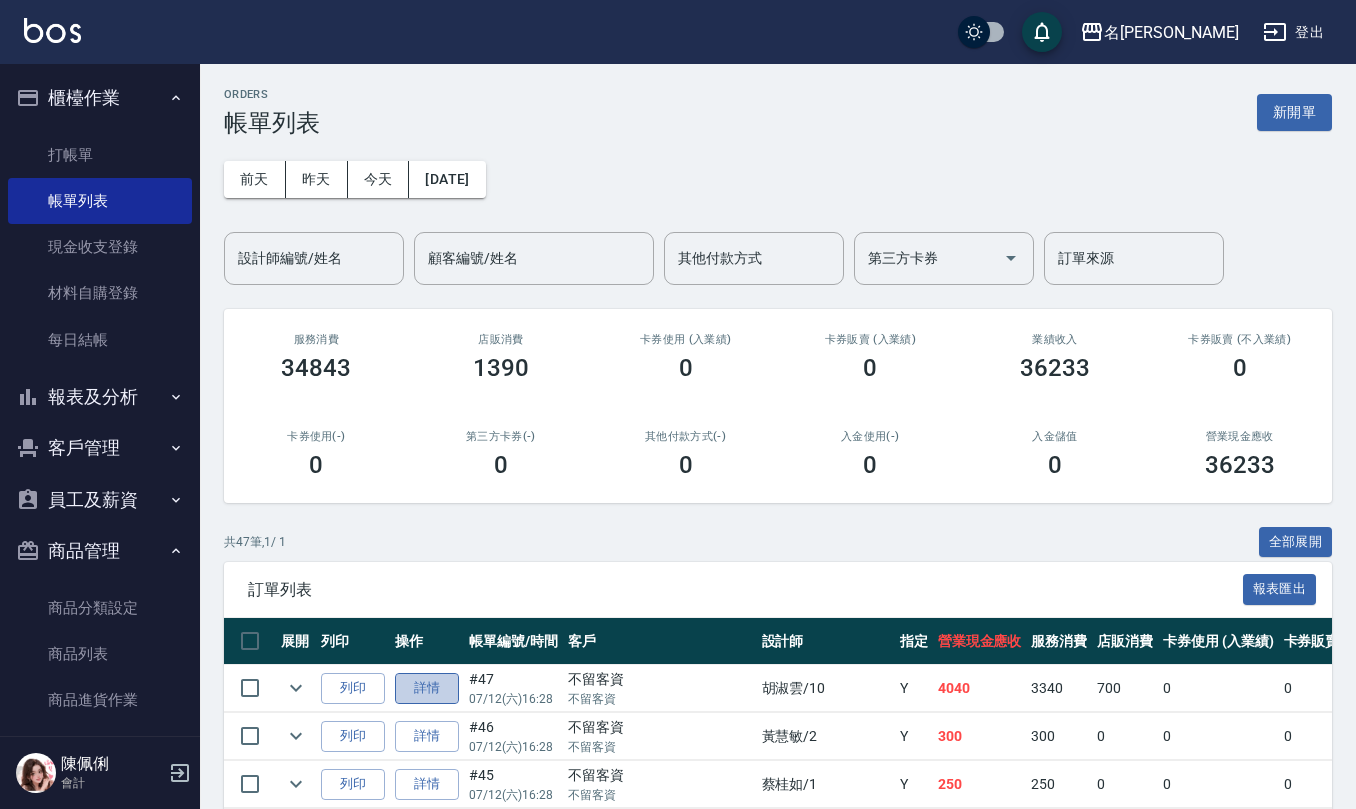 click on "詳情" at bounding box center (427, 688) 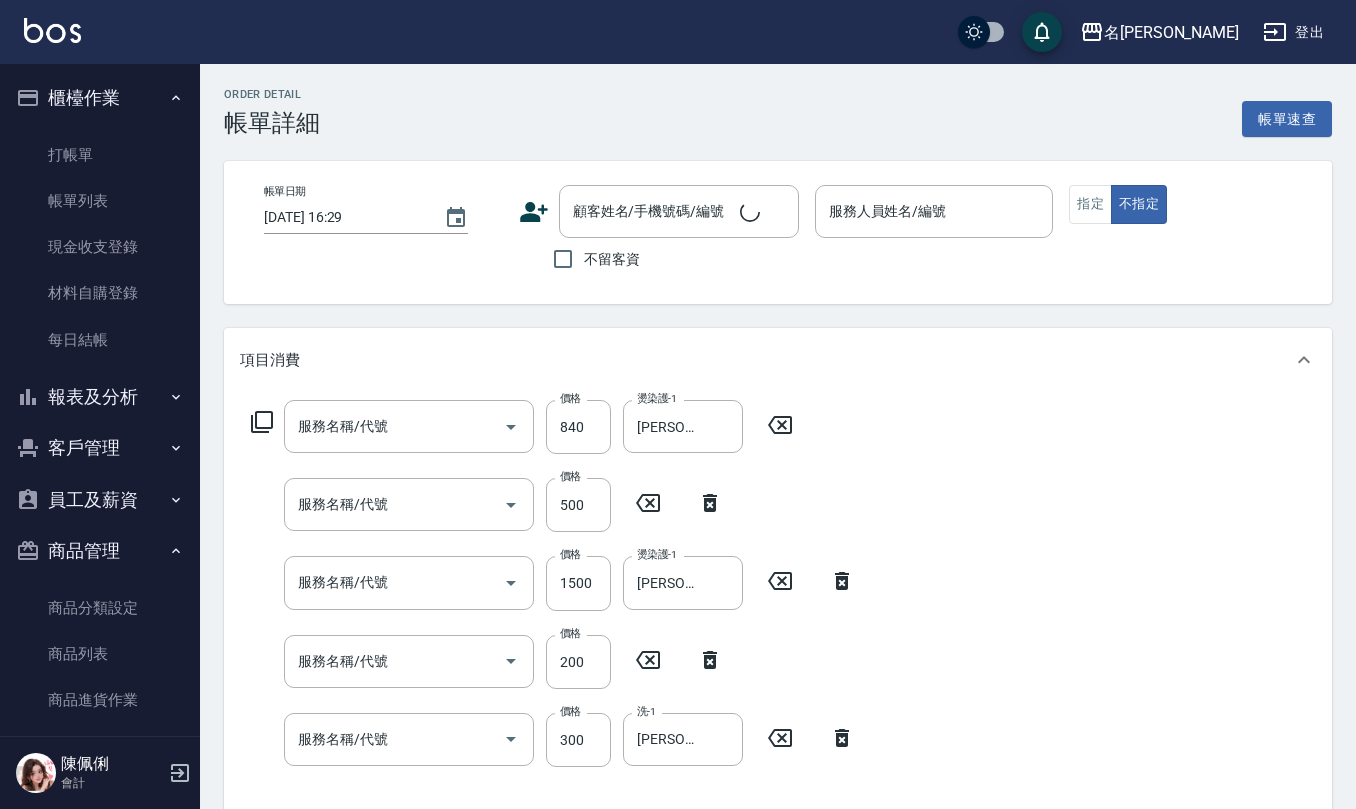 type on "[DATE] 16:28" 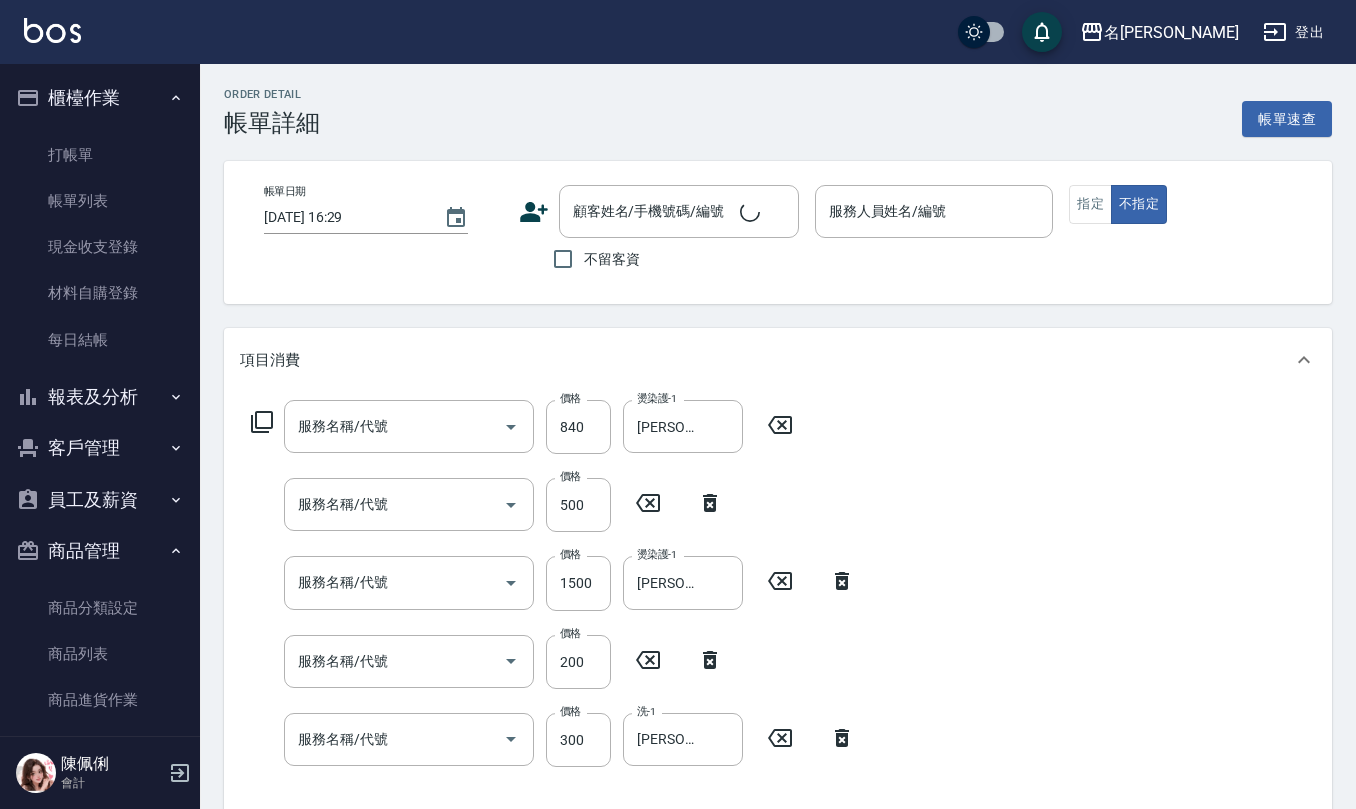 checkbox on "true" 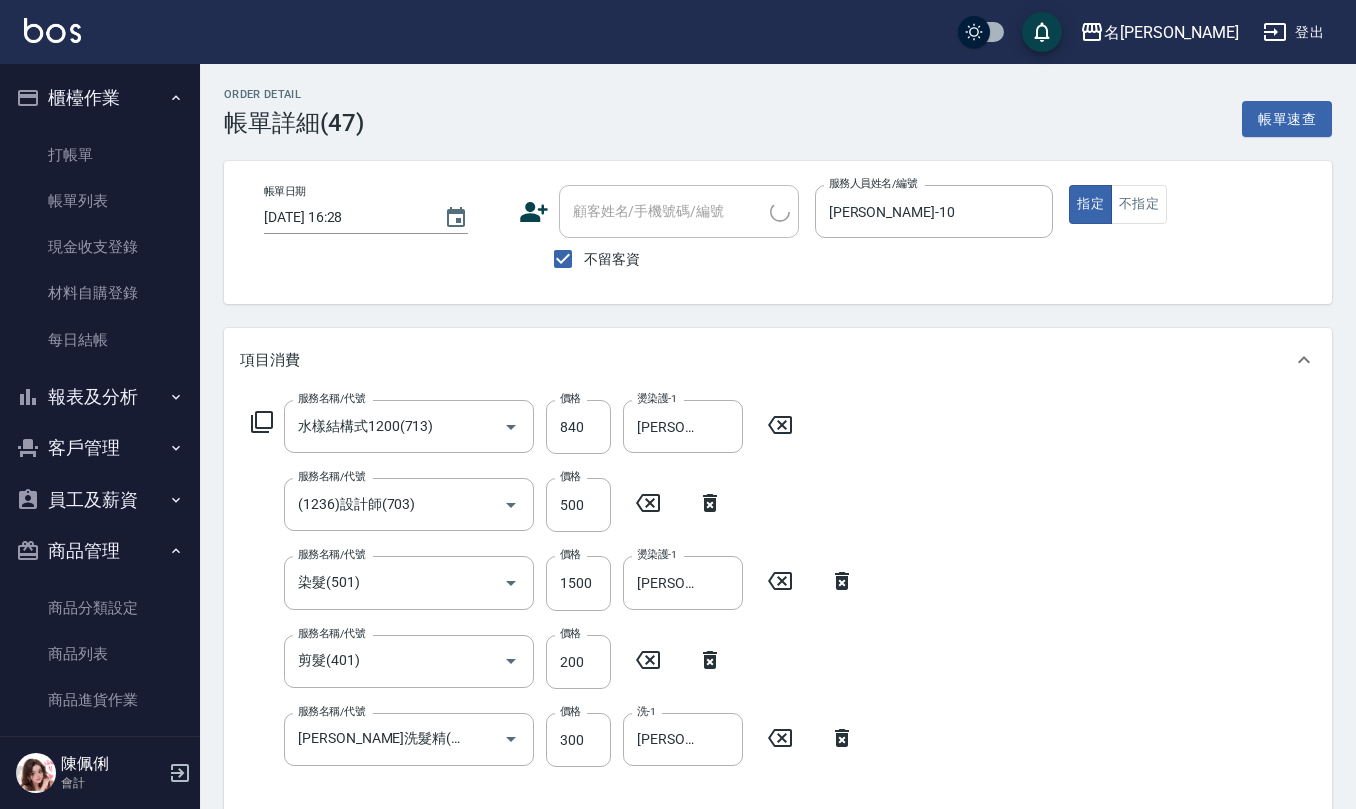 scroll, scrollTop: 524, scrollLeft: 0, axis: vertical 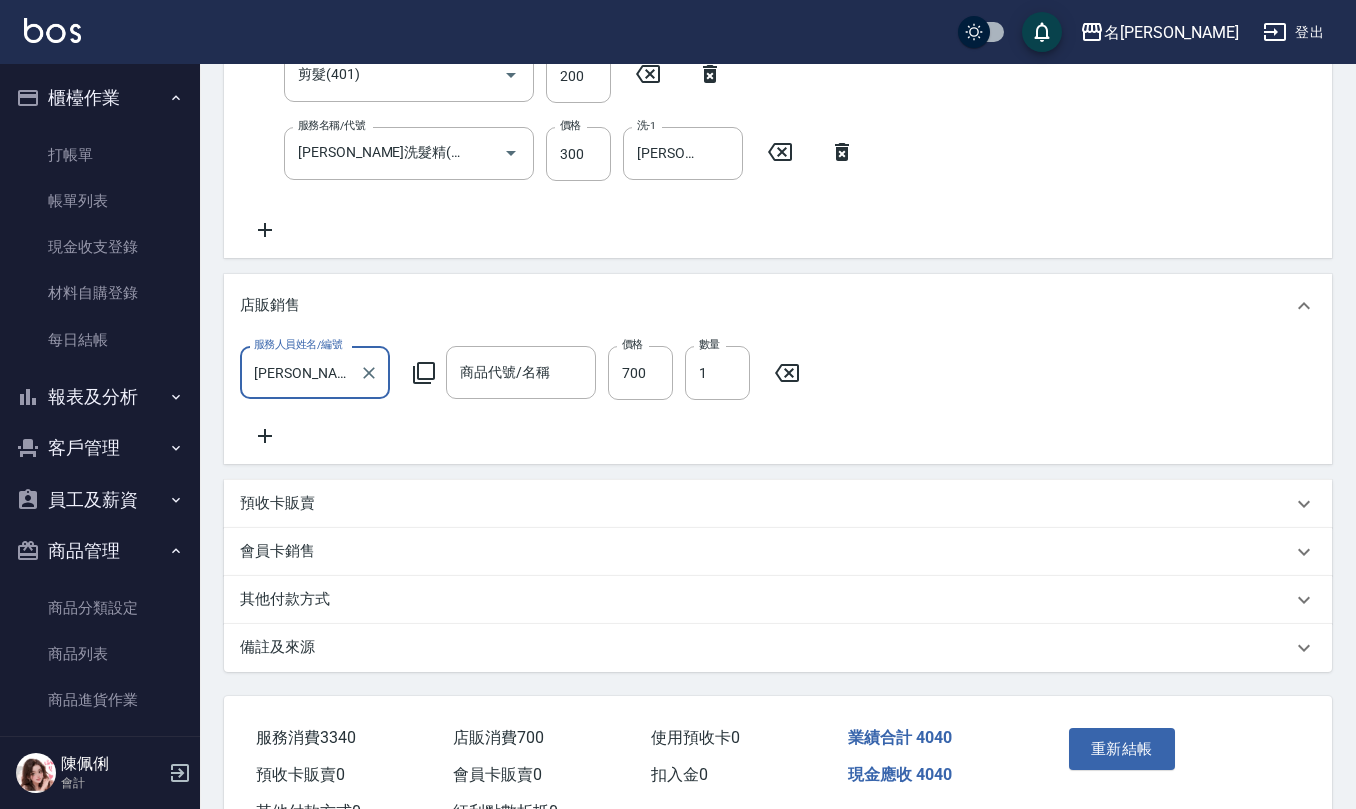 type on "晨宏-RH抗損洗" 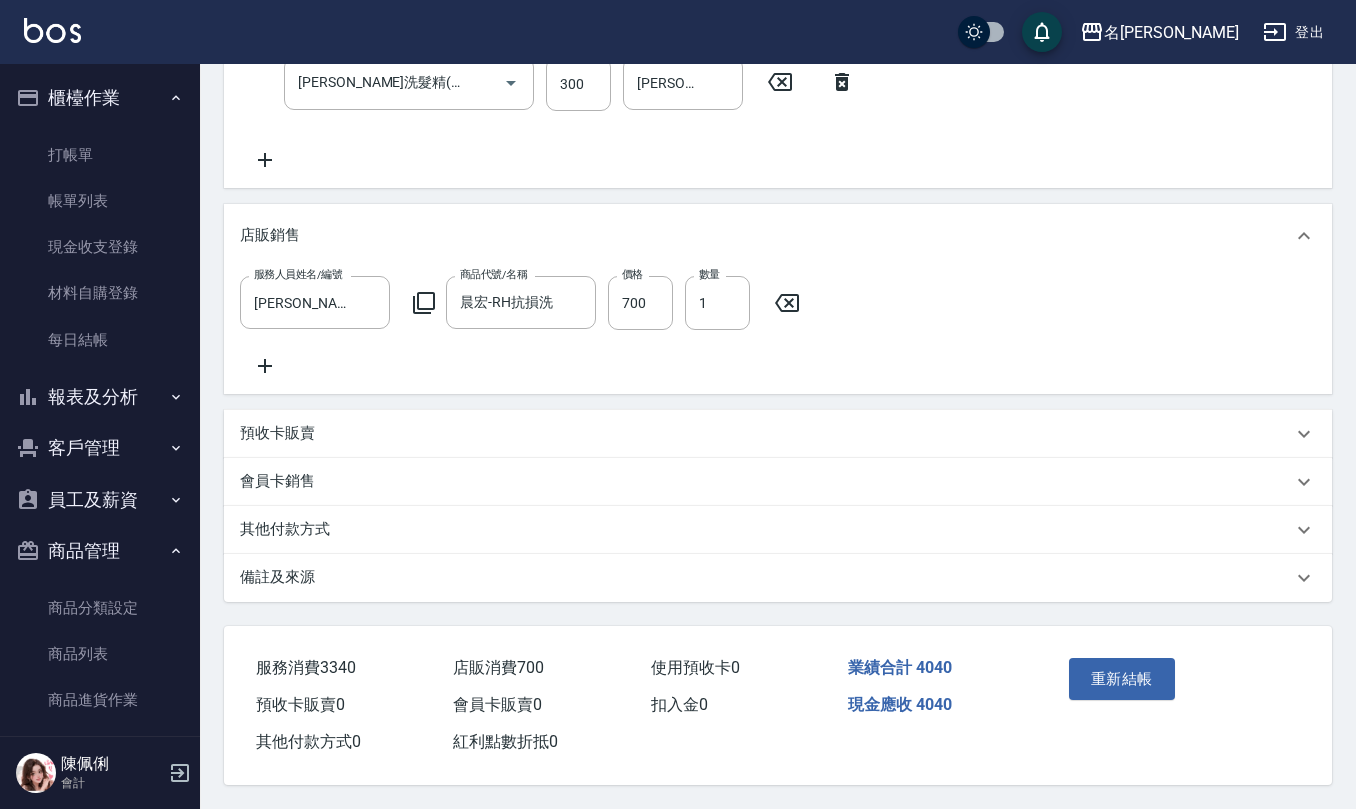 click on "備註及來源" at bounding box center [766, 577] 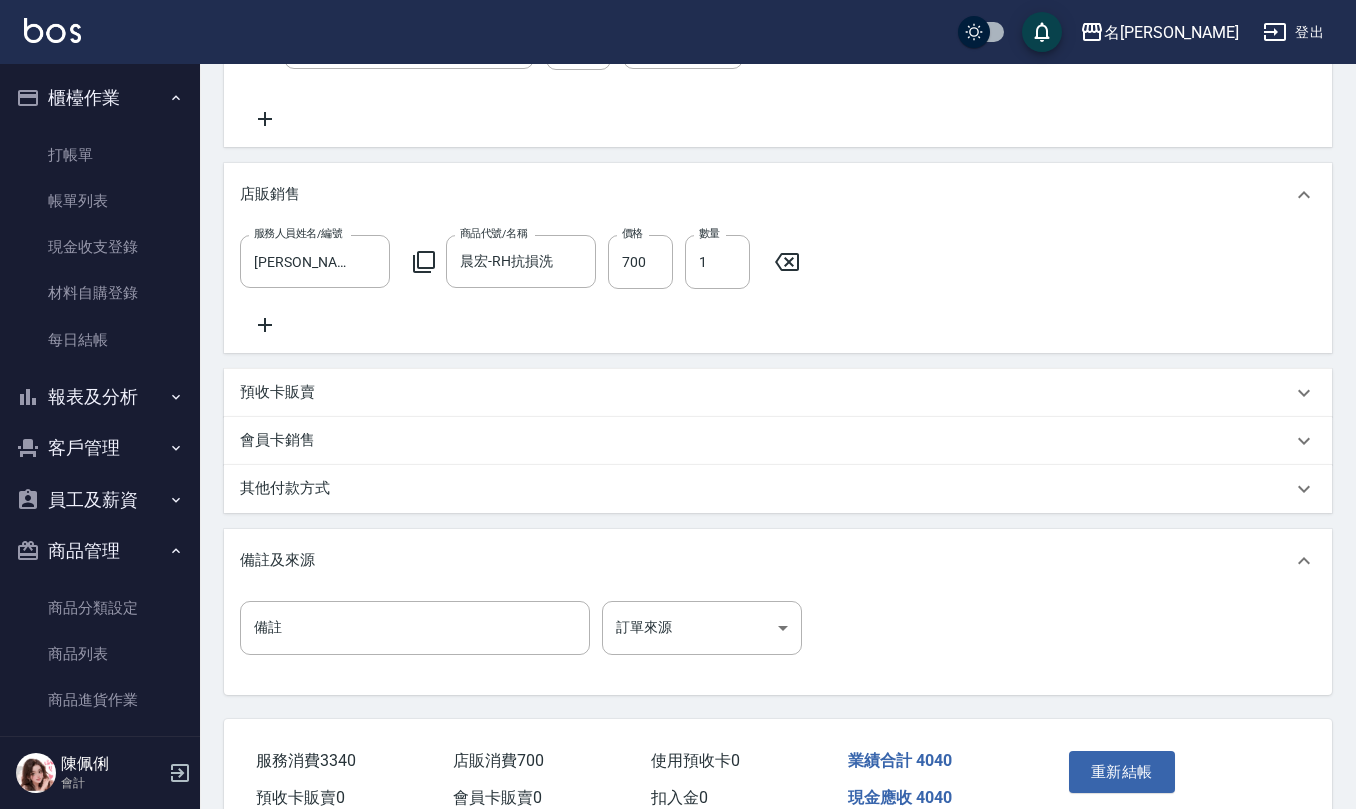 scroll, scrollTop: 814, scrollLeft: 0, axis: vertical 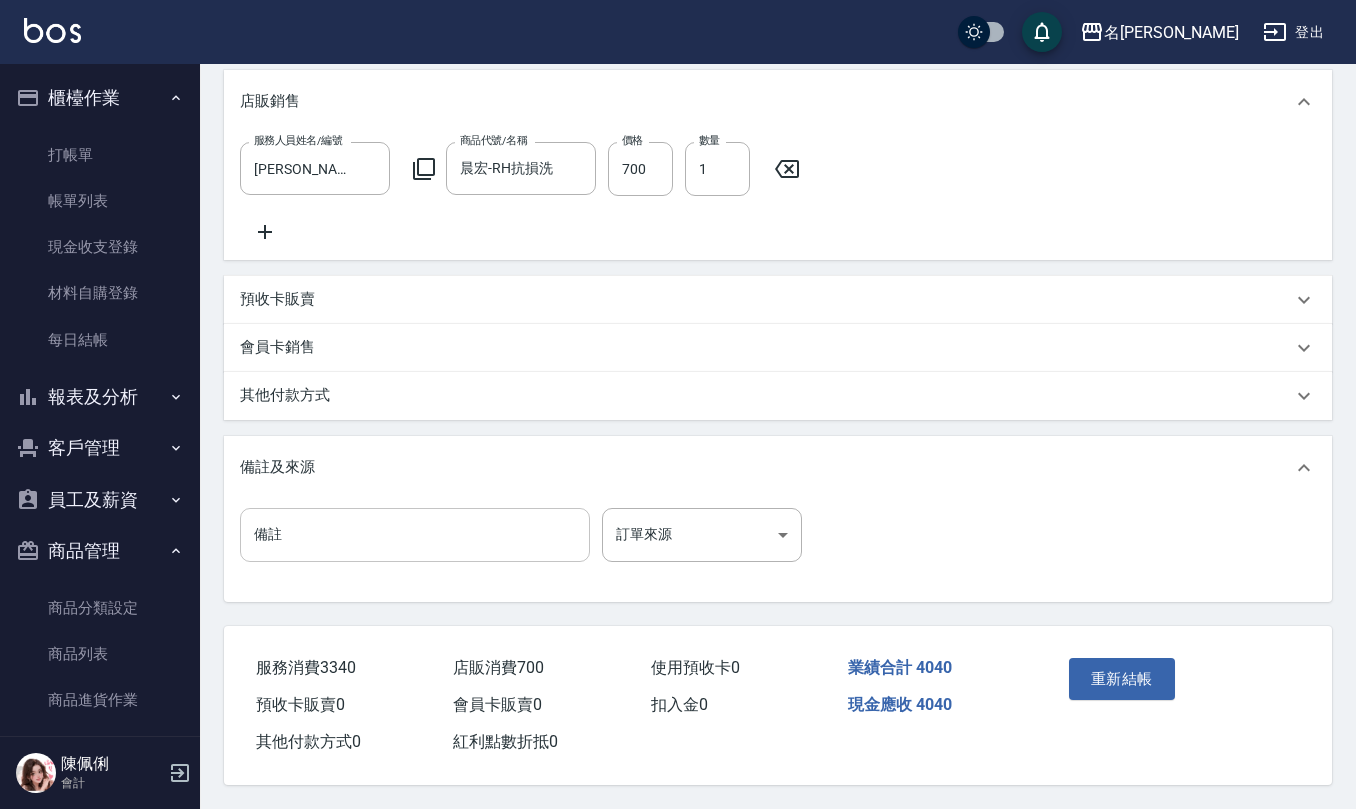 click on "備註" at bounding box center [415, 535] 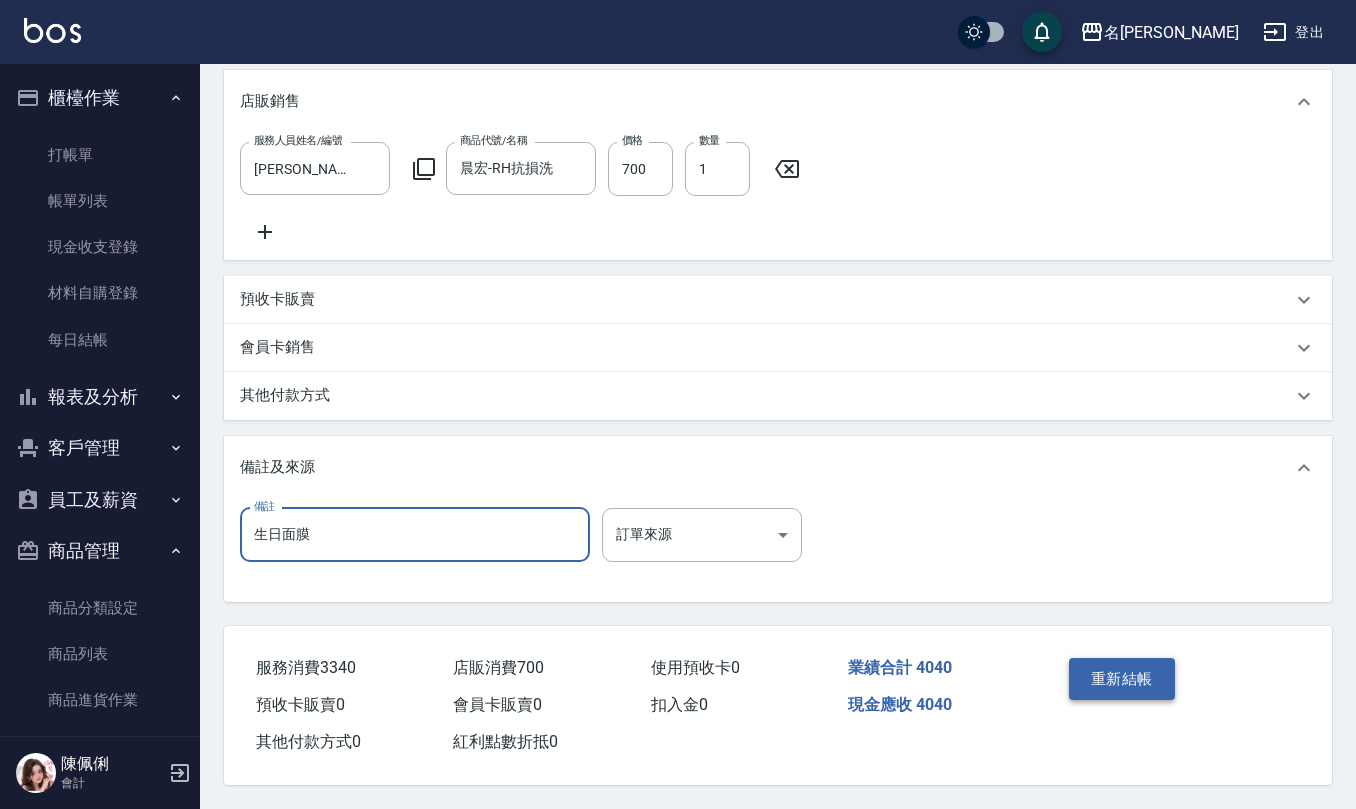 type on "生日面膜" 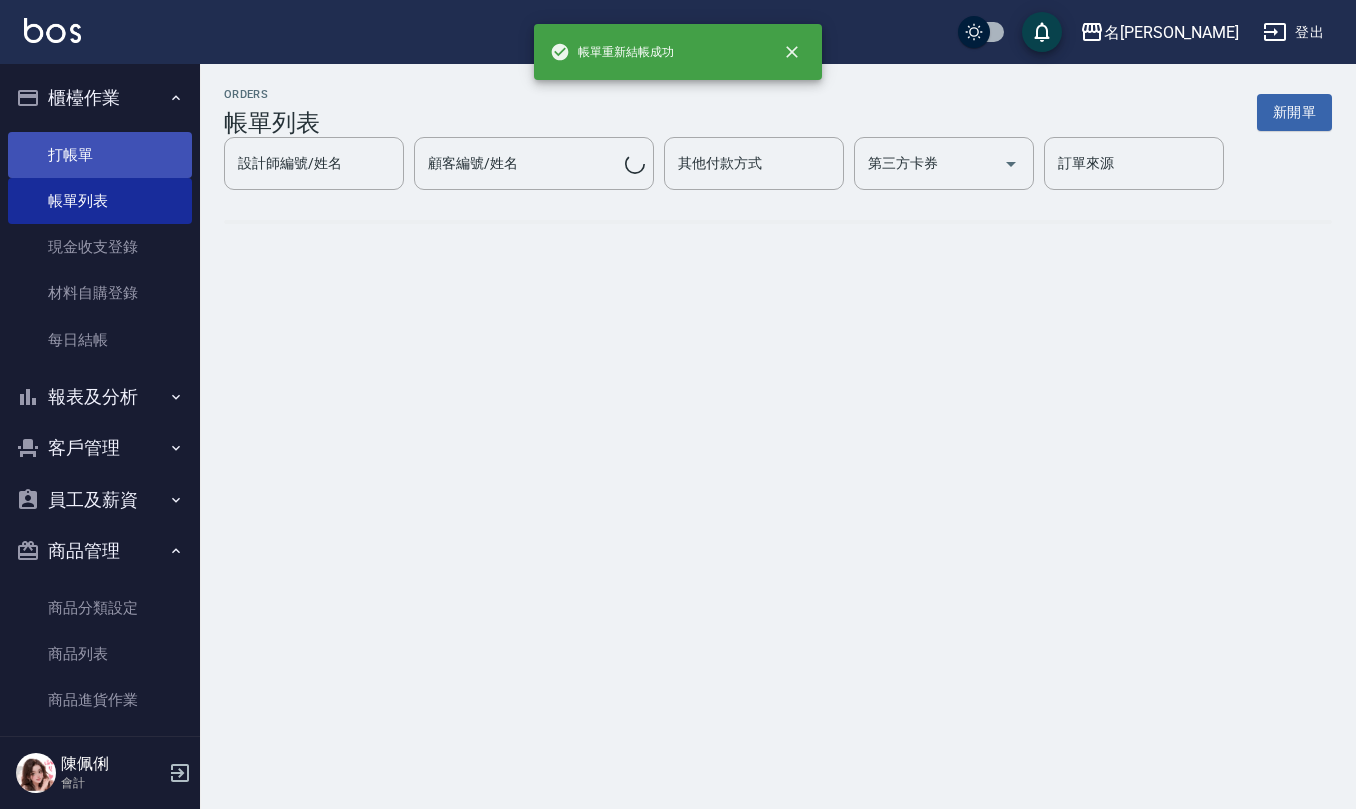 scroll, scrollTop: 0, scrollLeft: 0, axis: both 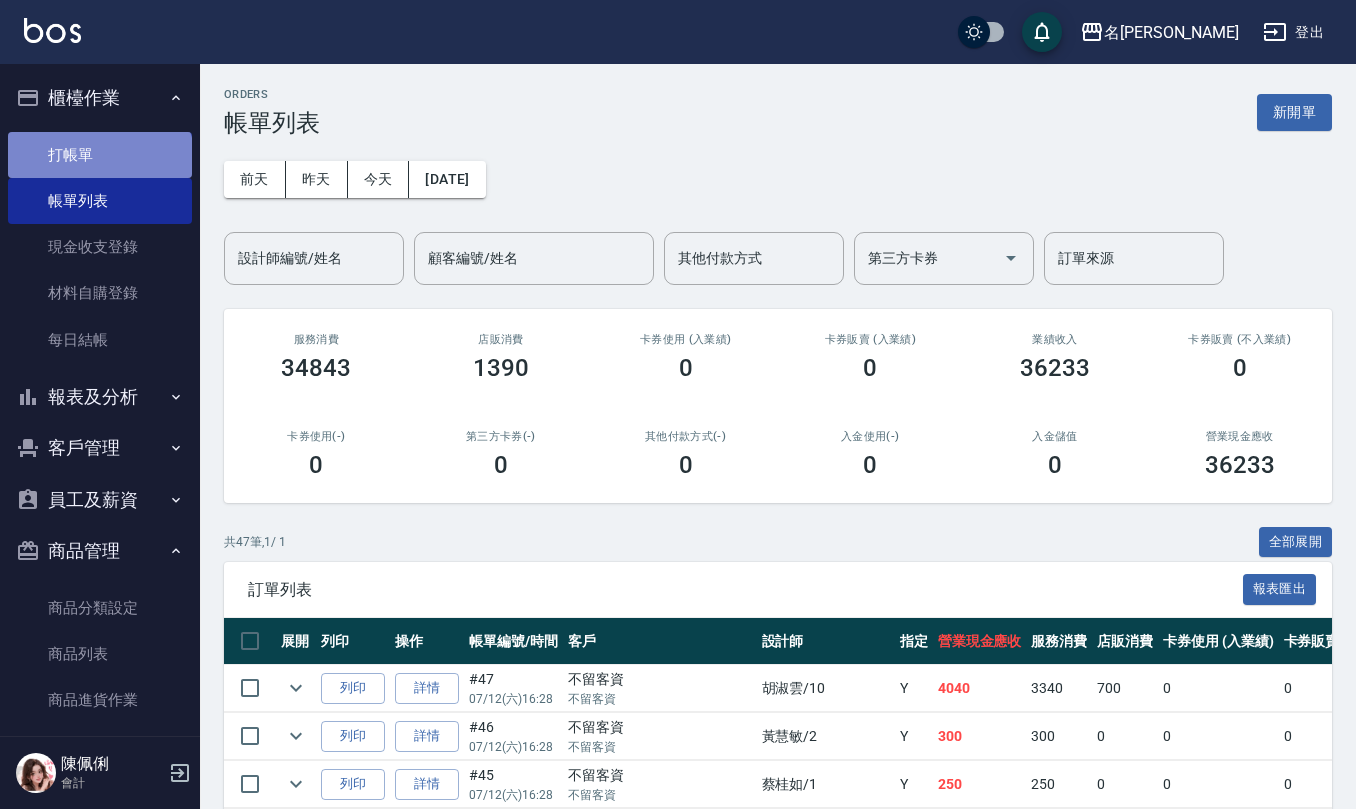 click on "打帳單" at bounding box center [100, 155] 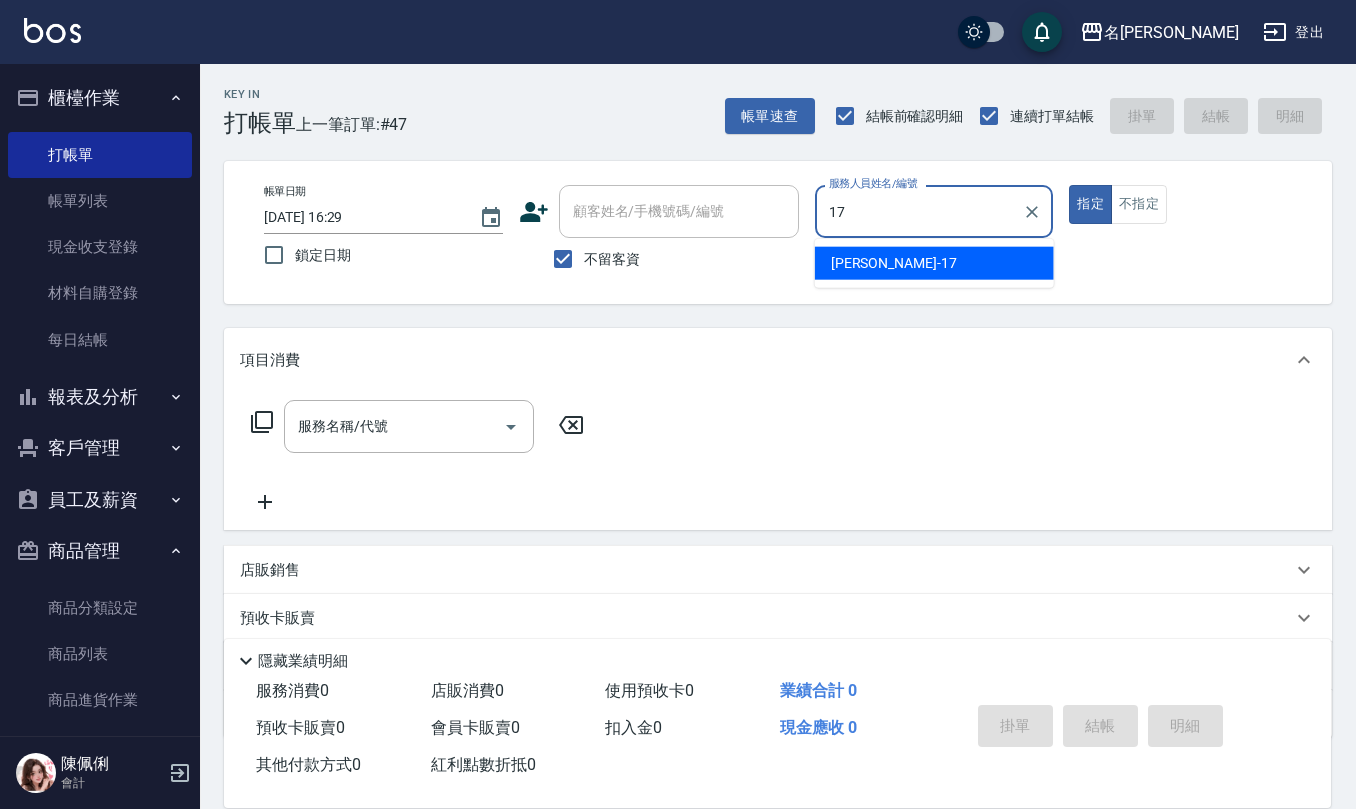 type on "[PERSON_NAME]-17" 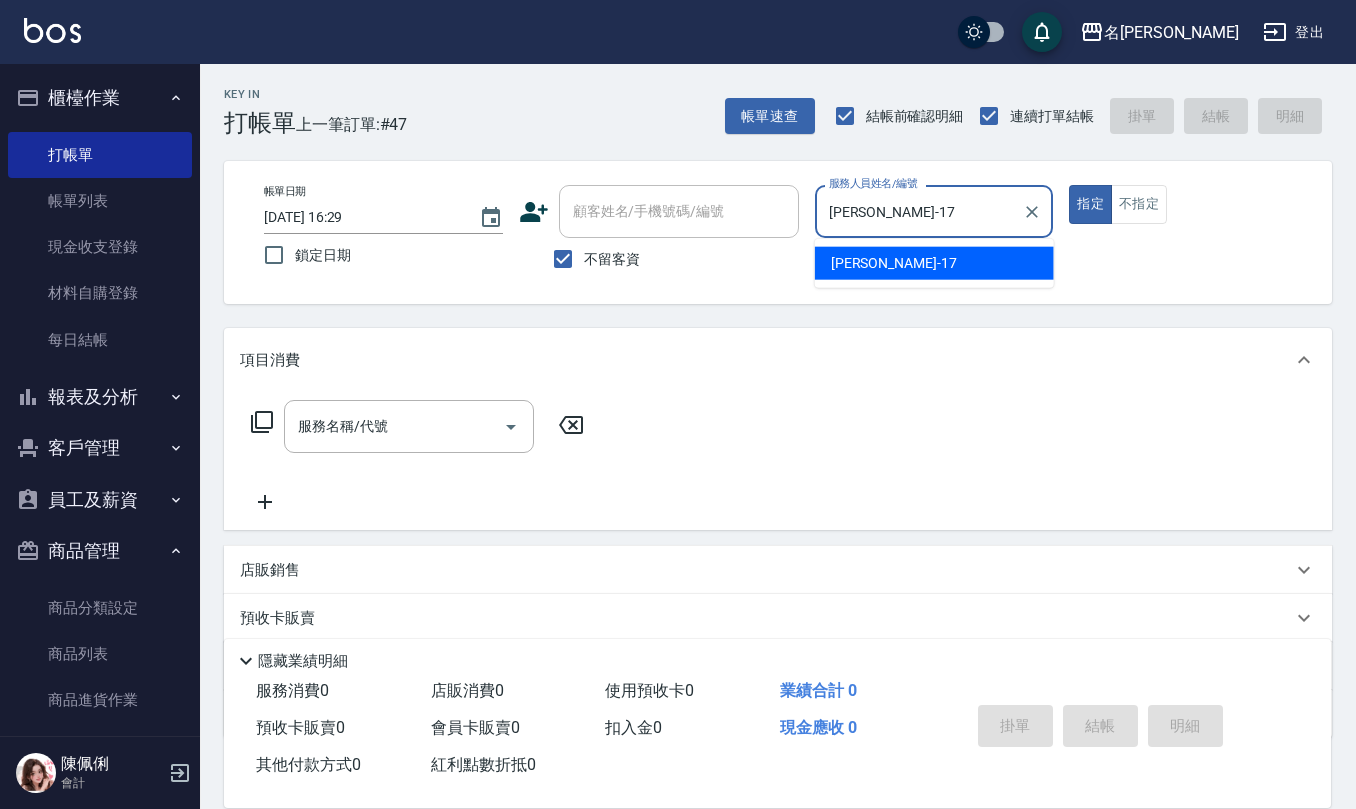 type on "true" 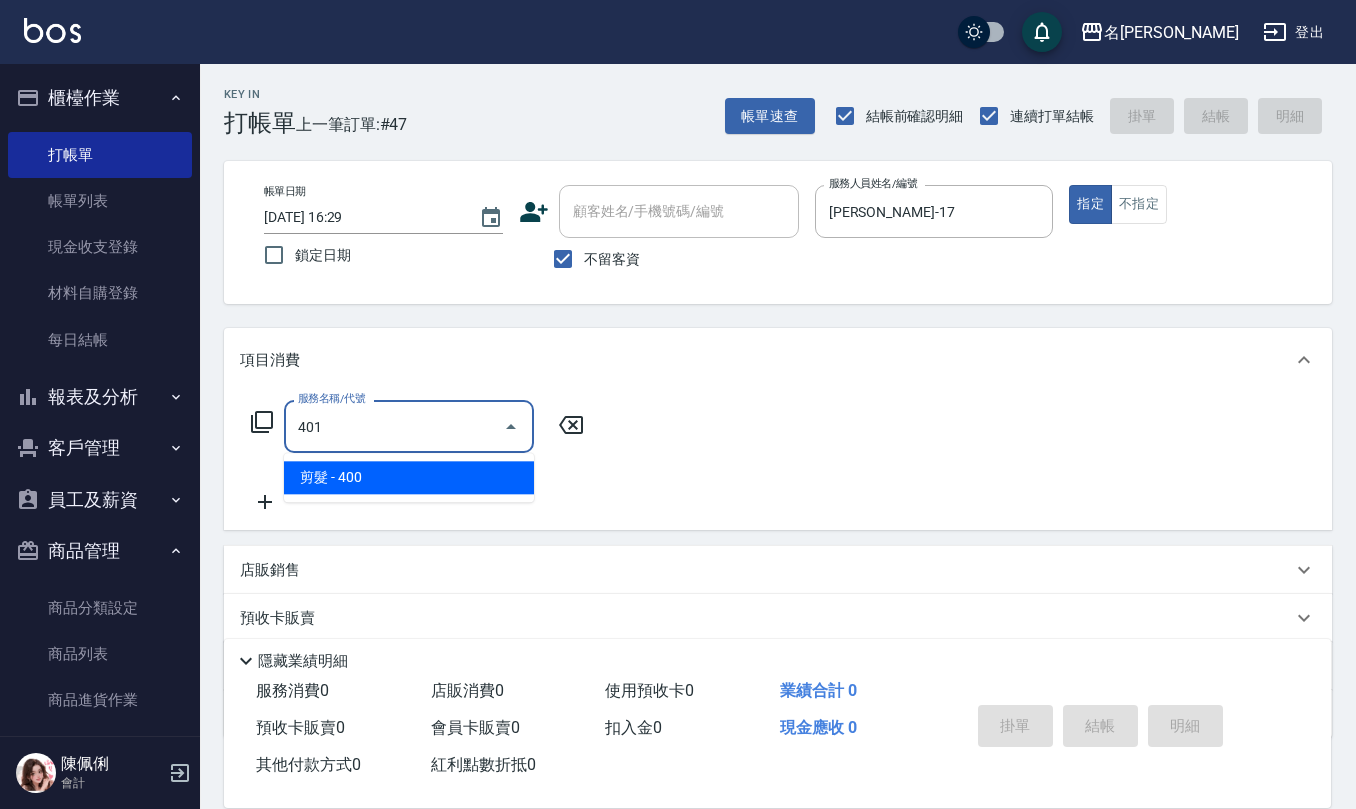 type on "剪髮(401)" 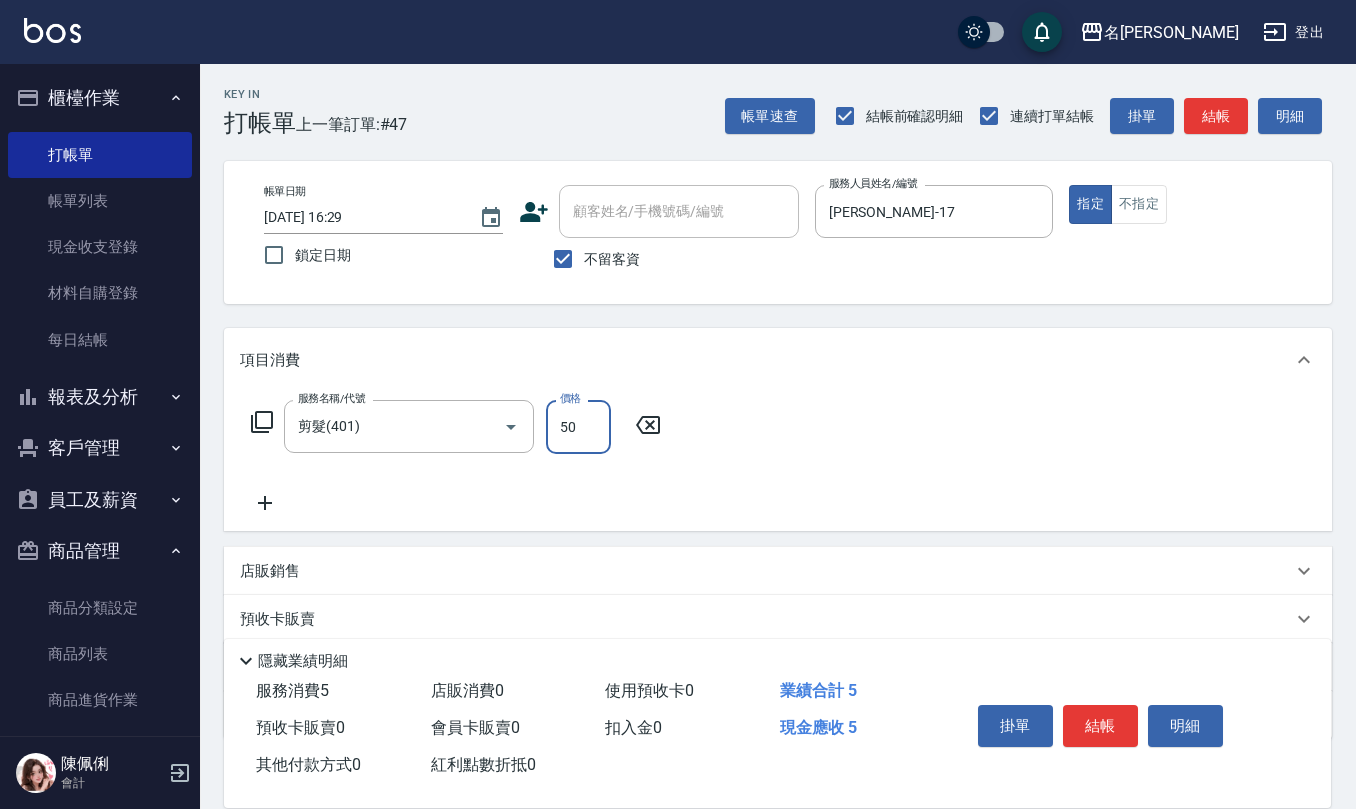 type on "50" 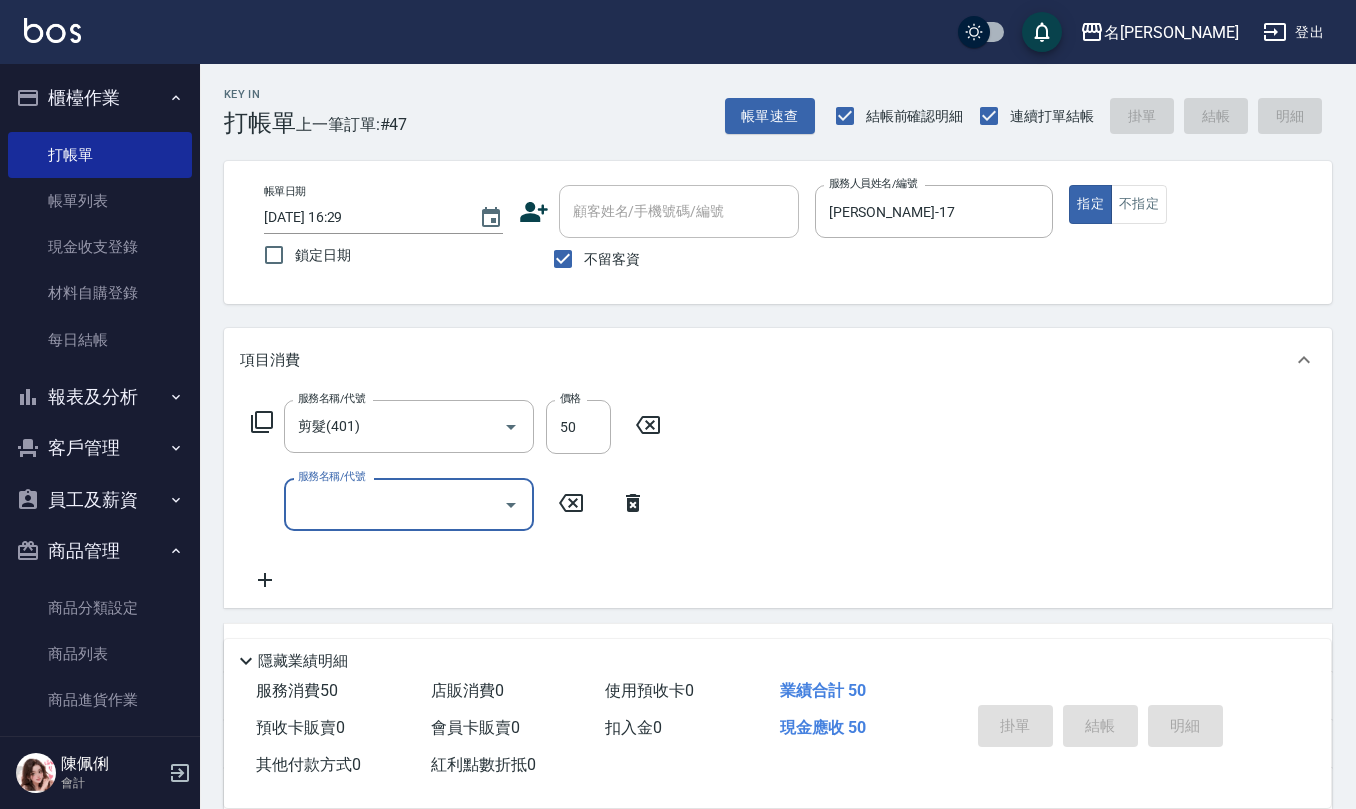 type on "[DATE] 16:30" 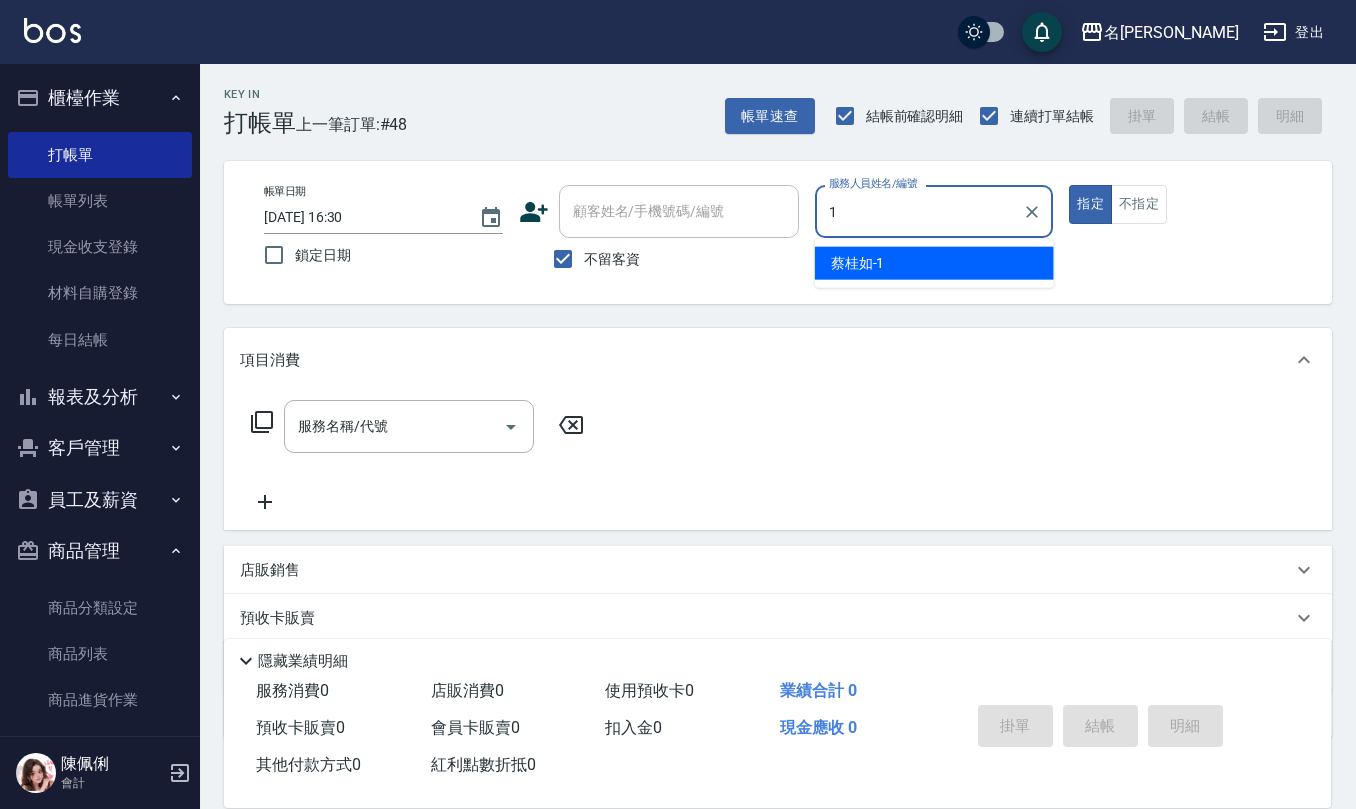 type on "[PERSON_NAME]1" 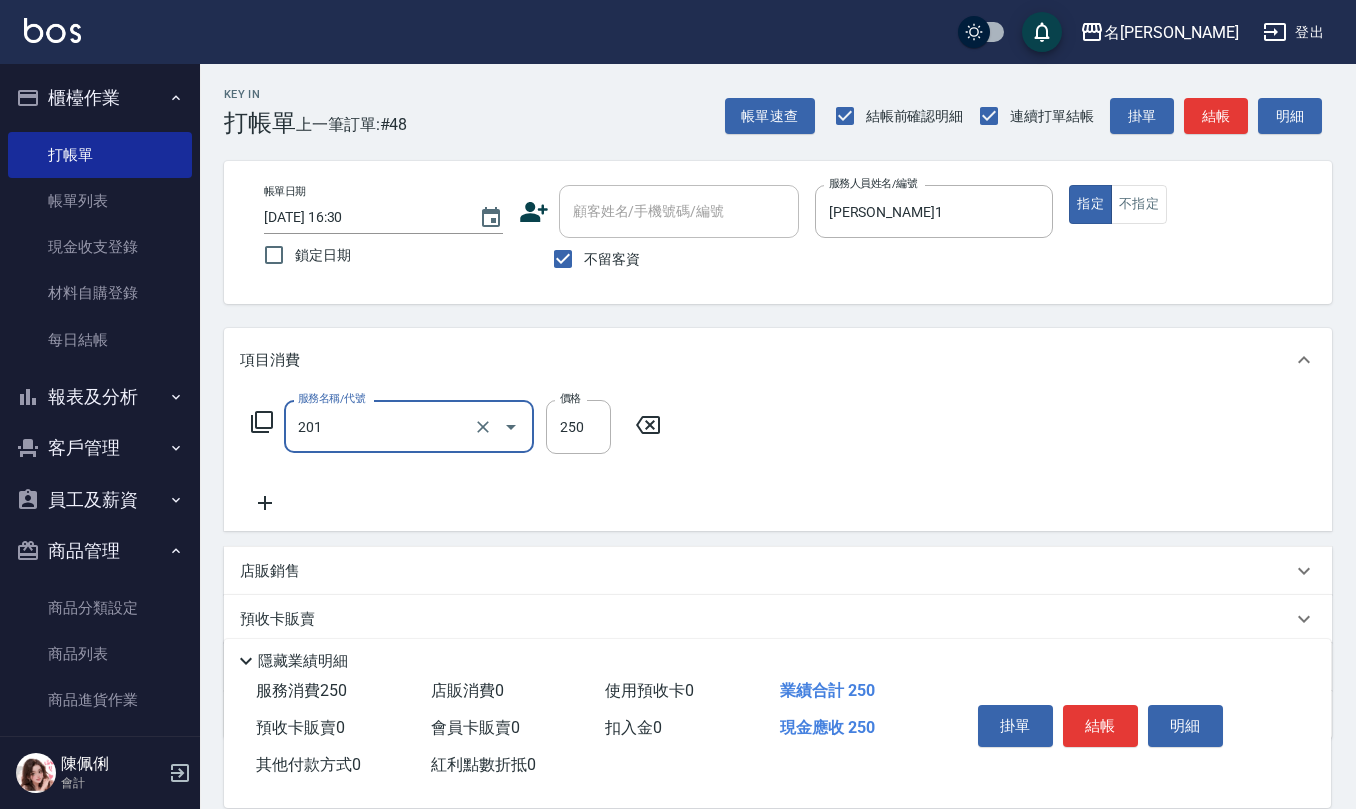 type on "洗髮(201)" 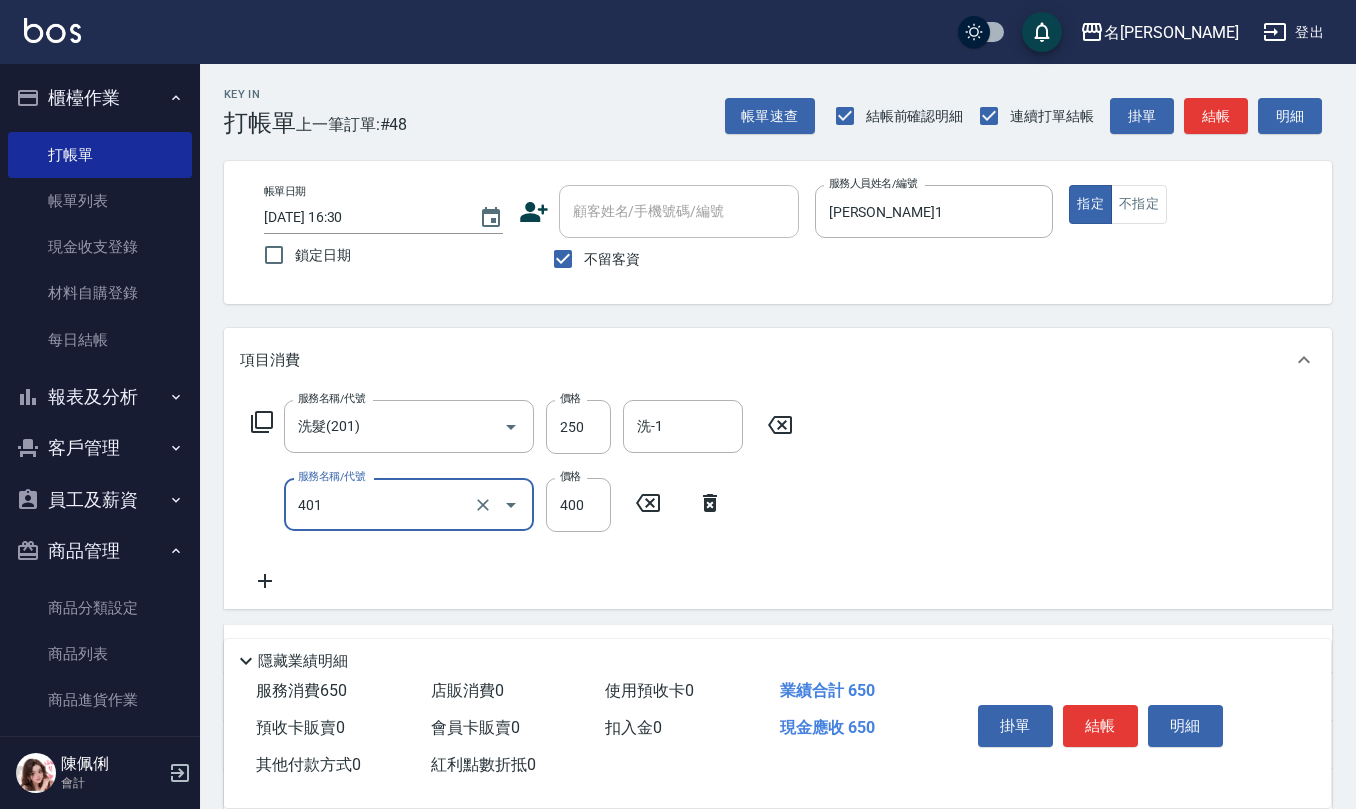 type on "剪髮(401)" 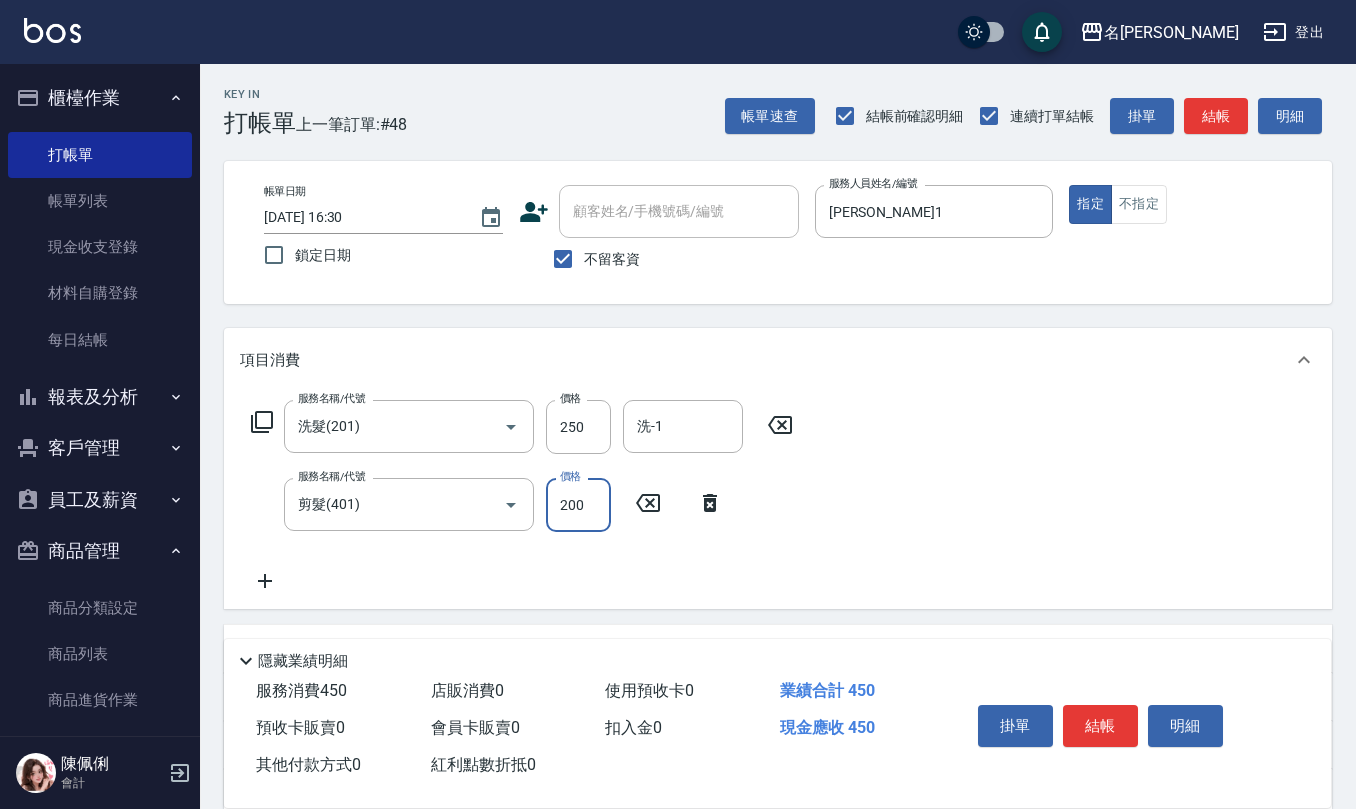 type on "200" 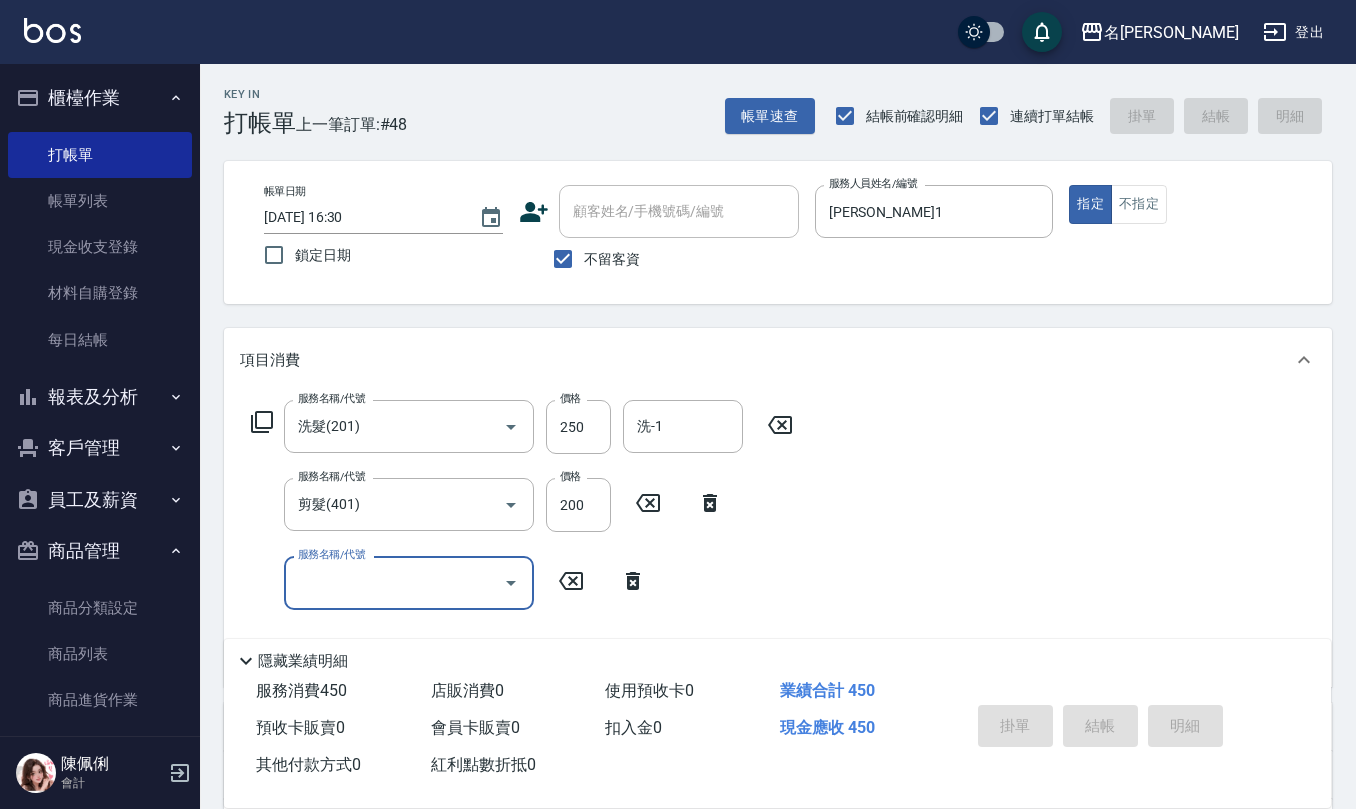 type 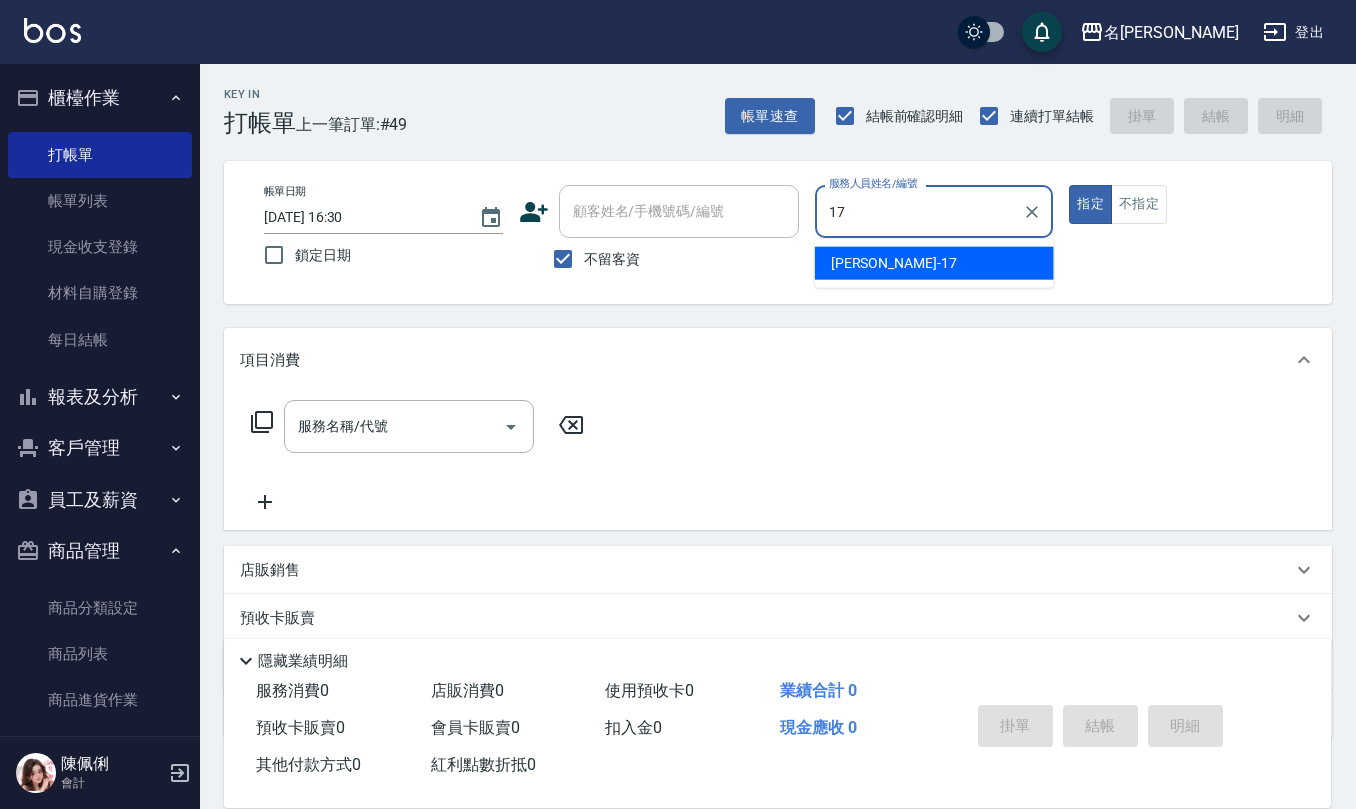 type on "[PERSON_NAME]-17" 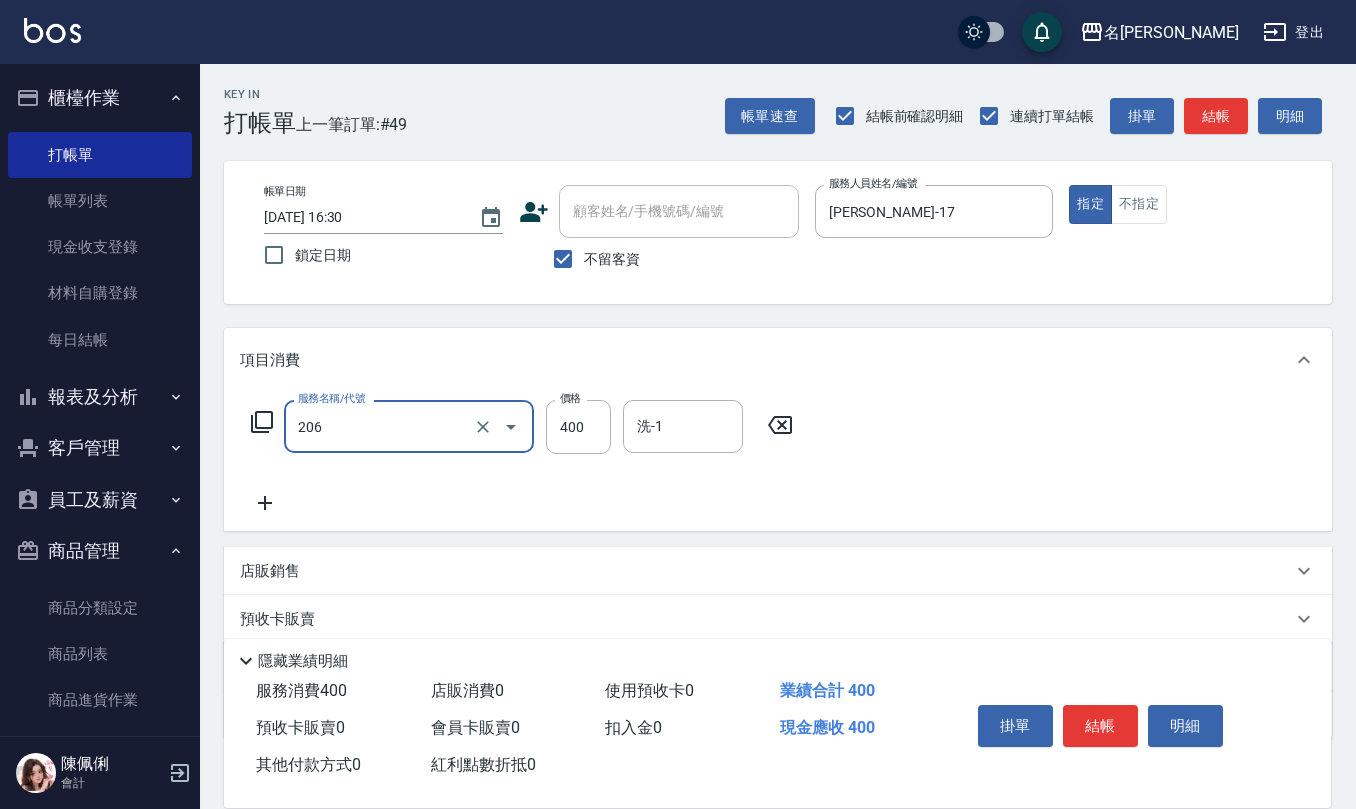 type on "健康洗(206)" 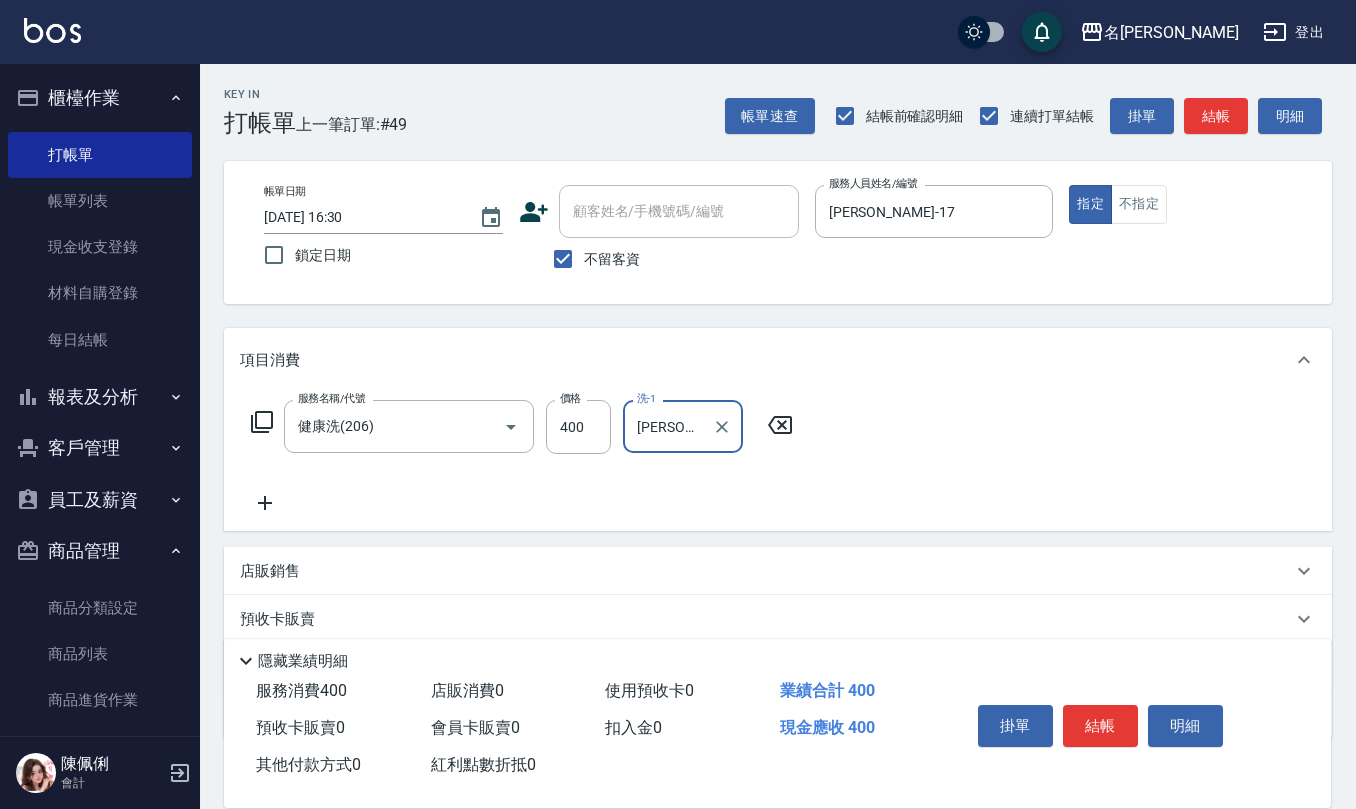 type on "[PERSON_NAME]-17" 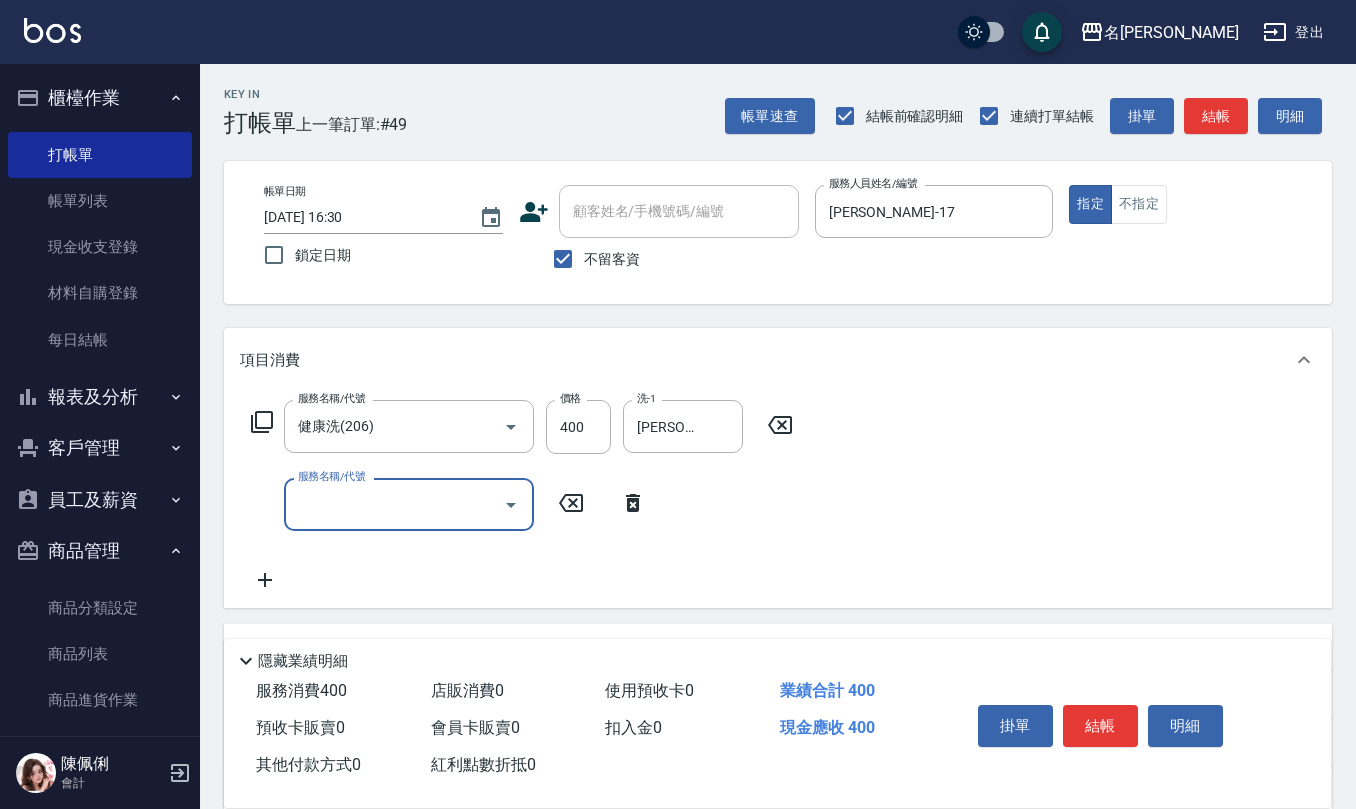 type on "4" 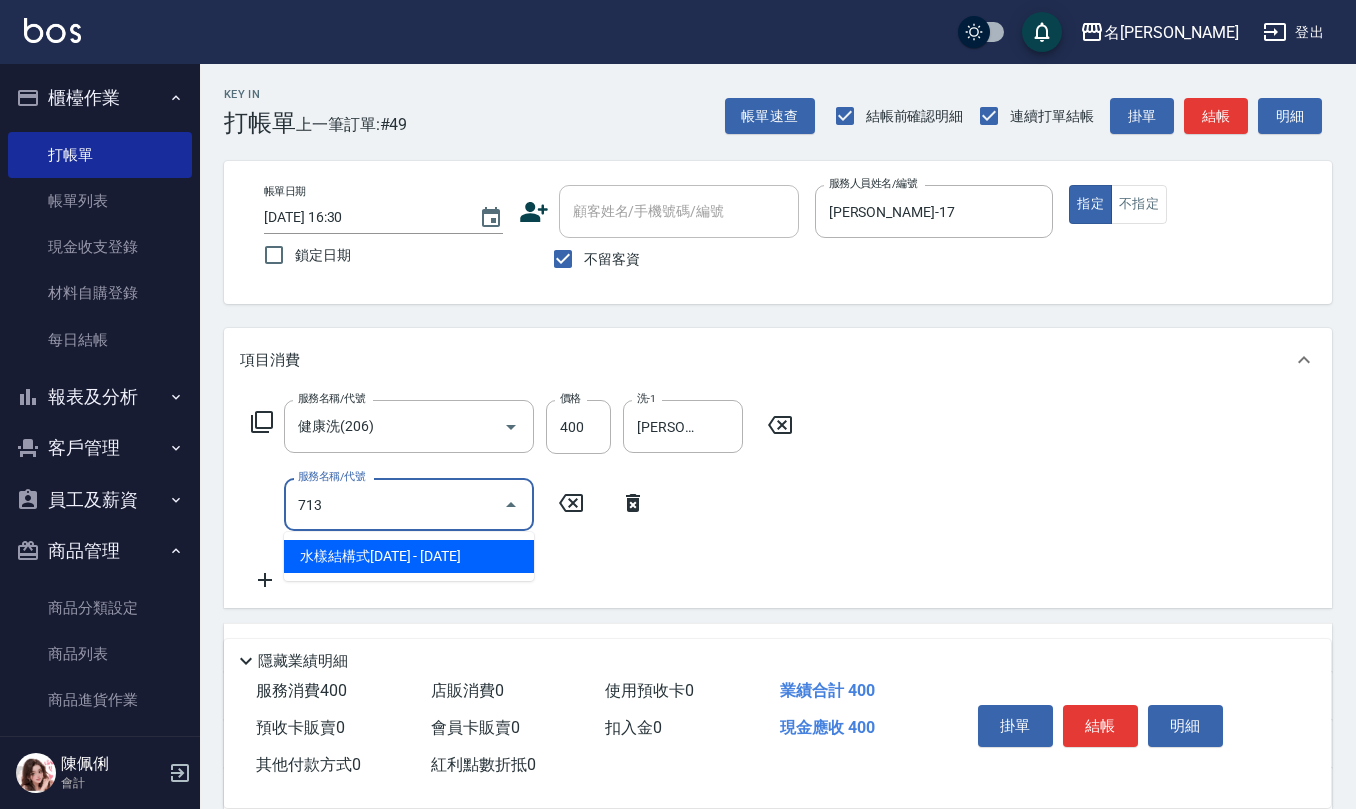 type on "水樣結構式1200(713)" 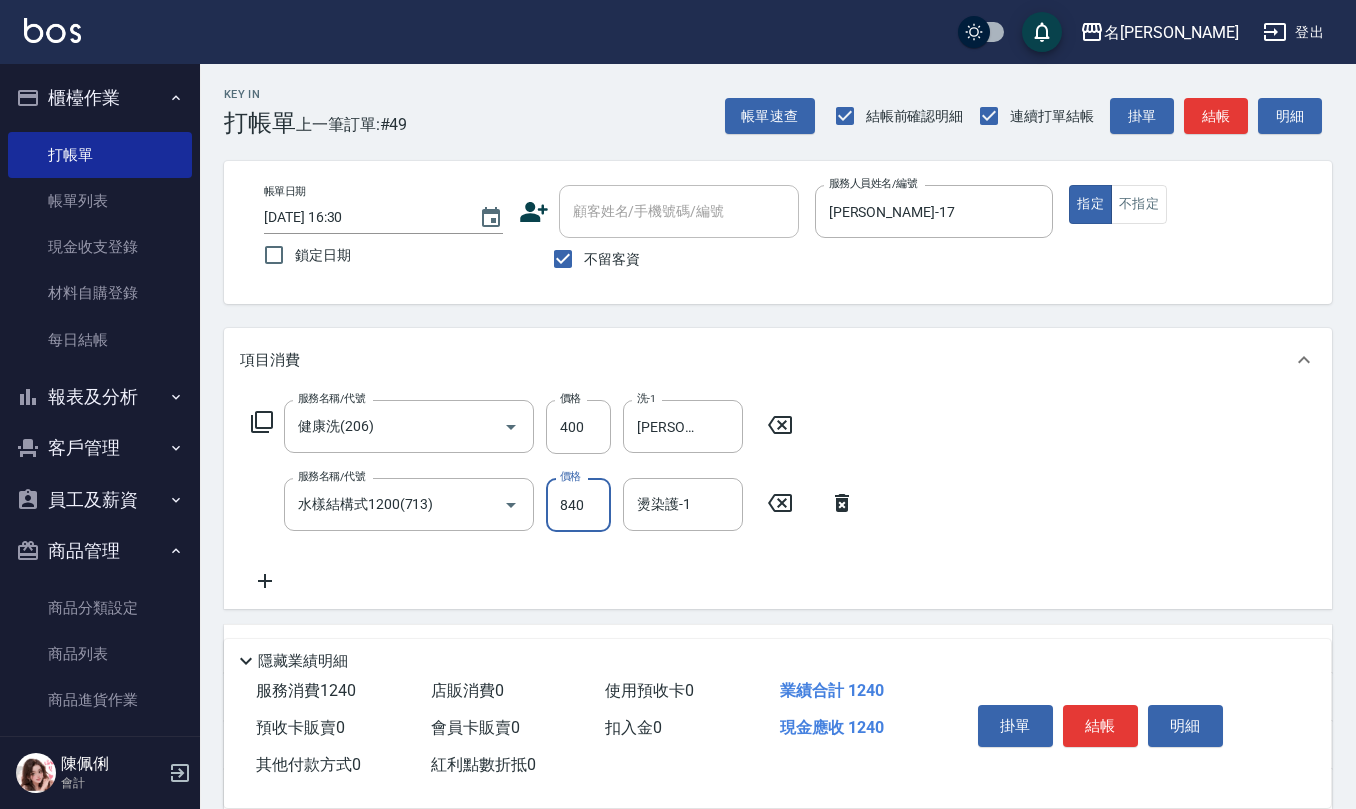type on "840" 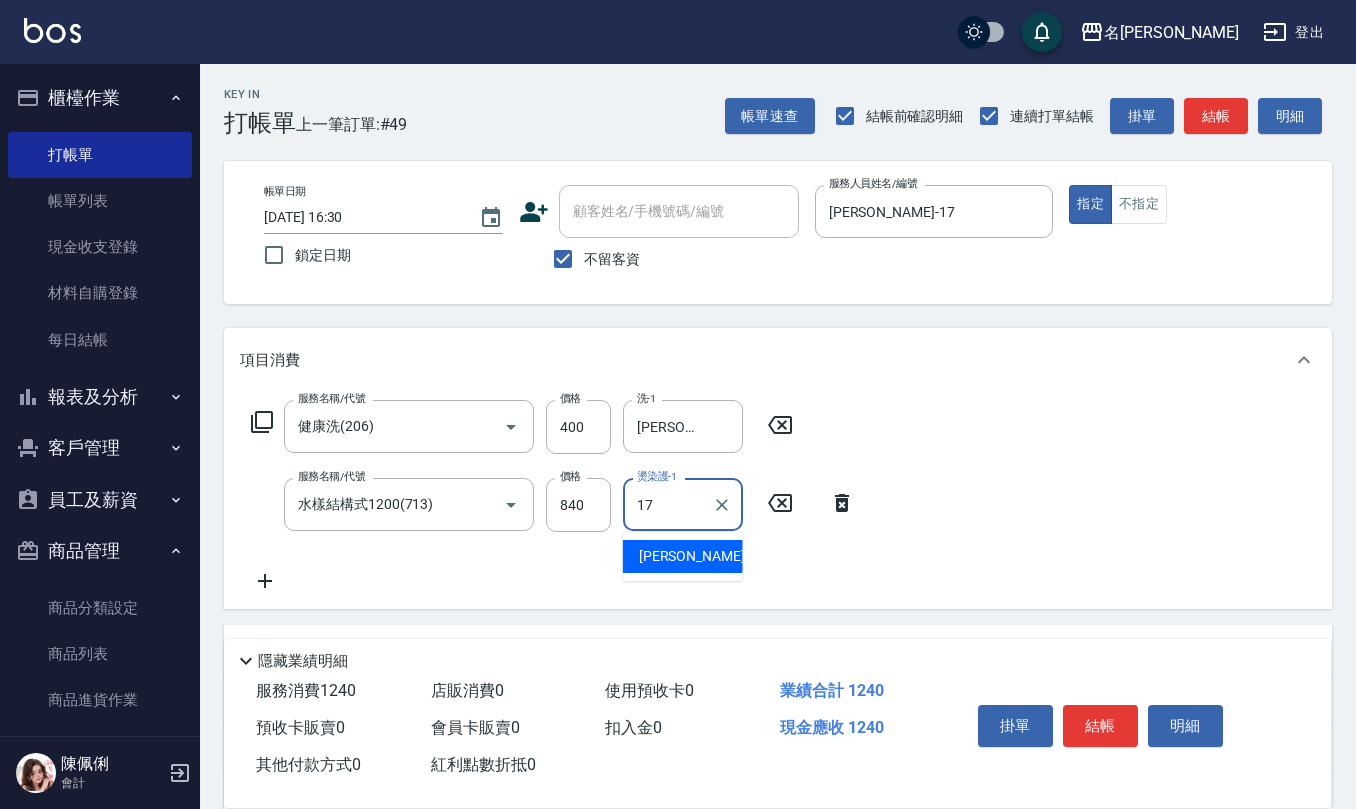 type on "[PERSON_NAME]-17" 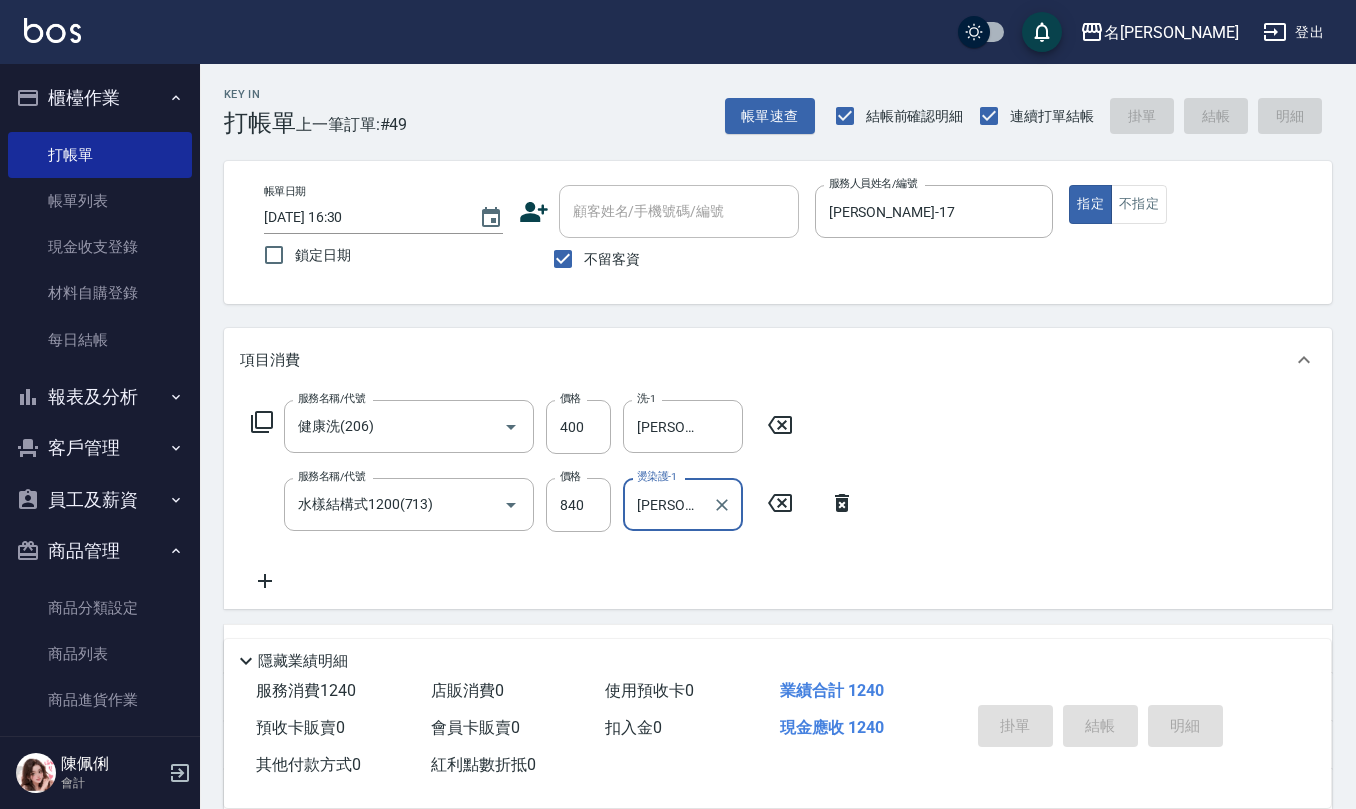 type 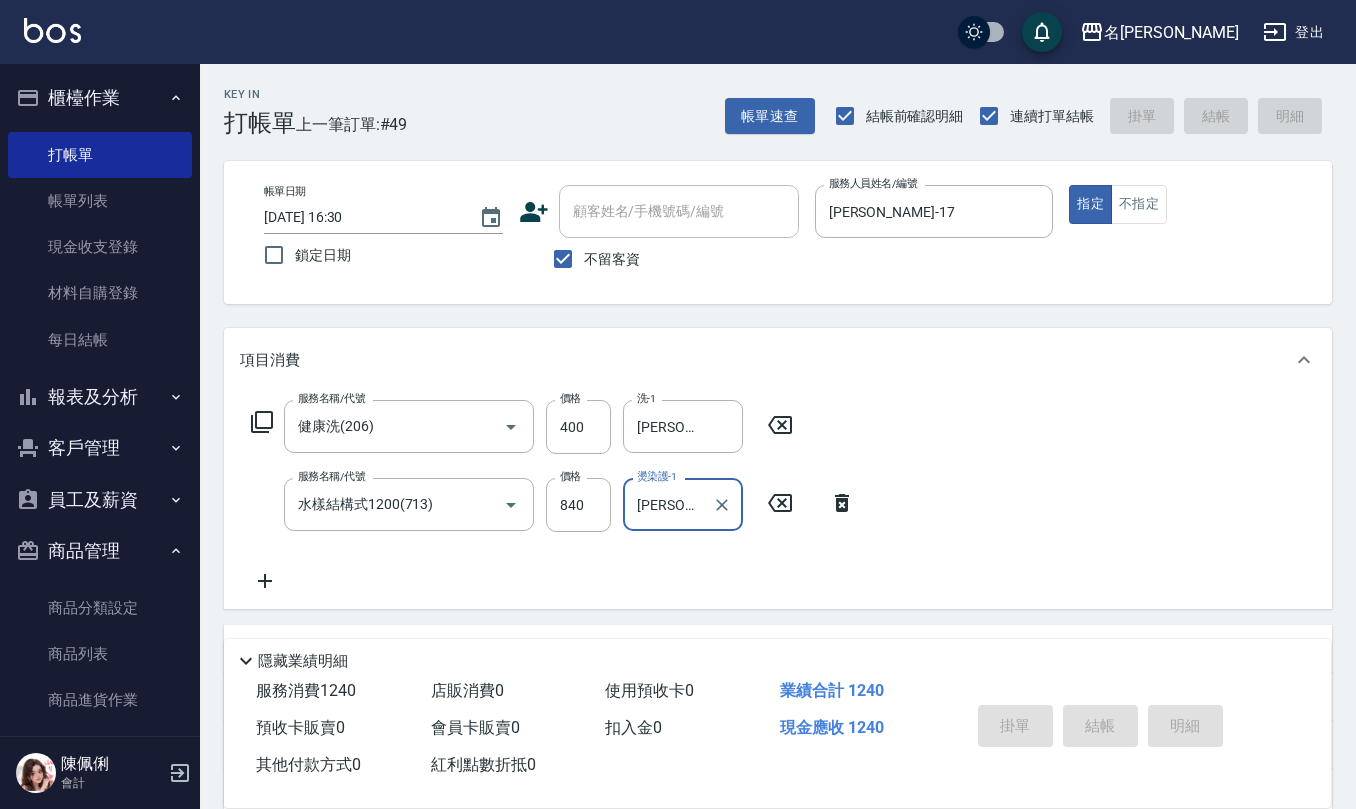 type 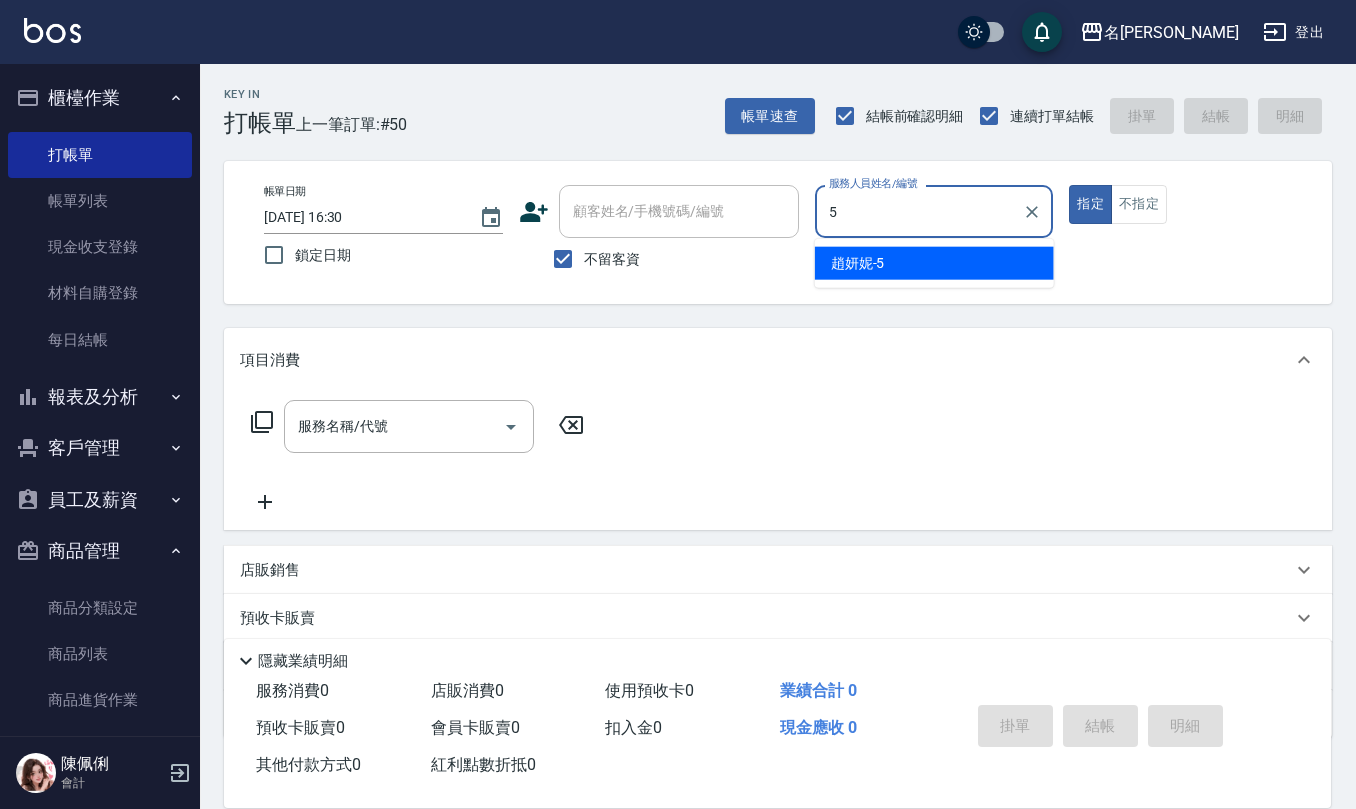 type on "[PERSON_NAME]5" 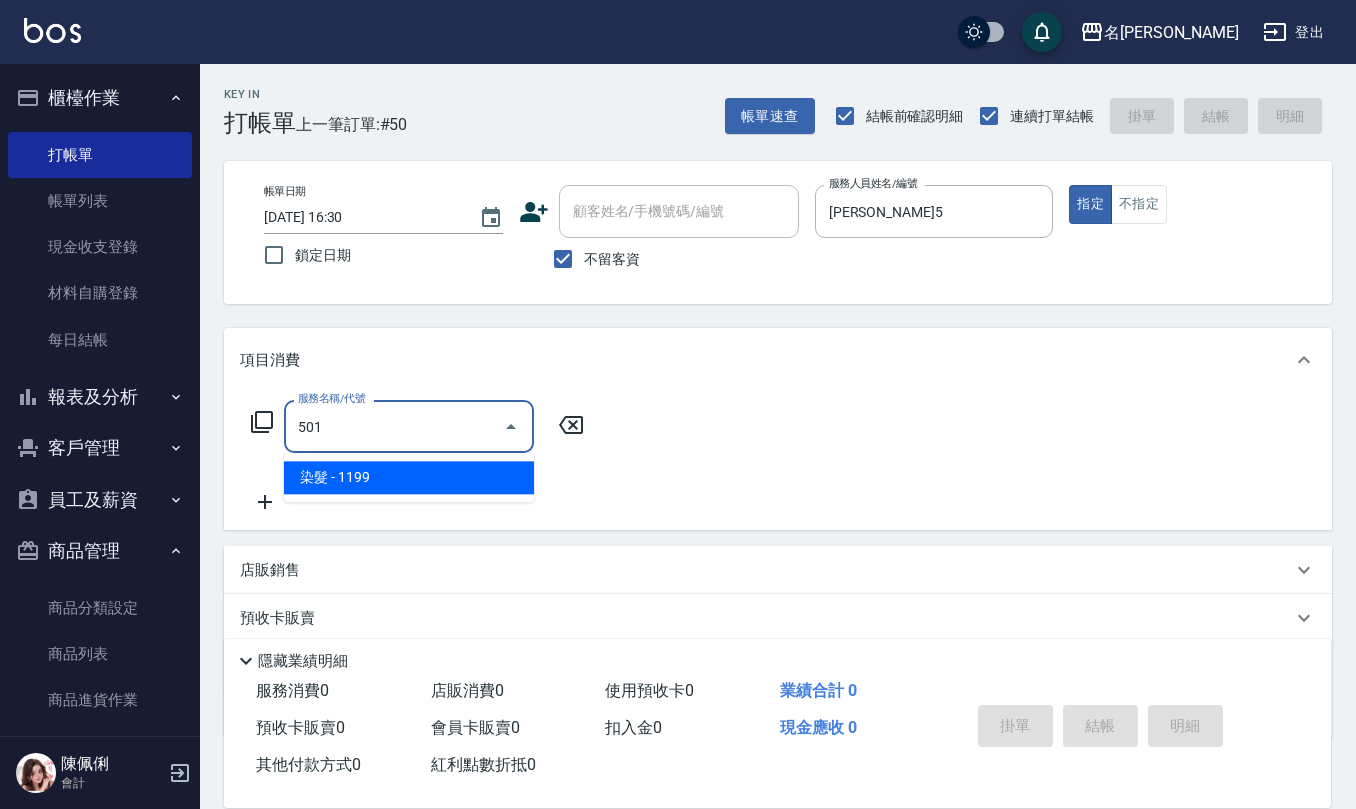 type on "染髮(501)" 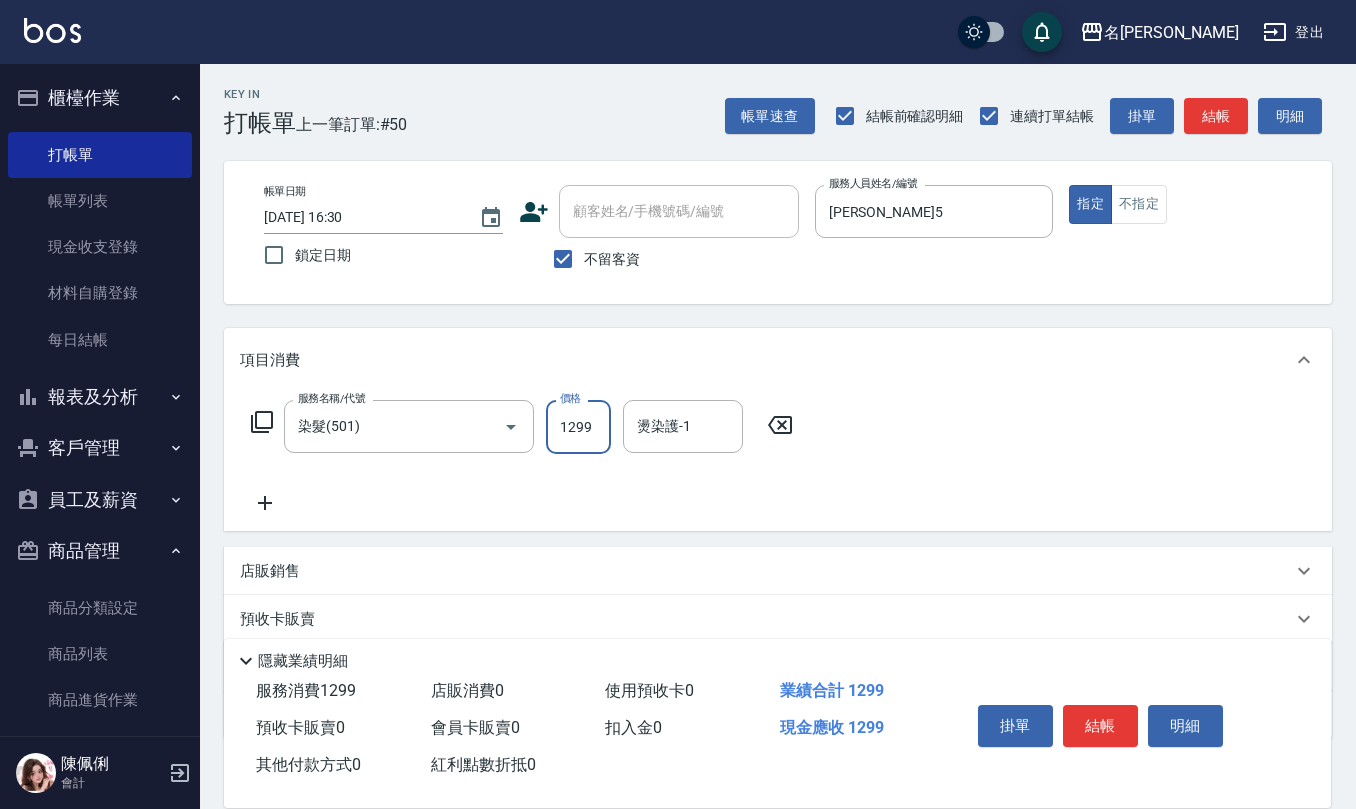 type on "1299" 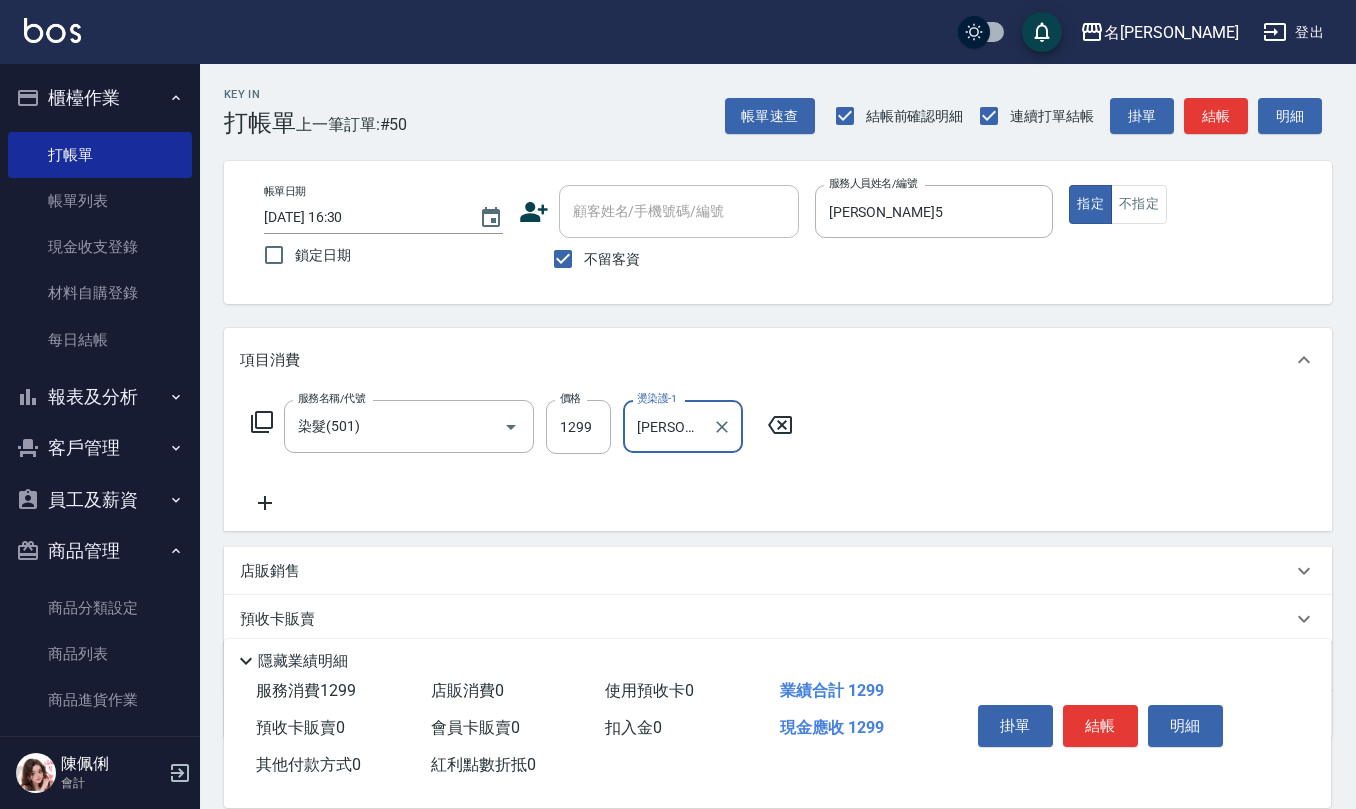 type on "[PERSON_NAME]5" 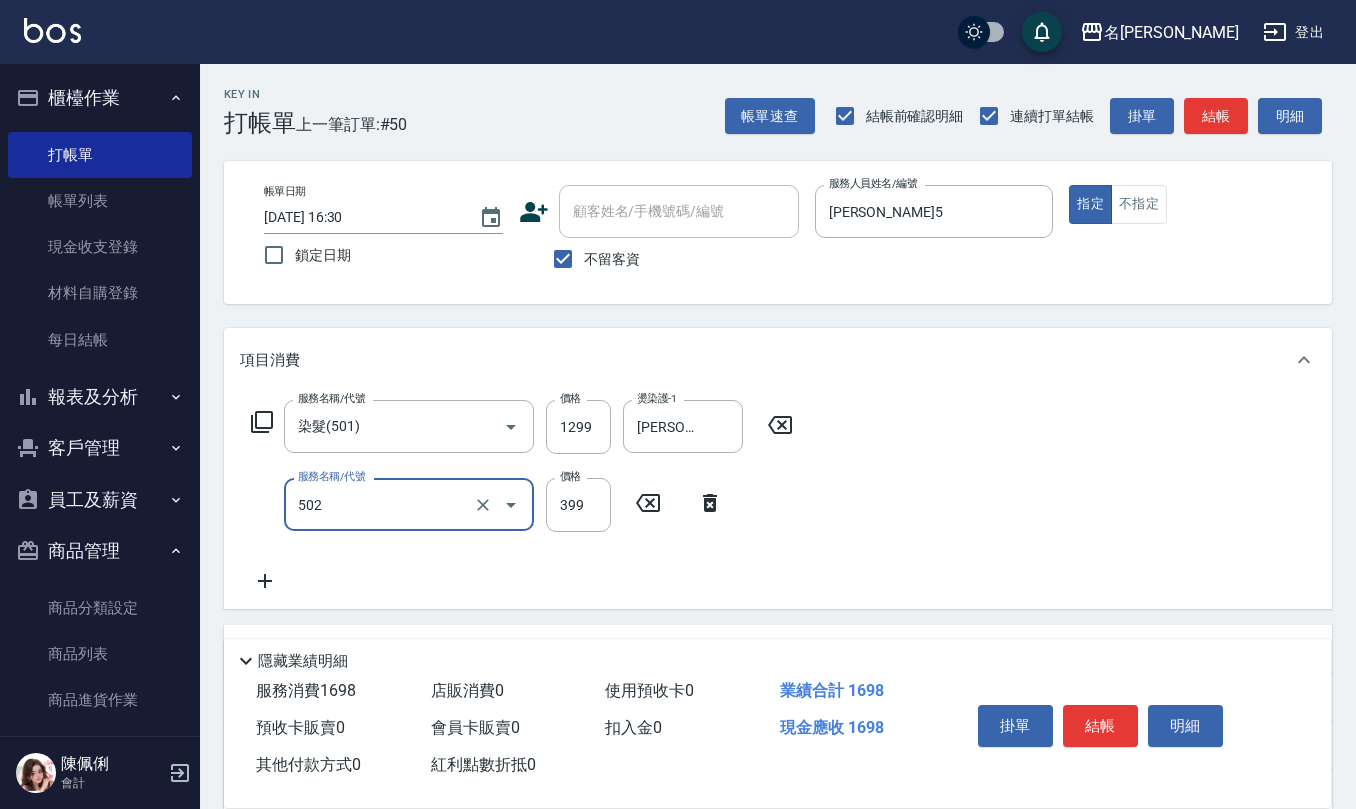 type on "挑染5束399(502)" 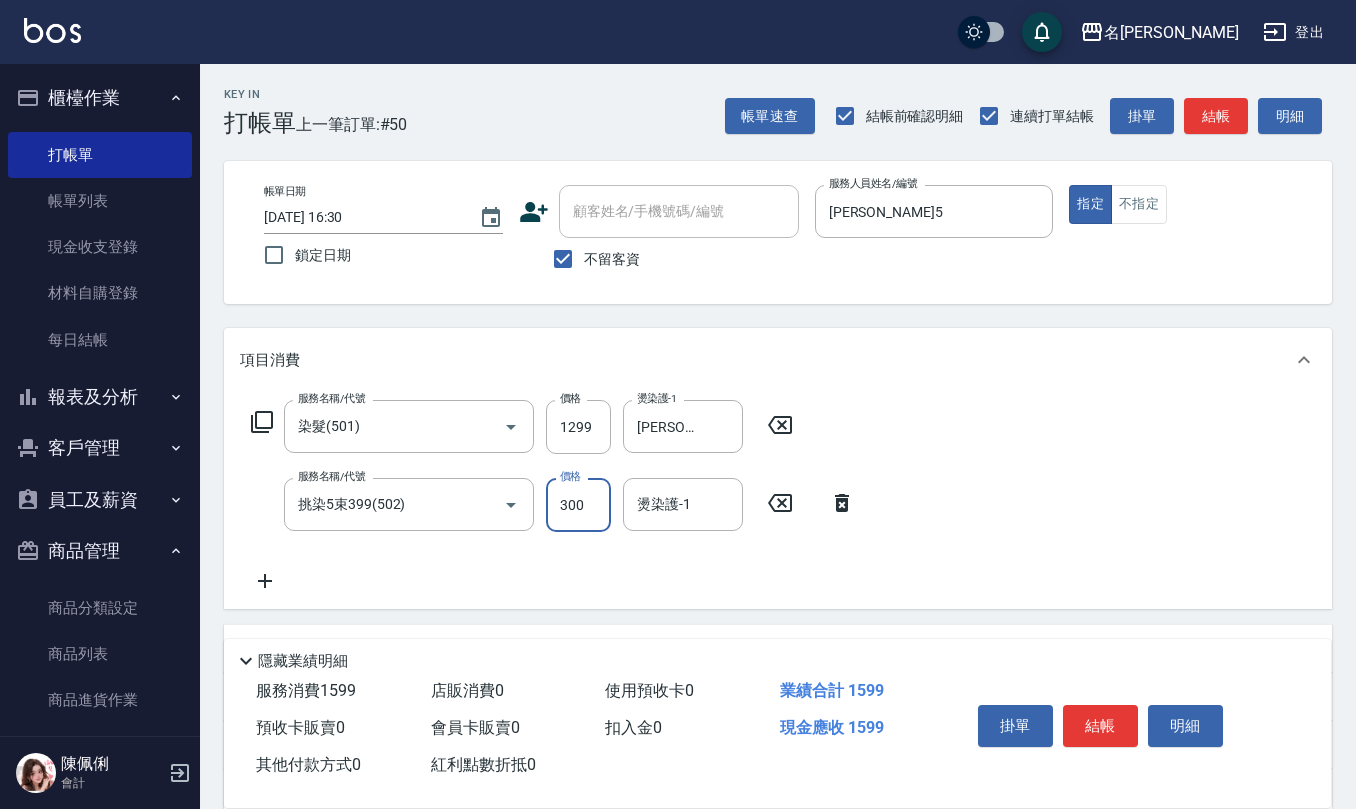 type on "300" 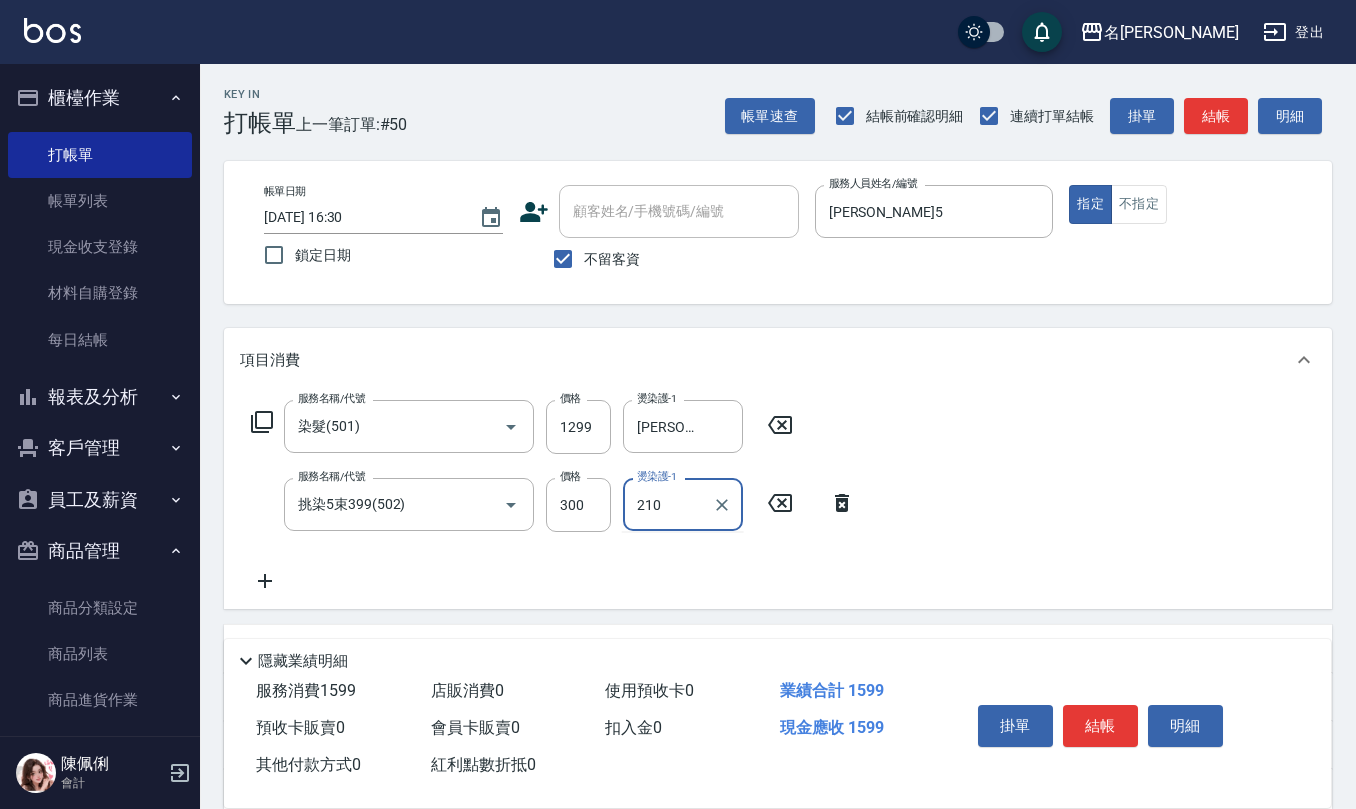 type on "210" 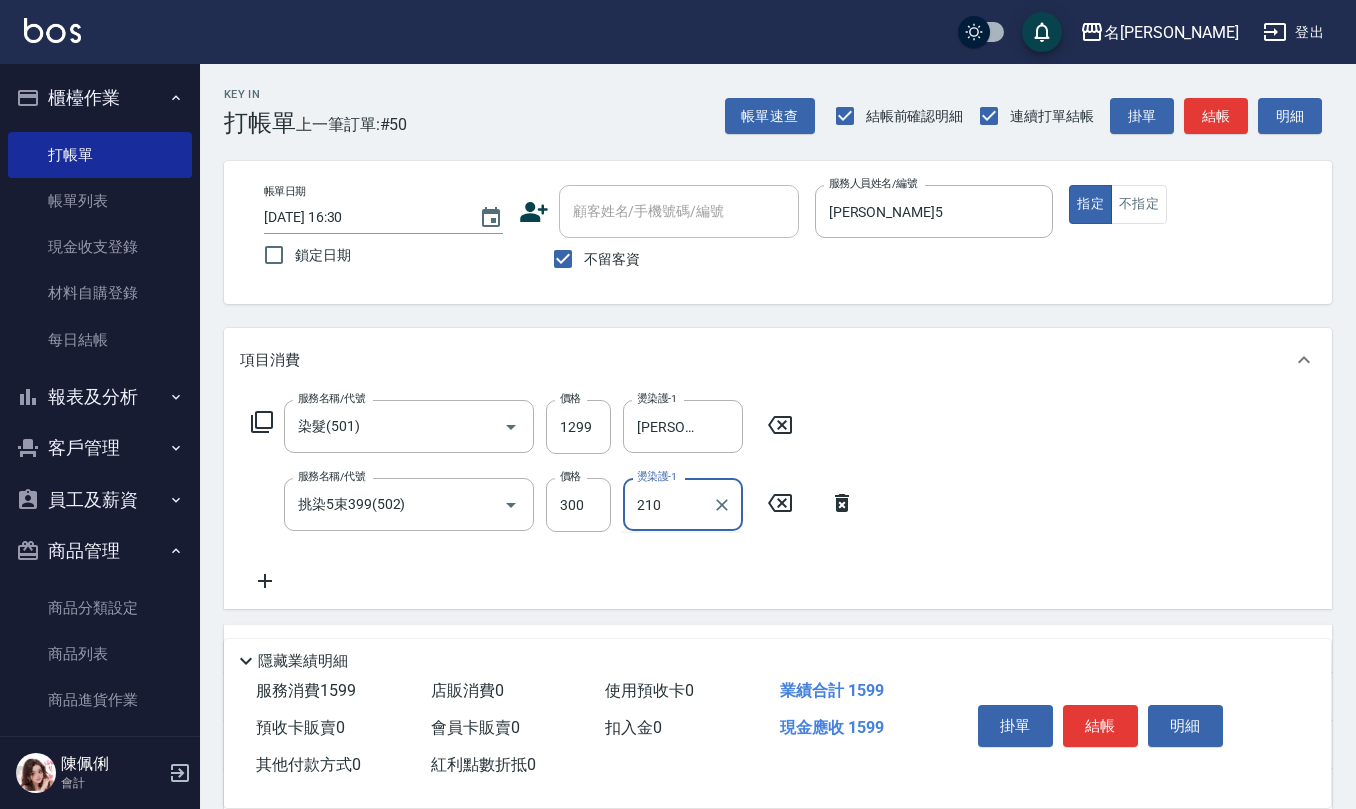 type 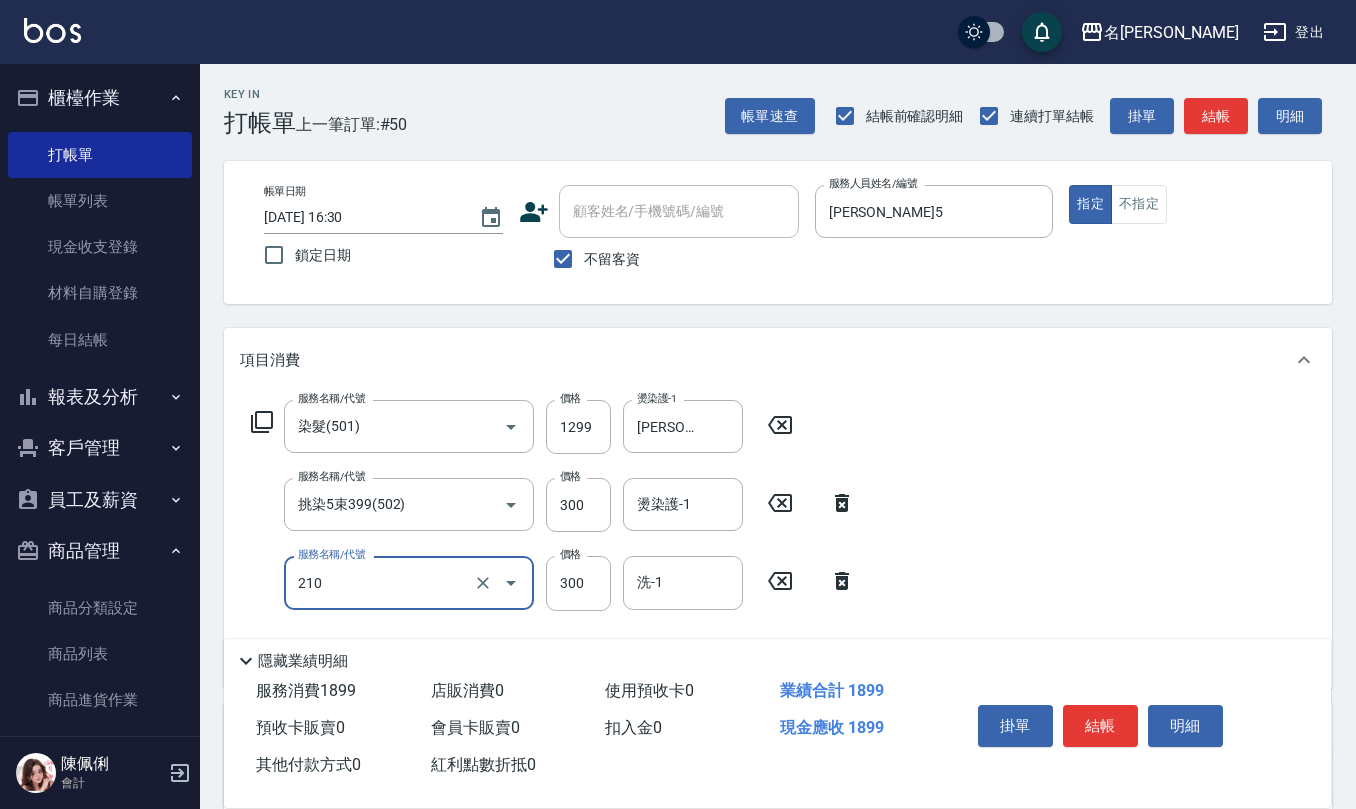 type on "[PERSON_NAME]洗髮精(210)" 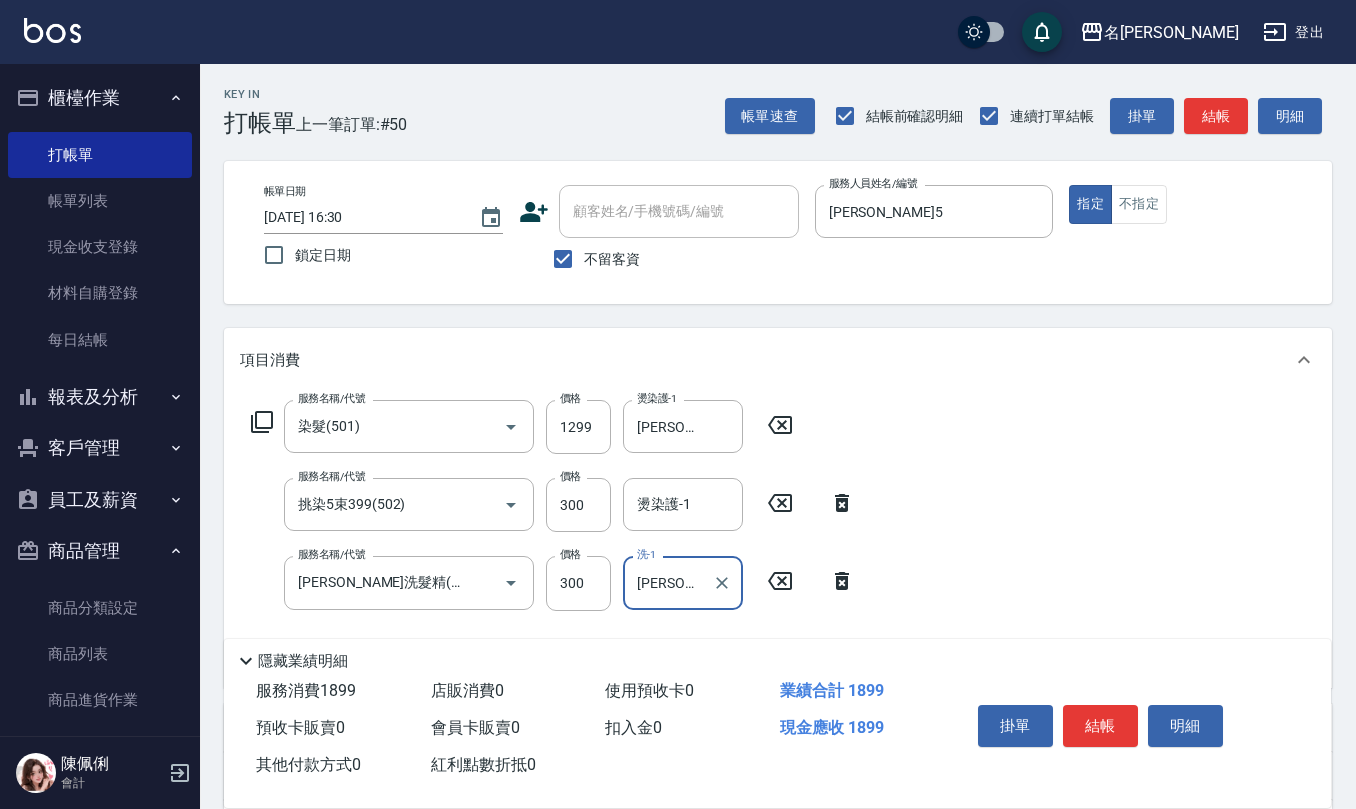 type on "[PERSON_NAME]5" 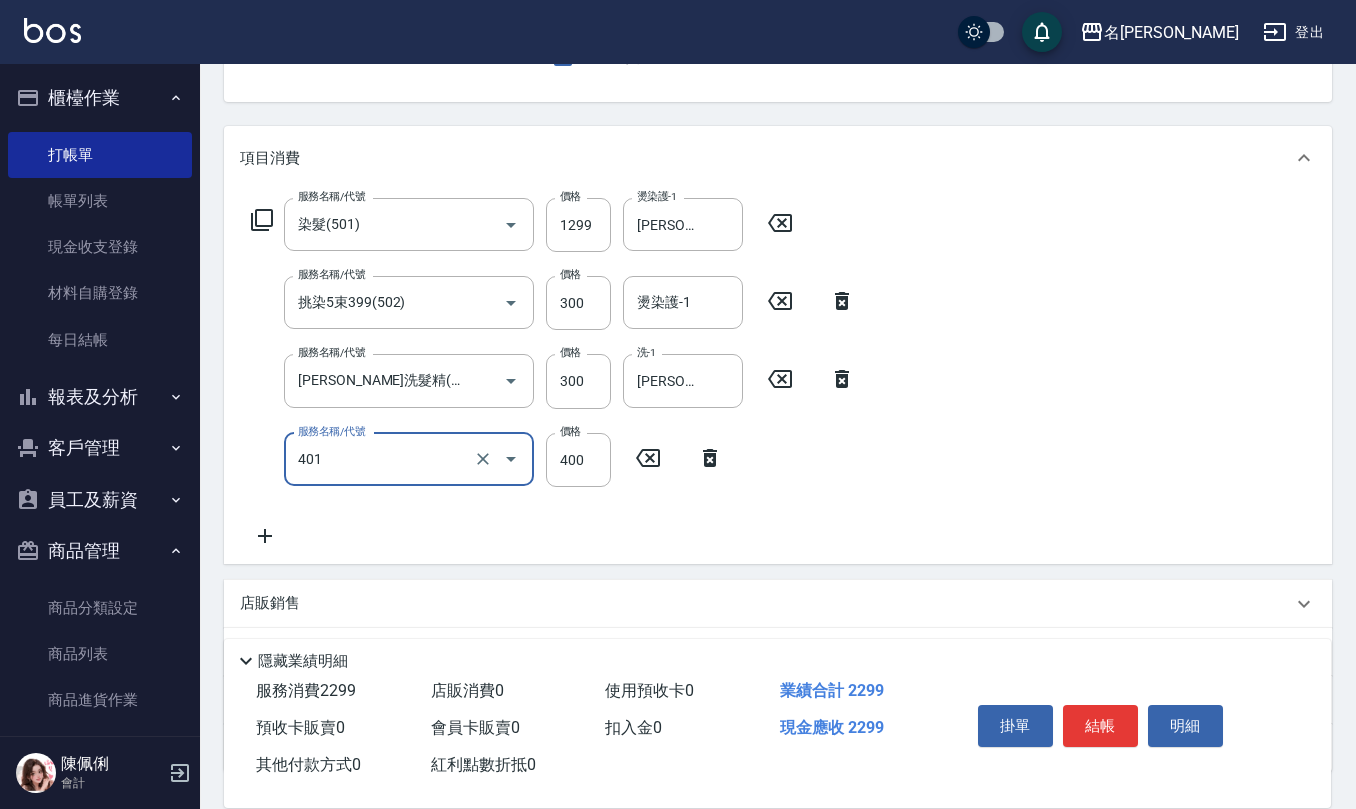 scroll, scrollTop: 266, scrollLeft: 0, axis: vertical 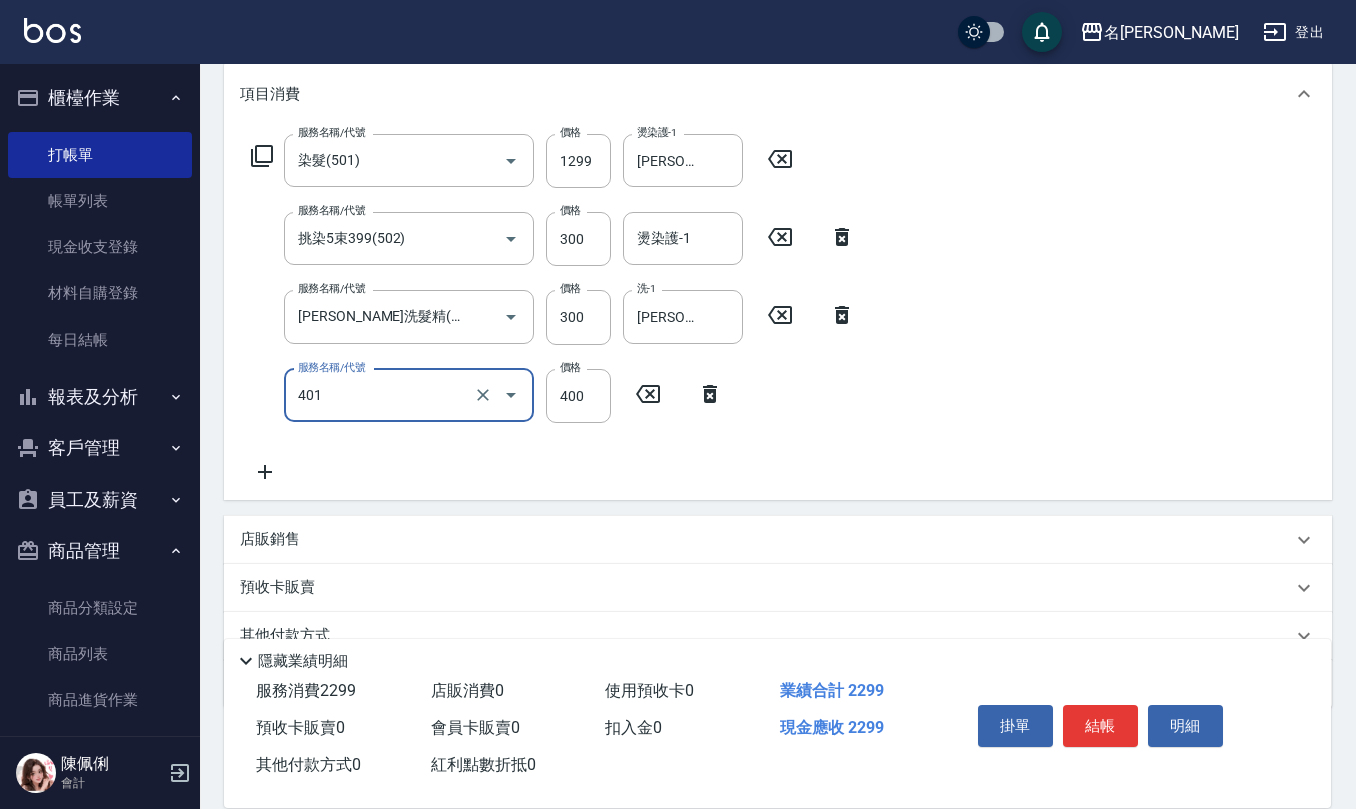 type on "剪髮(401)" 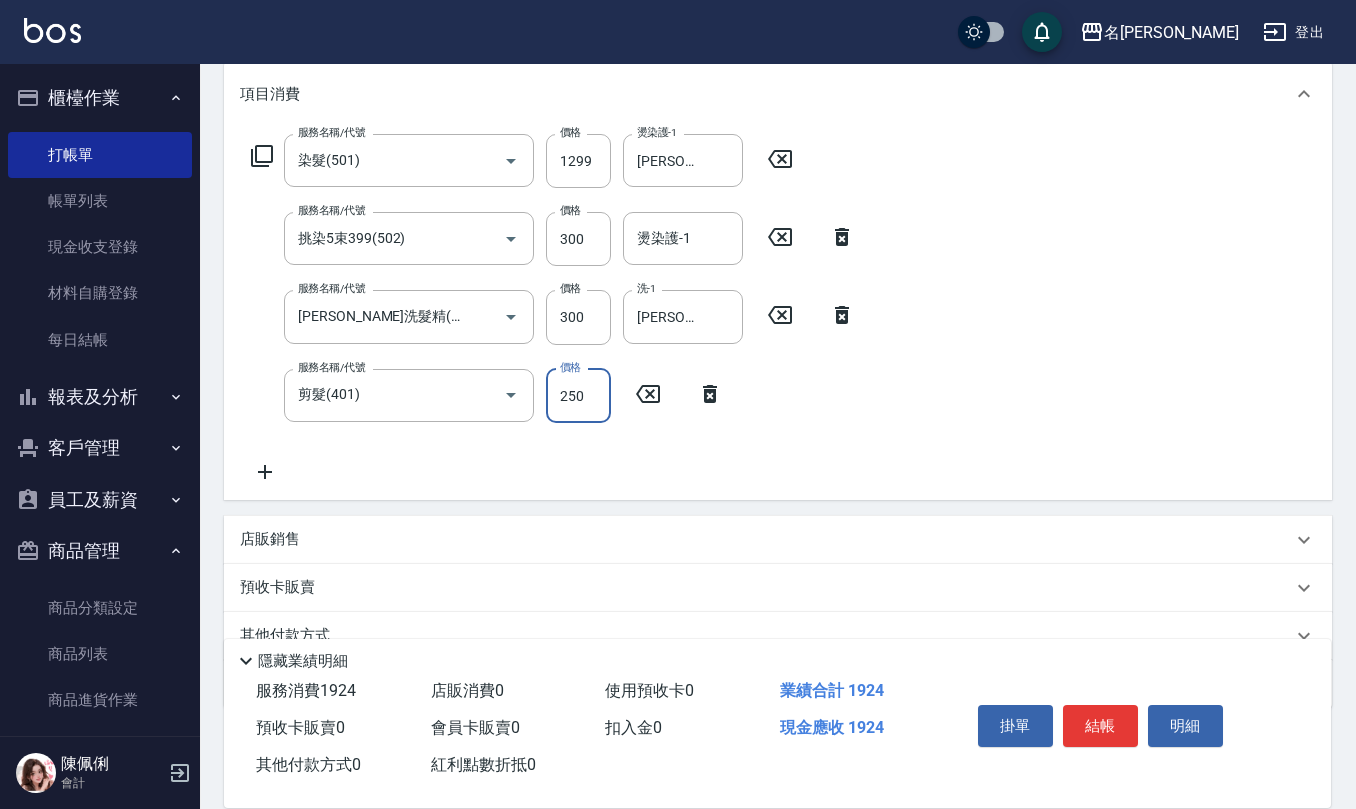 type on "250" 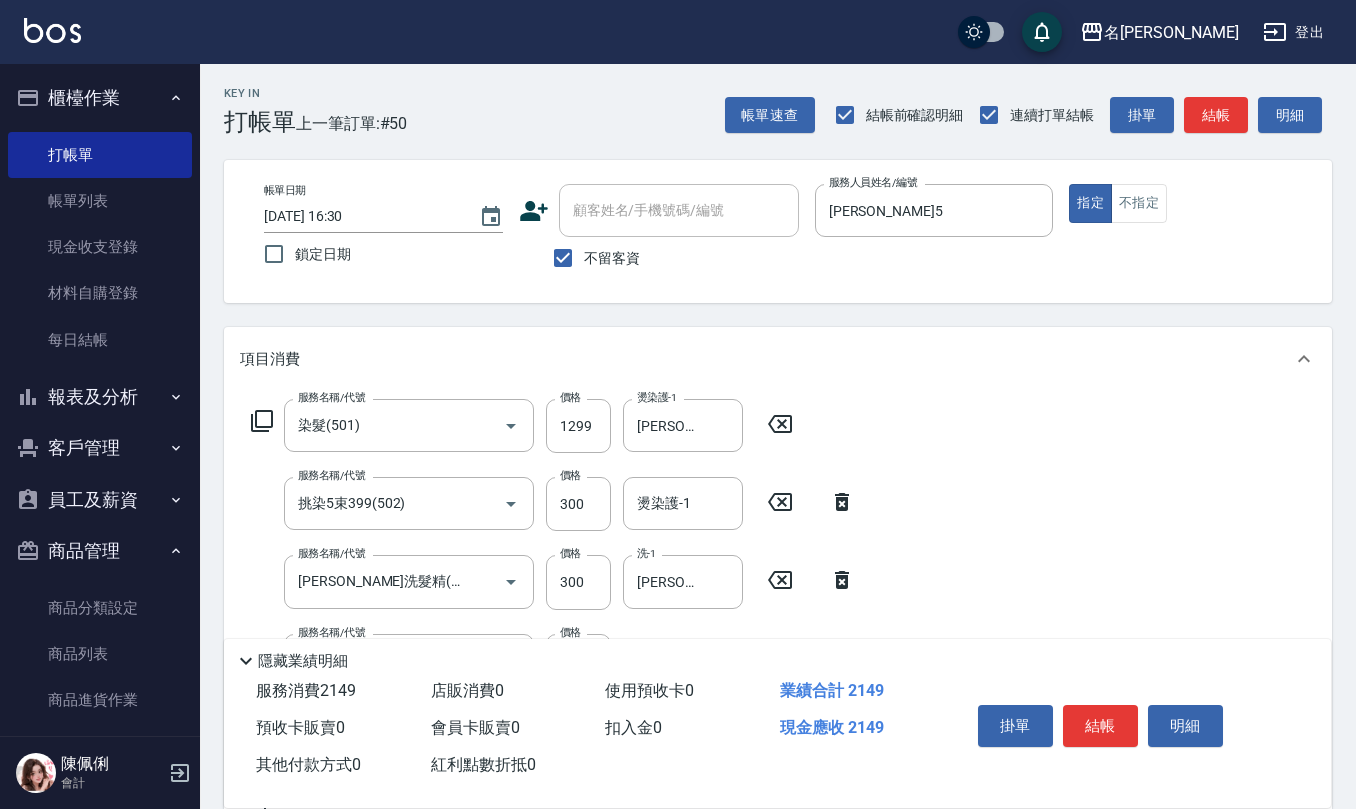 scroll, scrollTop: 0, scrollLeft: 0, axis: both 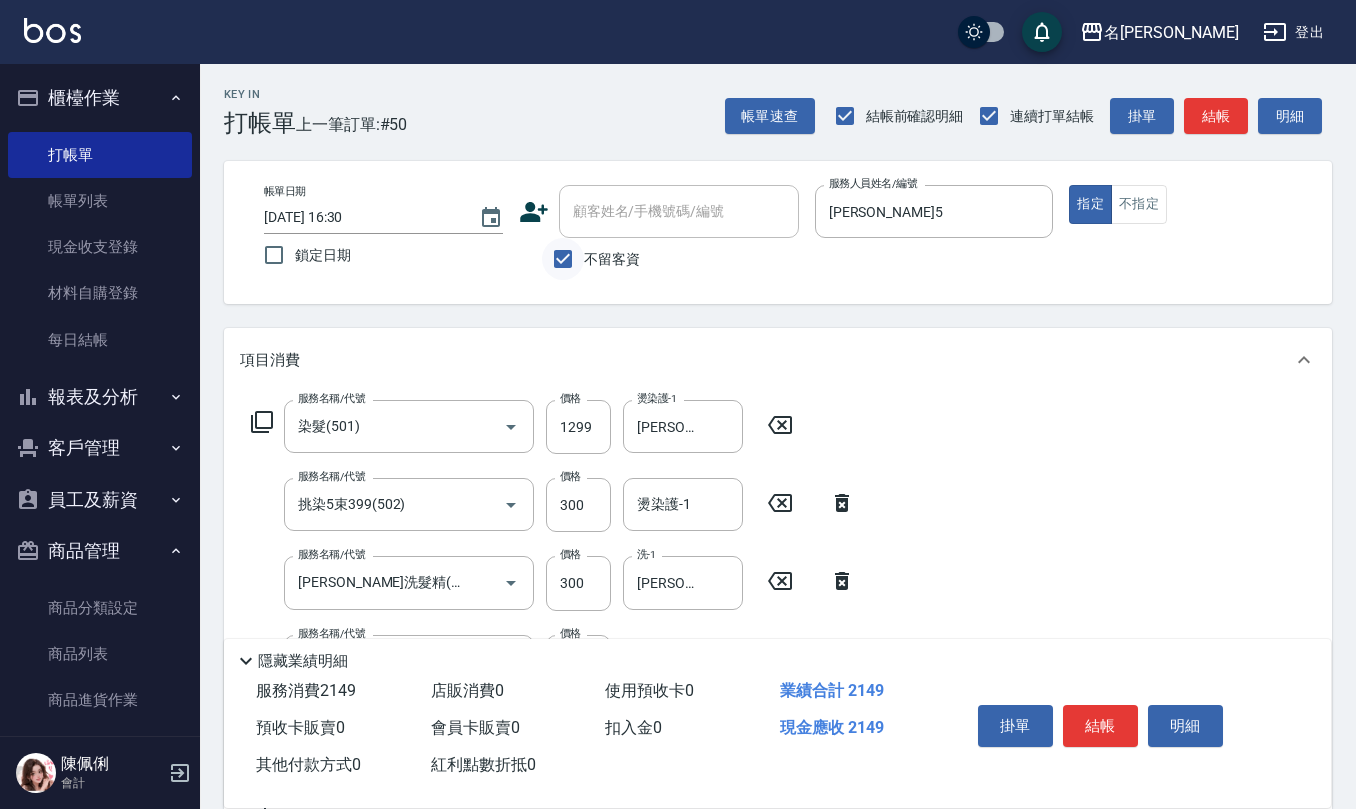 click on "不留客資" at bounding box center [563, 259] 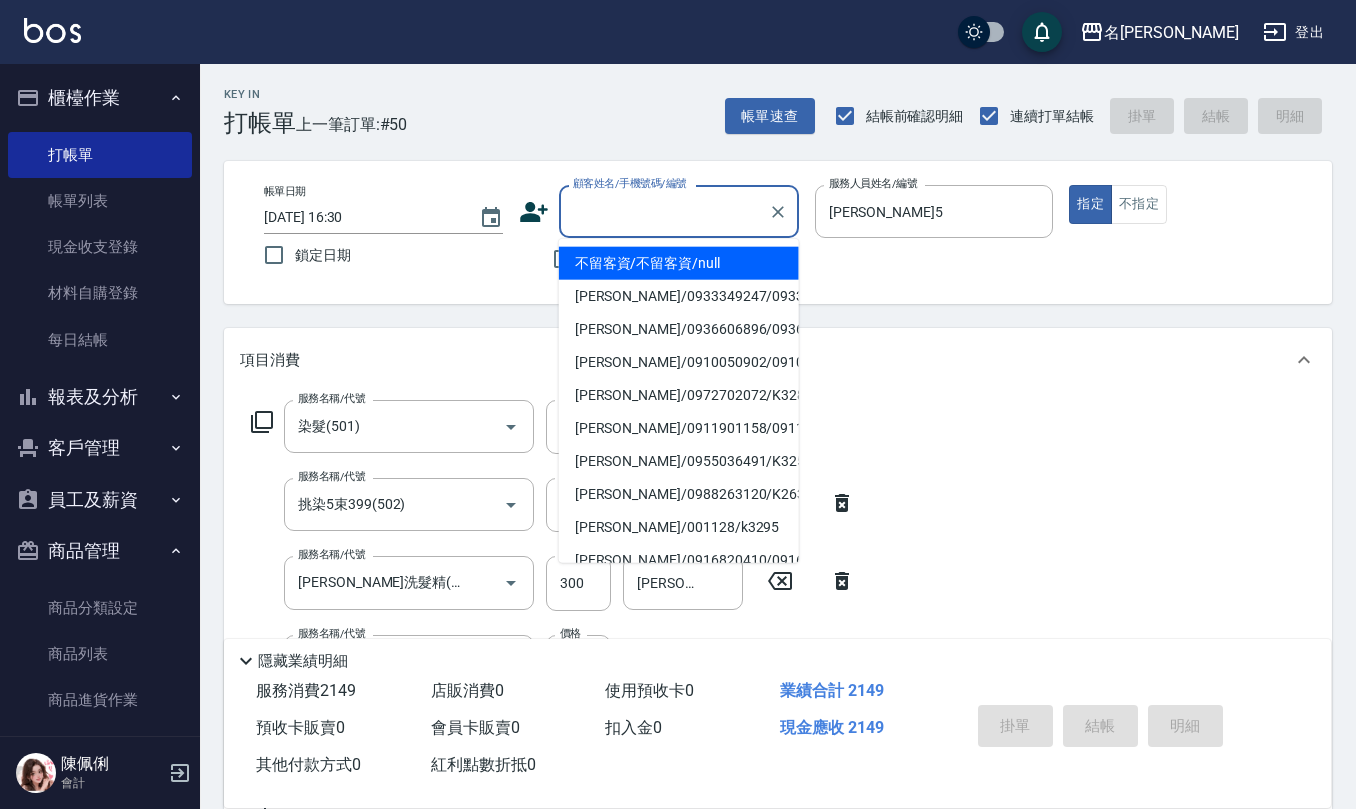 click on "顧客姓名/手機號碼/編號" at bounding box center [664, 211] 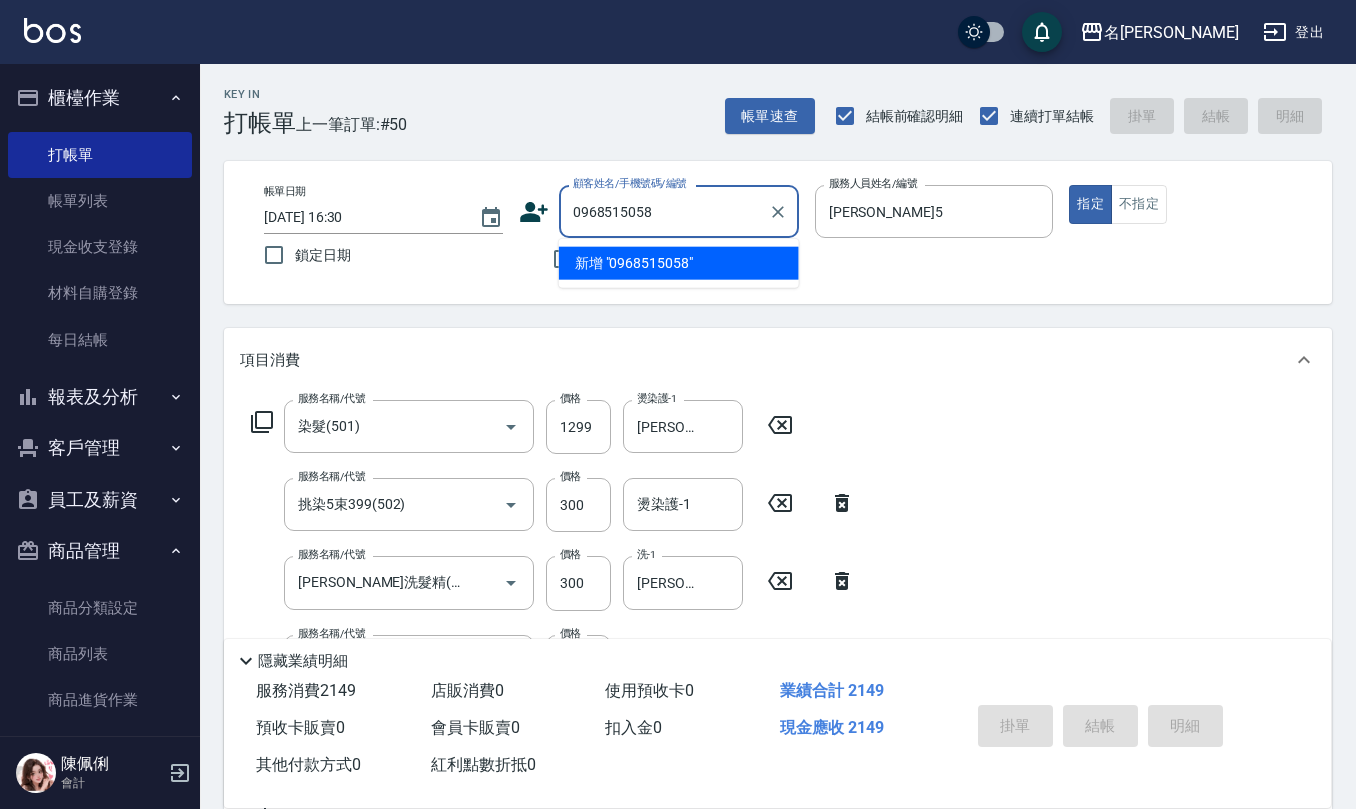 drag, startPoint x: 657, startPoint y: 200, endPoint x: 321, endPoint y: 213, distance: 336.2514 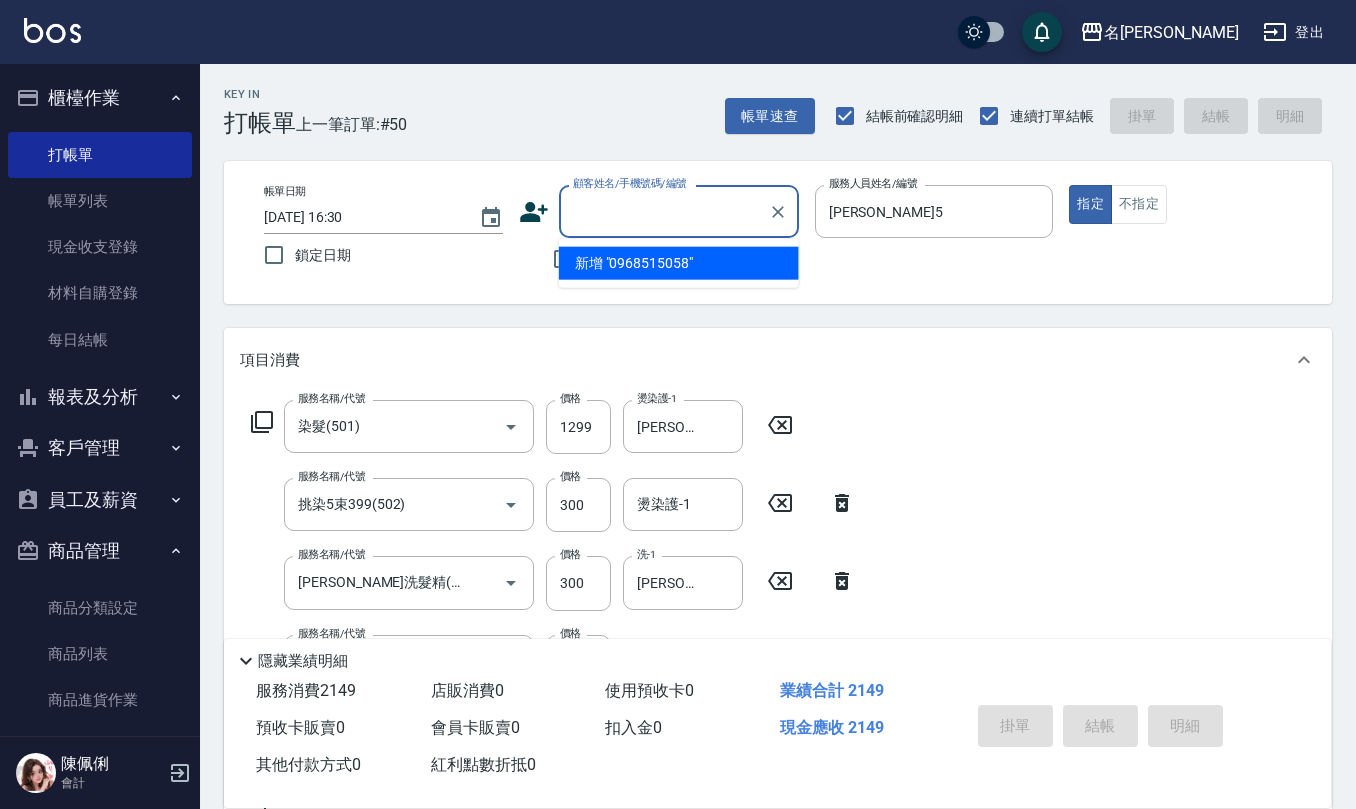 click 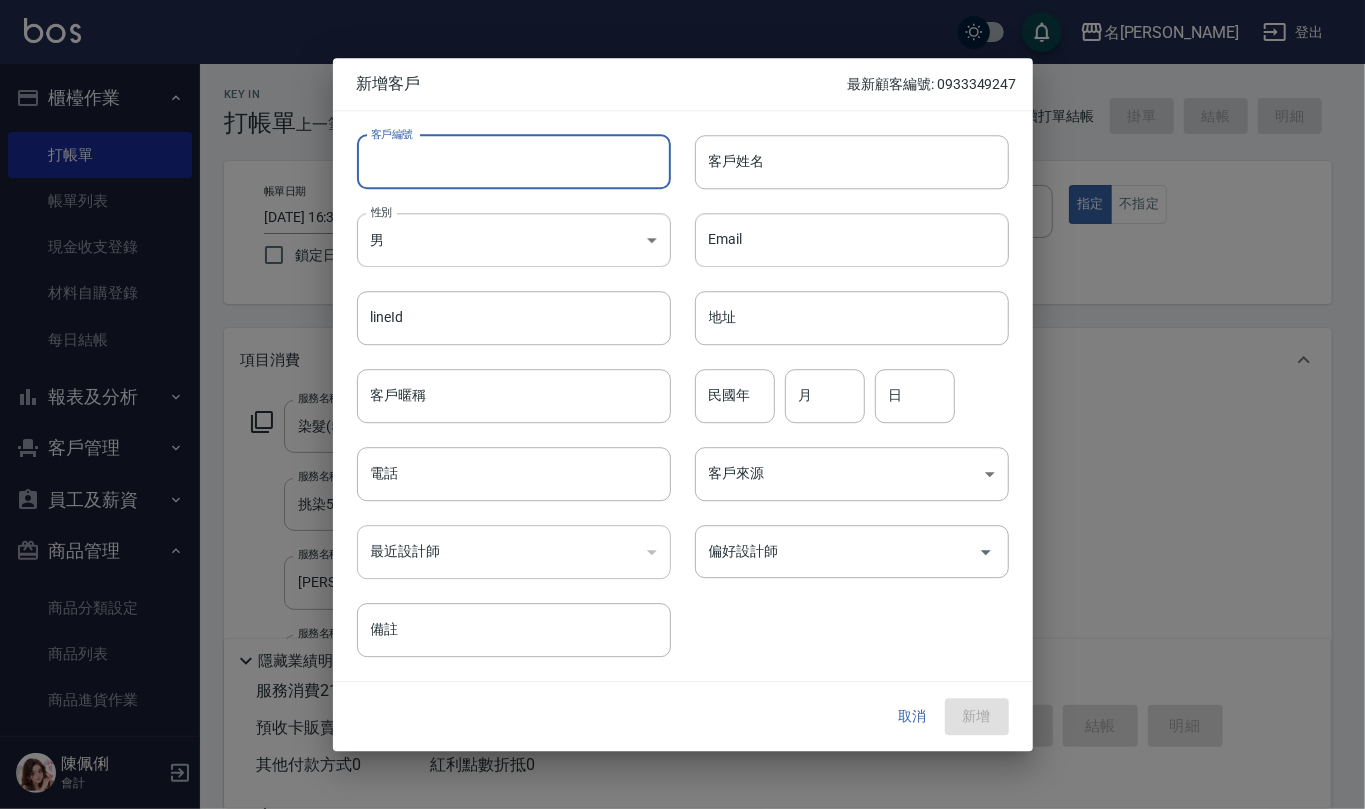 click on "客戶編號" at bounding box center [514, 162] 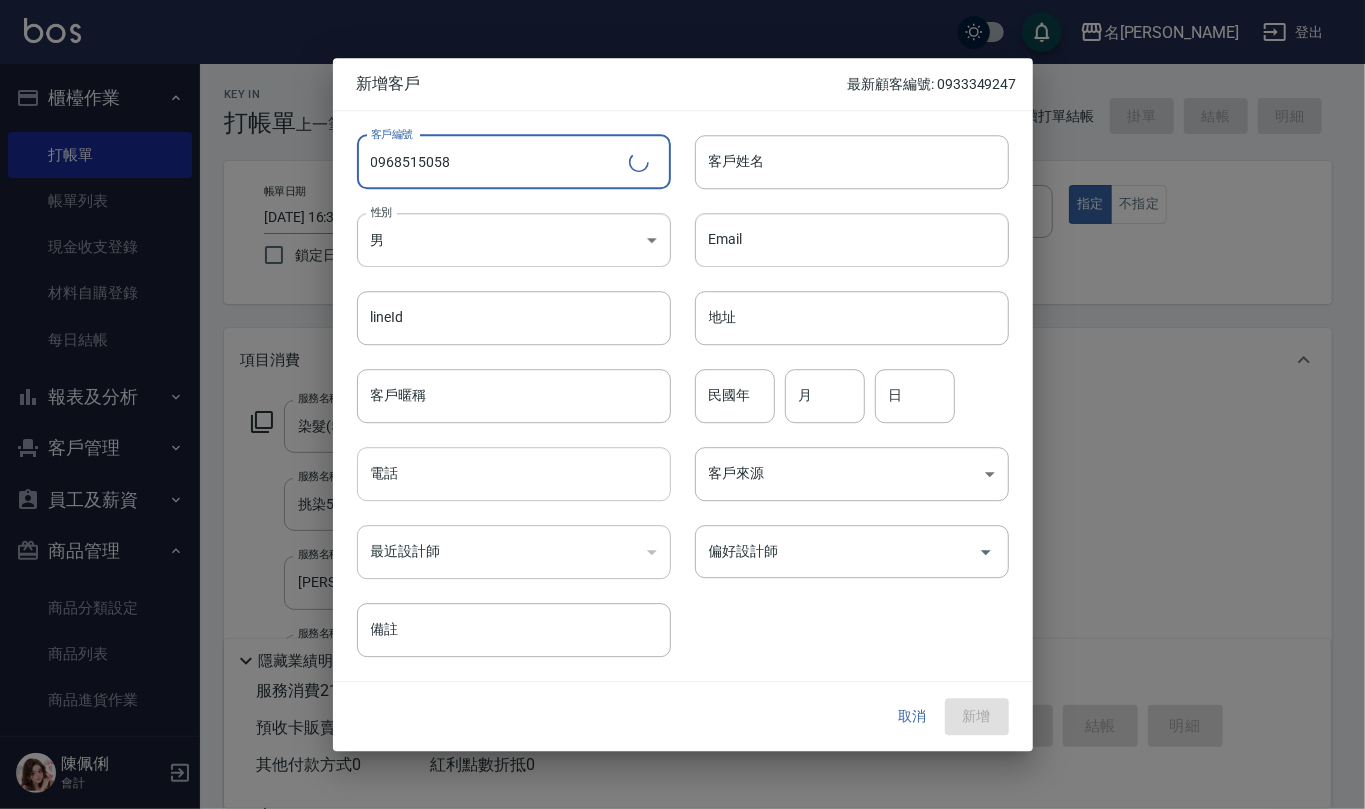 type on "0968515058" 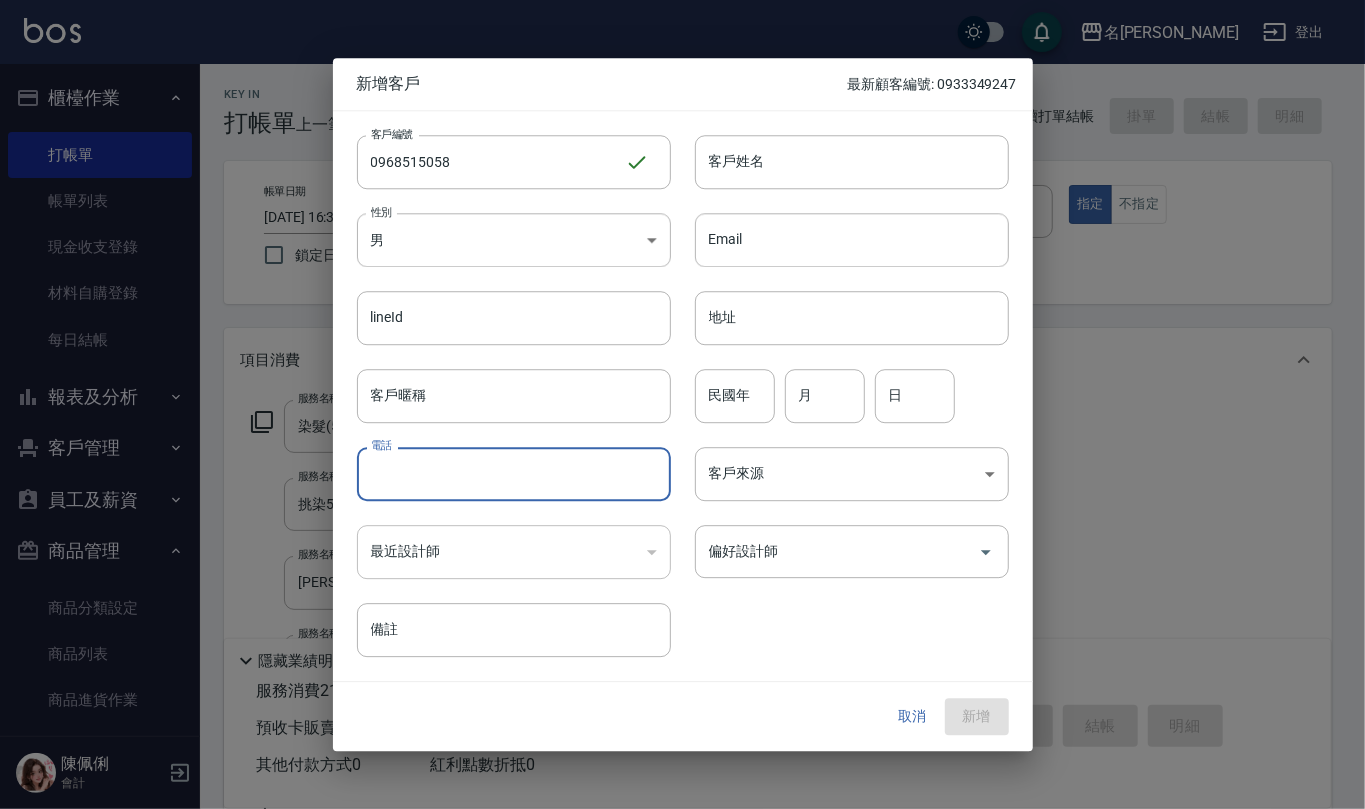 click on "電話" at bounding box center [514, 474] 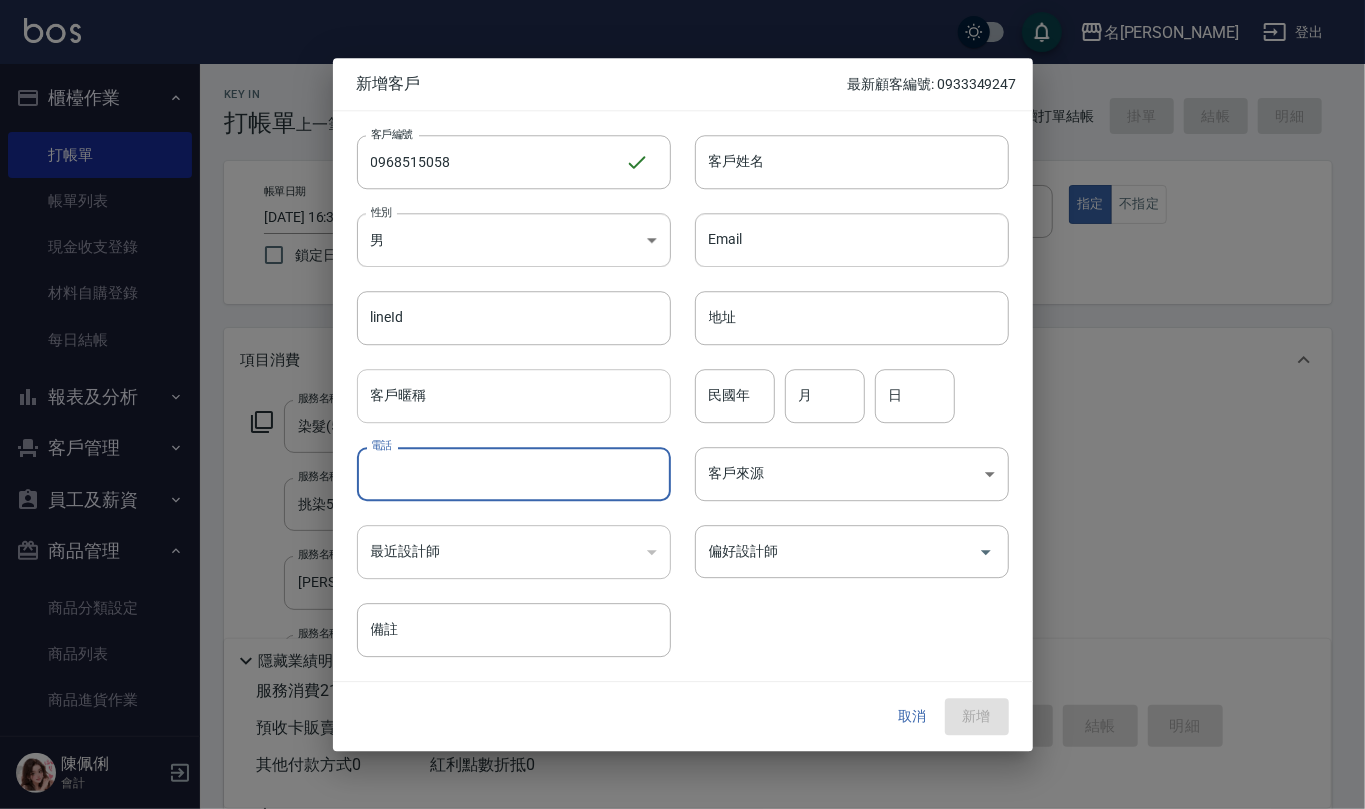 paste on "0968515058" 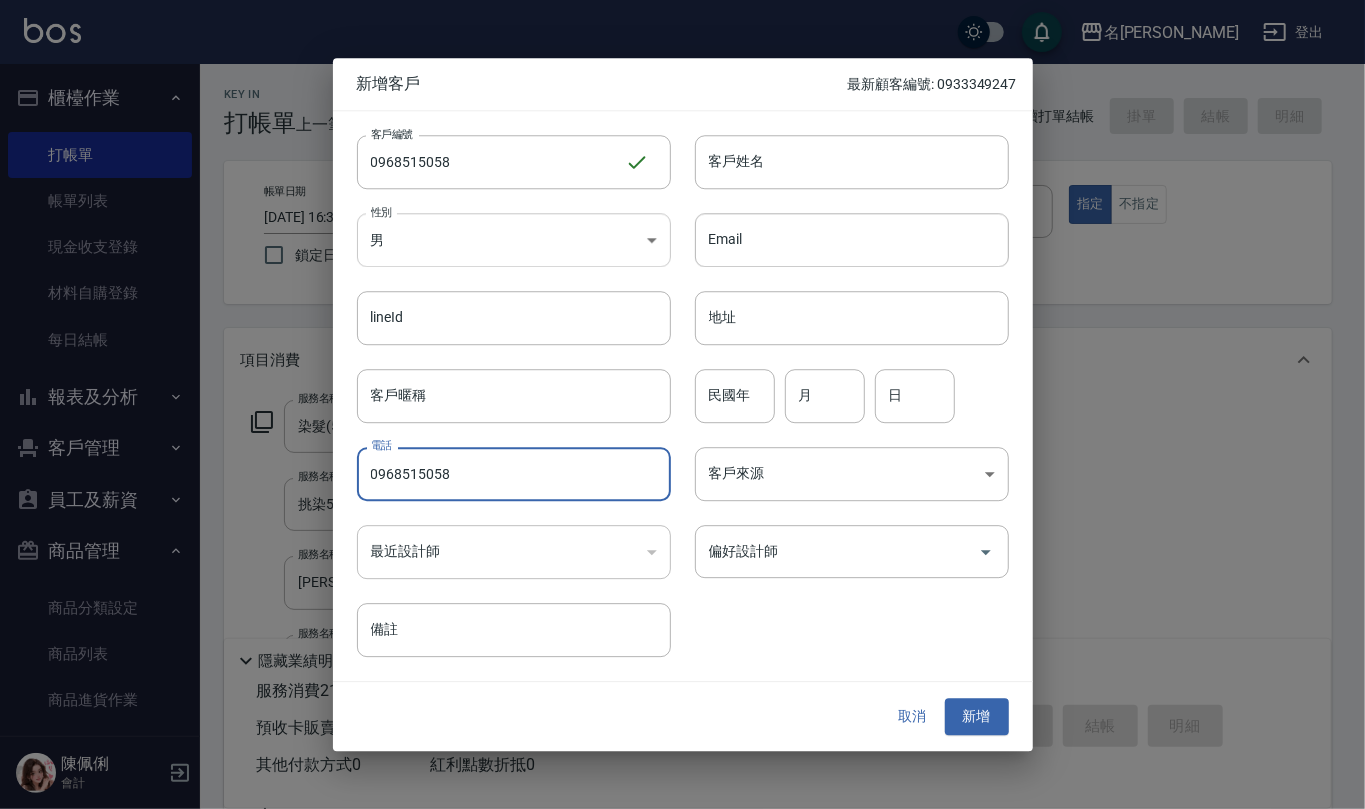 type on "0968515058" 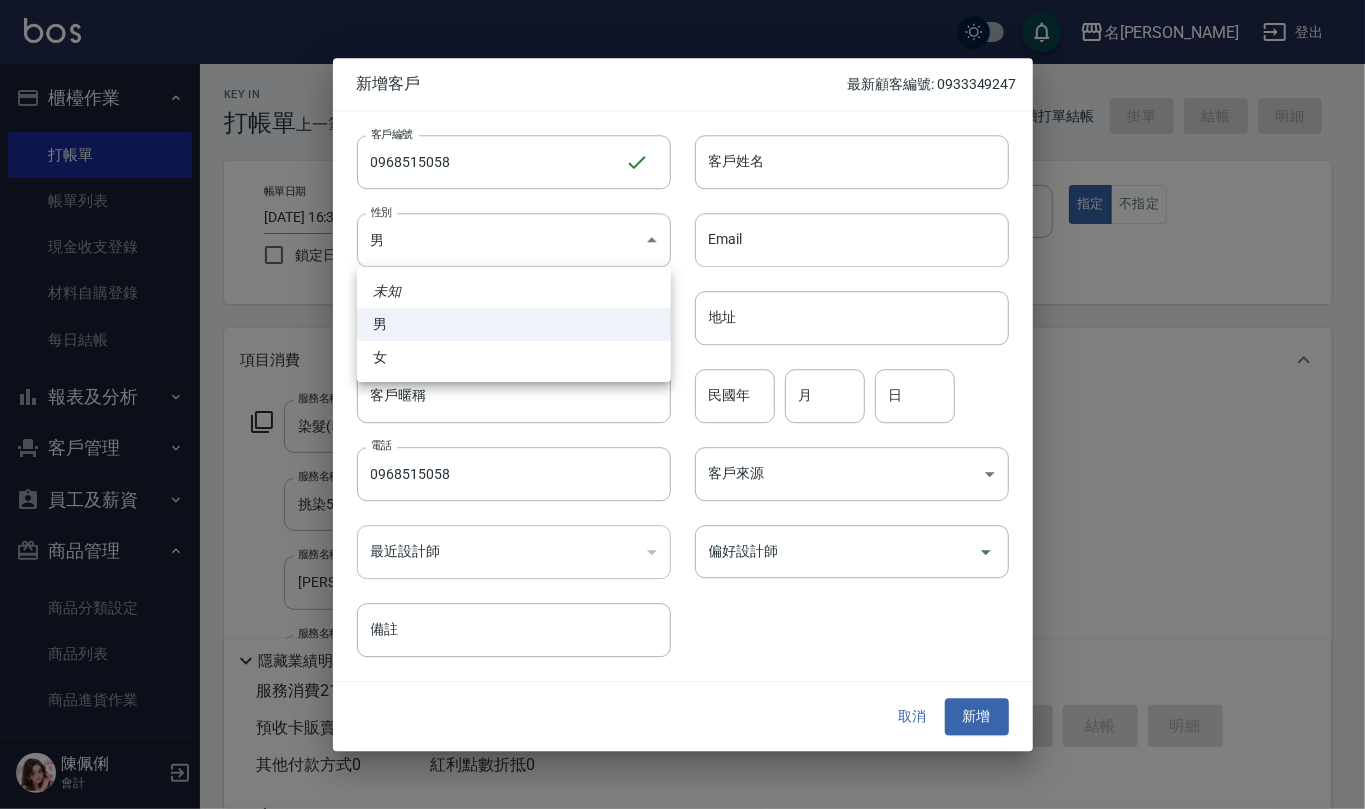 click on "女" at bounding box center [514, 357] 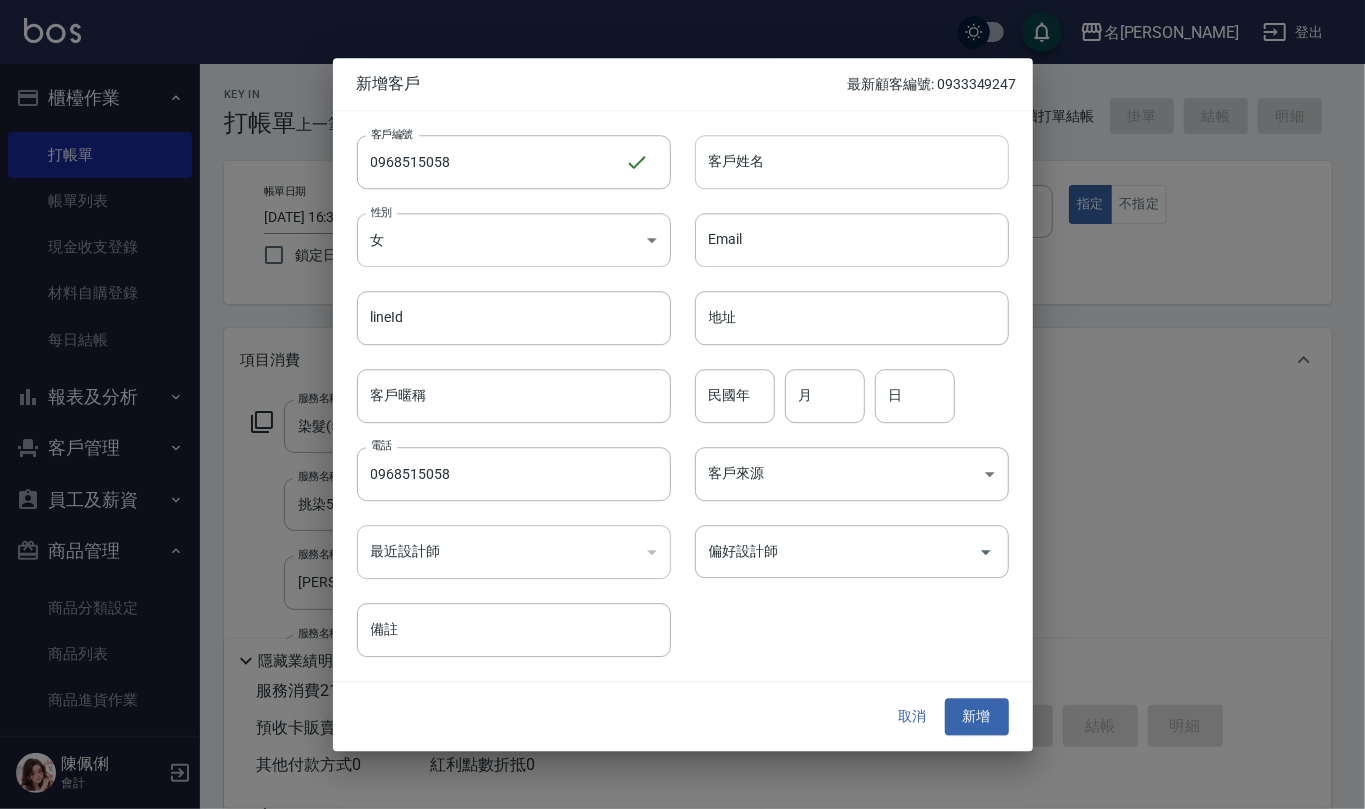 click on "客戶姓名" at bounding box center (852, 162) 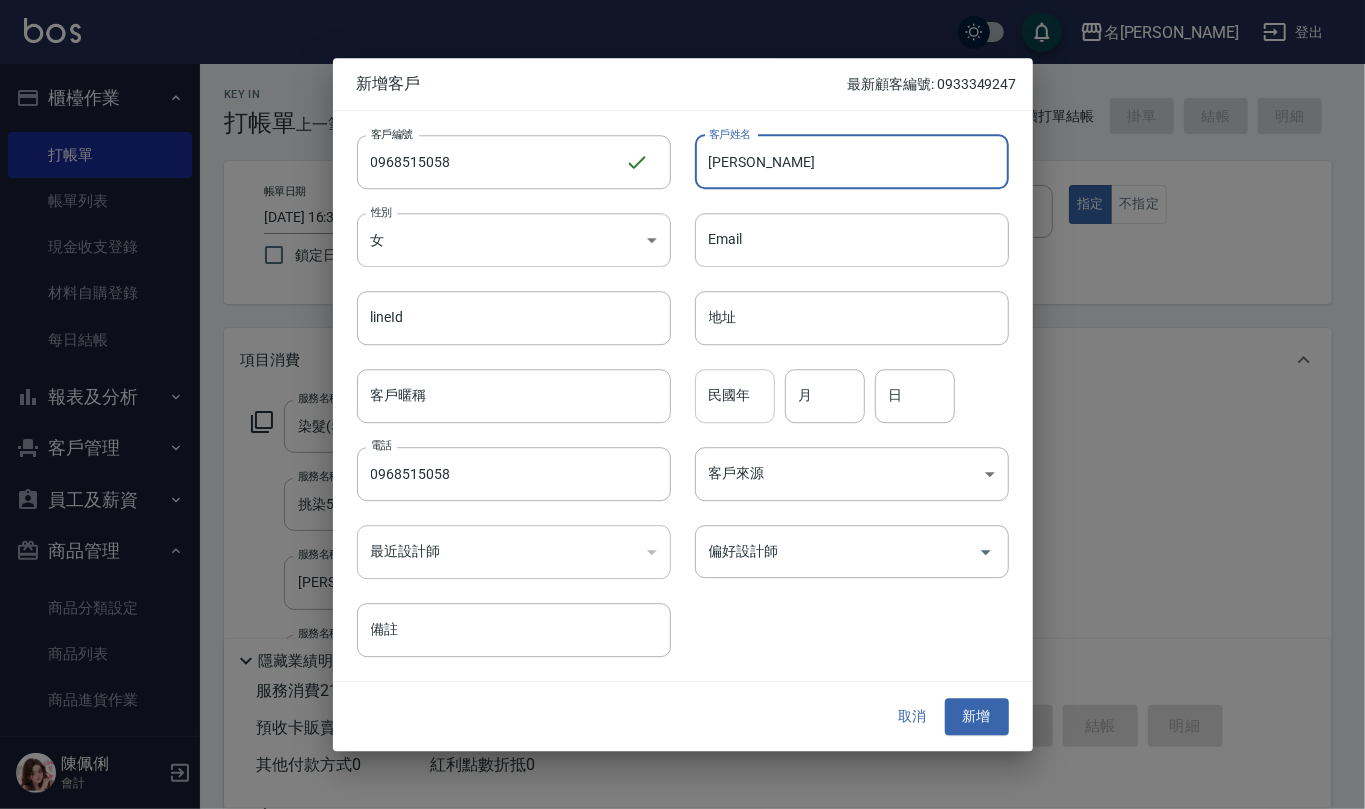 type on "[PERSON_NAME]" 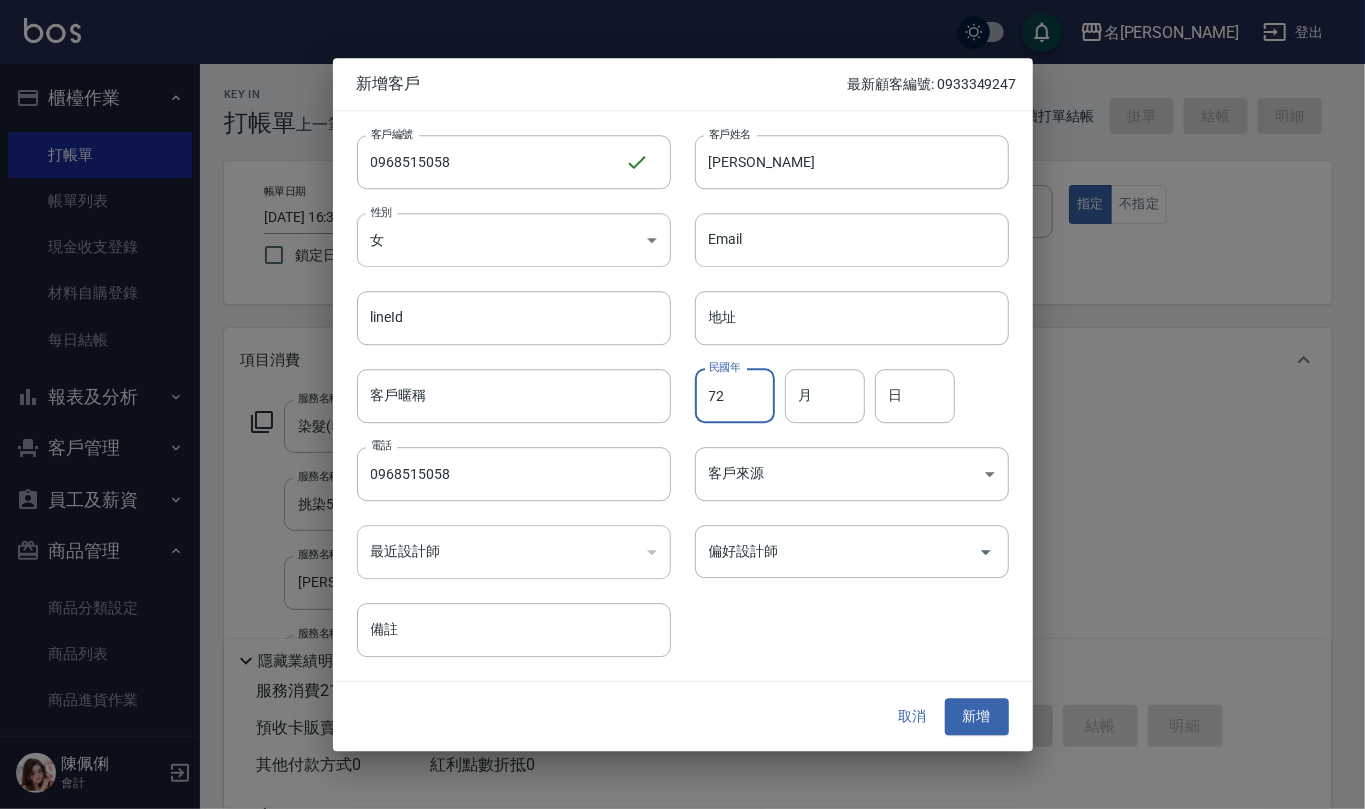 type on "72" 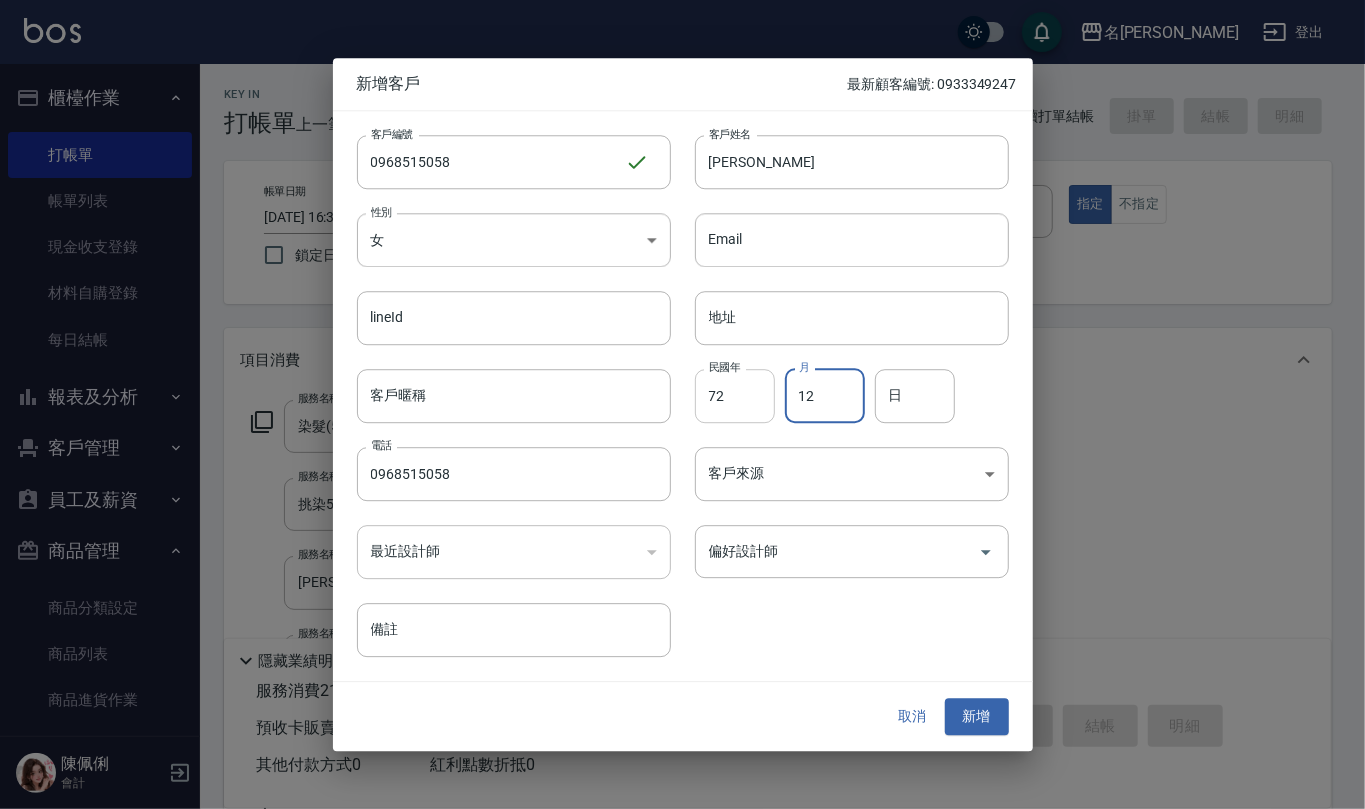 type on "12" 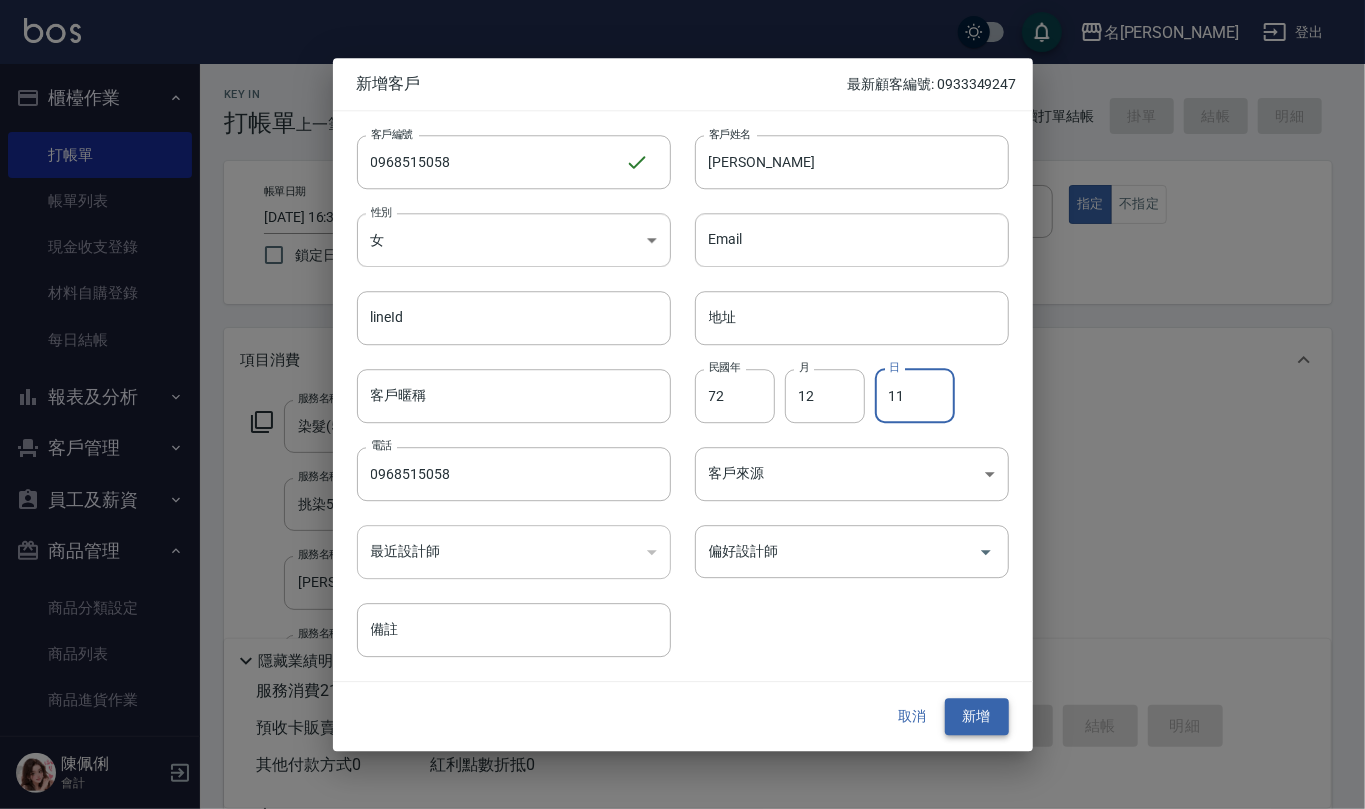 type on "11" 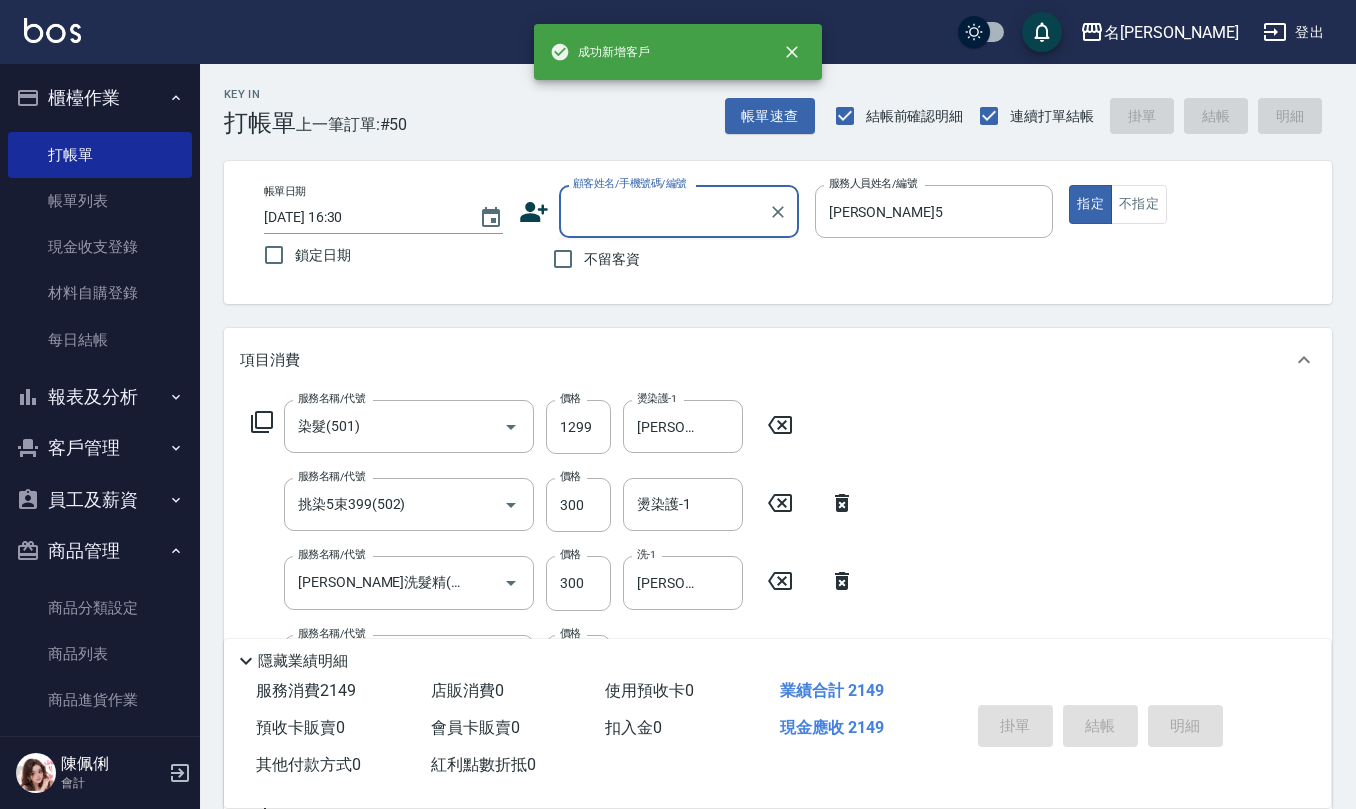 click on "顧客姓名/手機號碼/編號" at bounding box center [664, 211] 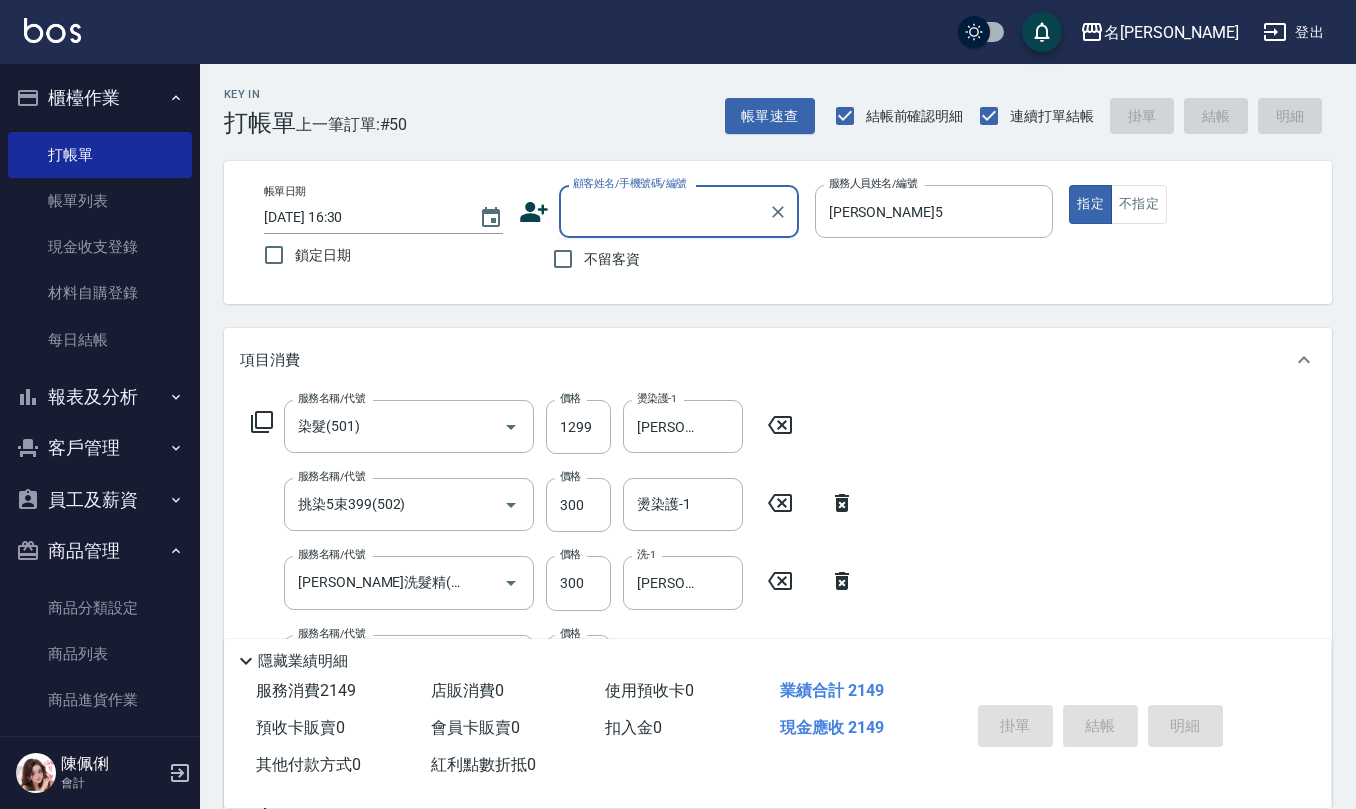 paste on "0968515058" 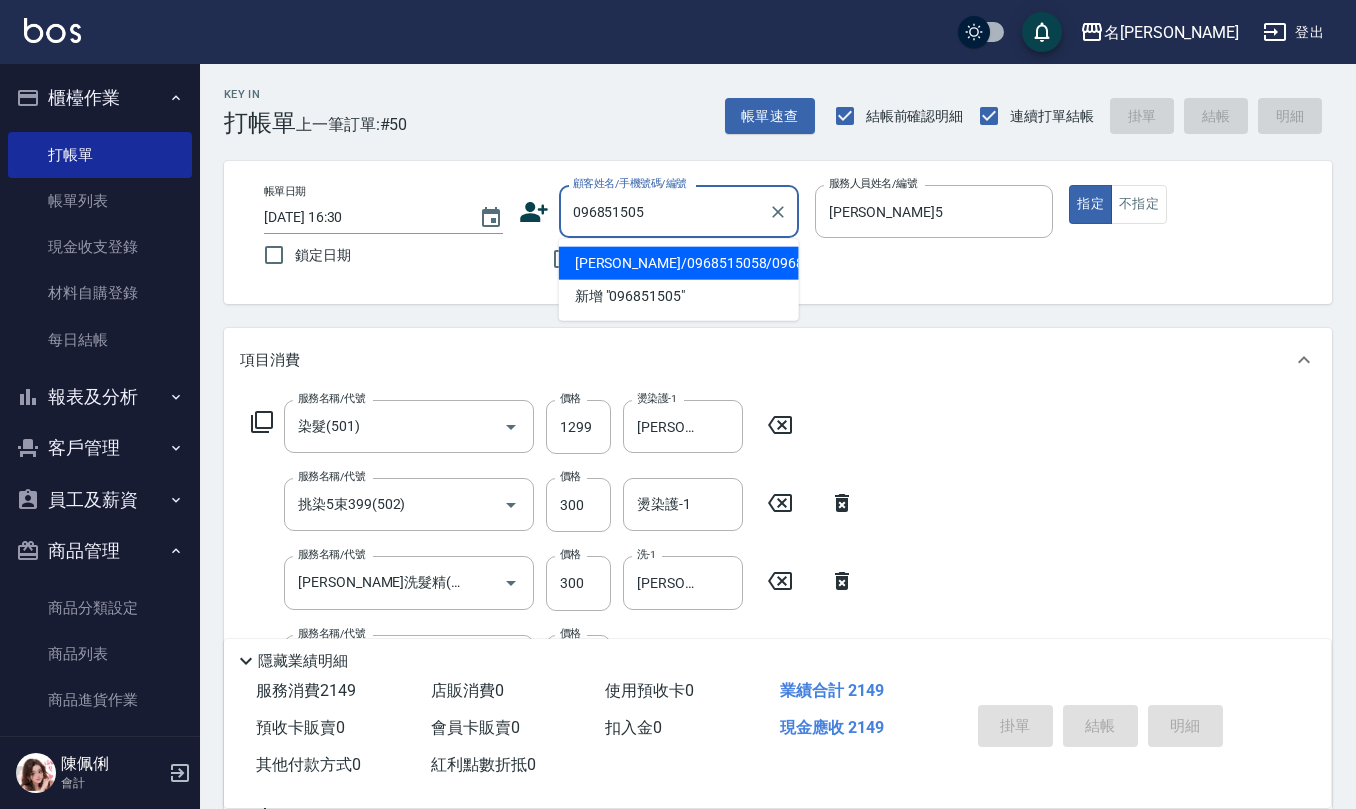 type on "[PERSON_NAME]/0968515058/0968515058" 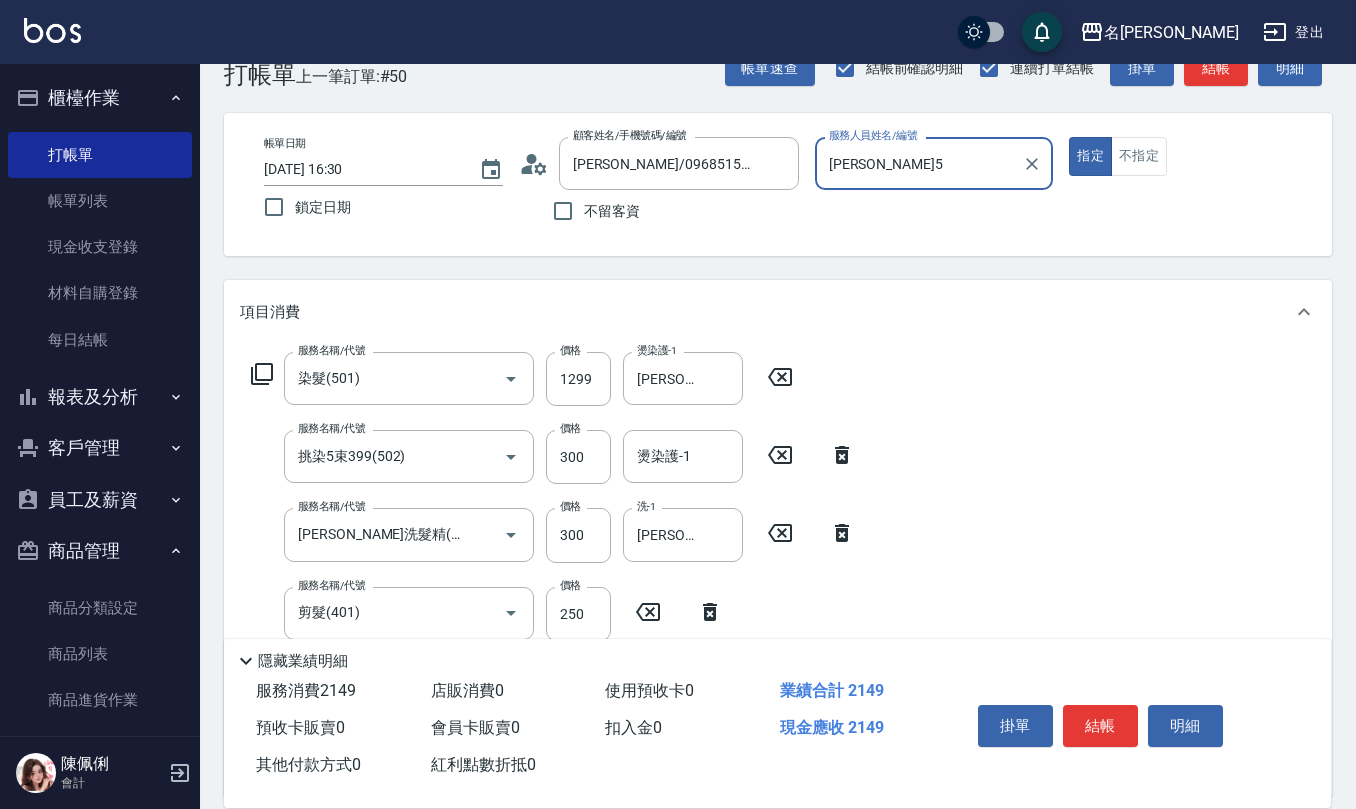 scroll, scrollTop: 0, scrollLeft: 0, axis: both 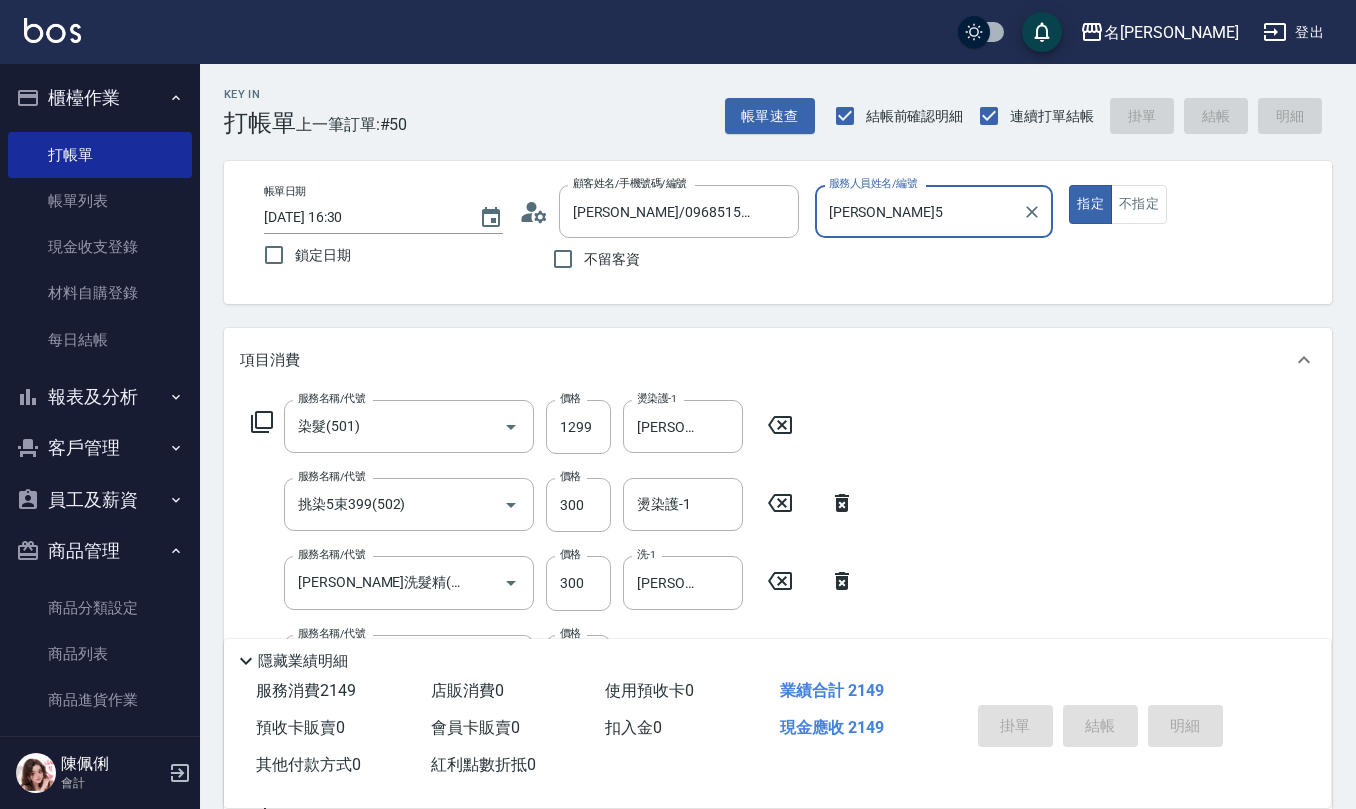 type on "[DATE] 16:39" 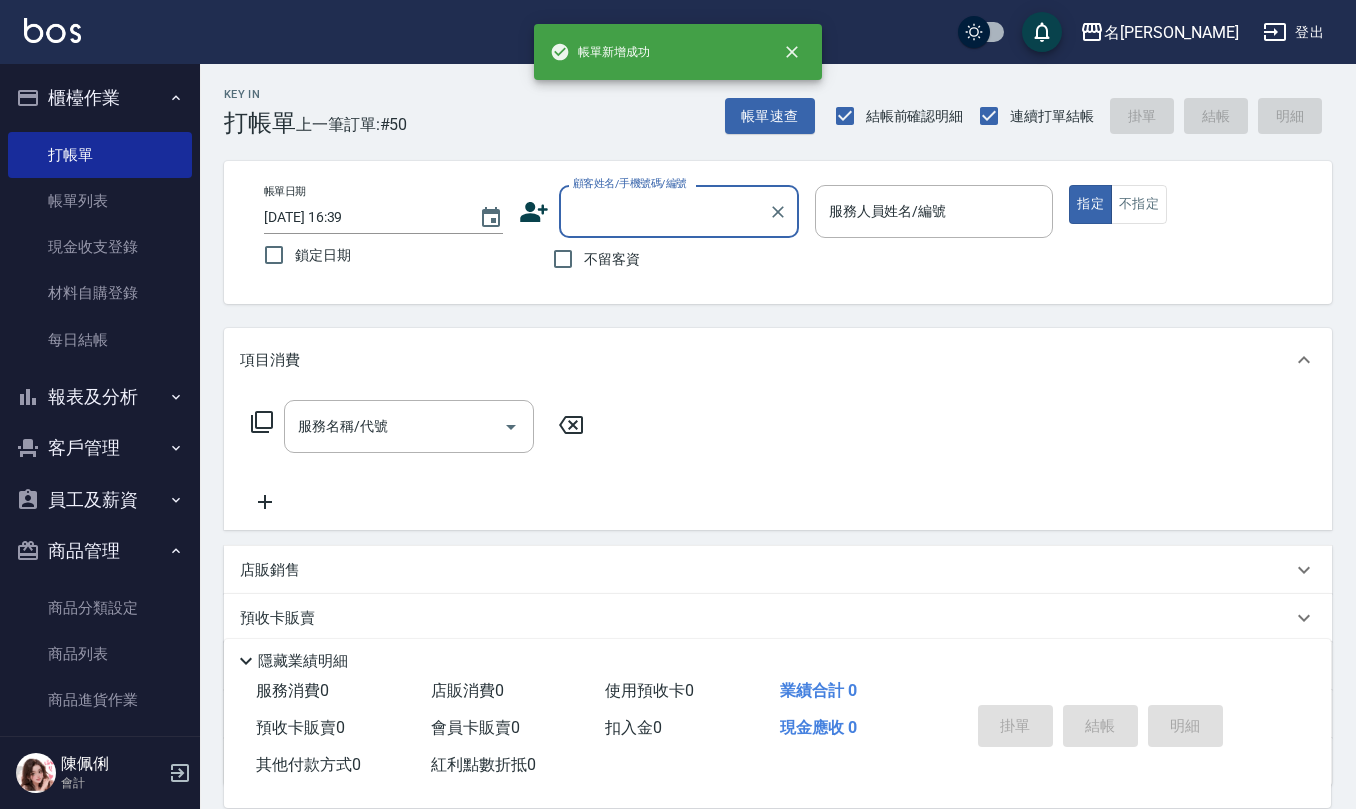 scroll, scrollTop: 0, scrollLeft: 0, axis: both 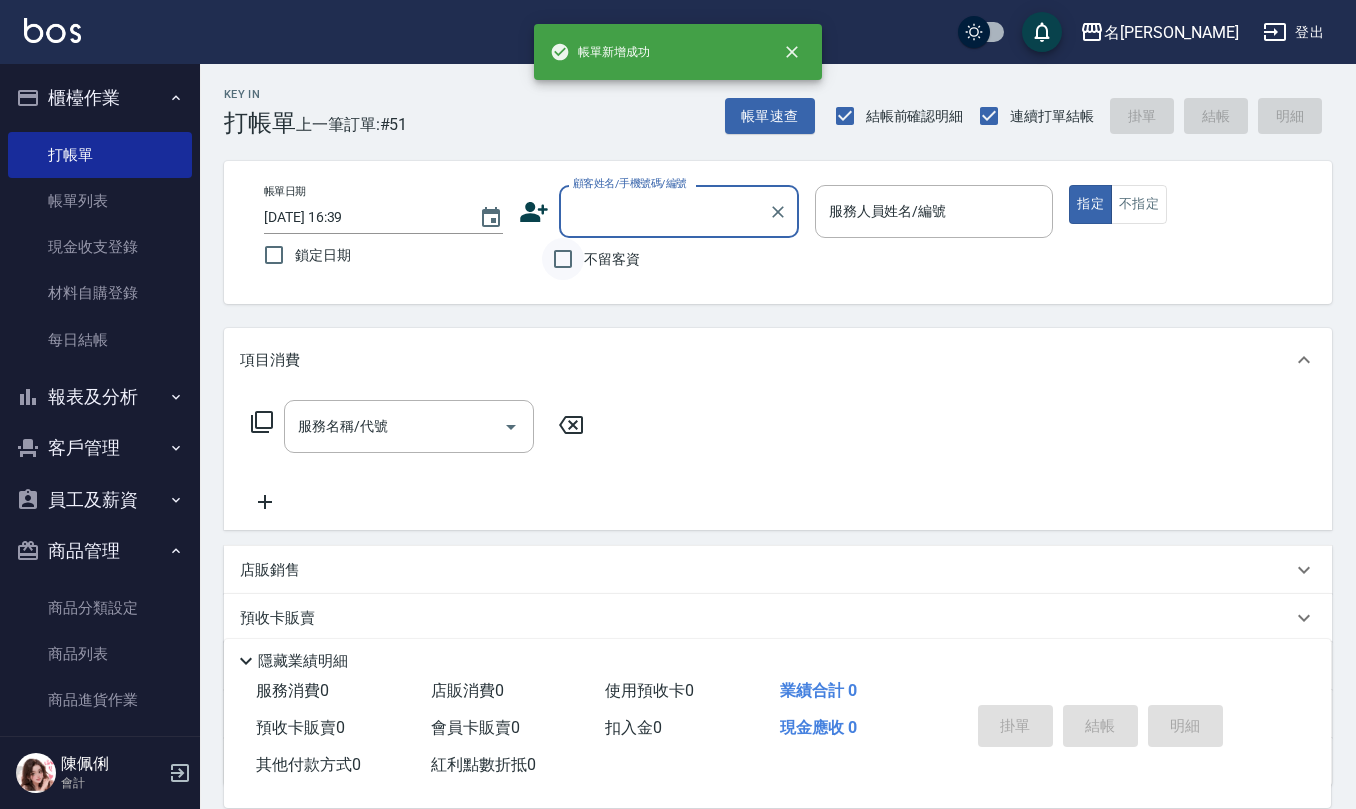 click on "不留客資" at bounding box center (563, 259) 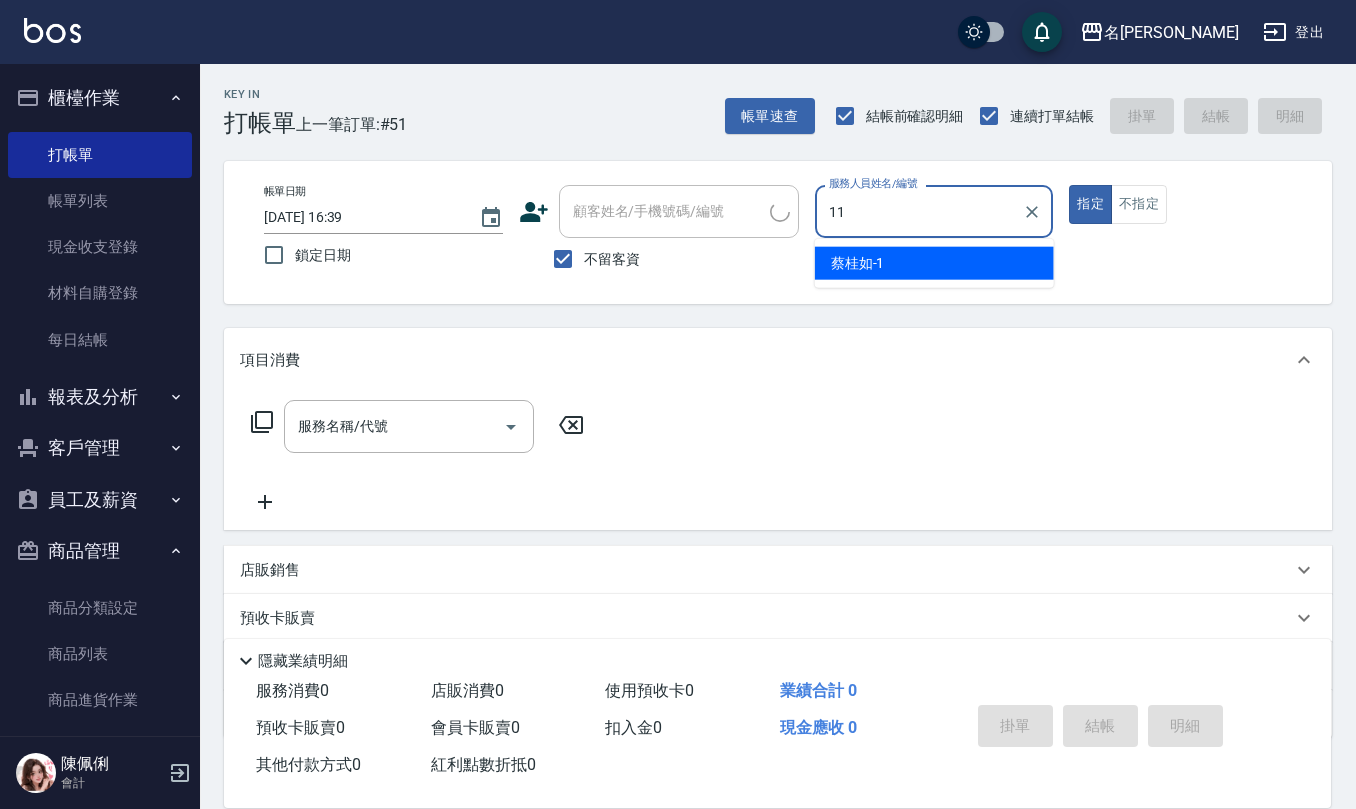 type on "[PERSON_NAME]橙-11" 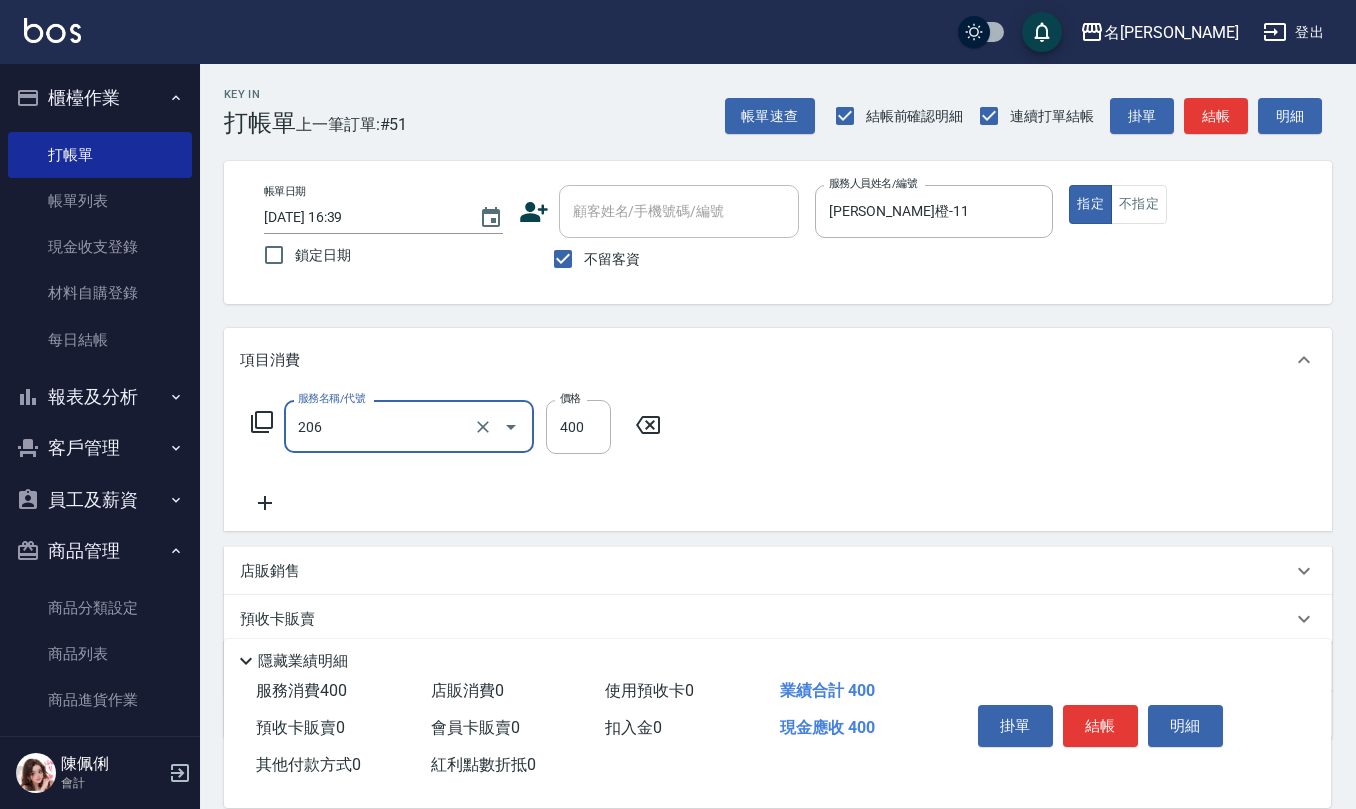 type on "健康洗(206)" 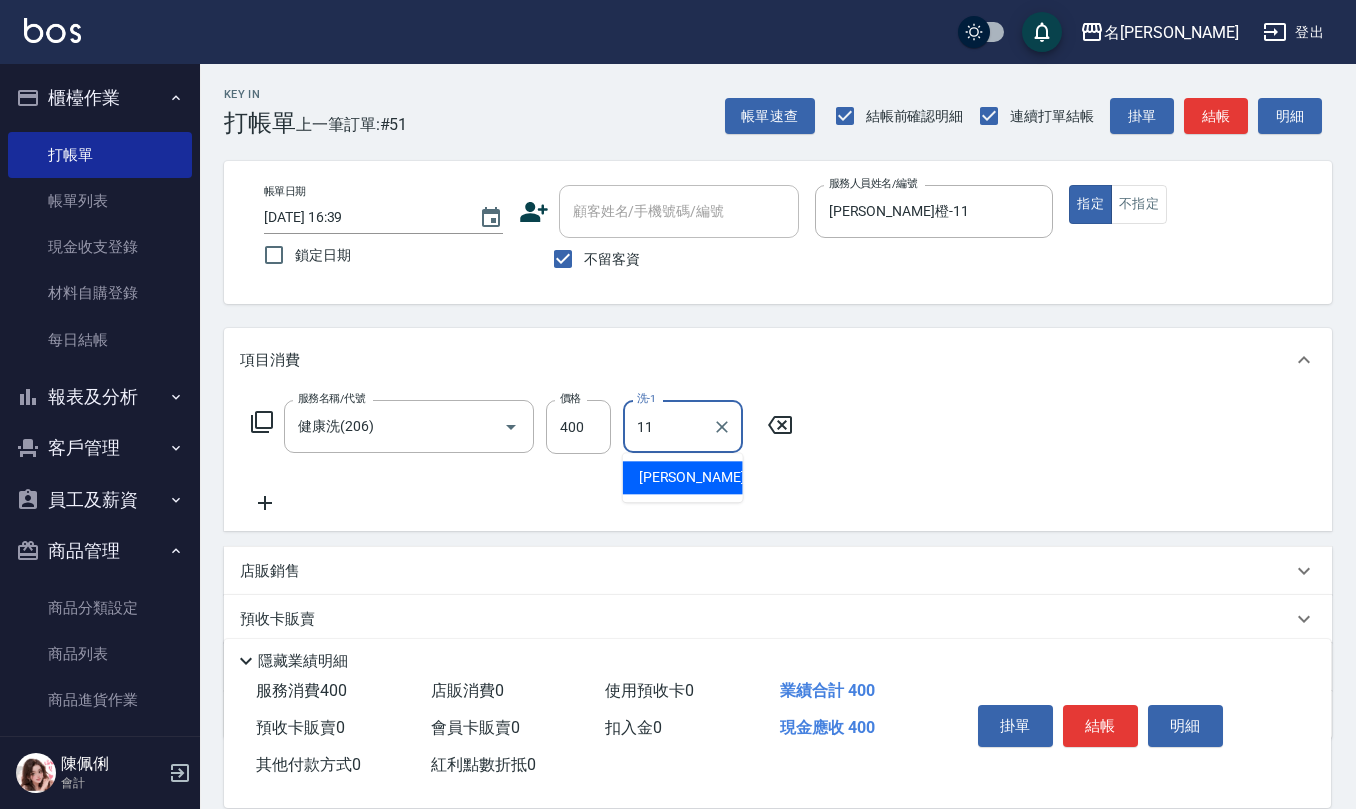 type on "[PERSON_NAME]橙-11" 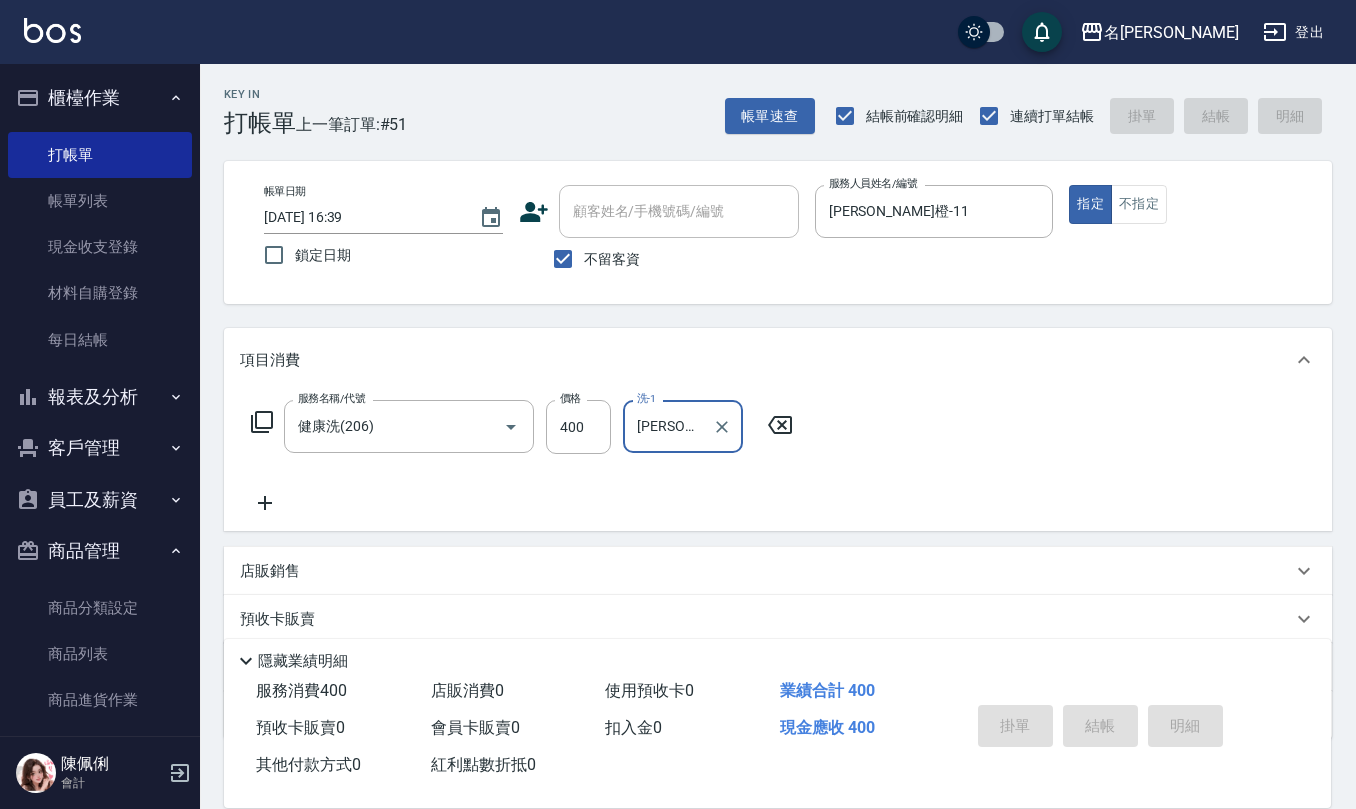 type 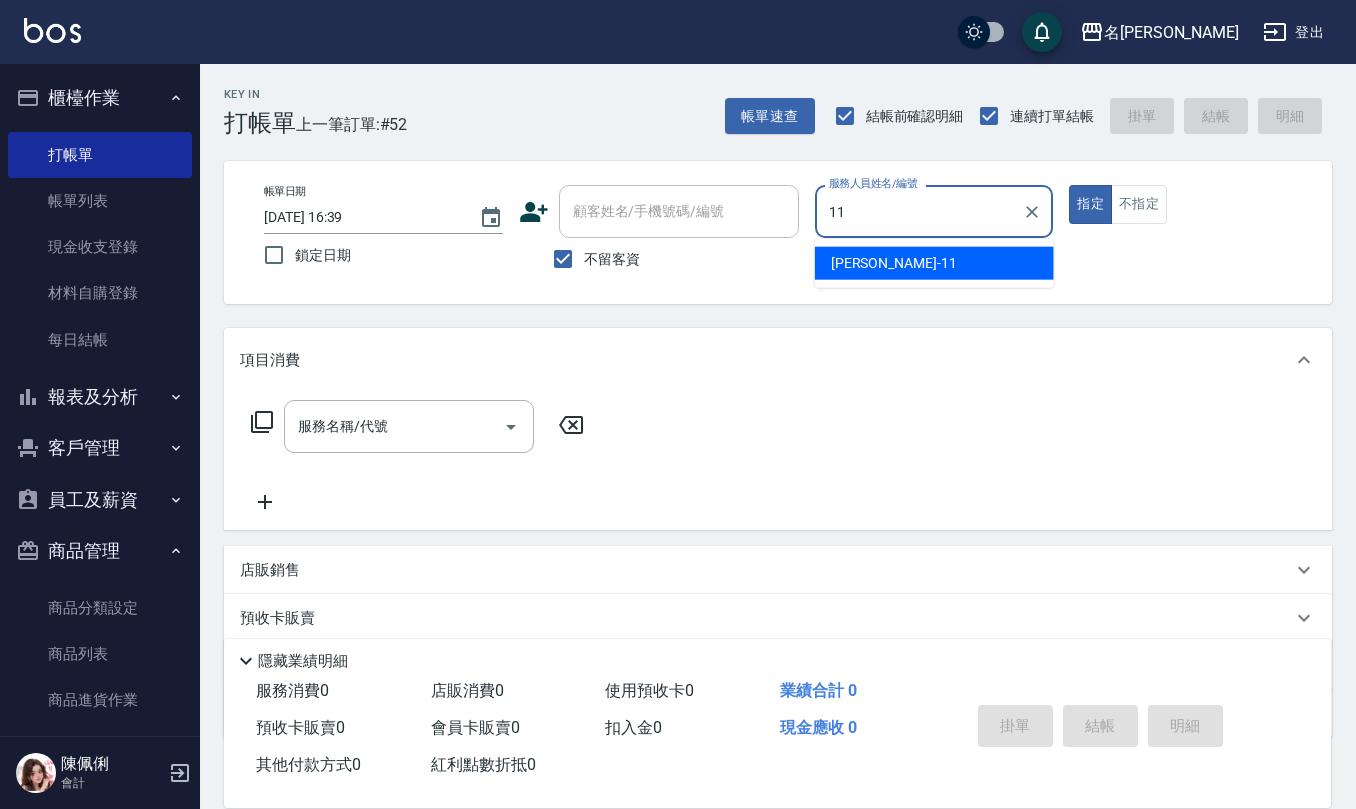 type on "[PERSON_NAME]橙-11" 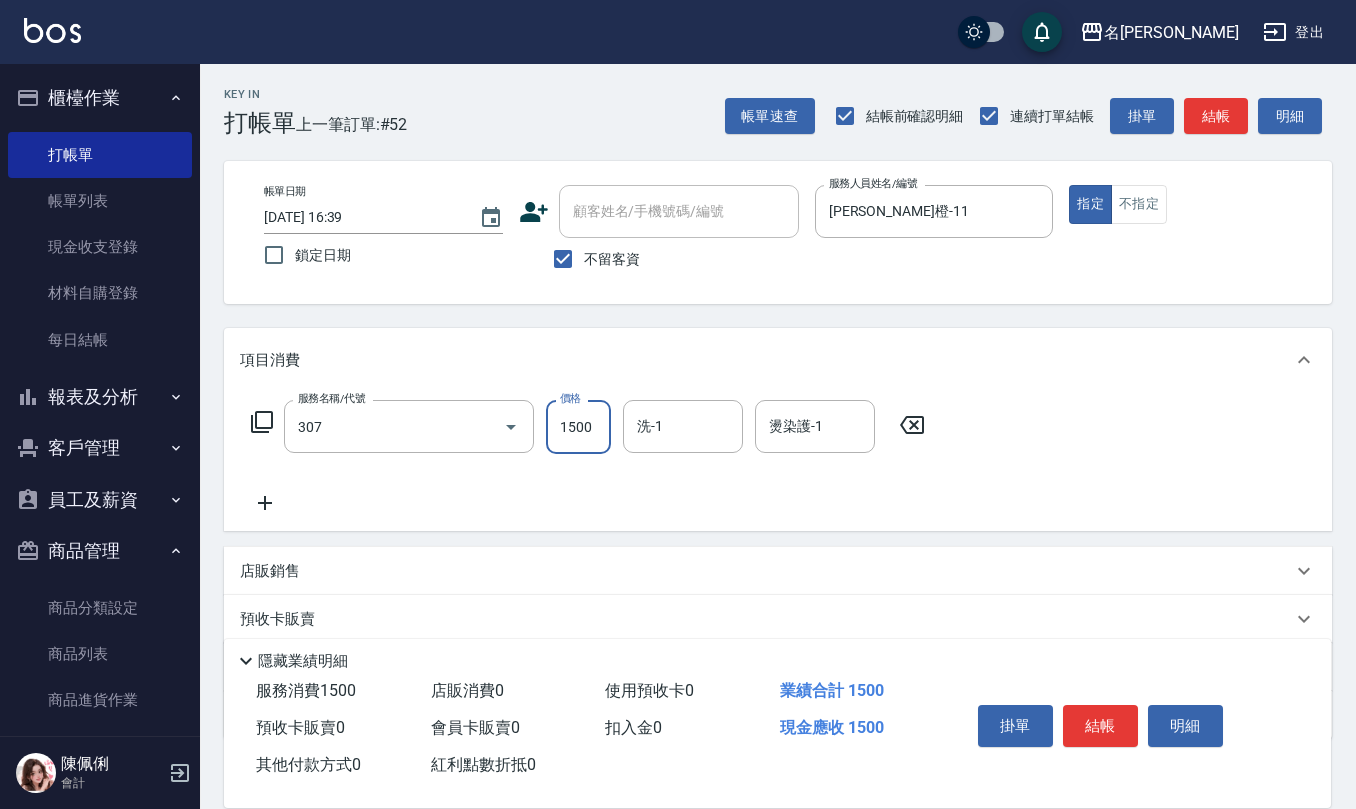 type on "EF麥拉寧燙髮1500(307)" 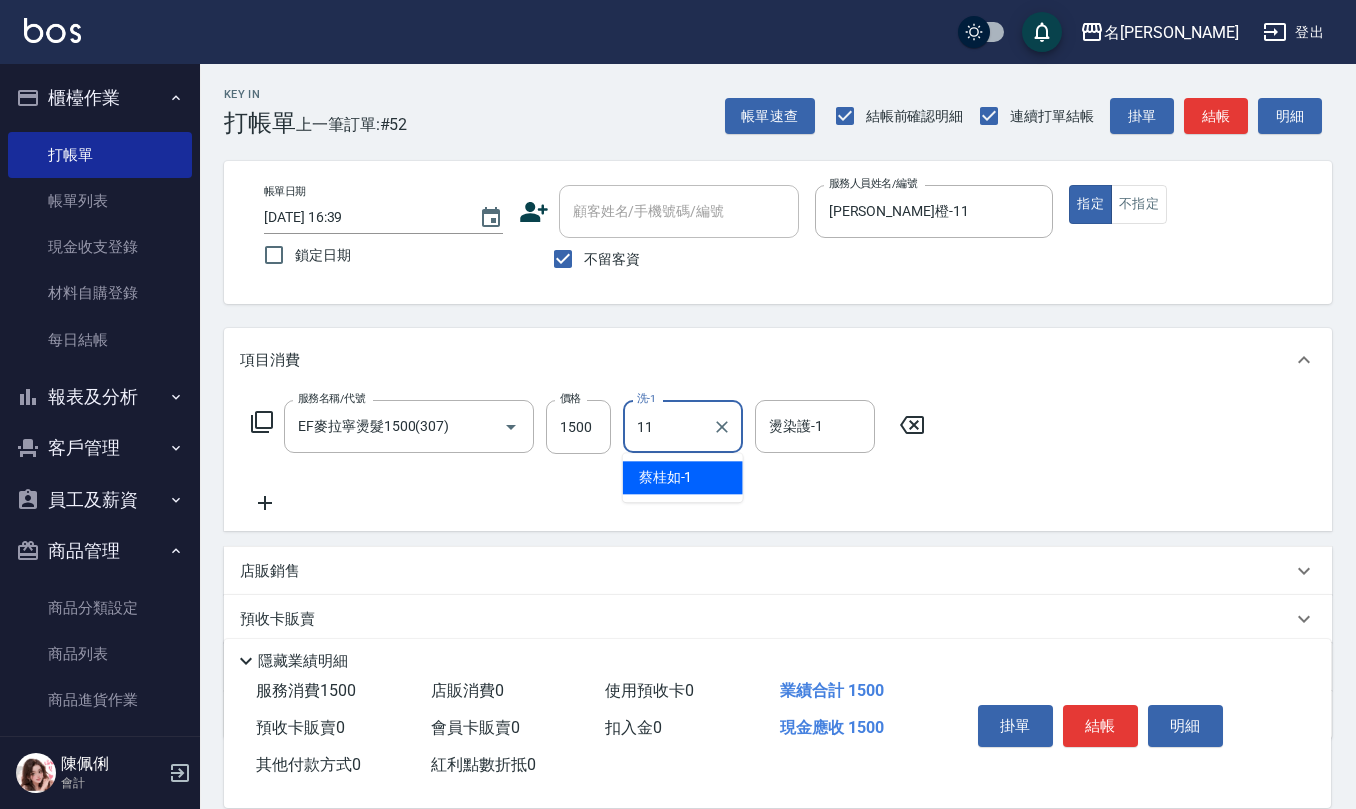 type on "[PERSON_NAME]橙-11" 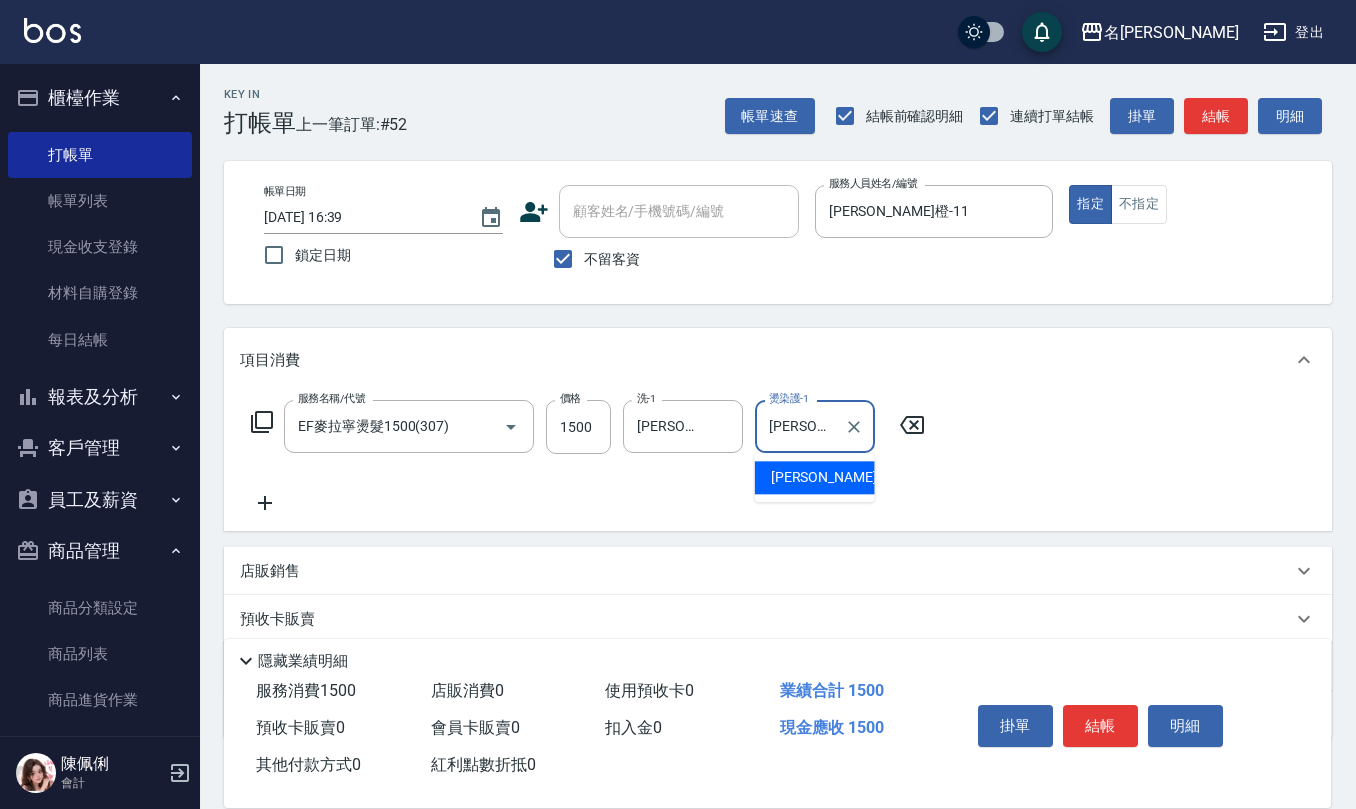 type on "[PERSON_NAME]橙-11" 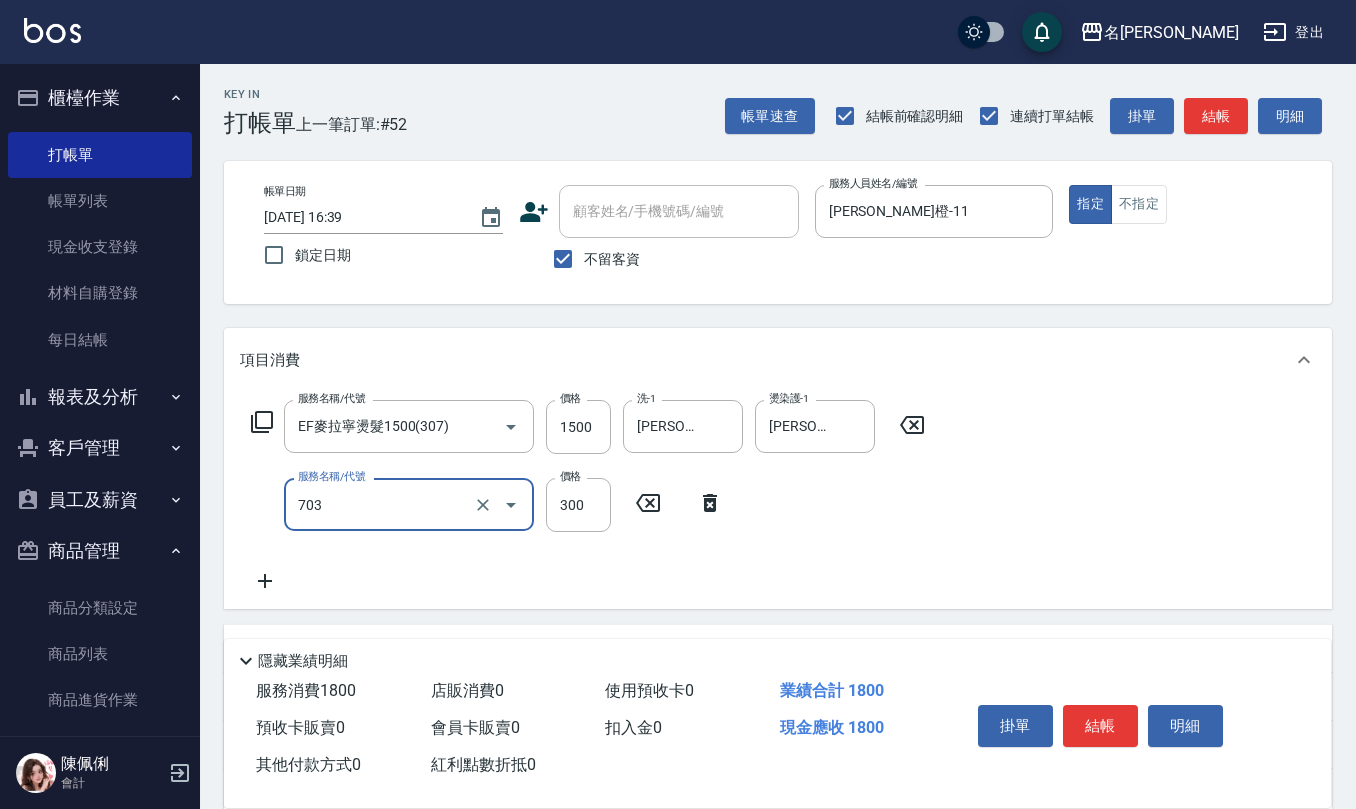 type on "(1236)設計師(703)" 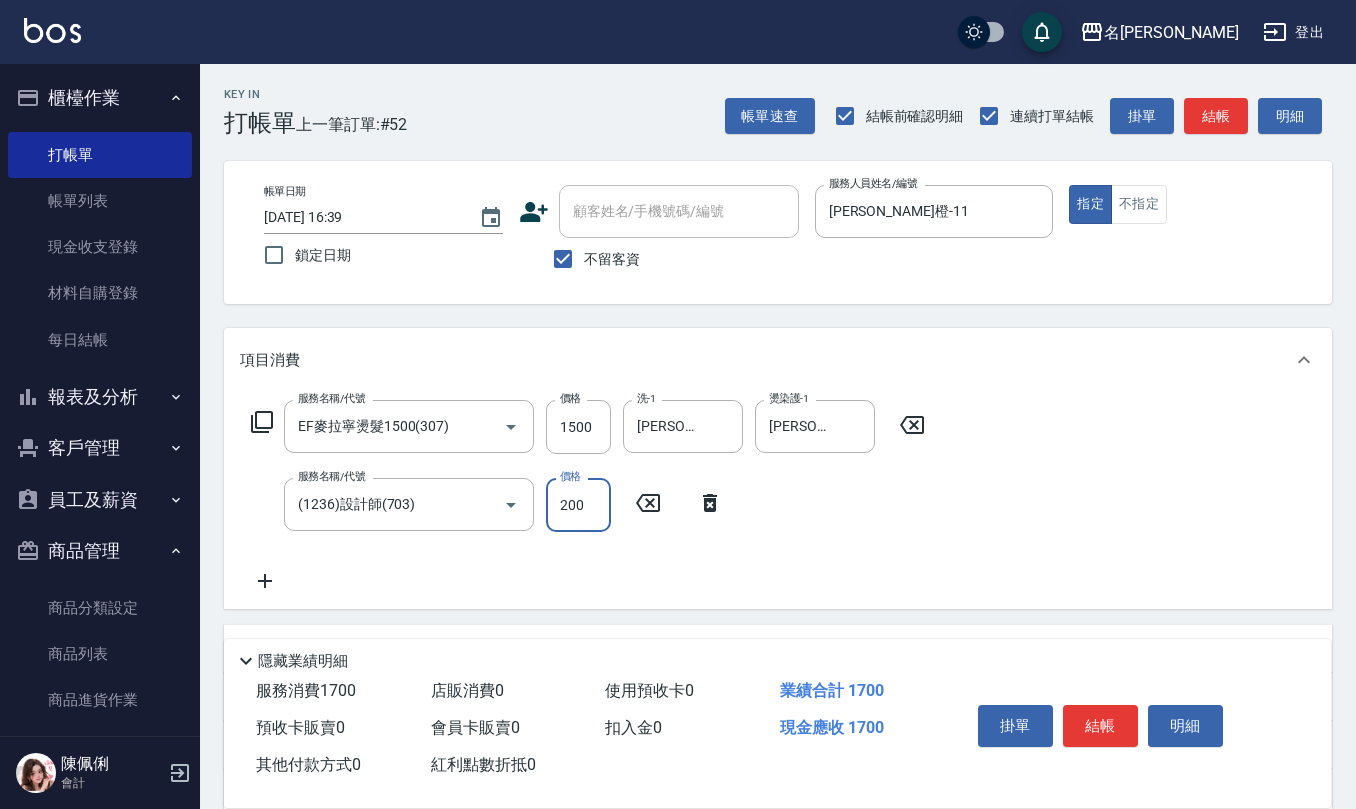 type on "200" 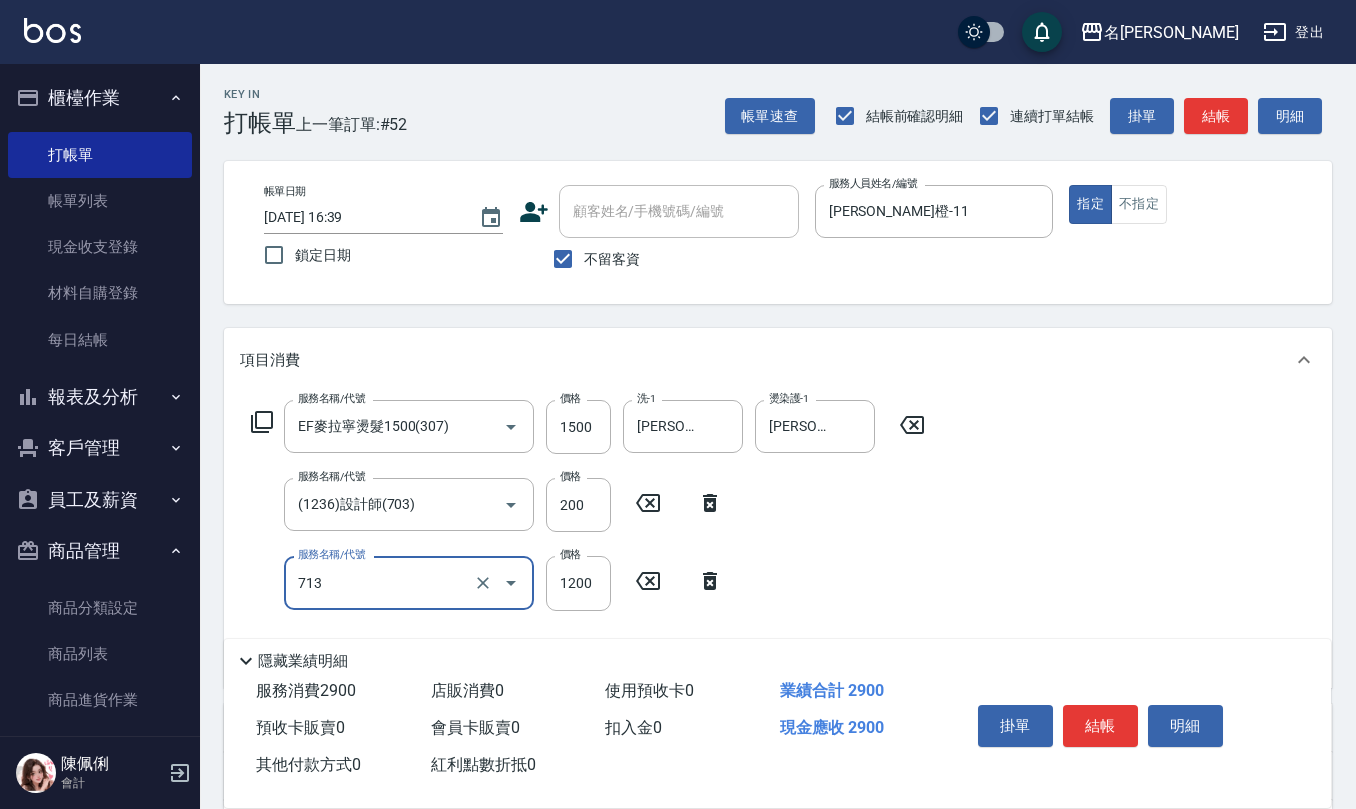 type on "水樣結構式1200(713)" 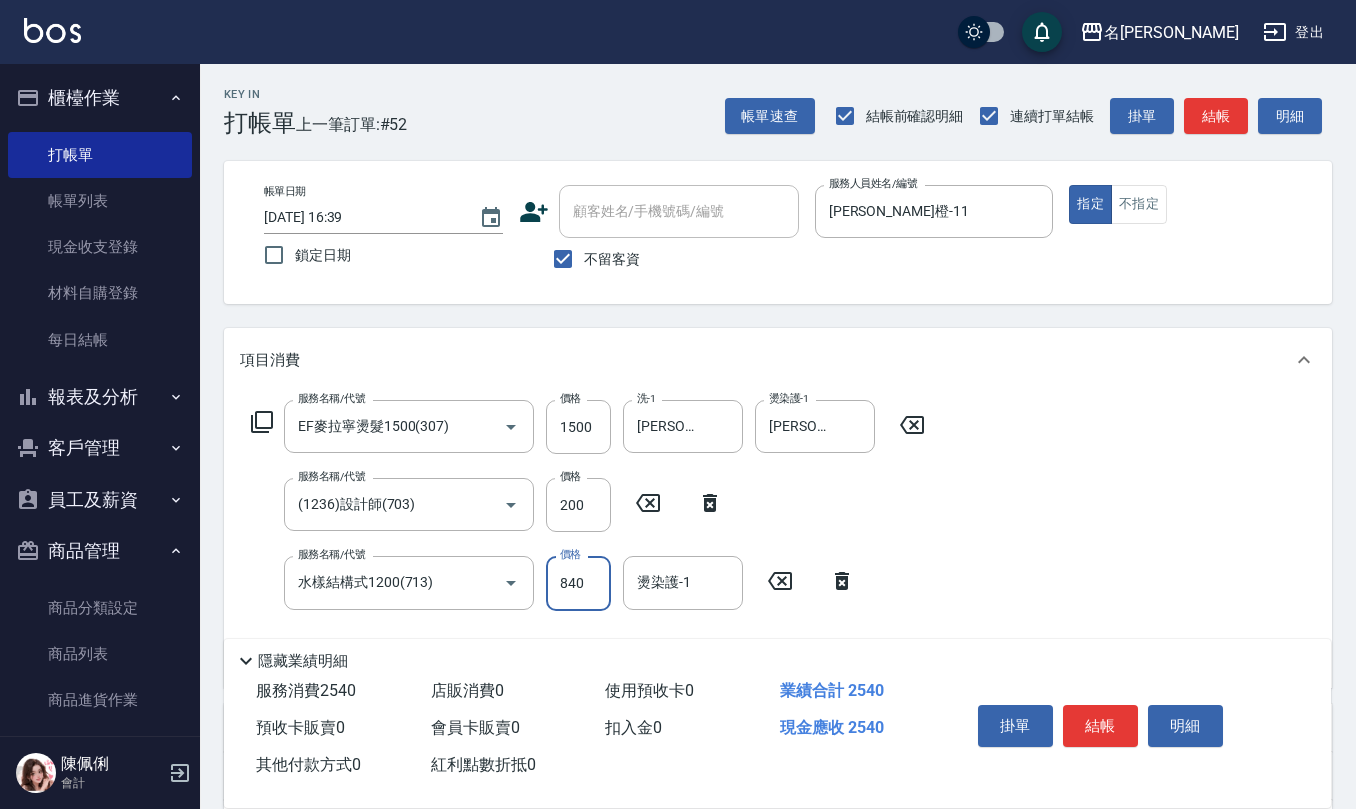 type on "840" 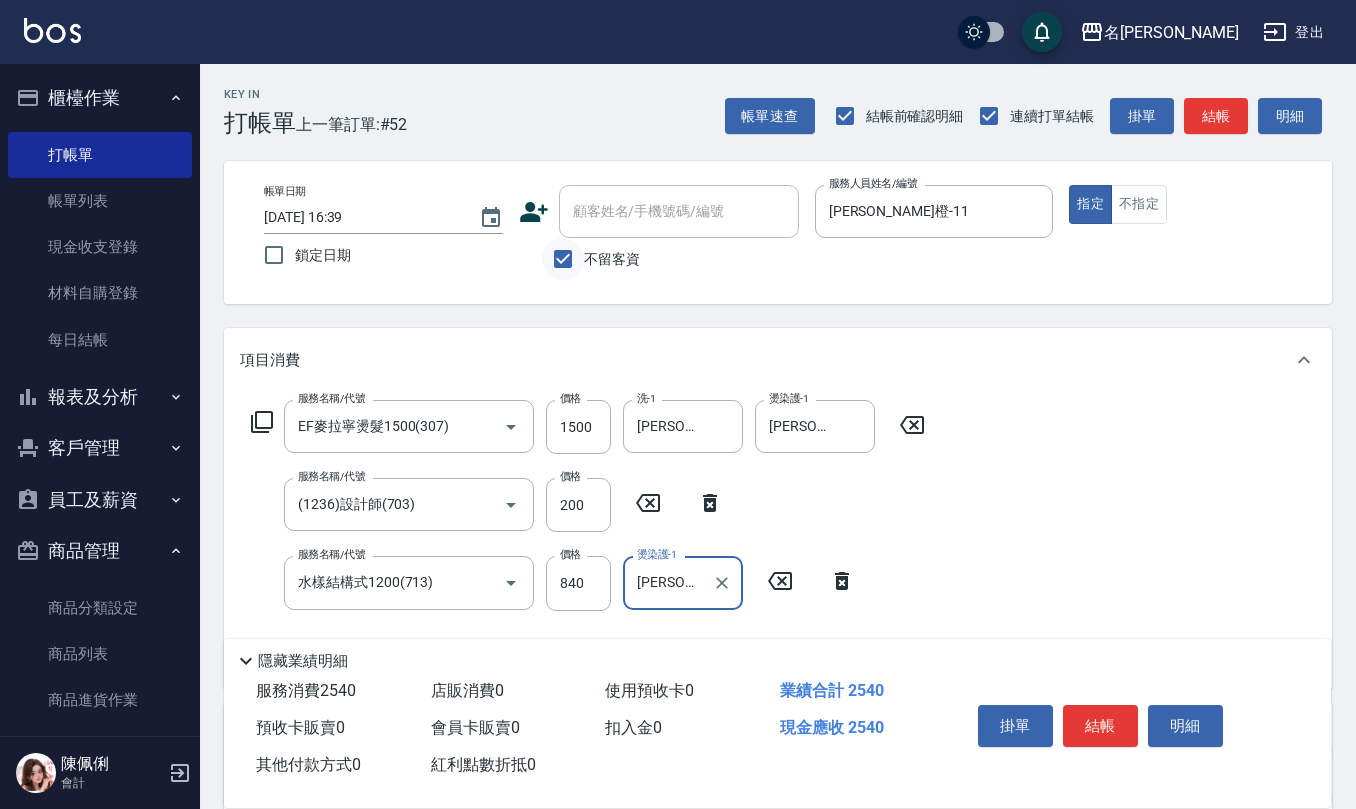 type on "[PERSON_NAME]橙-11" 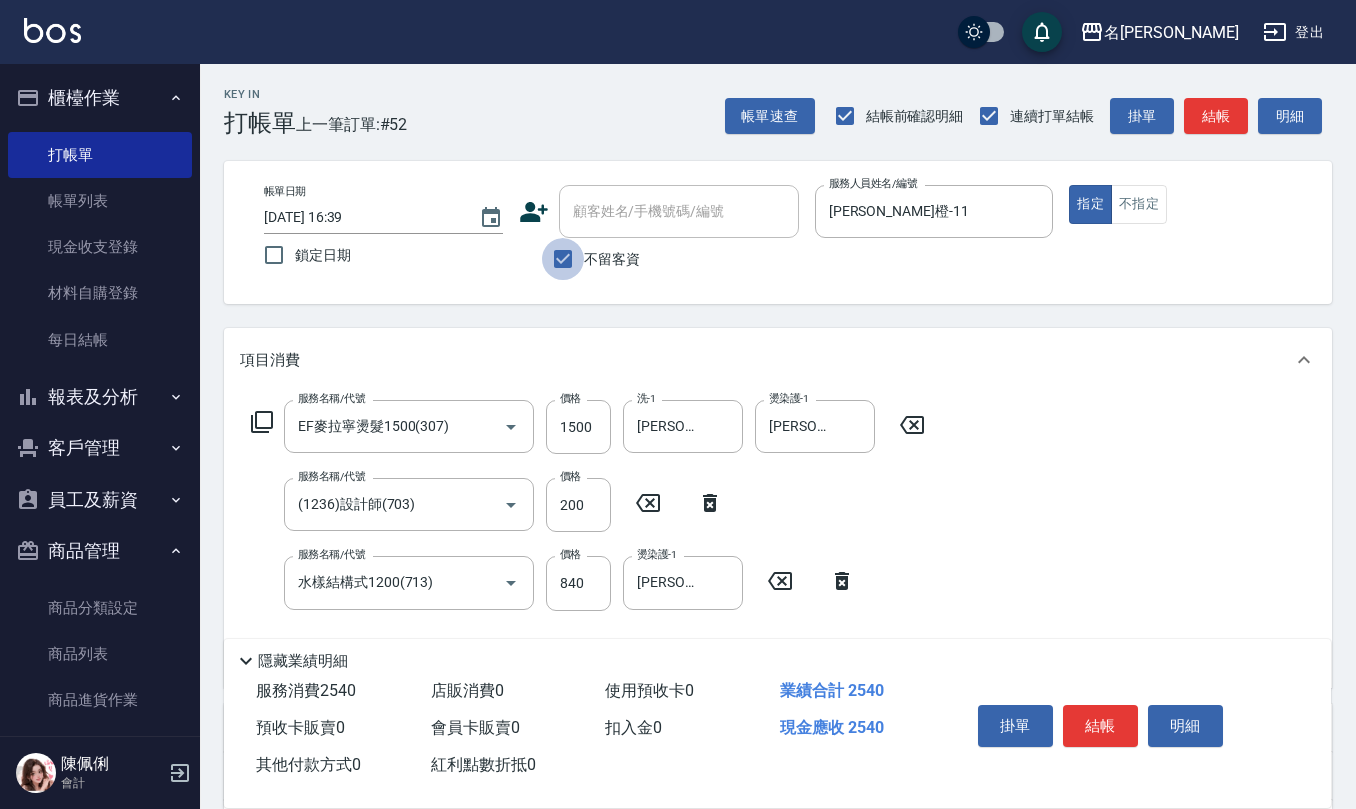 click on "不留客資" at bounding box center [563, 259] 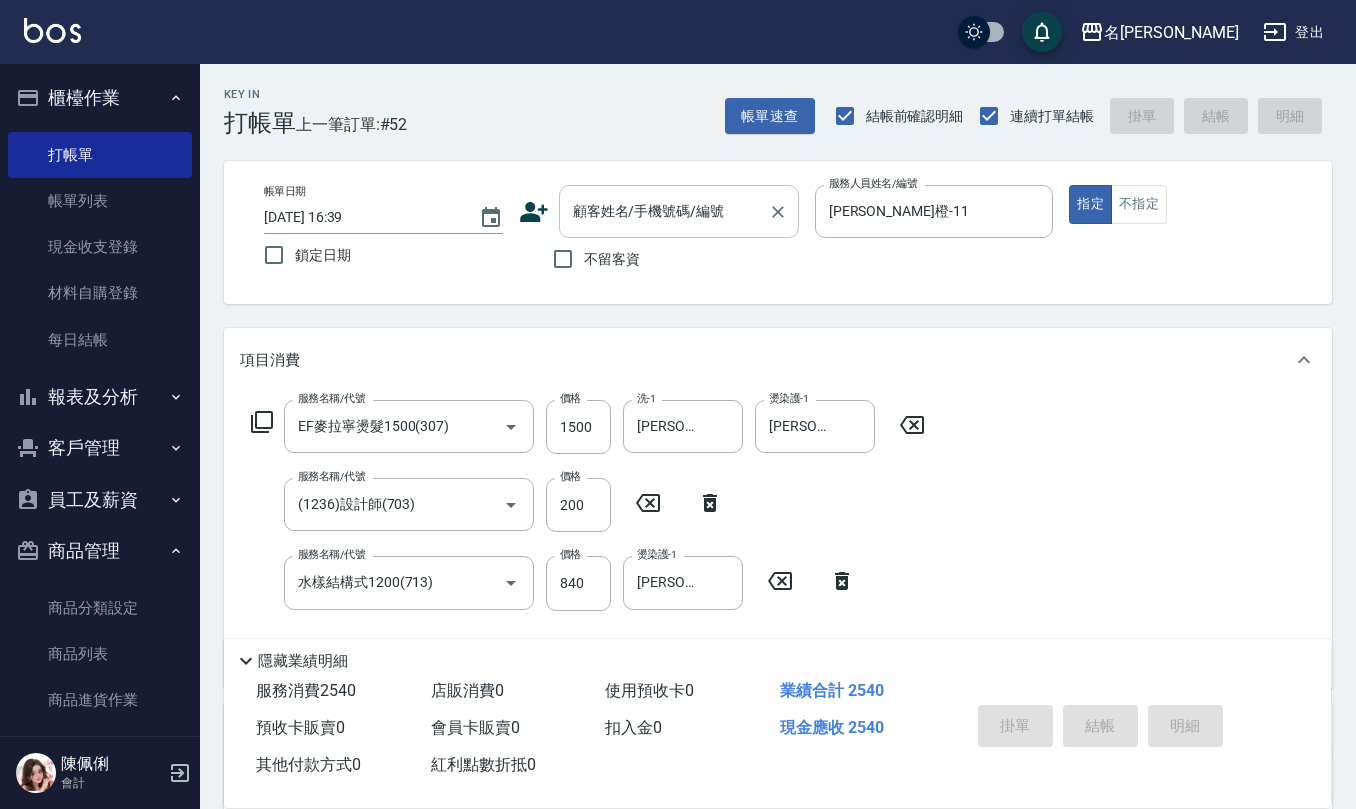 click on "顧客姓名/手機號碼/編號" at bounding box center [664, 211] 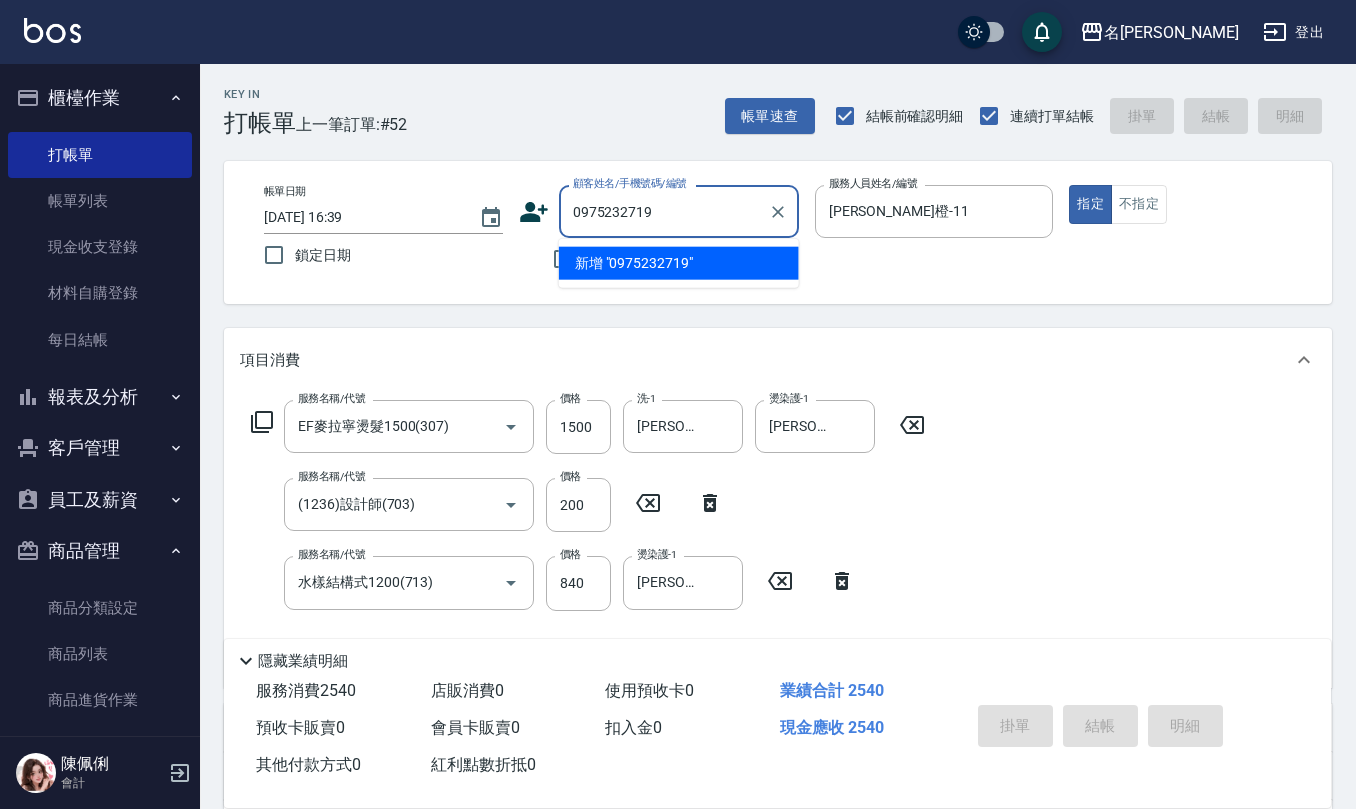 drag, startPoint x: 594, startPoint y: 230, endPoint x: 261, endPoint y: 292, distance: 338.7226 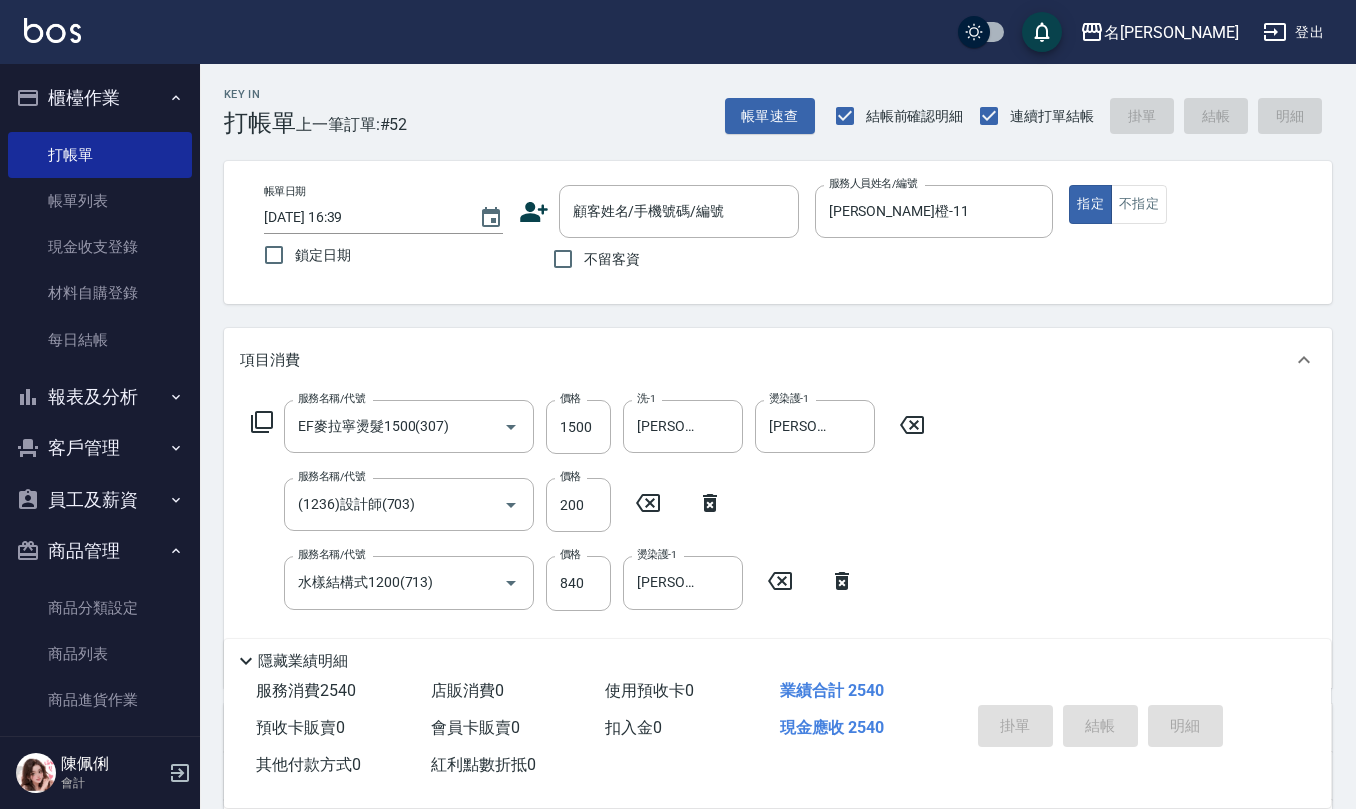 click 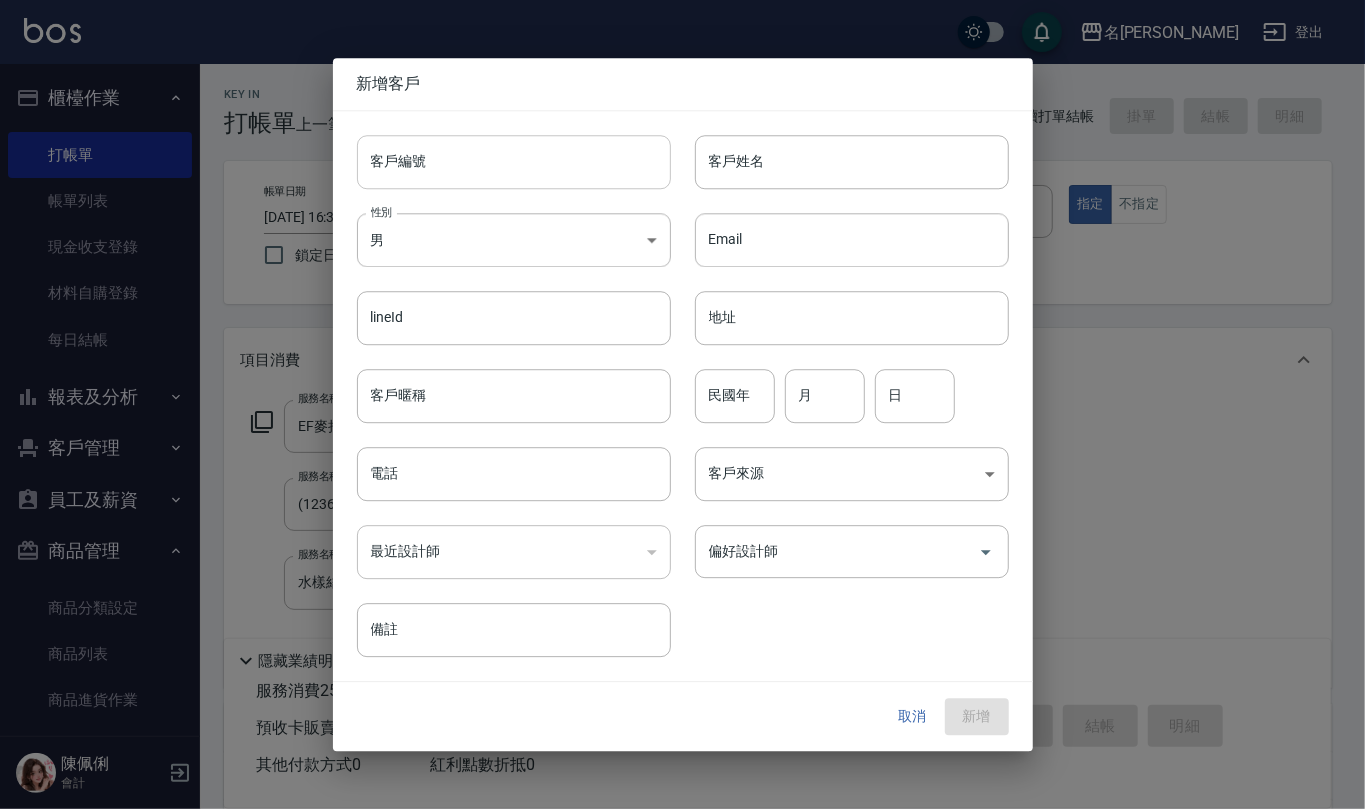 click on "客戶編號" at bounding box center [514, 162] 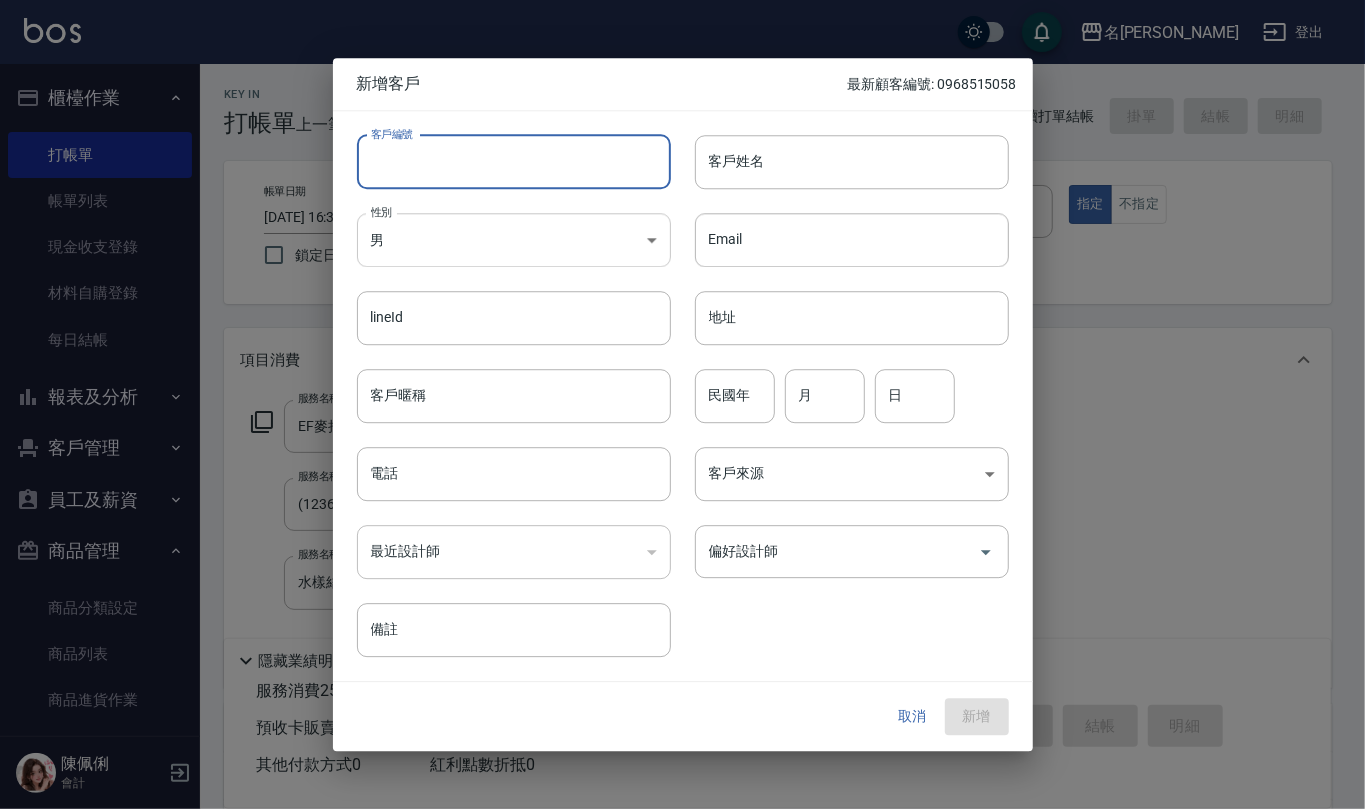 paste on "0975232719" 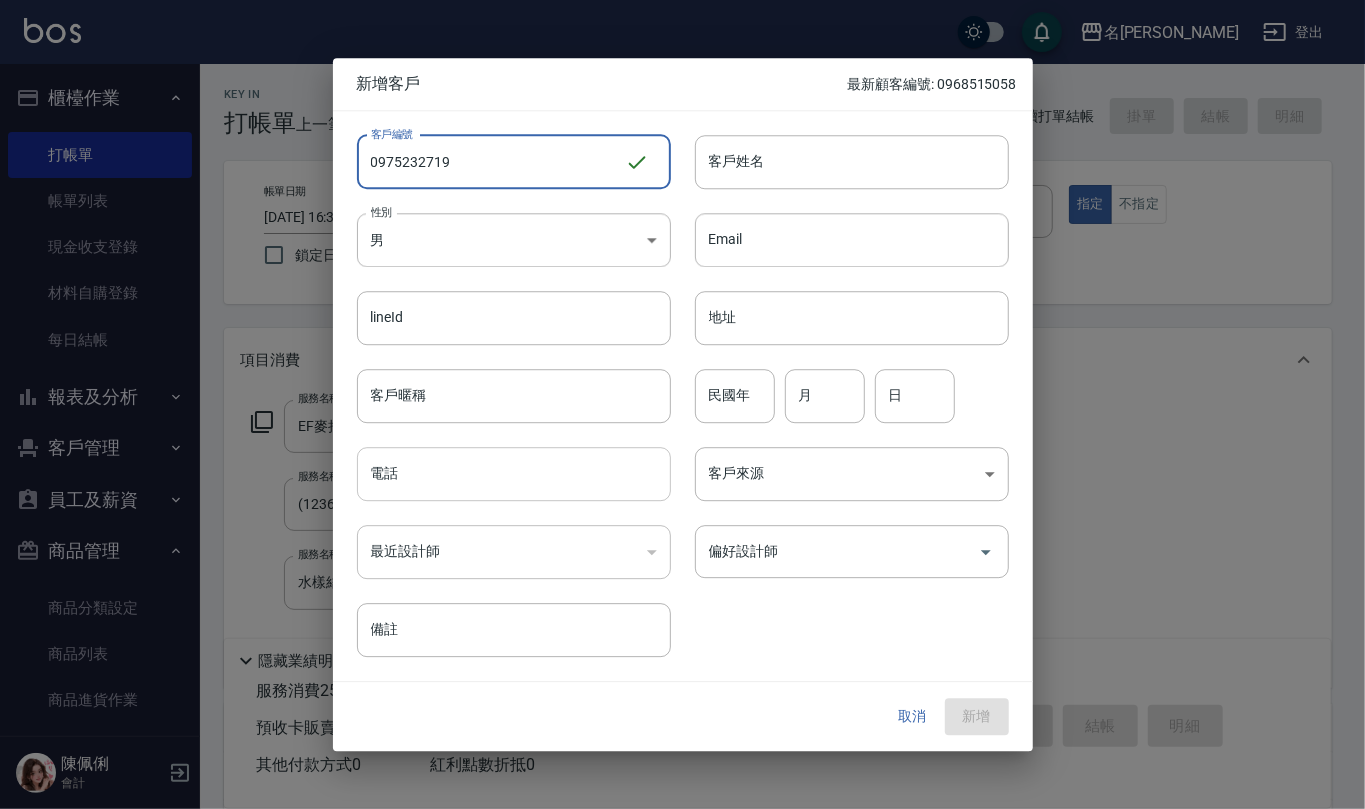 type on "0975232719" 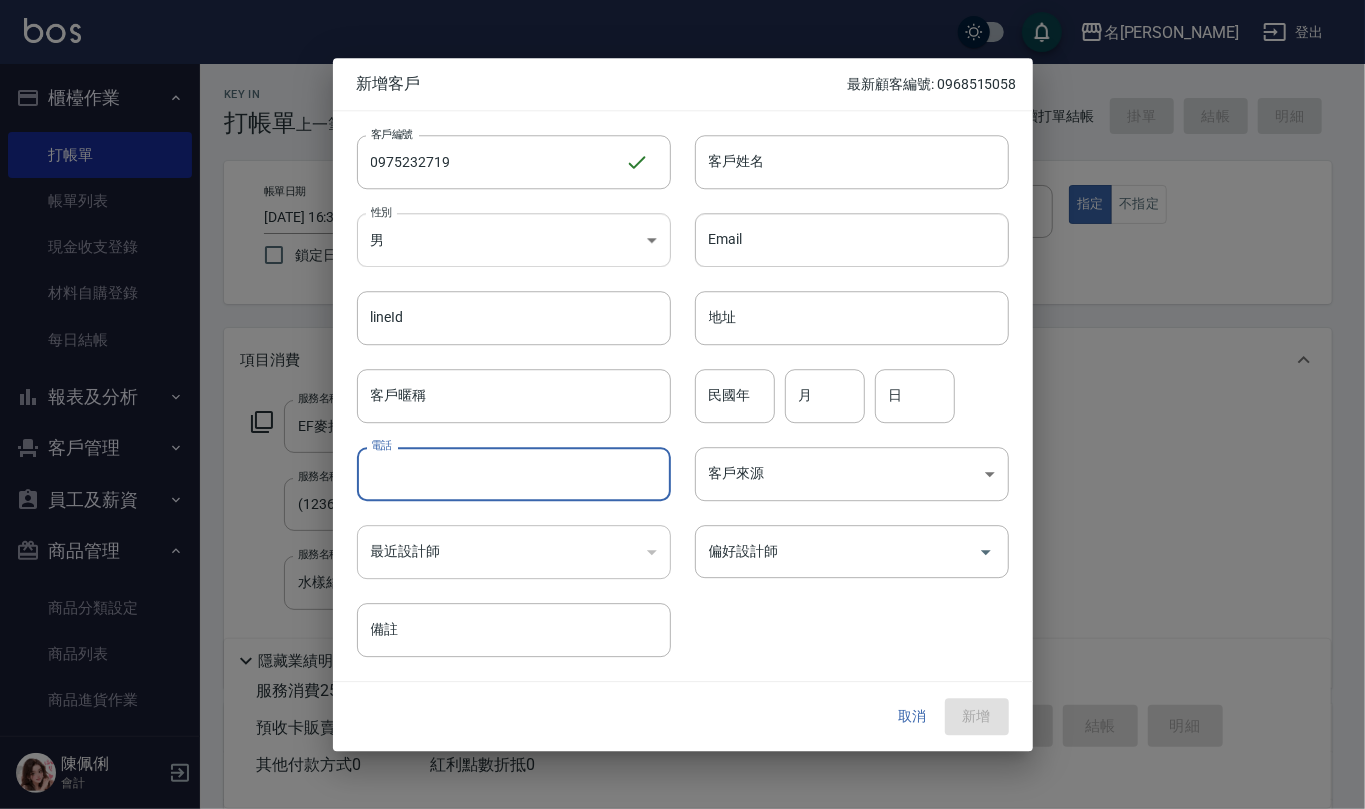 paste on "0975232719" 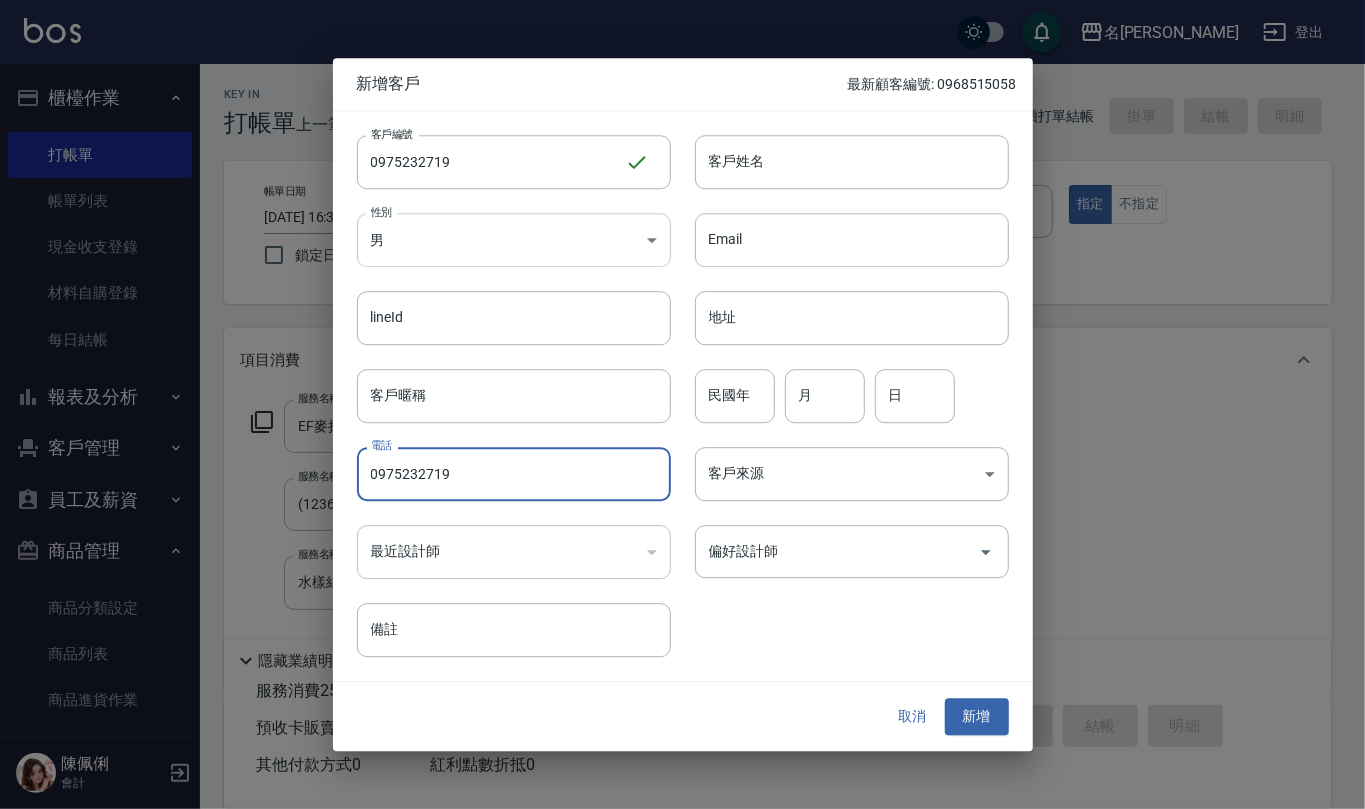 type on "0975232719" 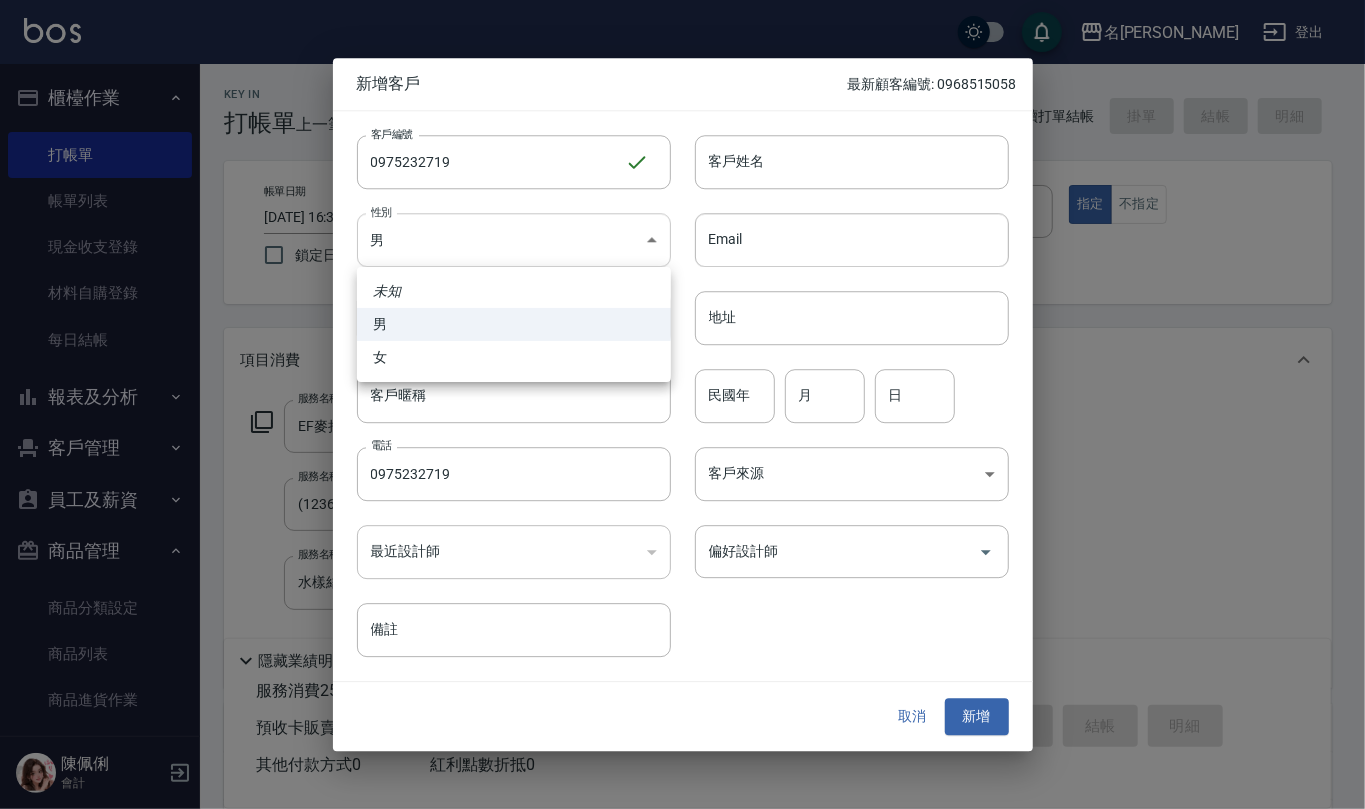 click on "名留仁二 登出 櫃檯作業 打帳單 帳單列表 現金收支登錄 材料自購登錄 每日結帳 報表及分析 報表目錄 店家區間累計表 店家日報表 互助日報表 互助月報表 互助點數明細 互助業績報表 設計師業績表 設計師日報表 設計師業績月報表 設計師排行榜 商品消耗明細 商品進銷貨報表 商品庫存表 商品庫存盤點表 單一服務項目查詢 收支分類明細表 費用分析表 客戶管理 客戶列表 員工及薪資 員工列表 員工離職列表 全店打卡記錄 考勤排班總表 每月薪資維護 薪資條 薪資明細表 薪資轉帳明細 商品管理 商品分類設定 商品列表 商品進貨作業 廠商列表 盤點作業 行銷工具 活動發券明細 [PERSON_NAME] 會計 Key In 打帳單 上一筆訂單:#52 帳單速查 結帳前確認明細 連續打單結帳 掛單 結帳 明細 帳單日期 [DATE] 16:39 鎖定日期 顧客姓名/手機號碼/編號 顧客姓名/手機號碼/編號 不留客資 指定" at bounding box center [682, 566] 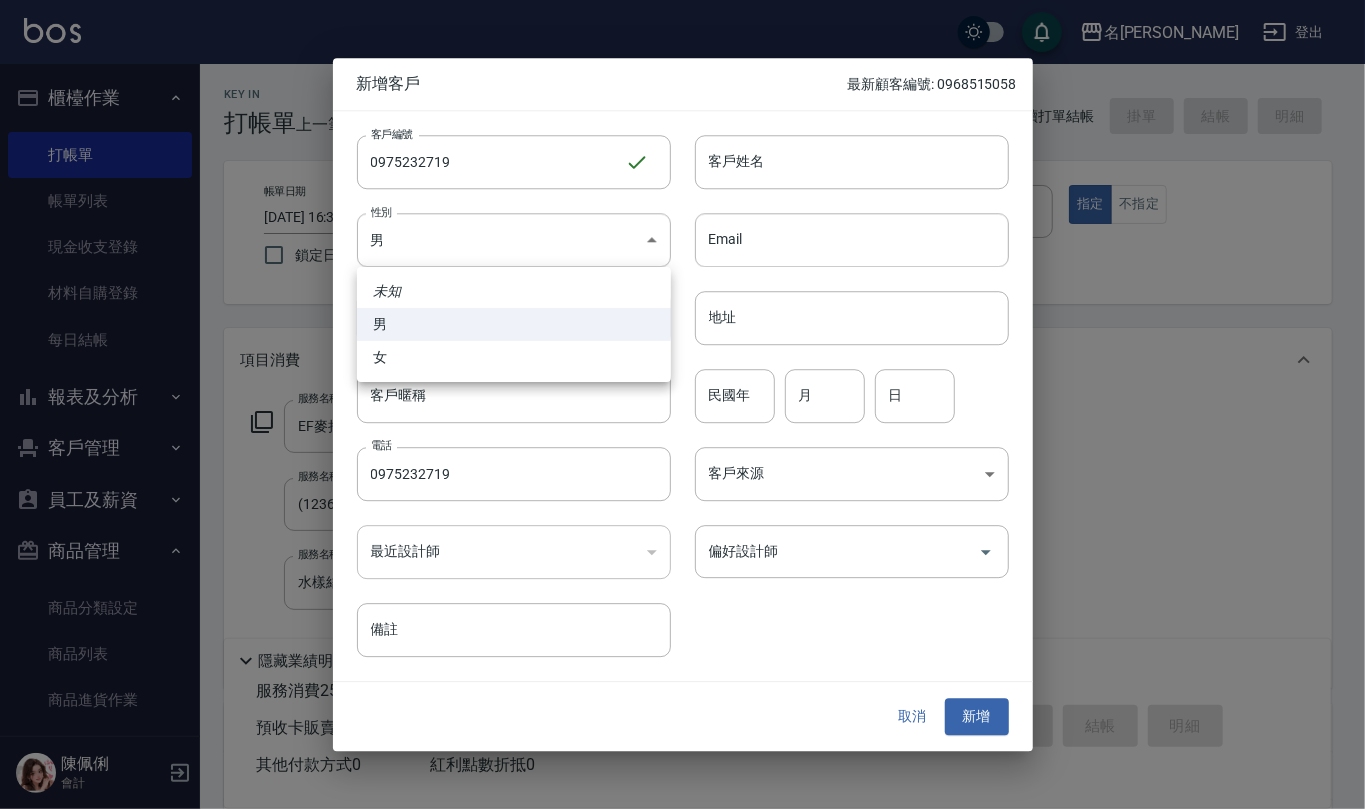 click on "女" at bounding box center (514, 357) 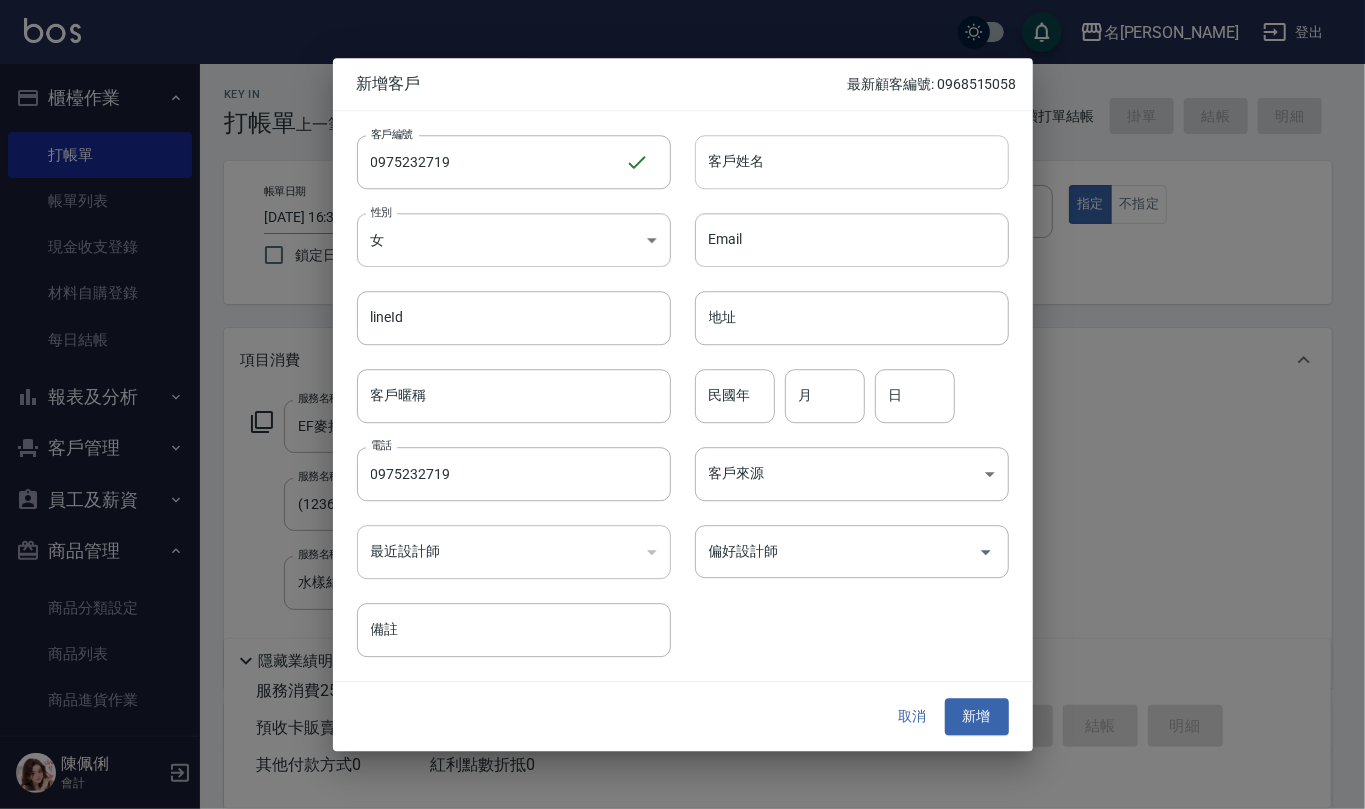 click on "客戶姓名" at bounding box center [852, 162] 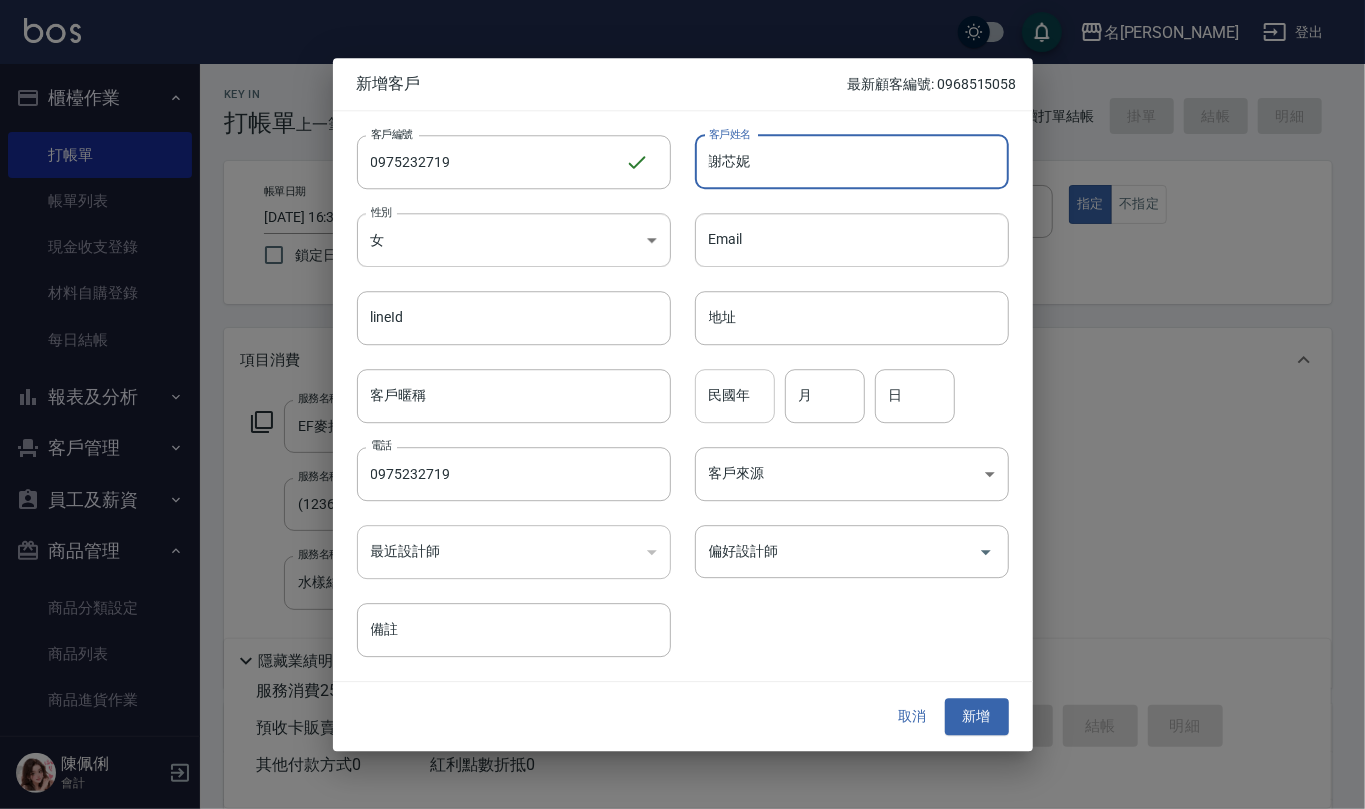 type on "謝芯妮" 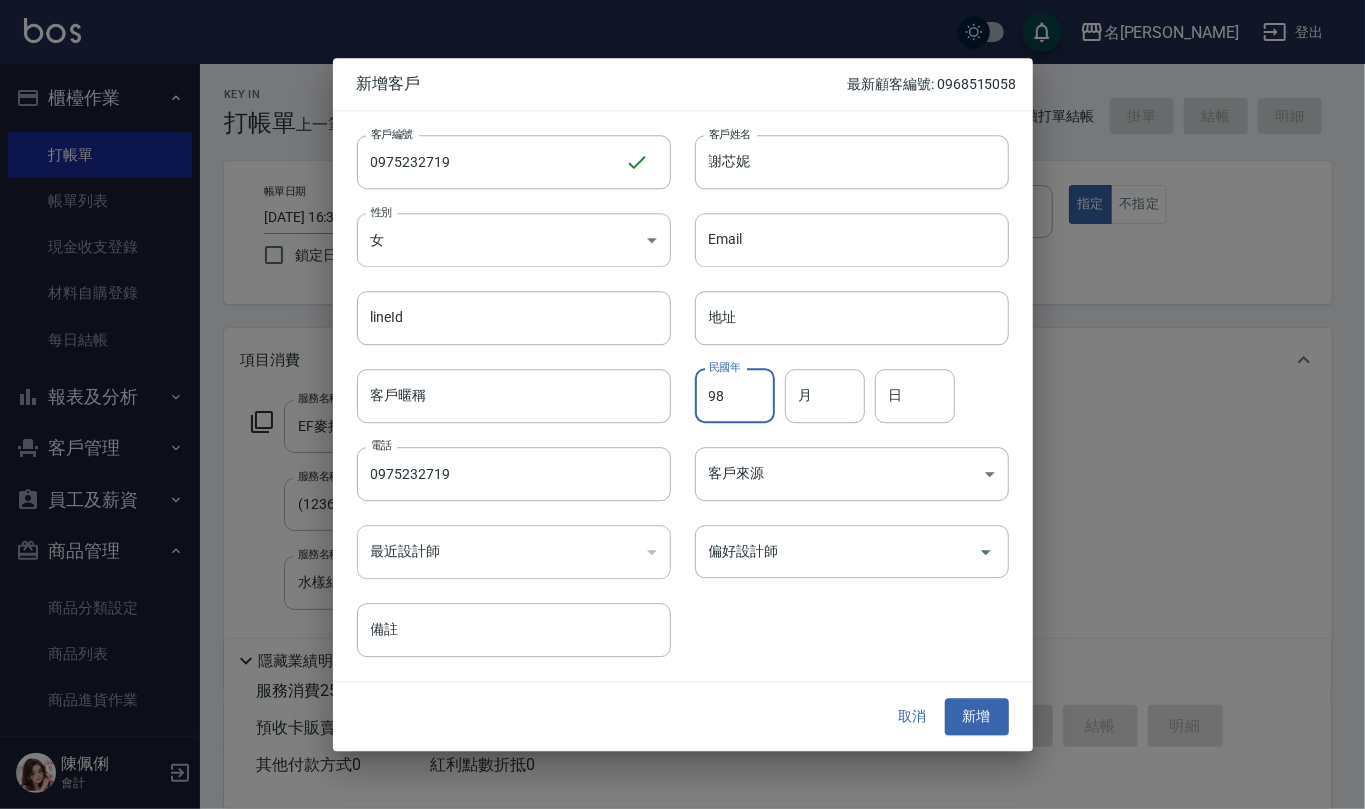 type on "98" 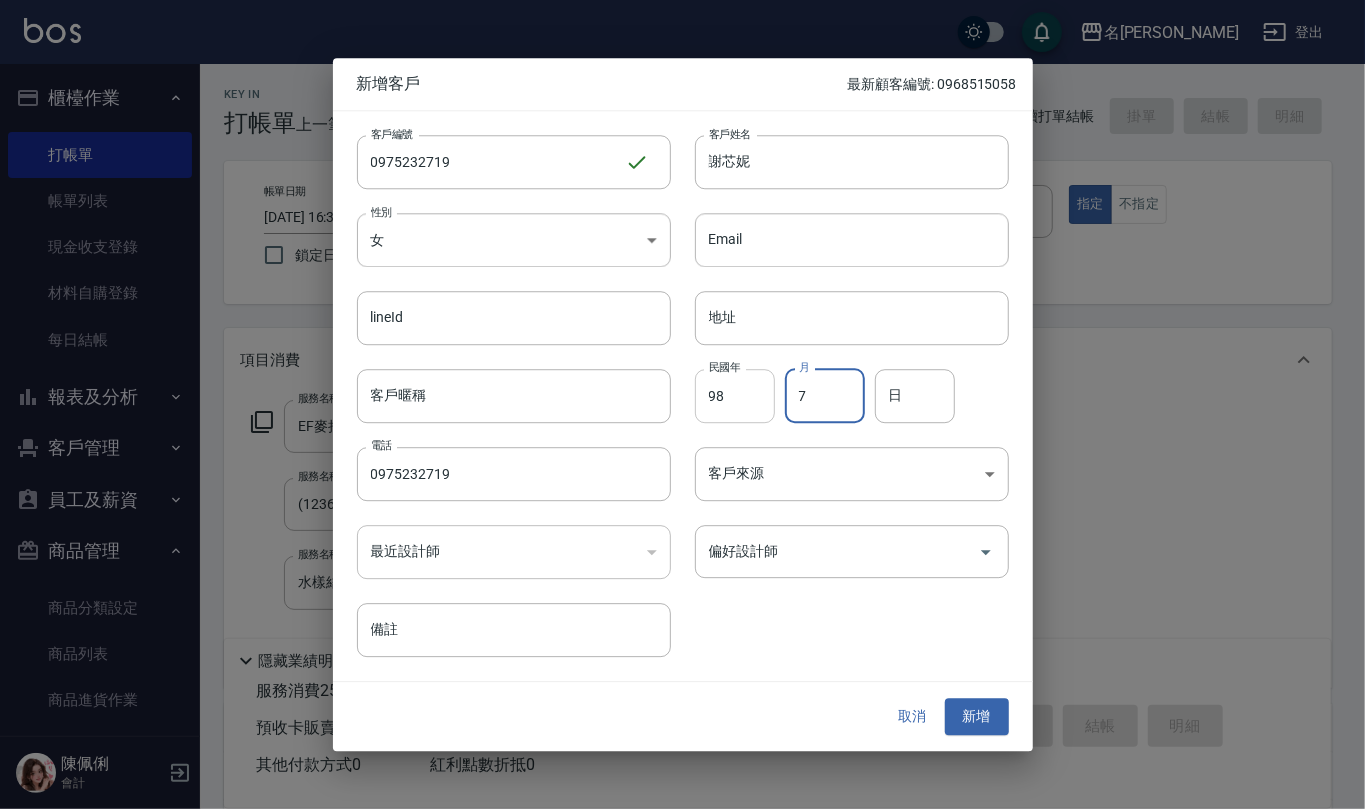 type on "7" 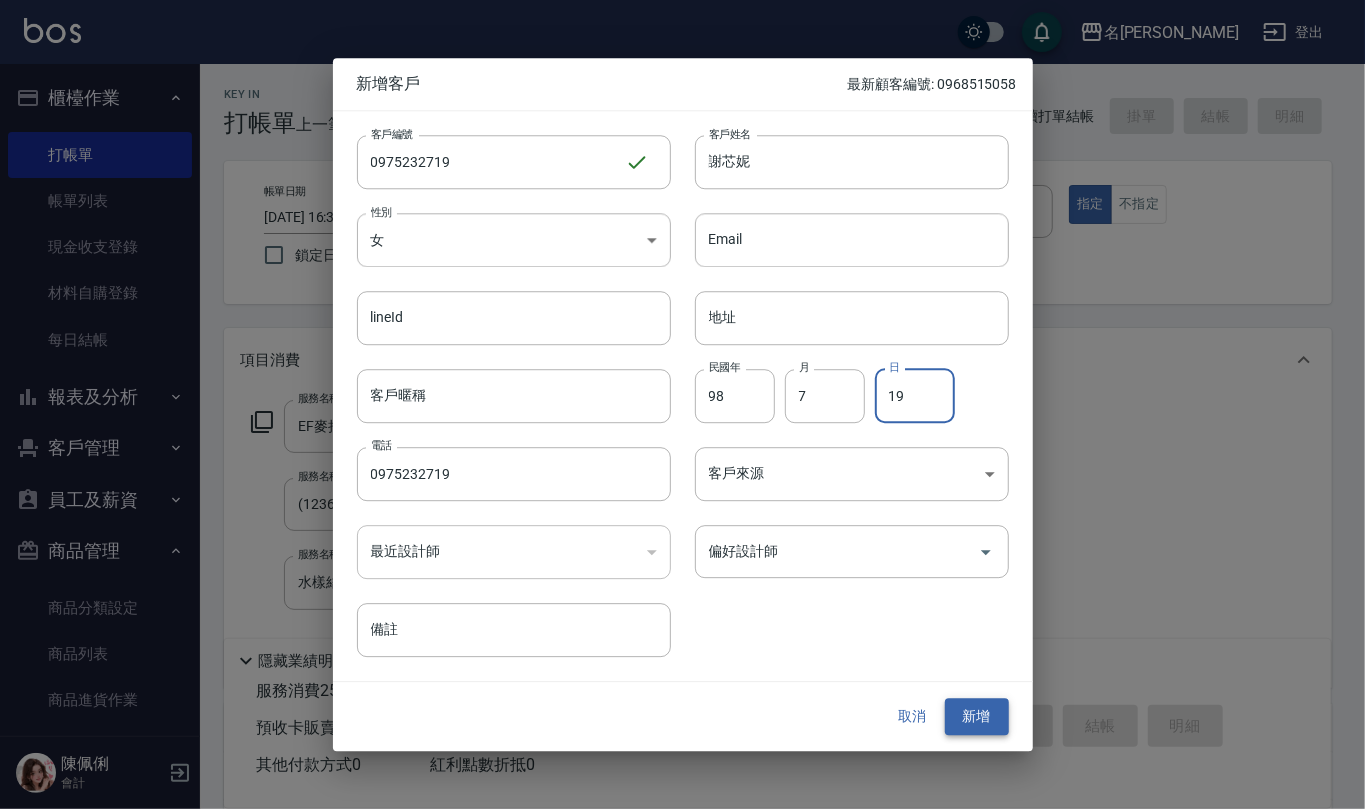 type on "19" 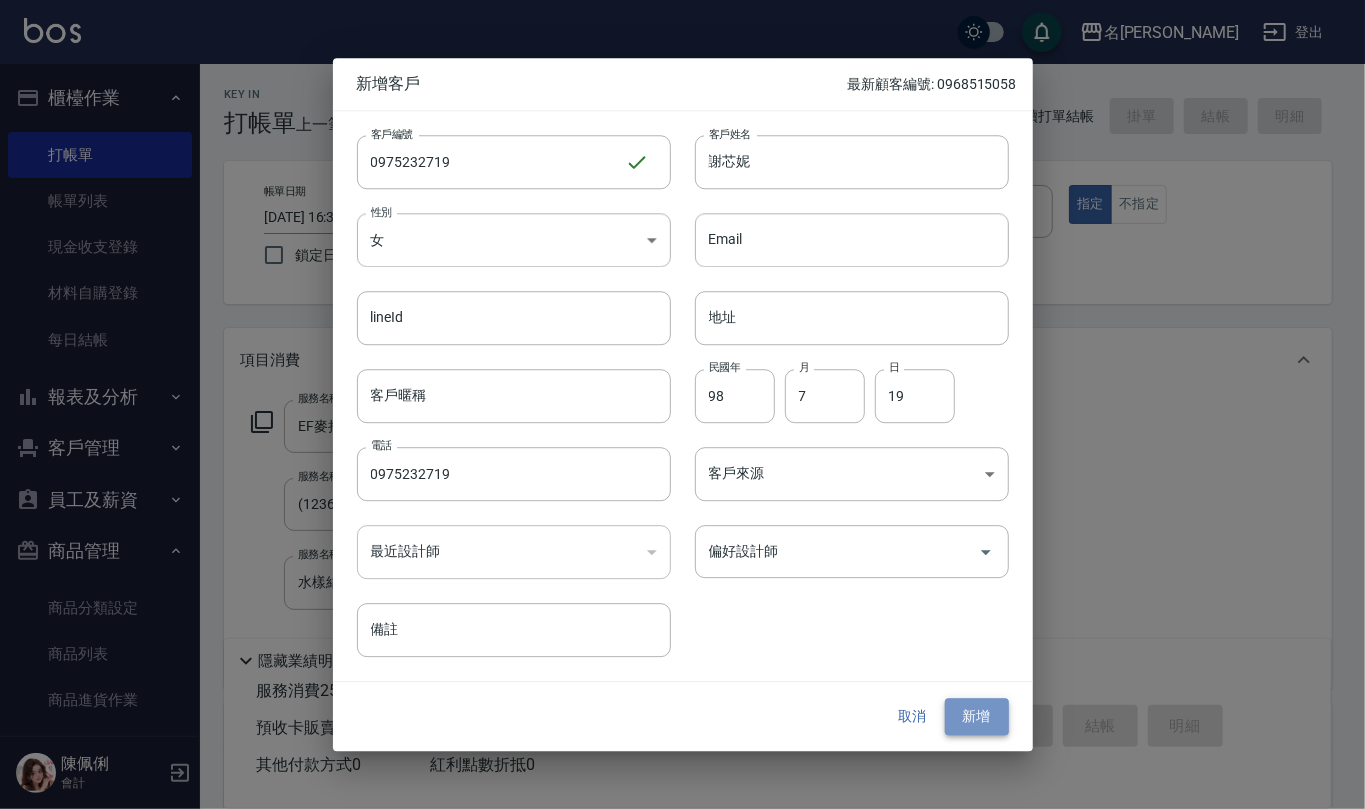click on "新增" at bounding box center (977, 717) 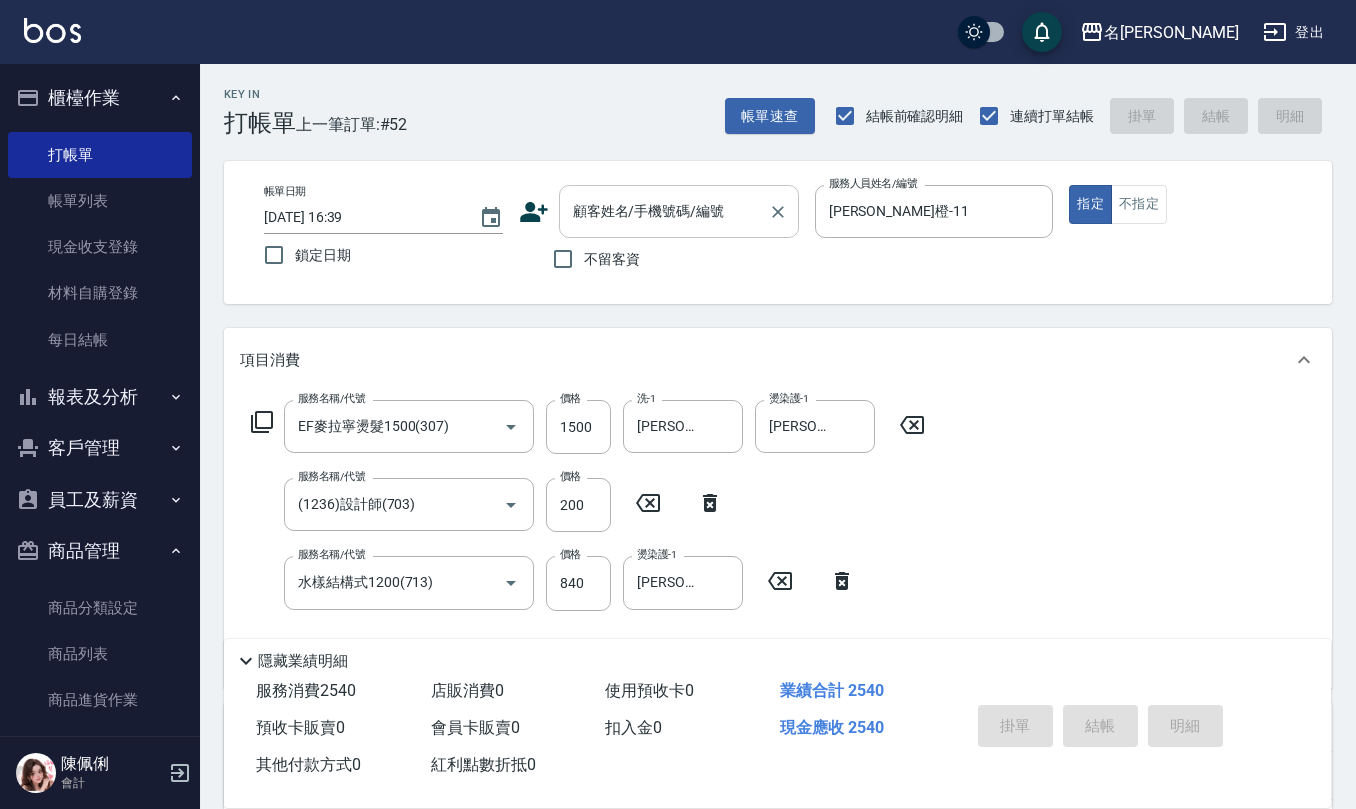 click on "顧客姓名/手機號碼/編號" at bounding box center [664, 211] 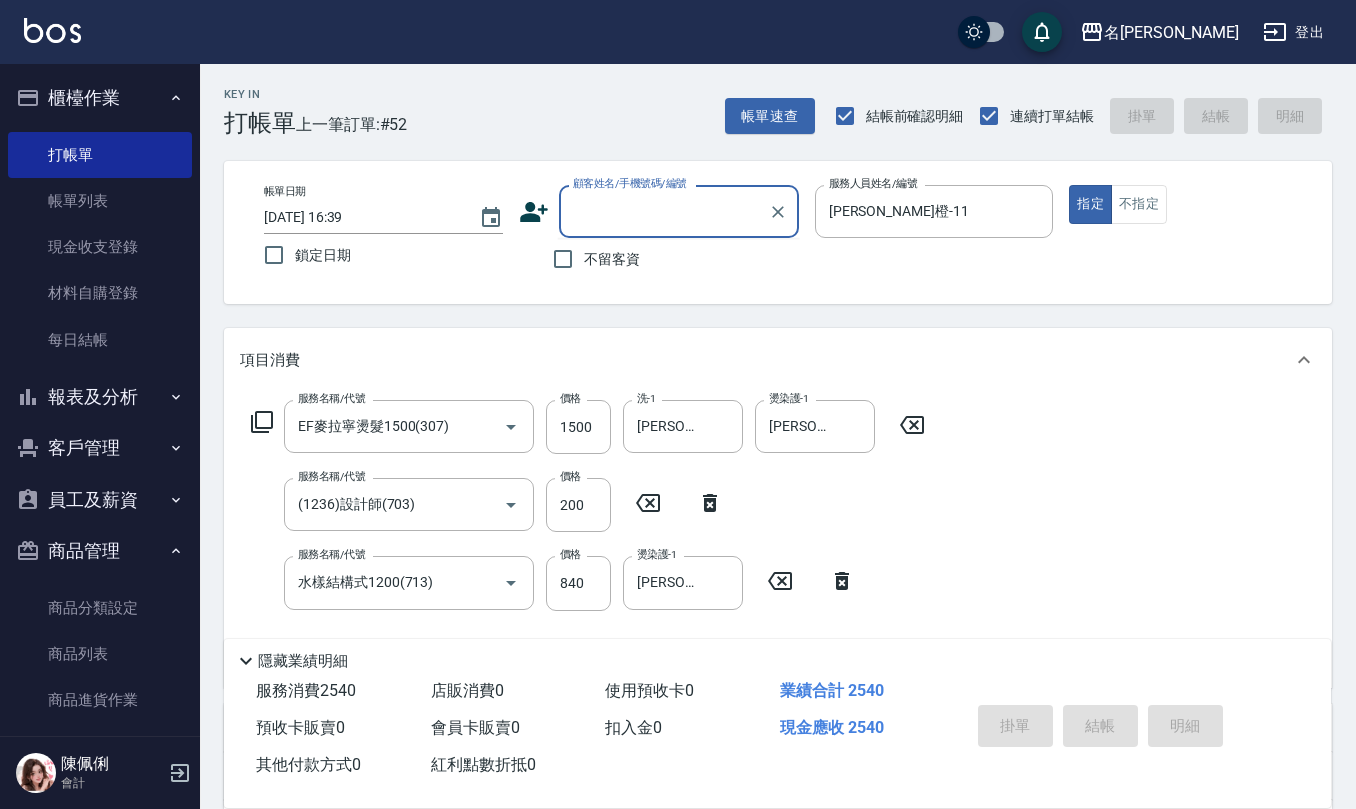 paste on "0975232719" 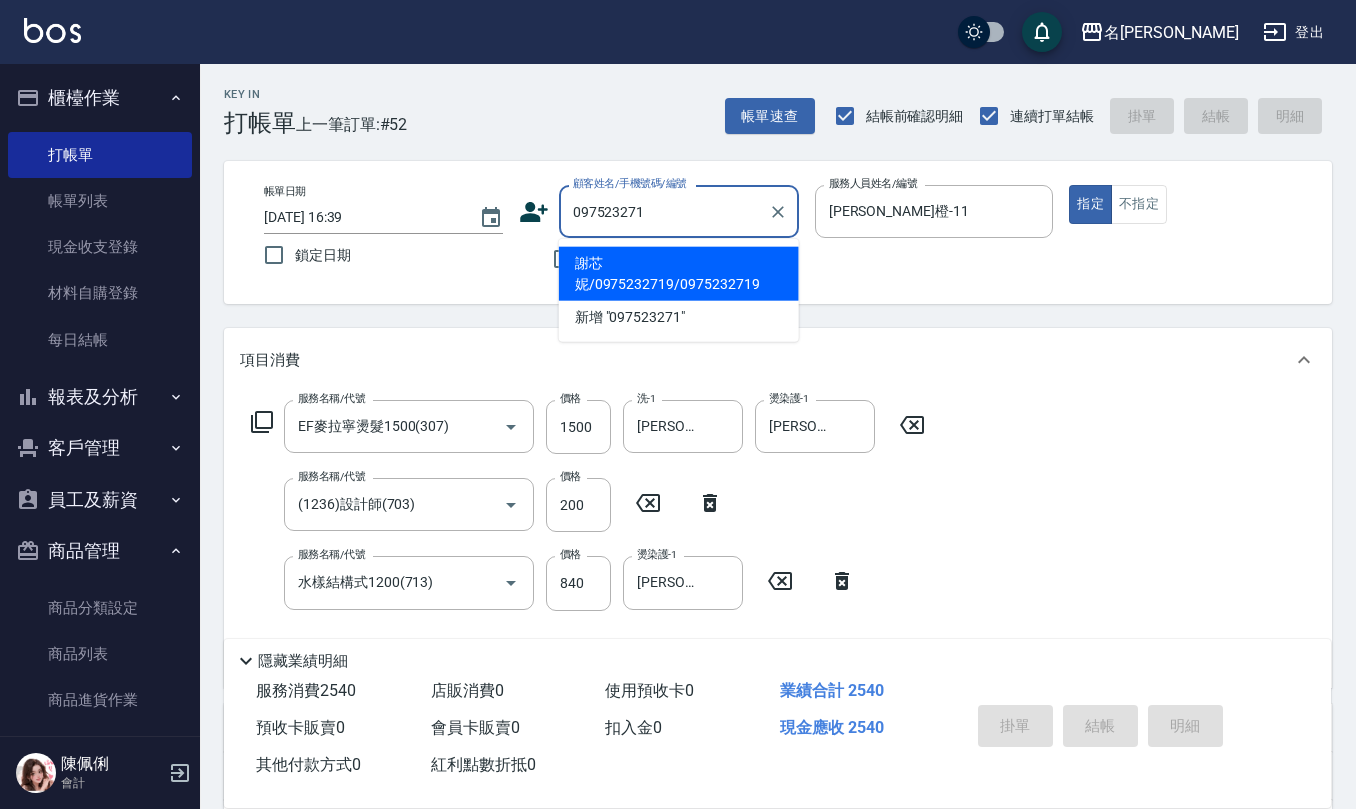 type on "謝芯妮/0975232719/0975232719" 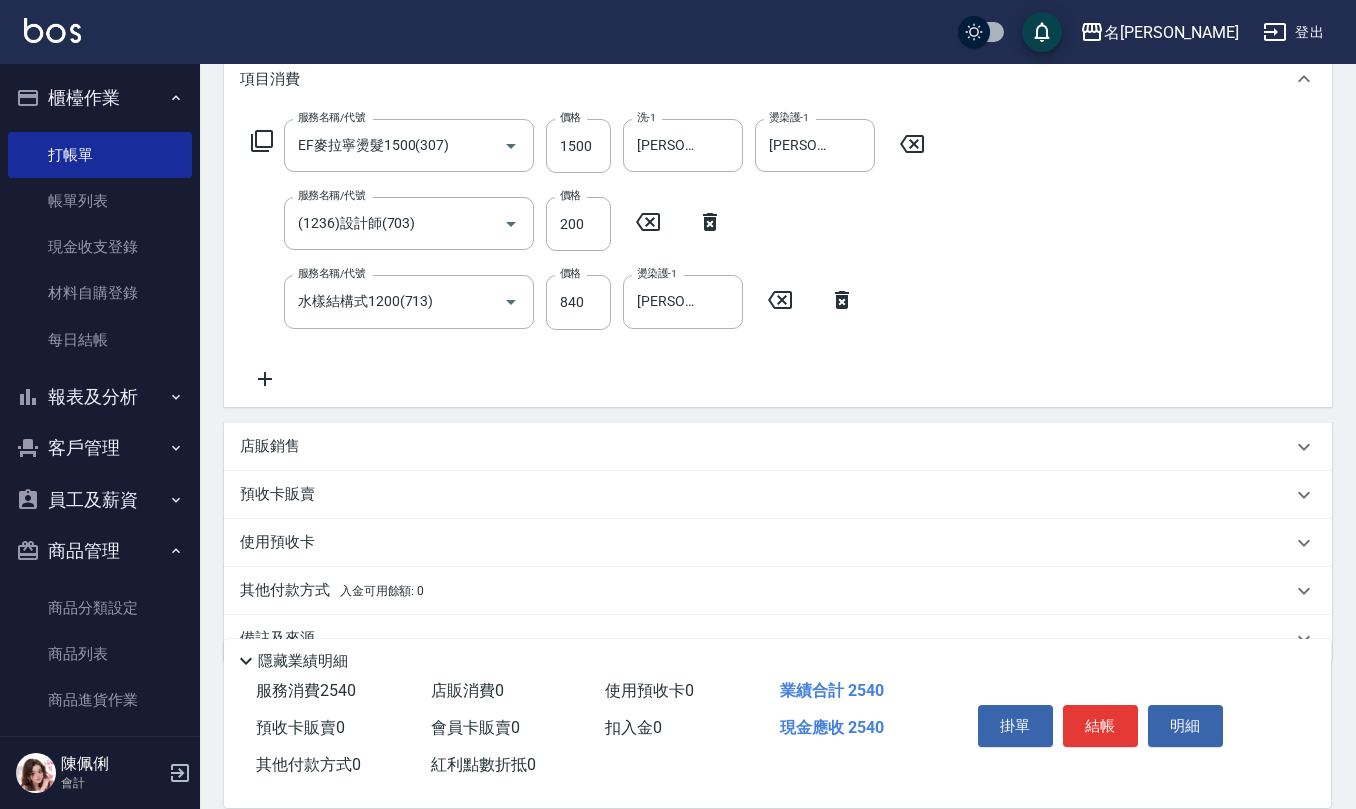 scroll, scrollTop: 322, scrollLeft: 0, axis: vertical 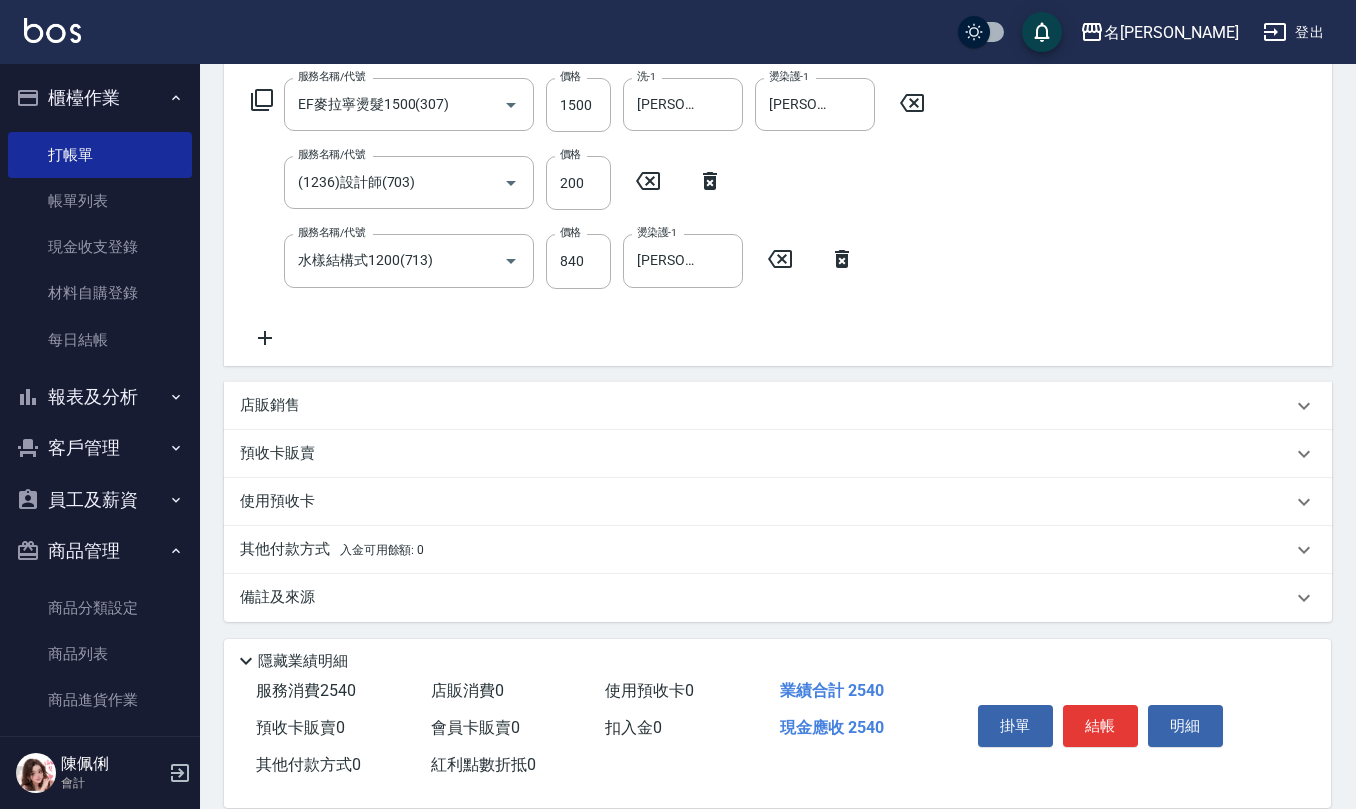 click on "備註及來源" at bounding box center (778, 598) 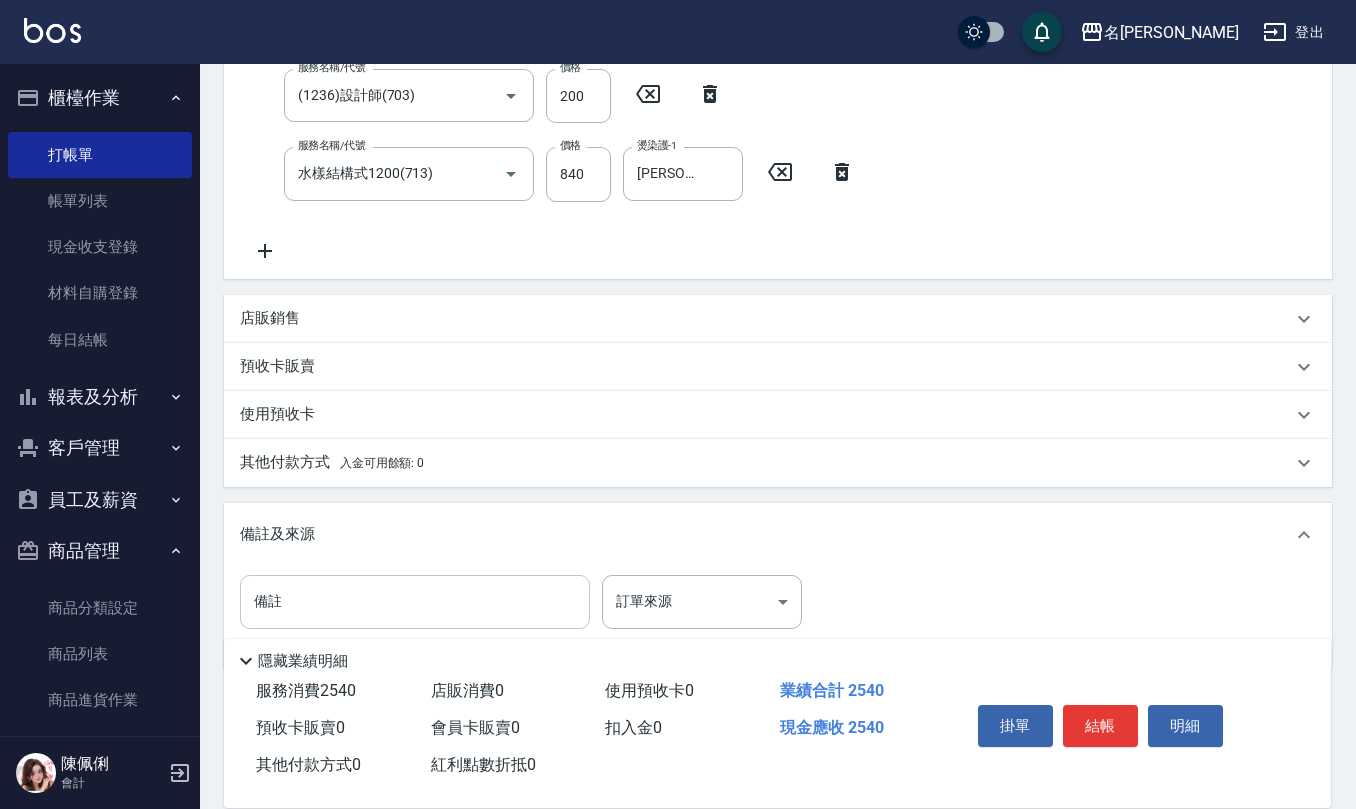 scroll, scrollTop: 456, scrollLeft: 0, axis: vertical 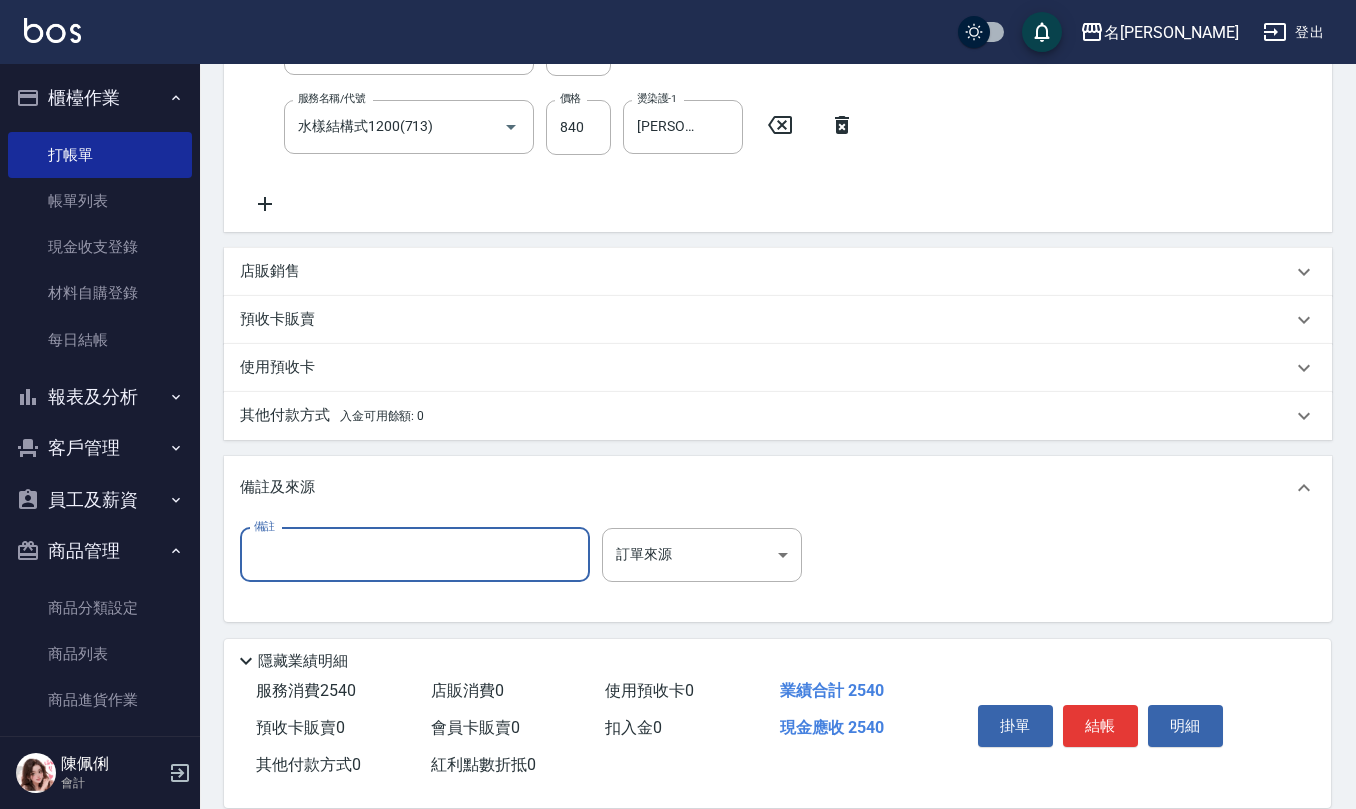 click on "備註" at bounding box center (415, 555) 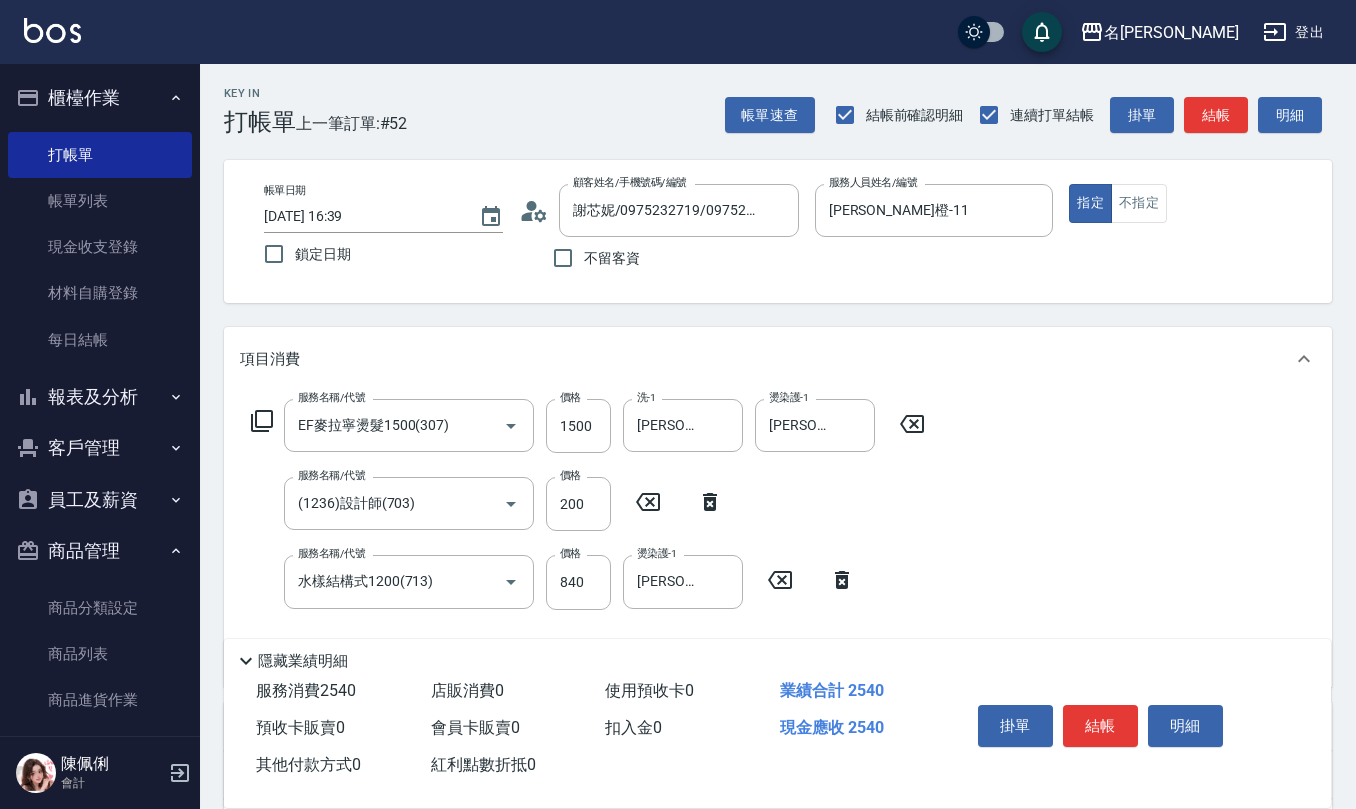 scroll, scrollTop: 0, scrollLeft: 0, axis: both 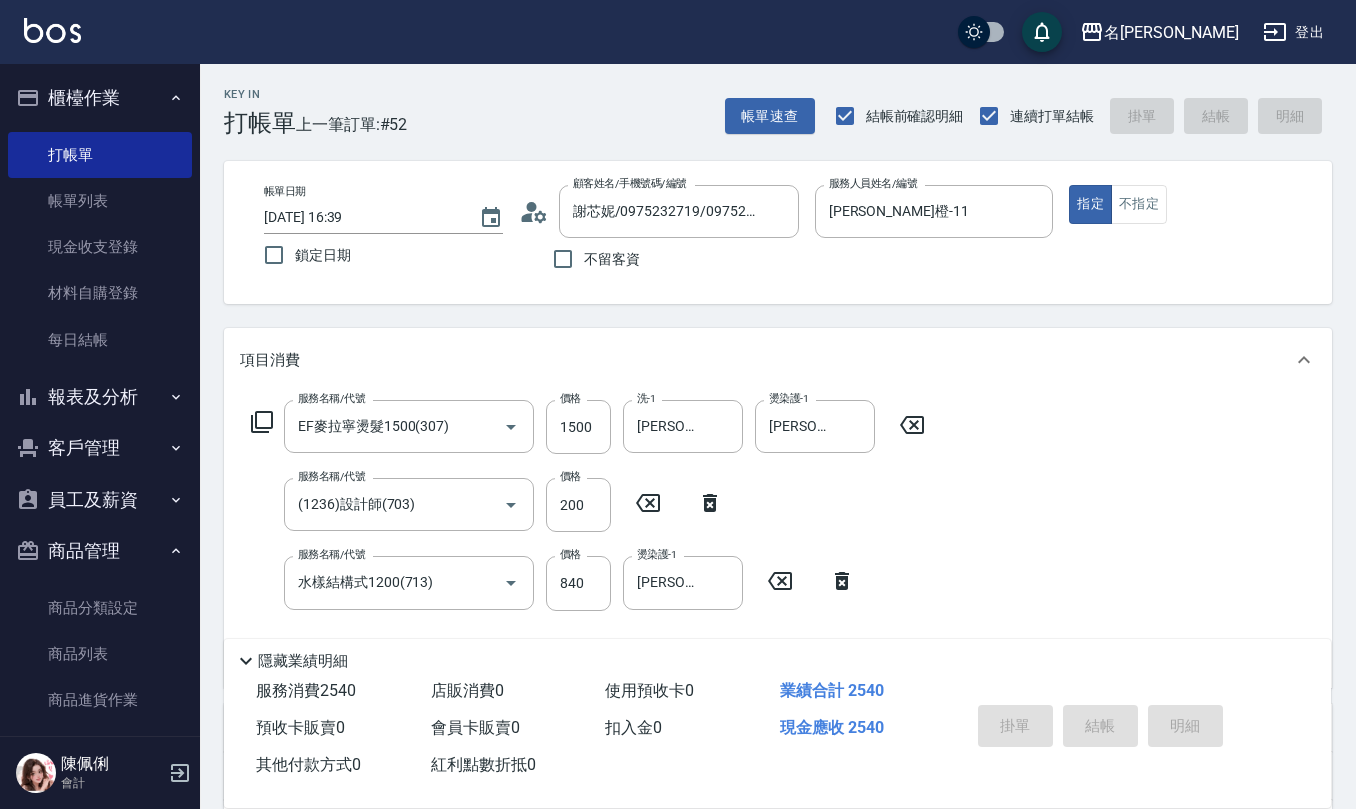 type on "生日面膜" 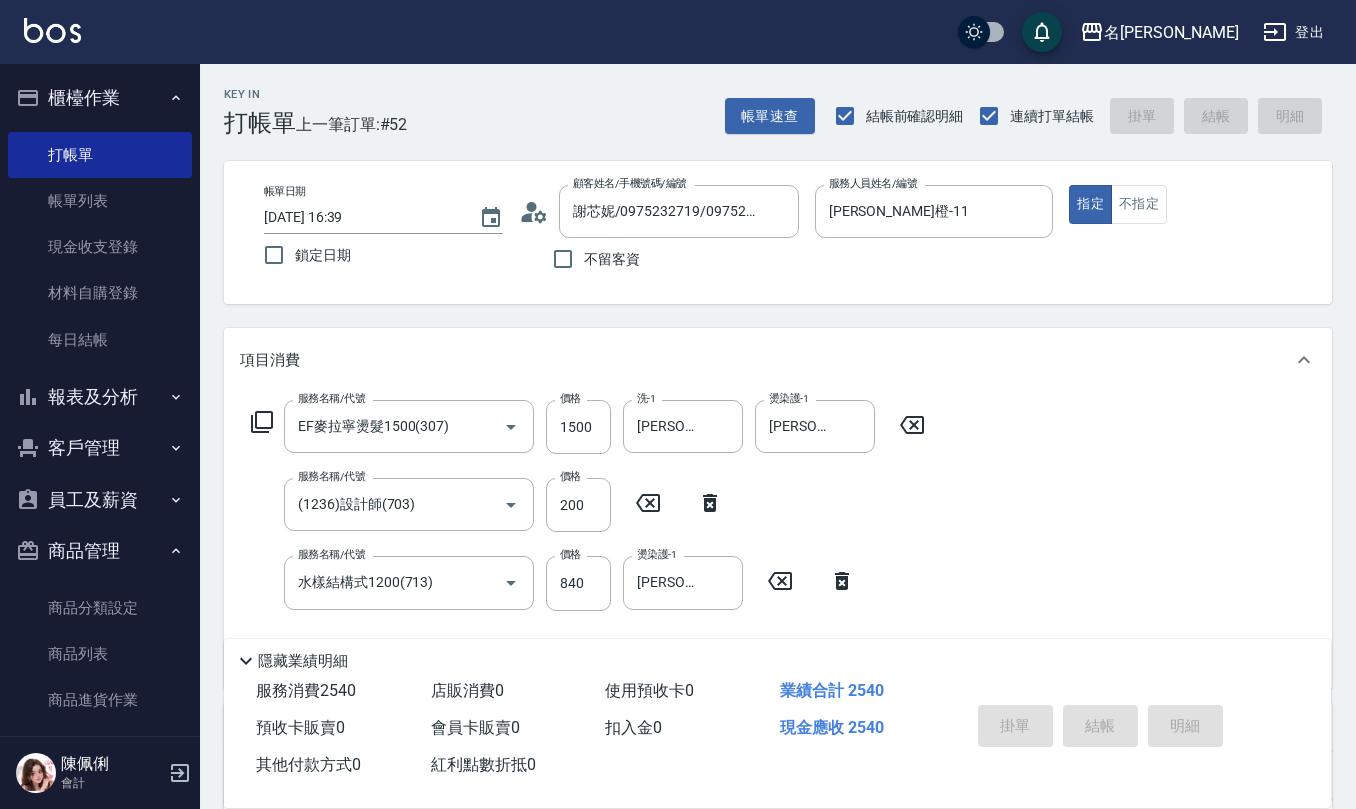 type on "[DATE] 16:40" 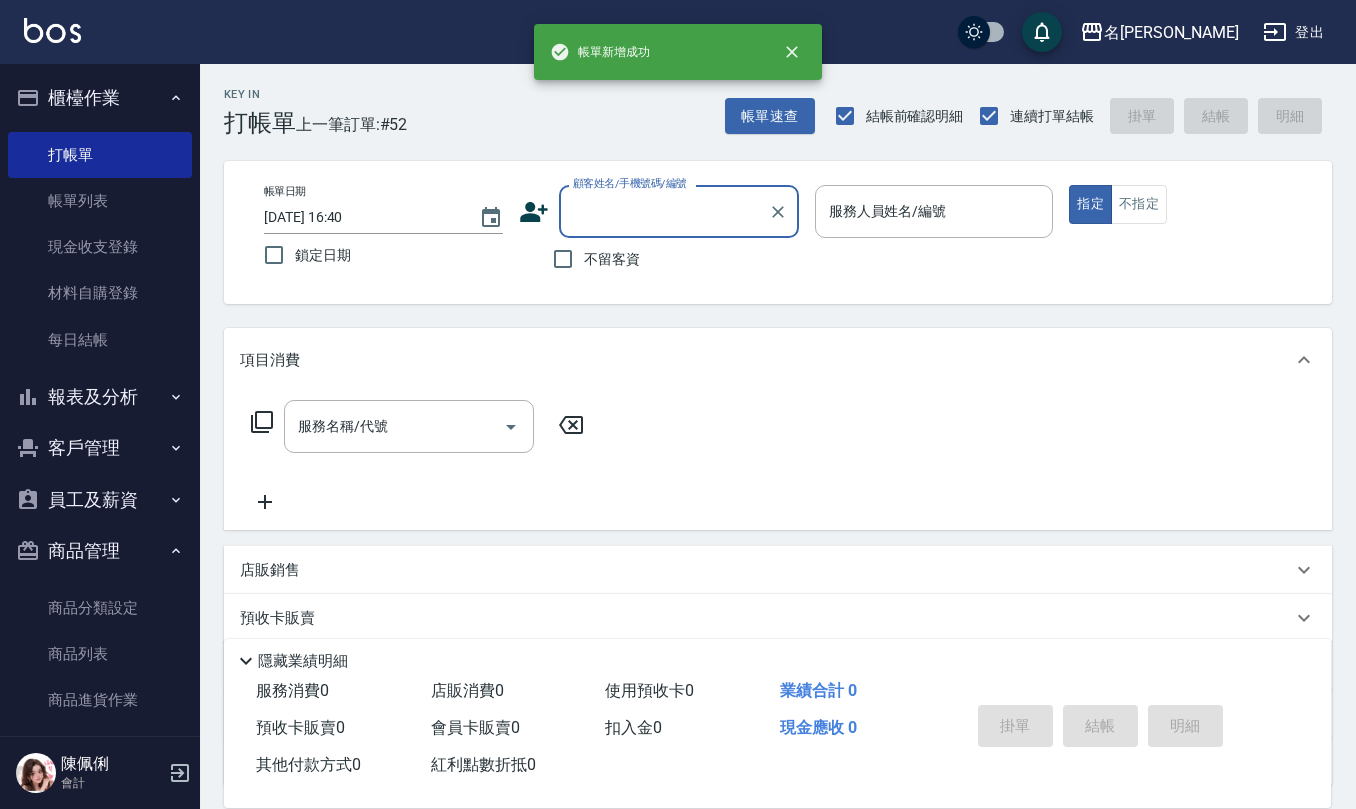 scroll, scrollTop: 0, scrollLeft: 0, axis: both 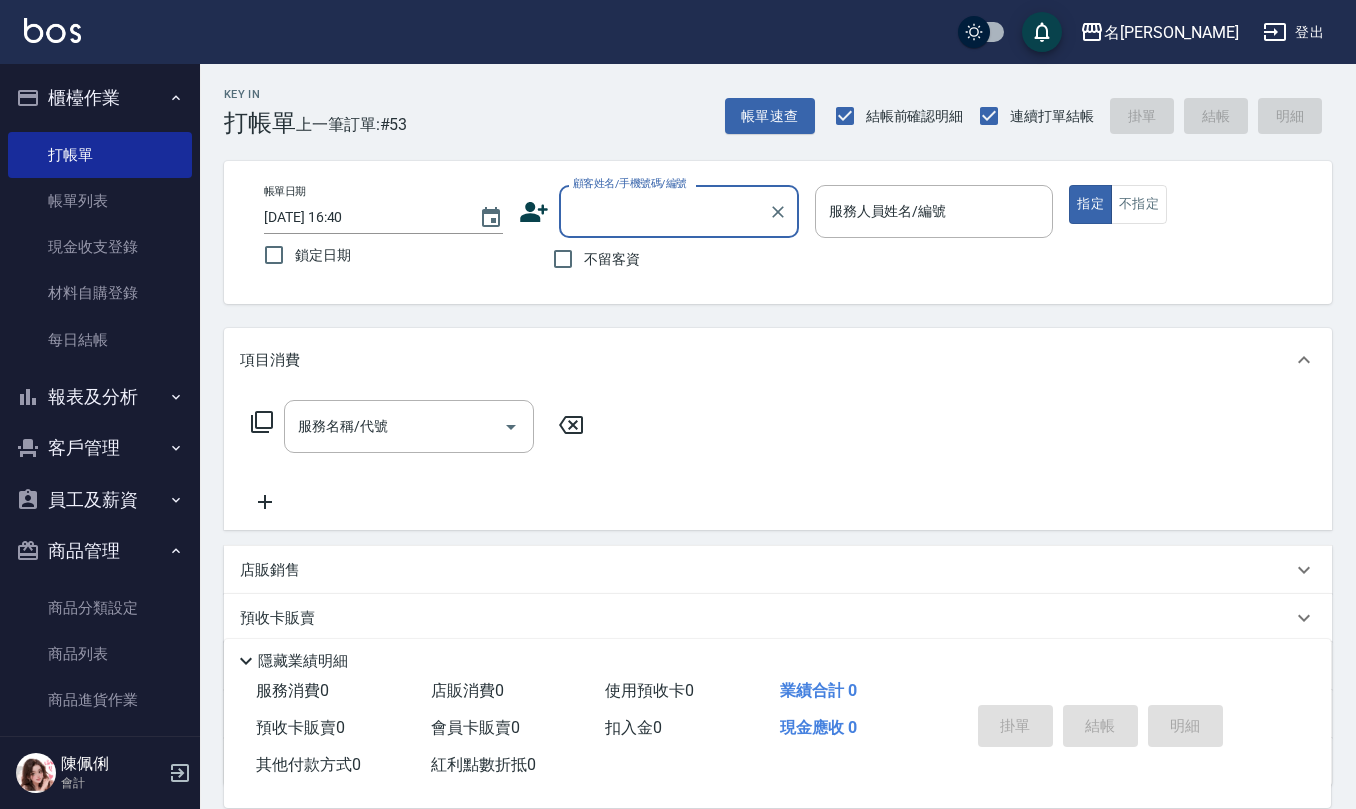 click on "不留客資" at bounding box center [612, 259] 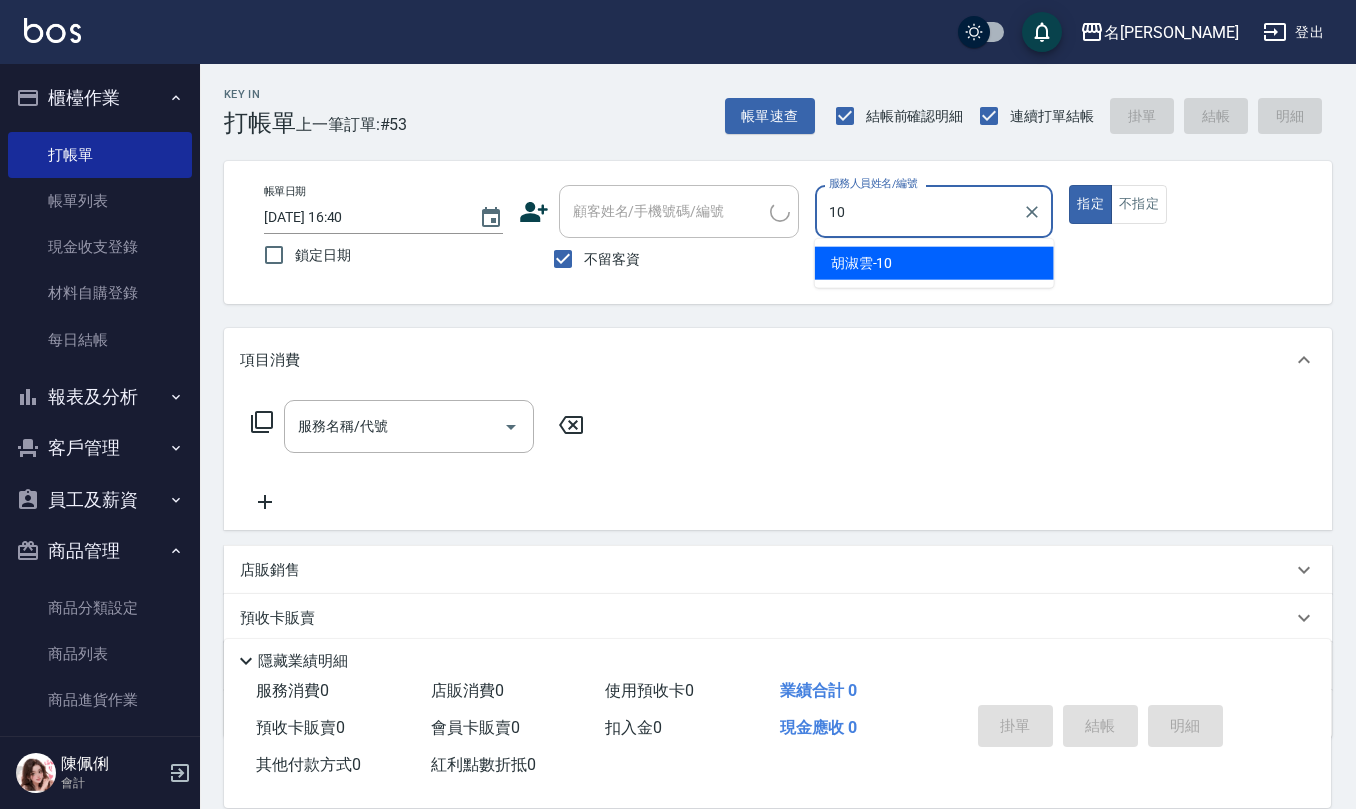 type on "[PERSON_NAME]-10" 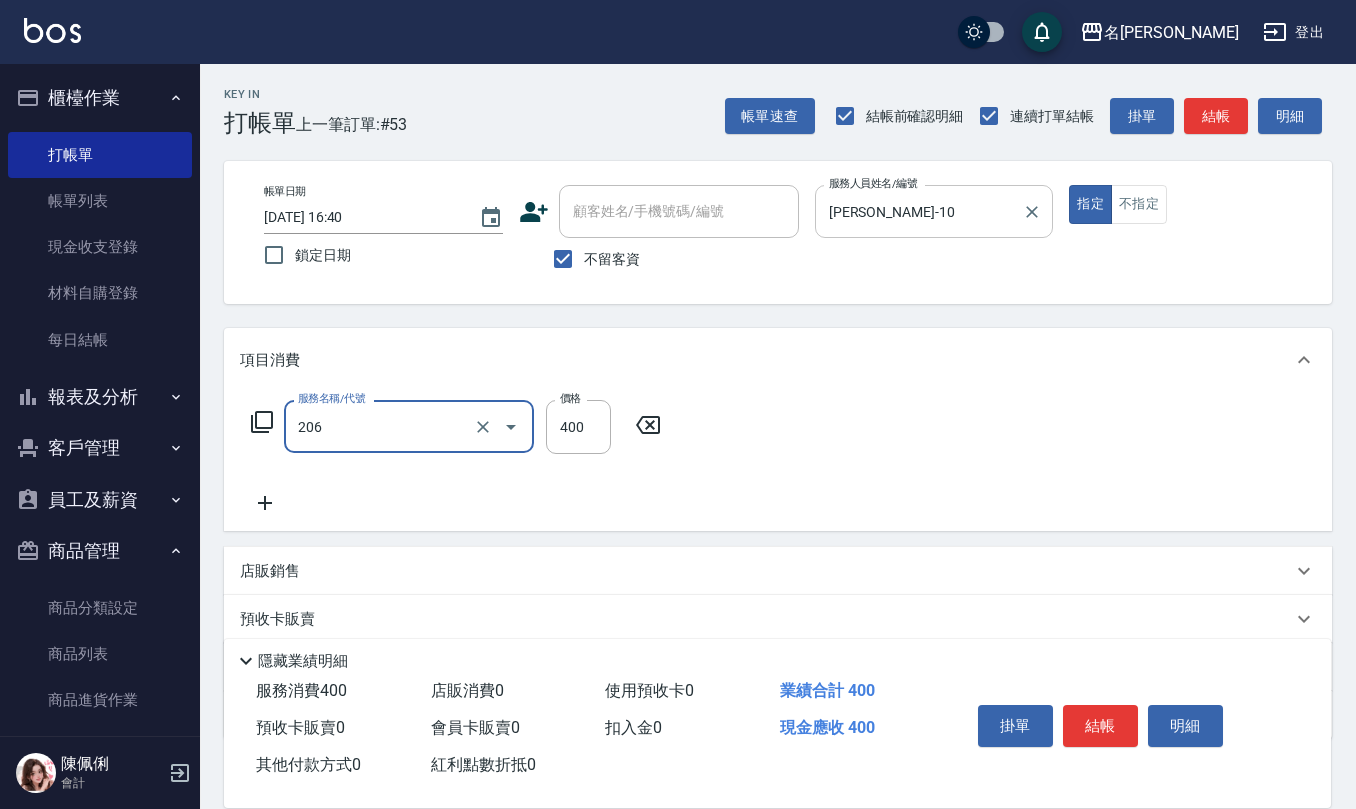 type on "健康洗(206)" 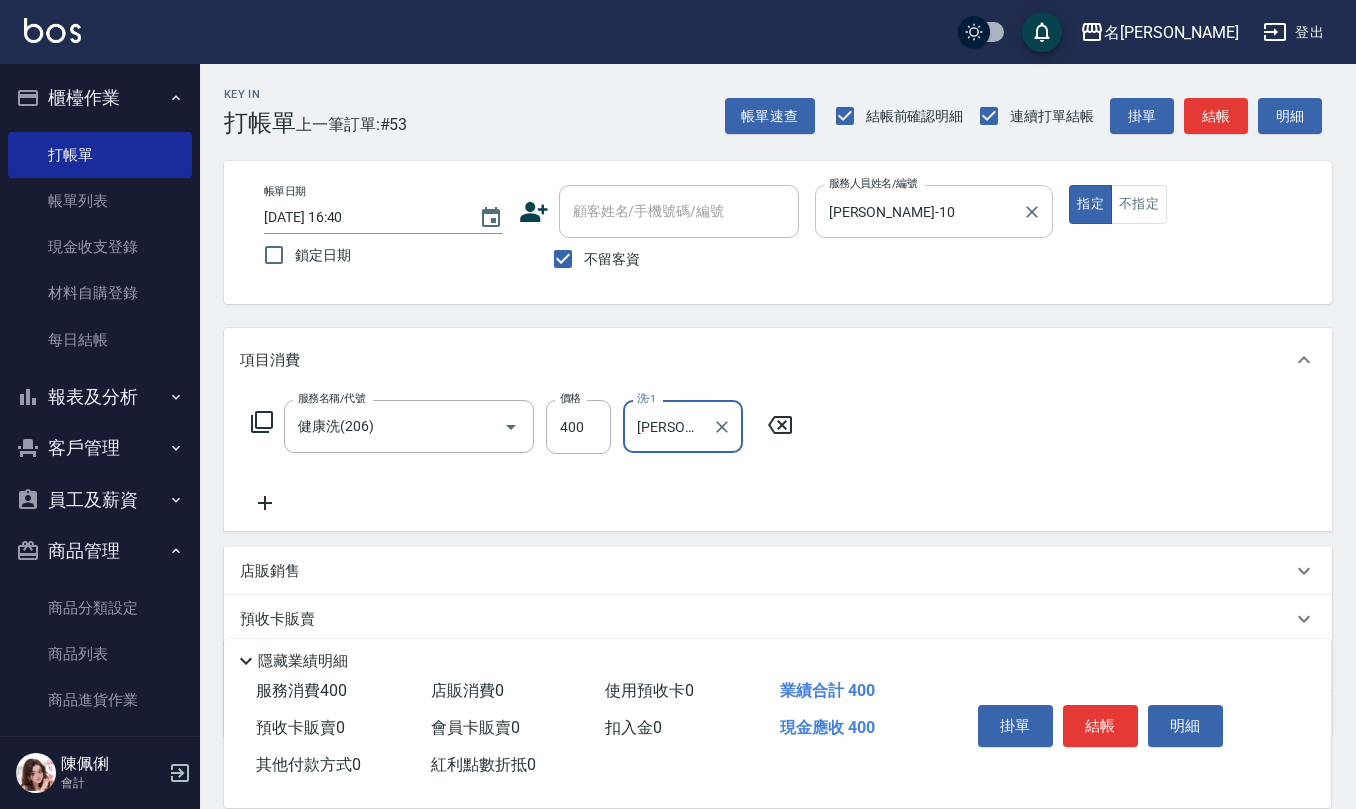 type on "[PERSON_NAME]-25" 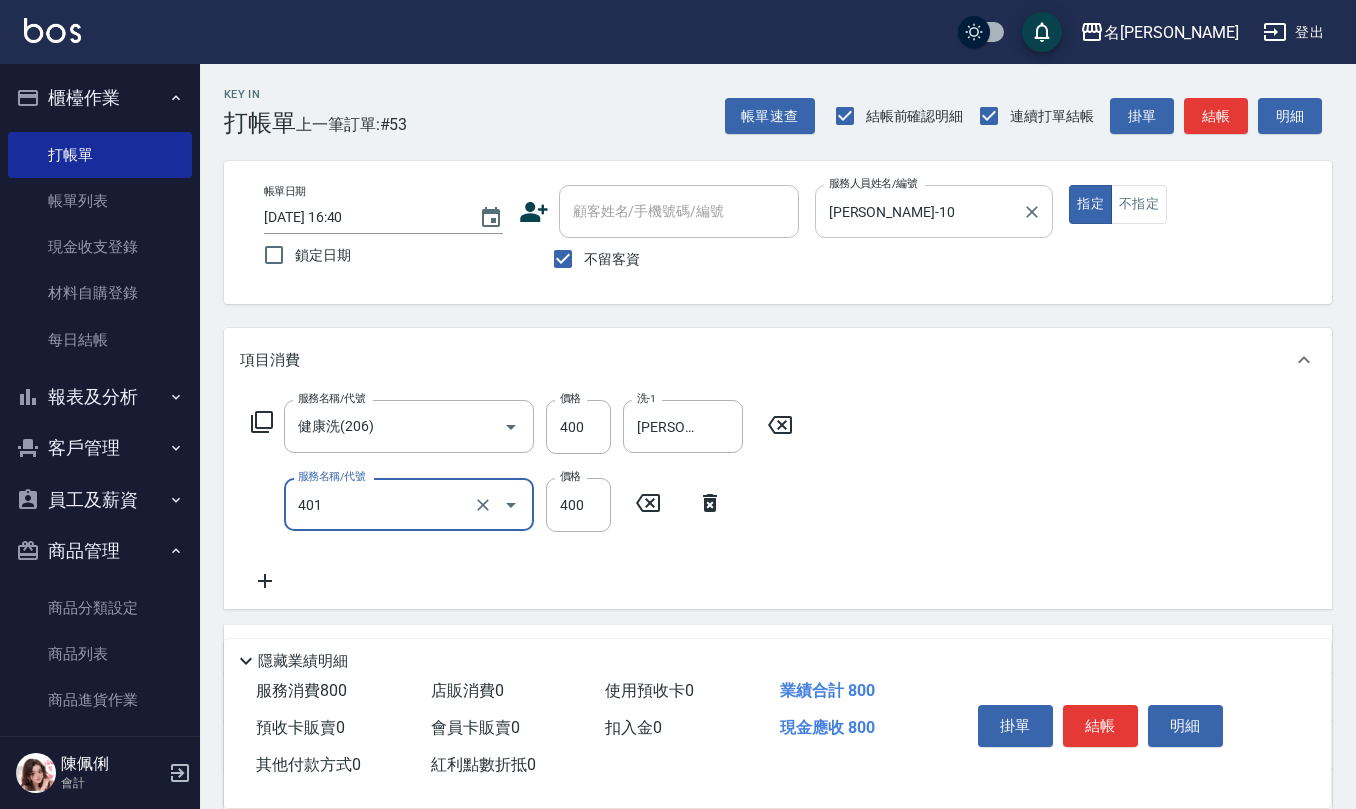 type on "剪髮(401)" 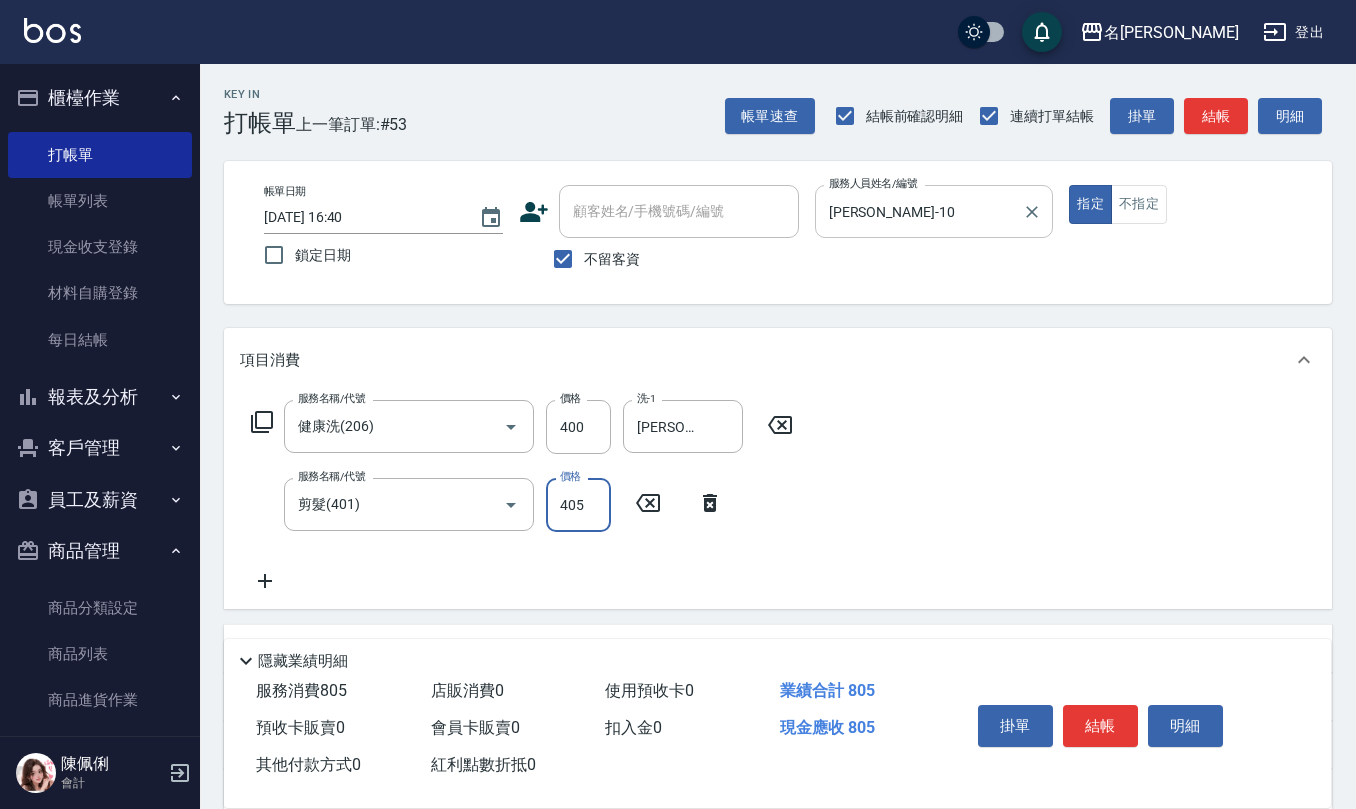 type on "405" 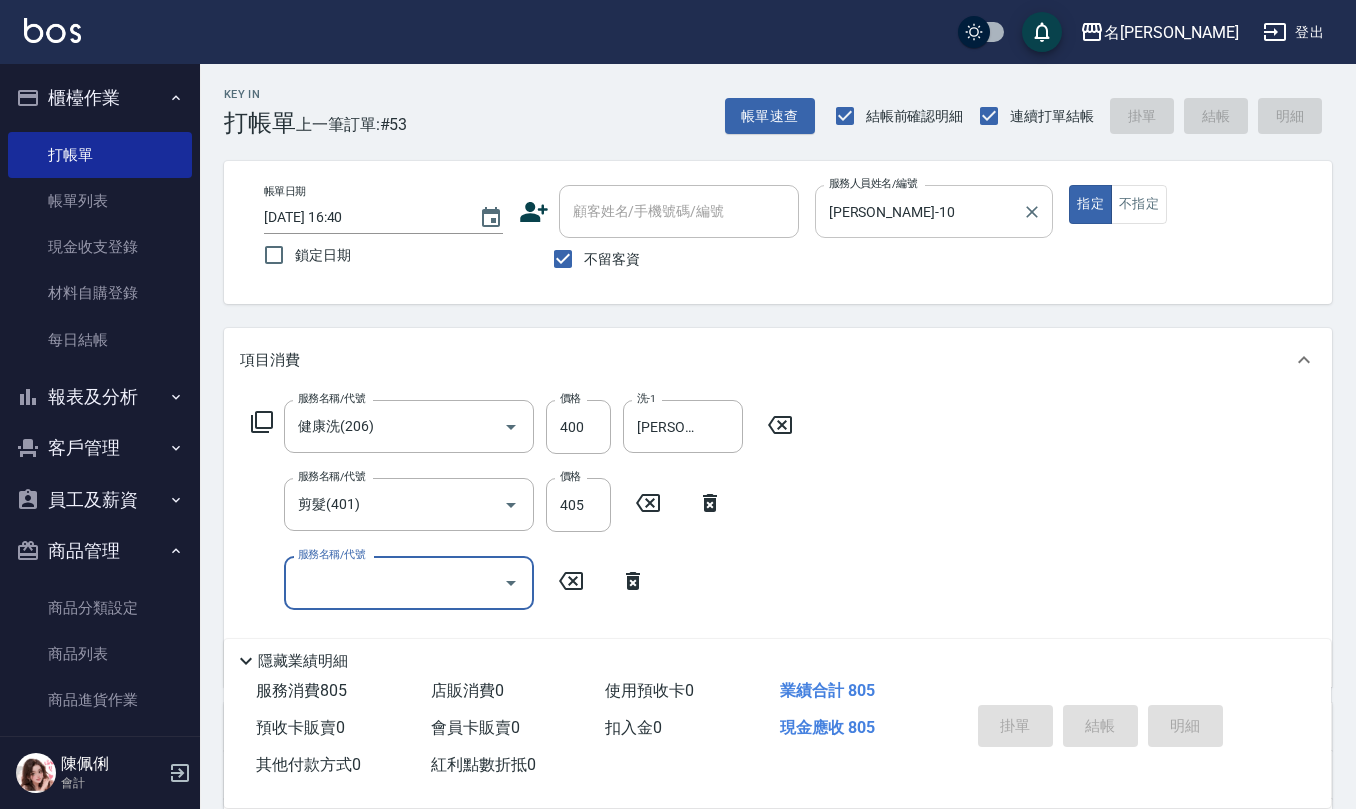 type 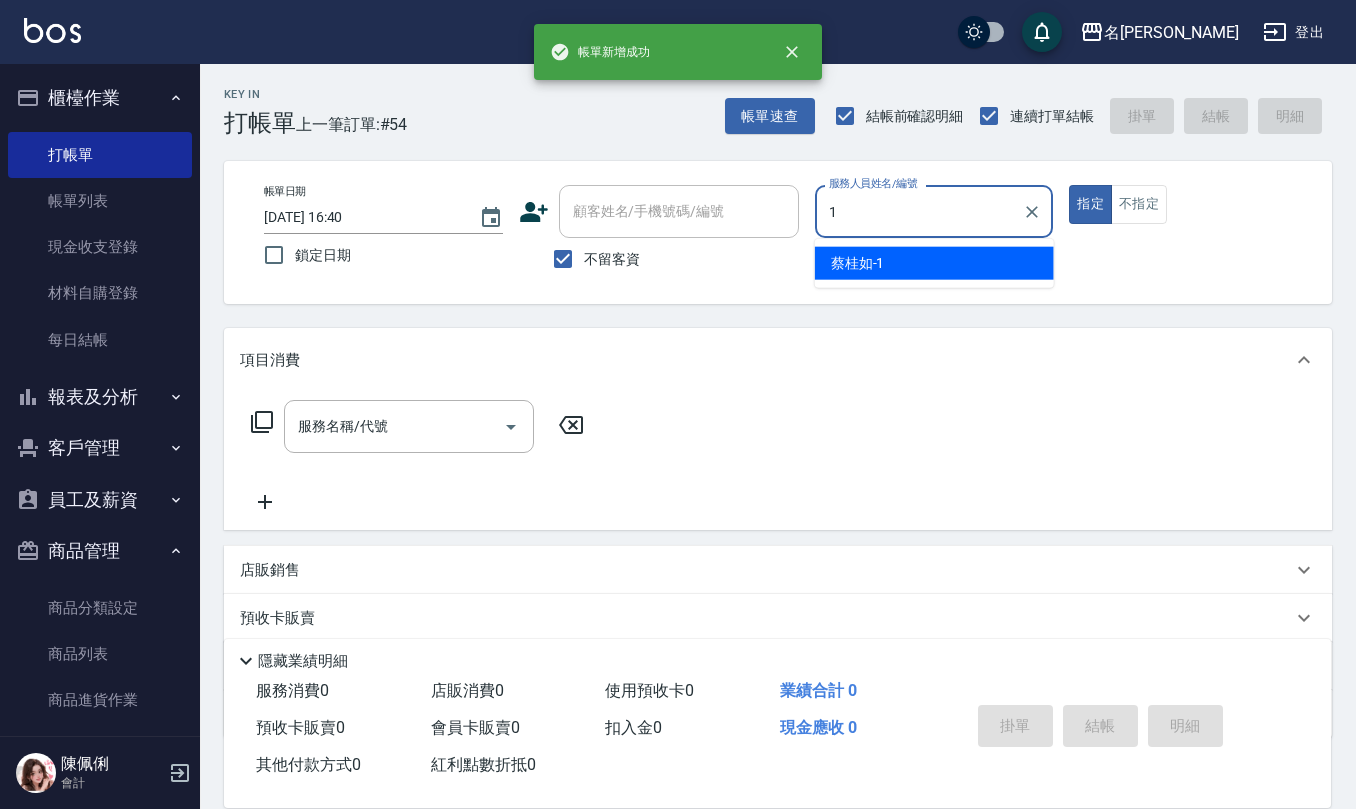 type on "[PERSON_NAME]1" 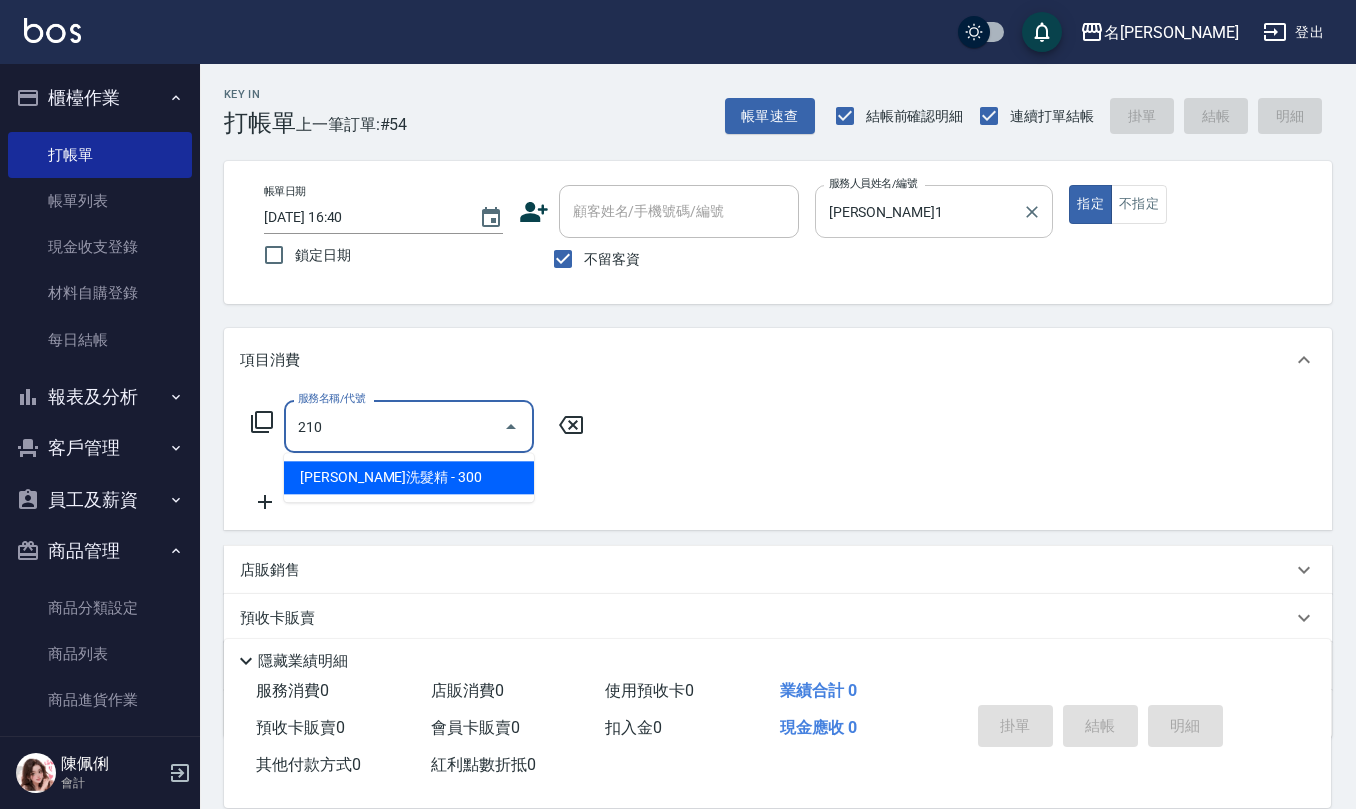 type on "[PERSON_NAME]洗髮精(210)" 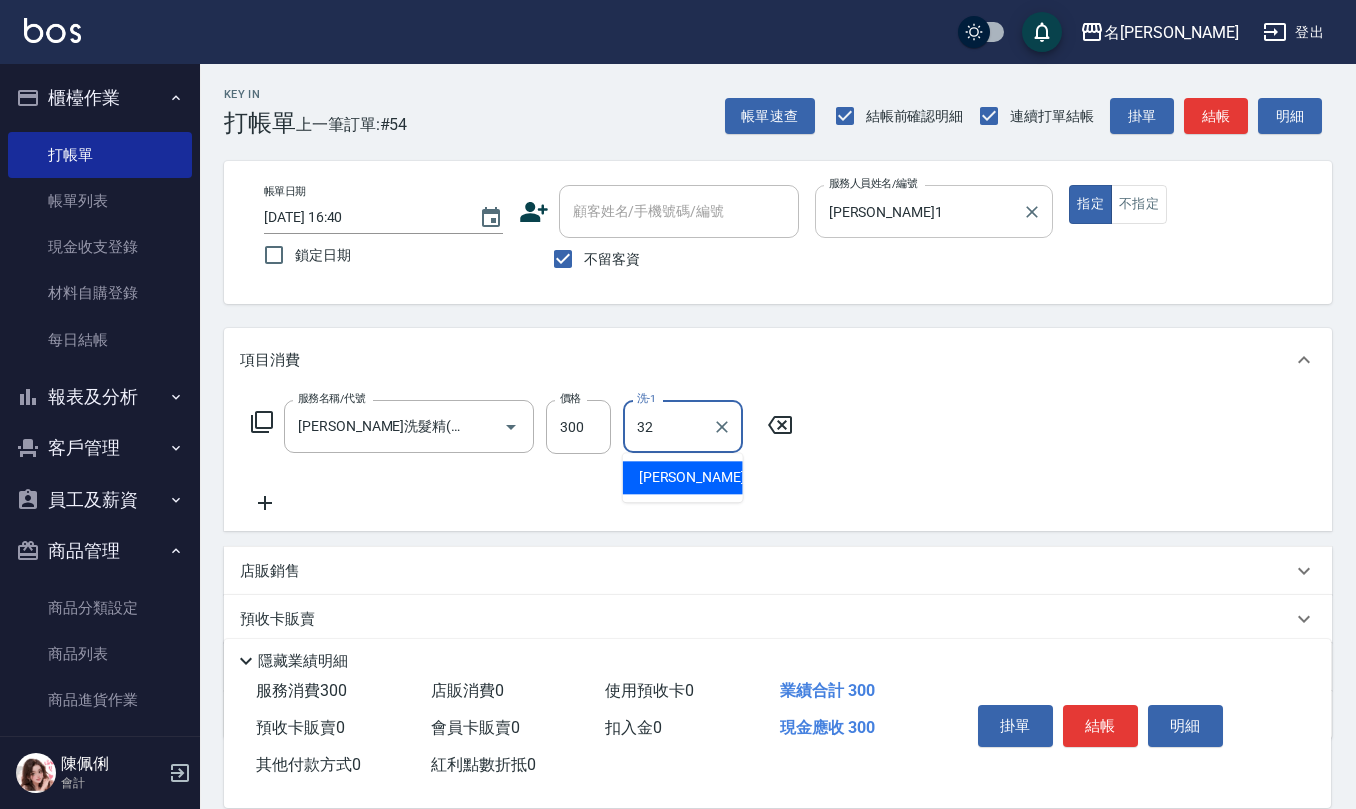 type on "[PERSON_NAME]-32" 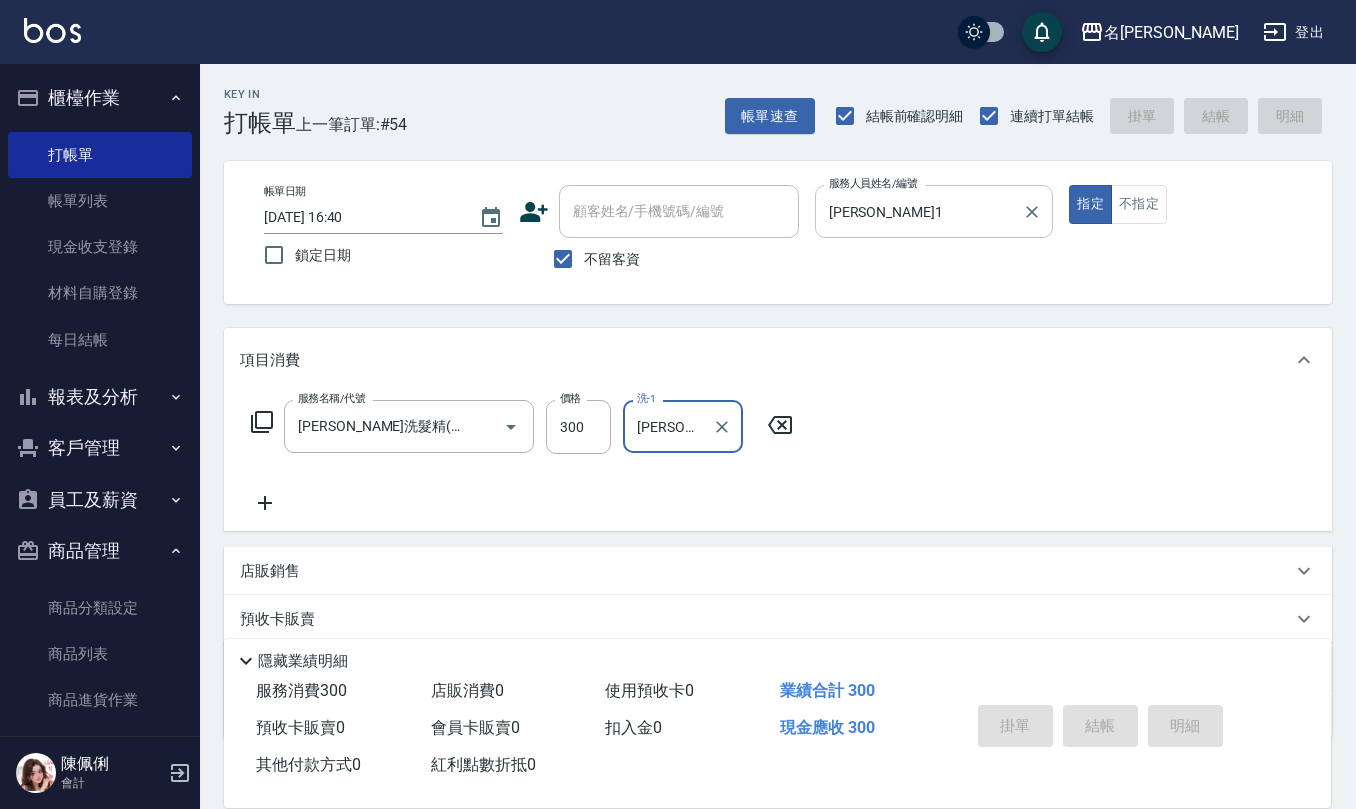 type 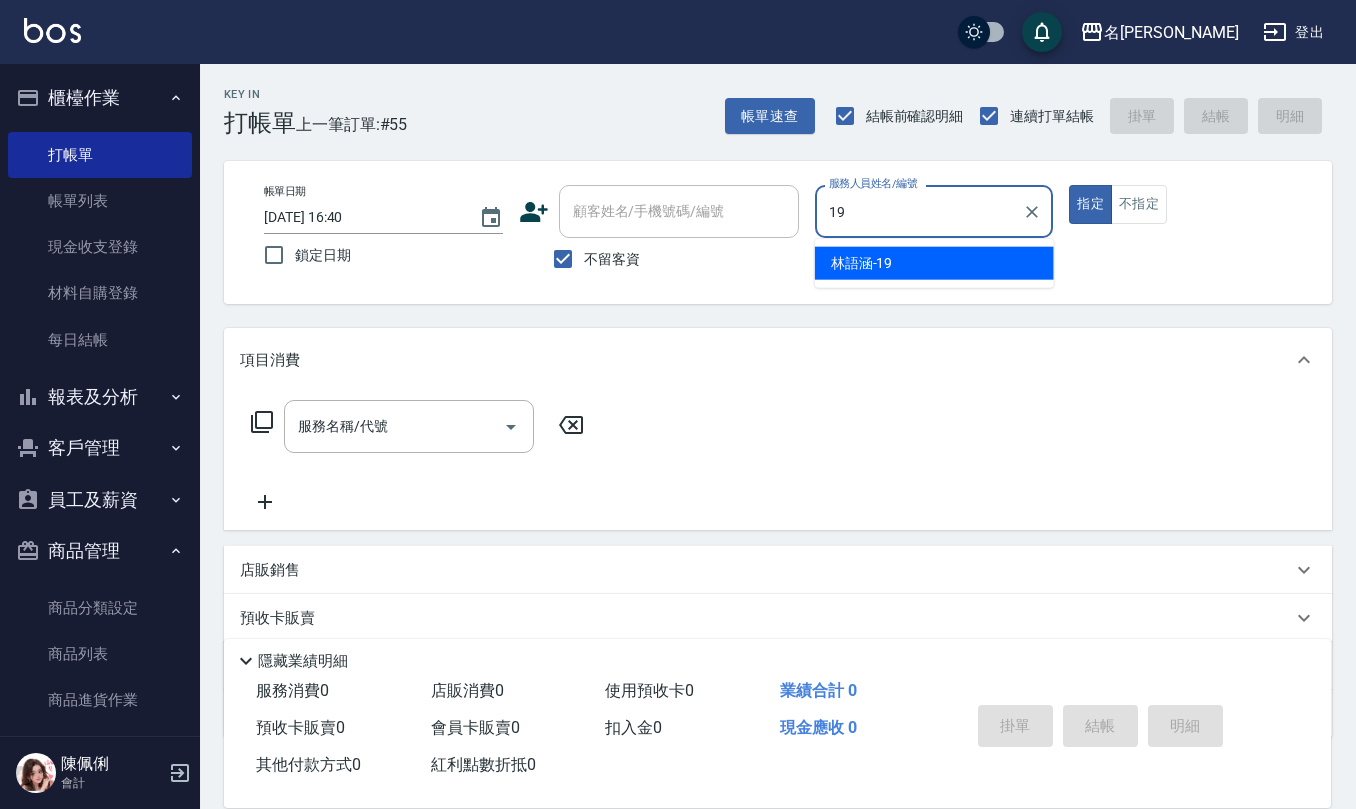 type on "[PERSON_NAME]-19" 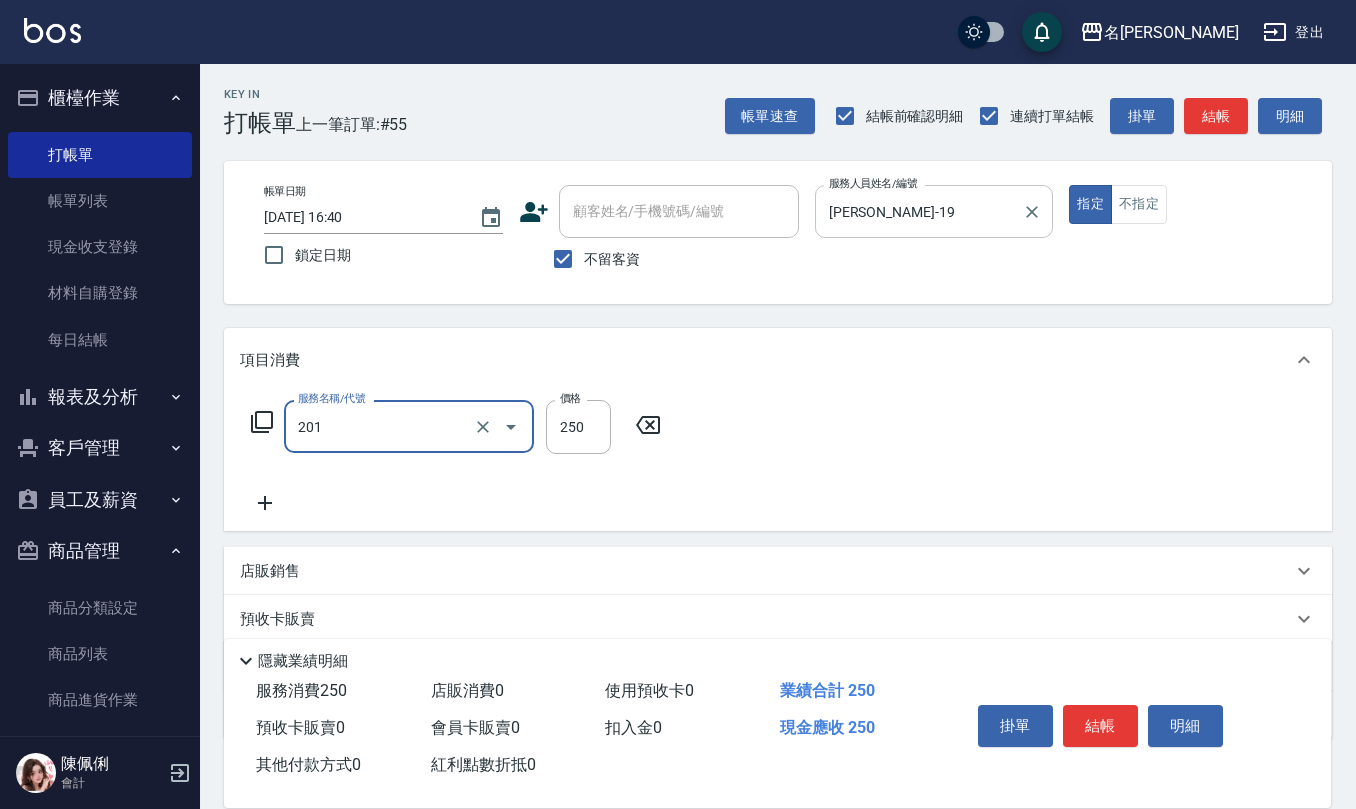type on "洗髮(201)" 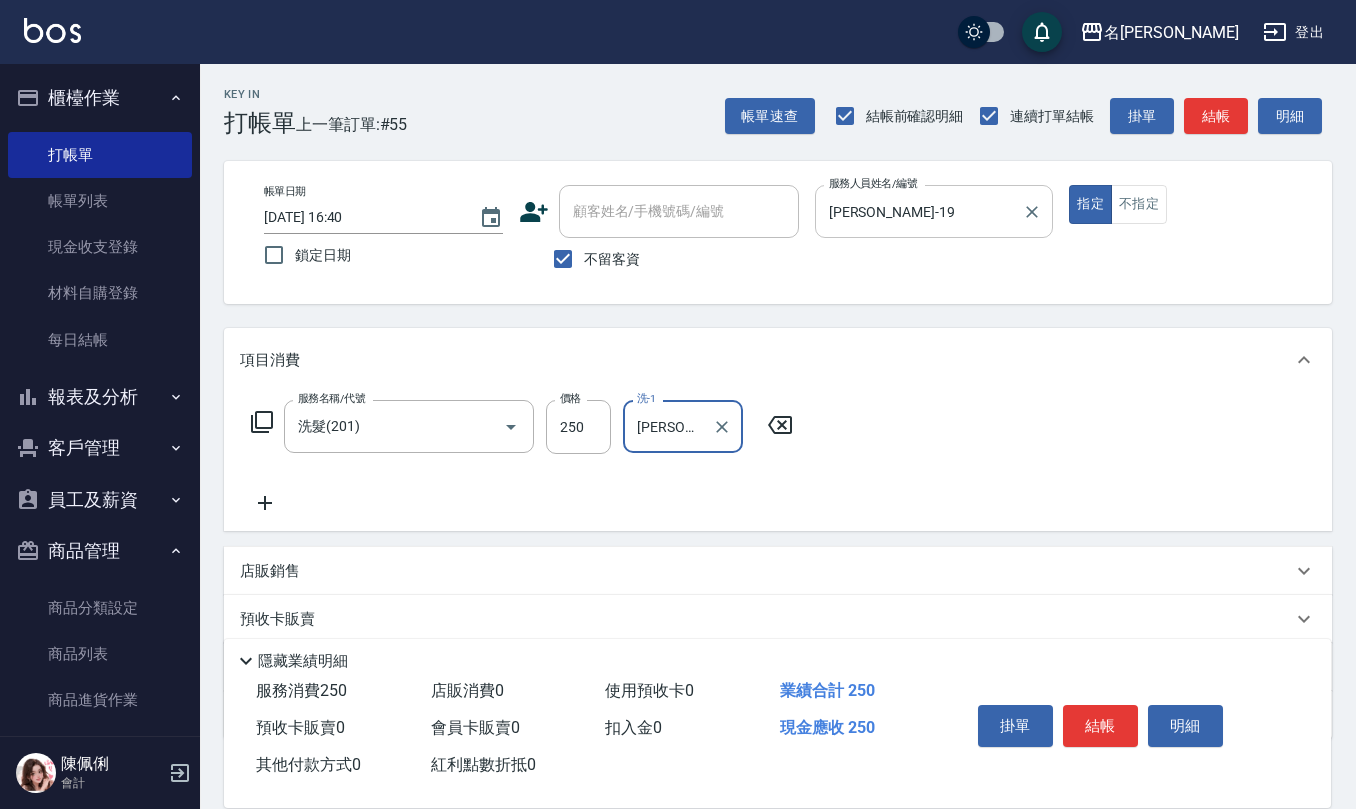 type on "[PERSON_NAME]-30" 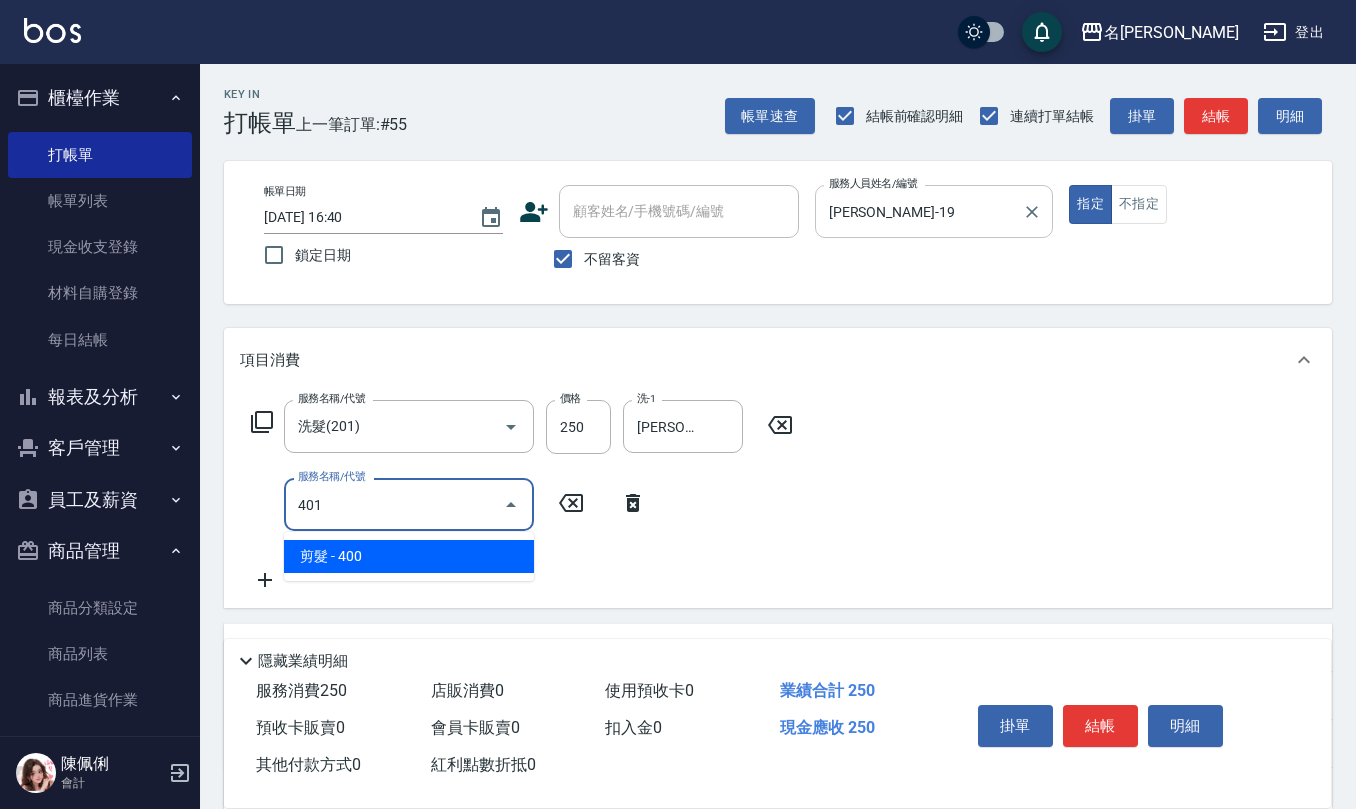 type on "剪髮(401)" 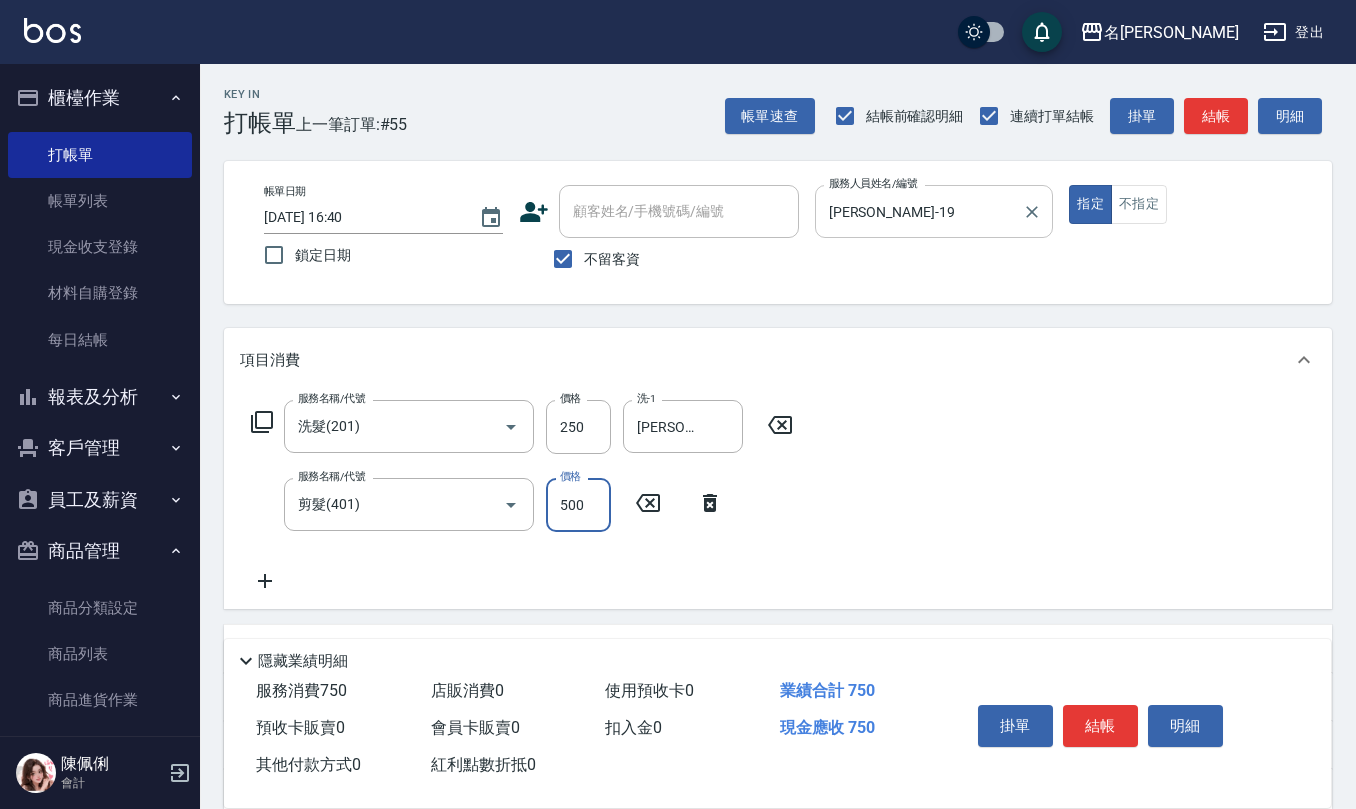 type on "500" 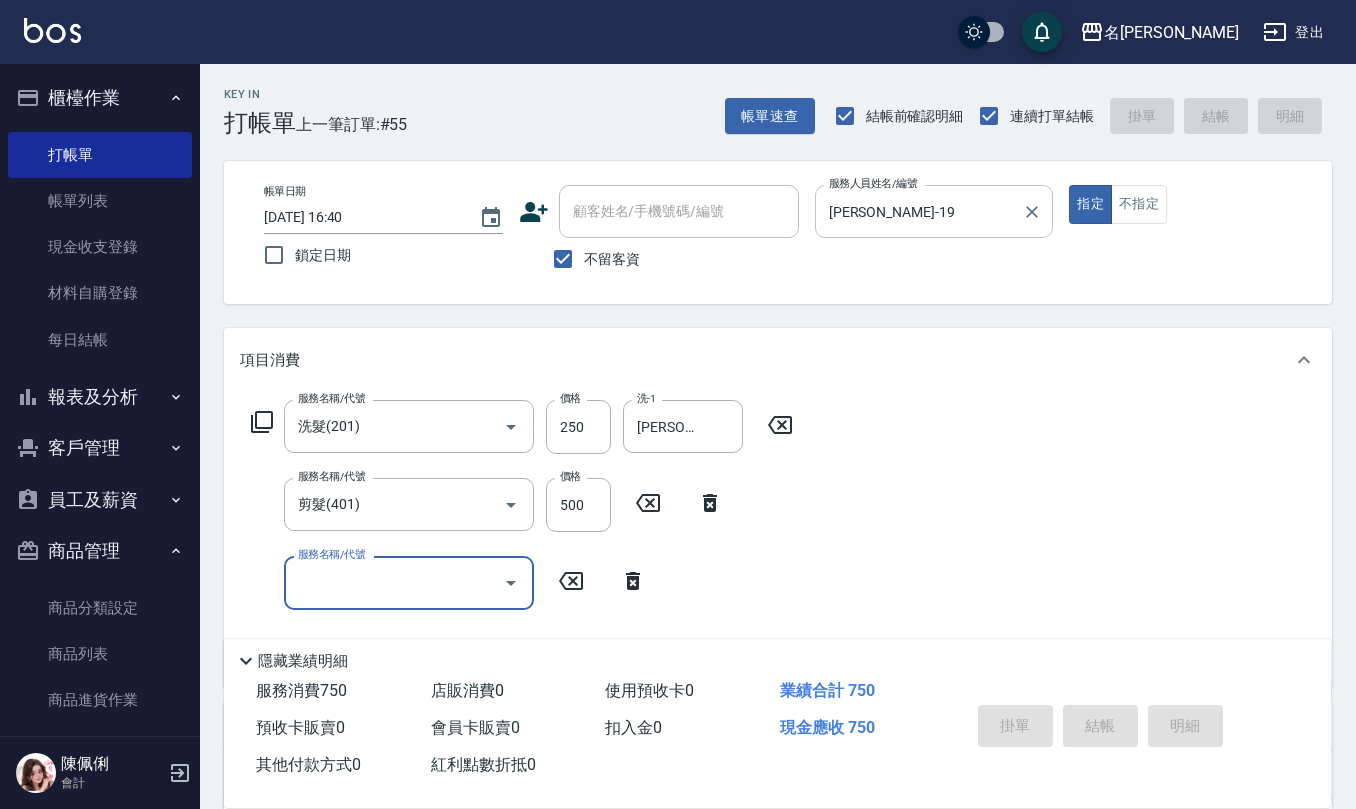 type 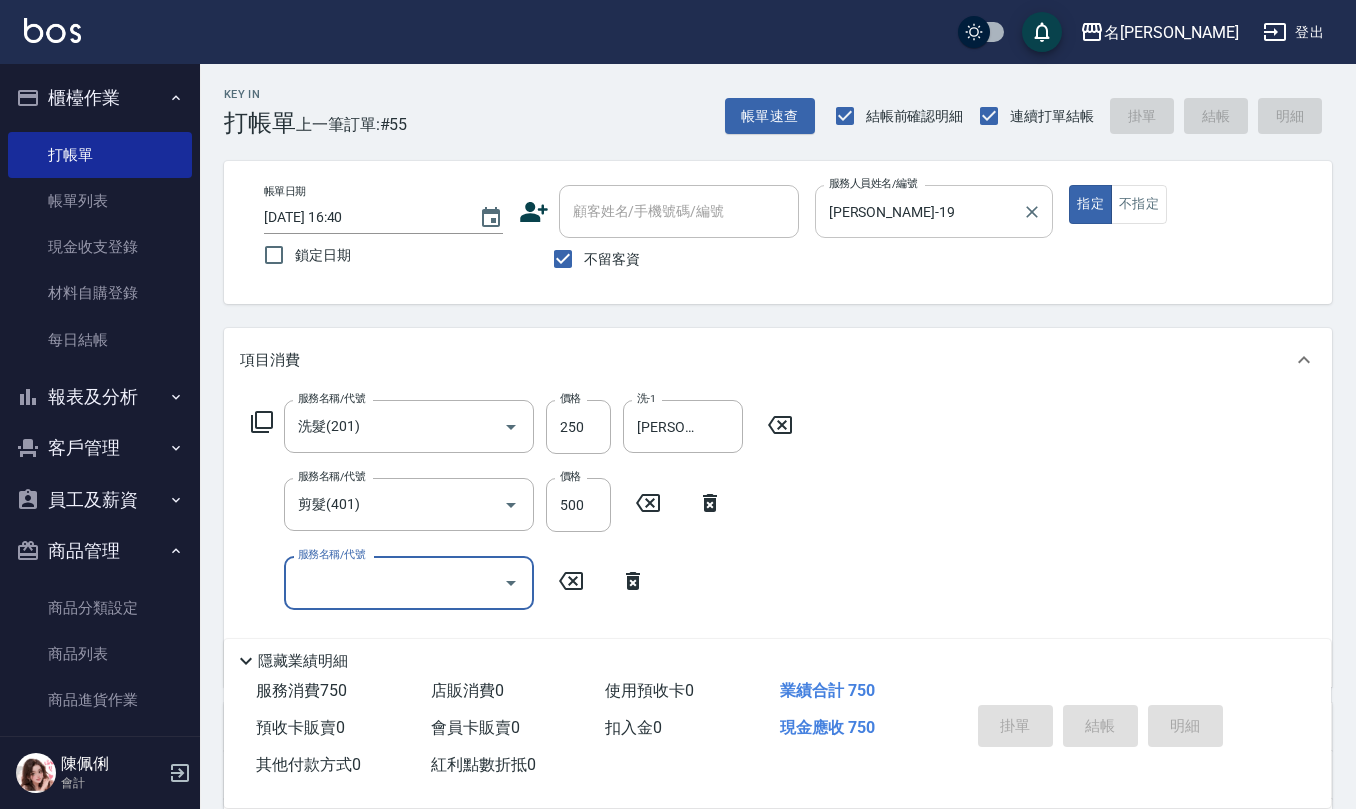 type 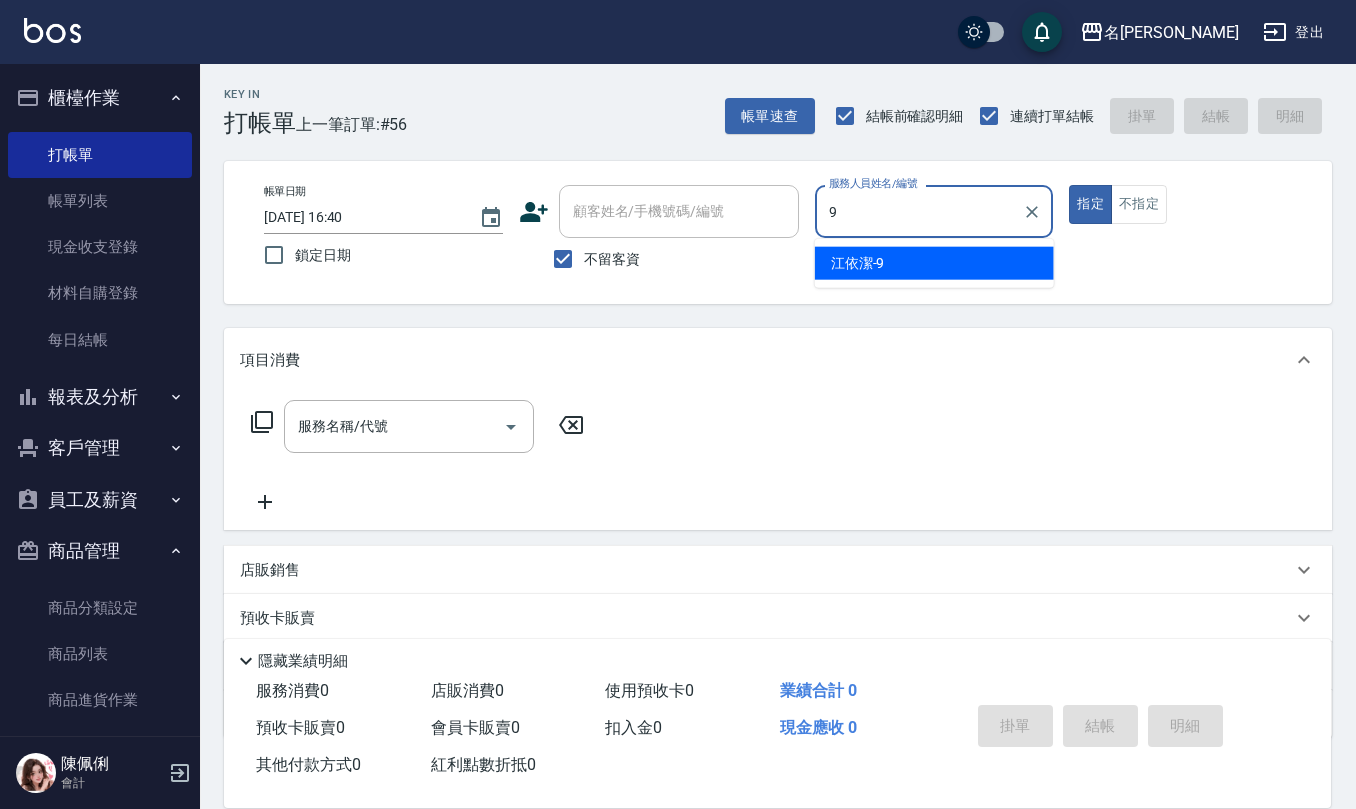 type on "[PERSON_NAME]-9" 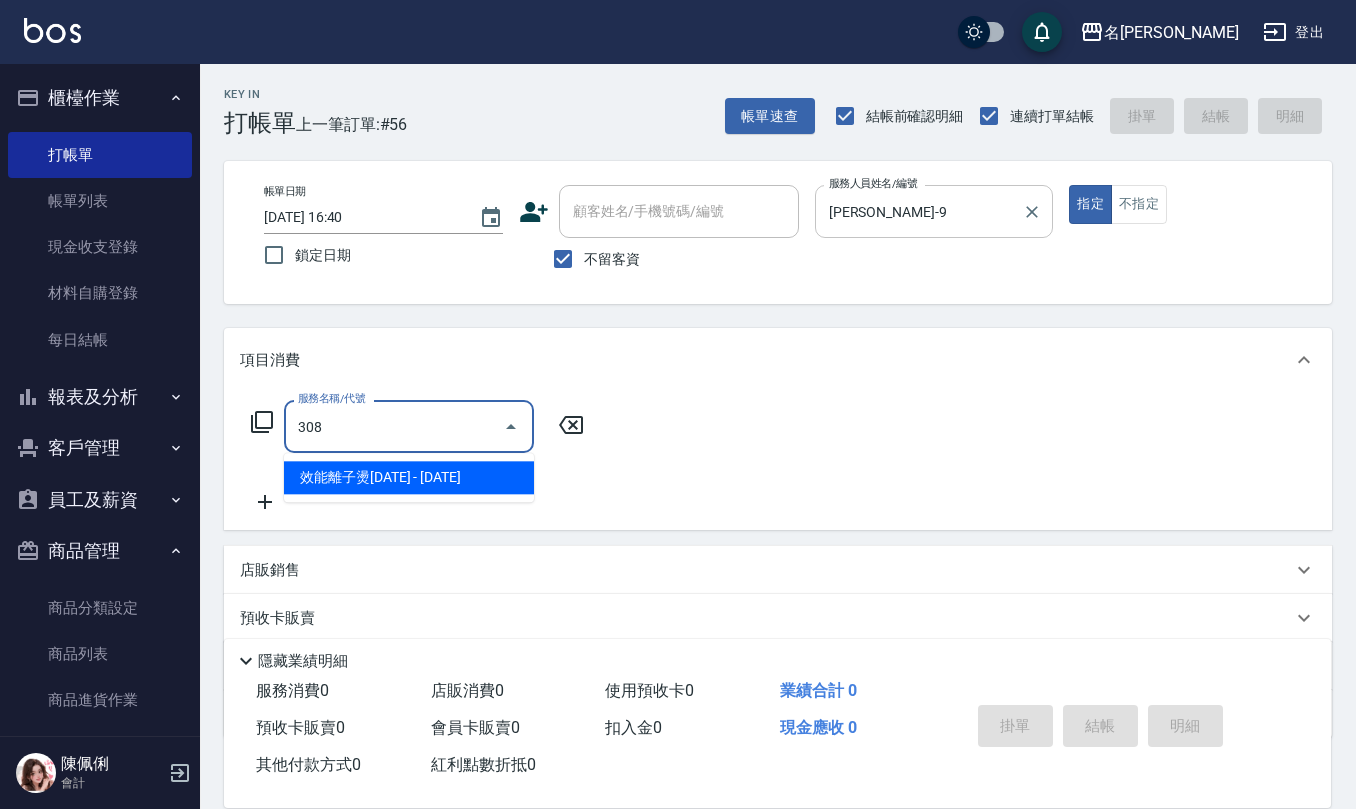 type on "效能離子燙1500(308)" 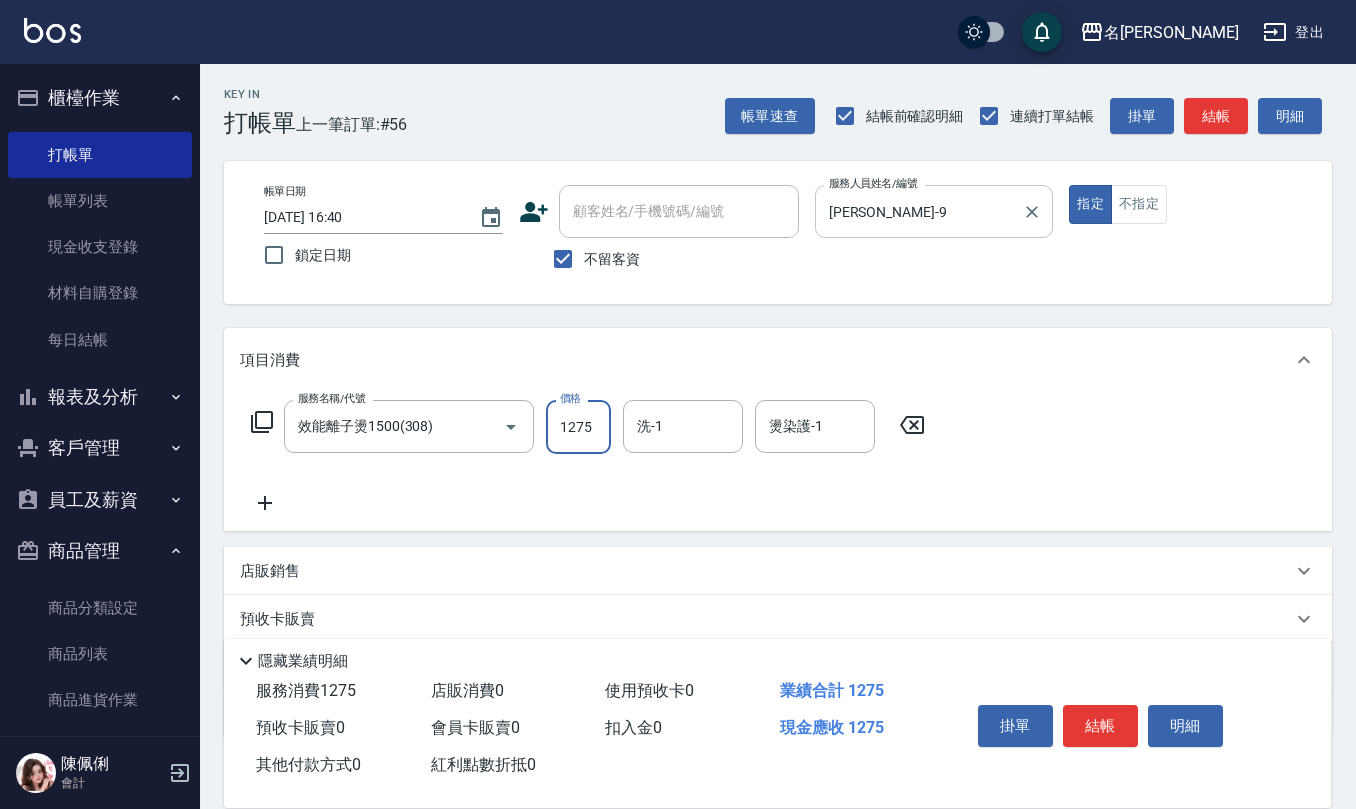 type on "1275" 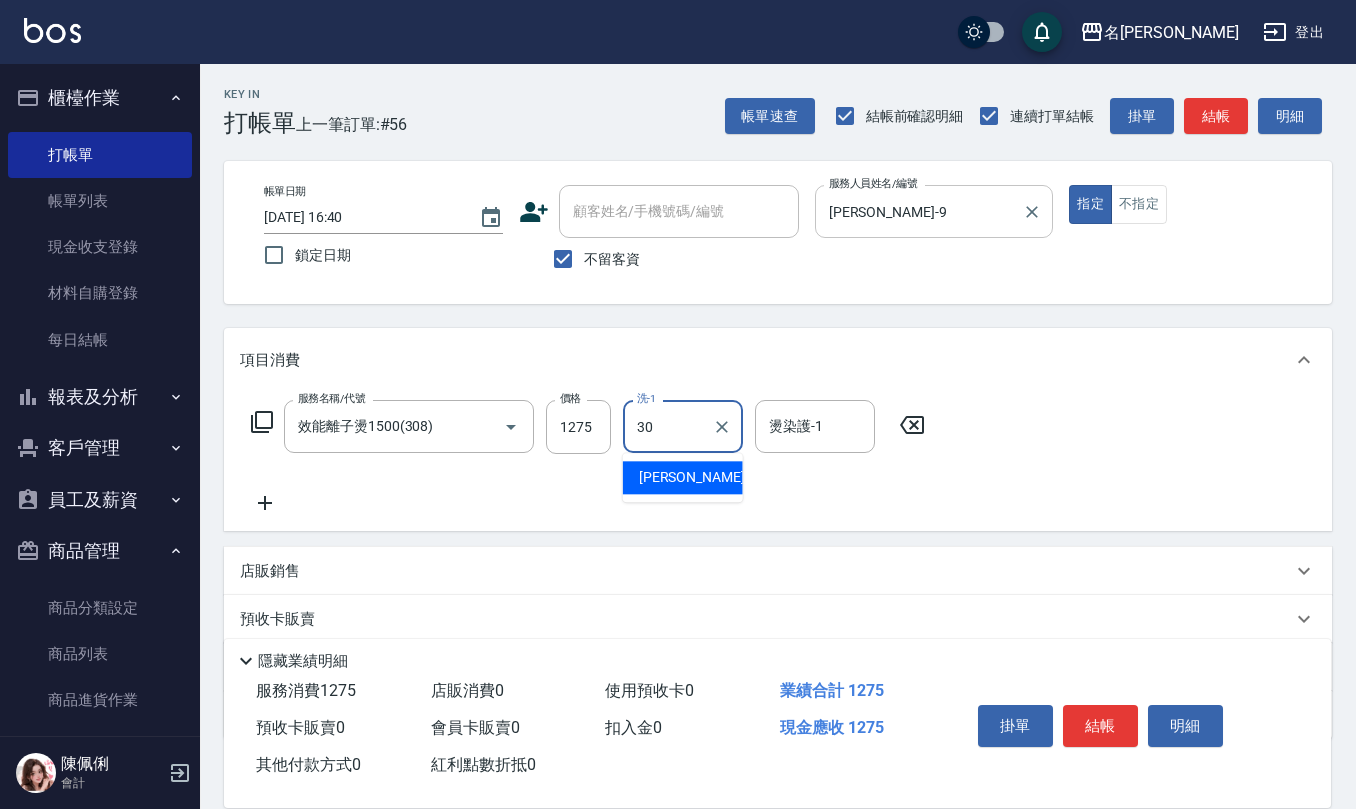 type on "[PERSON_NAME]-30" 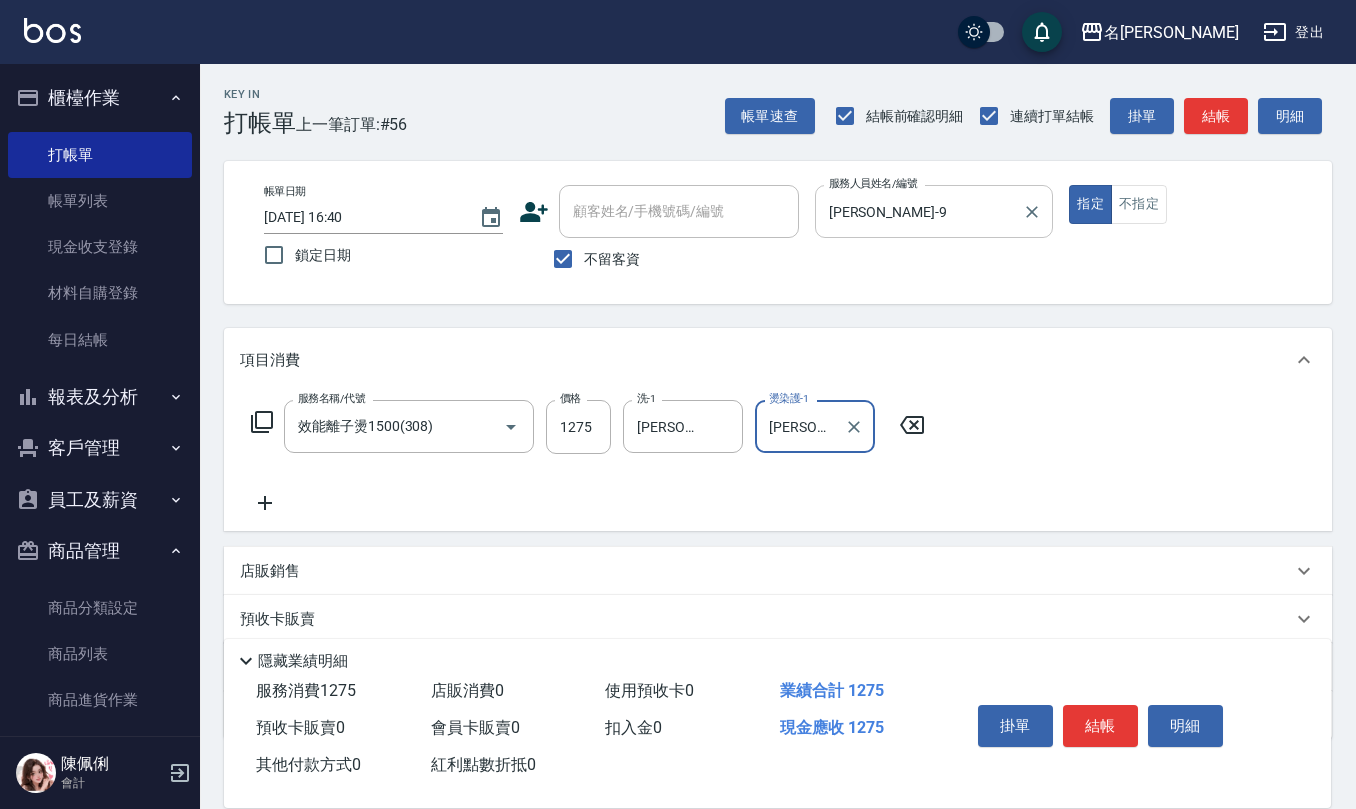 type on "[PERSON_NAME]-30" 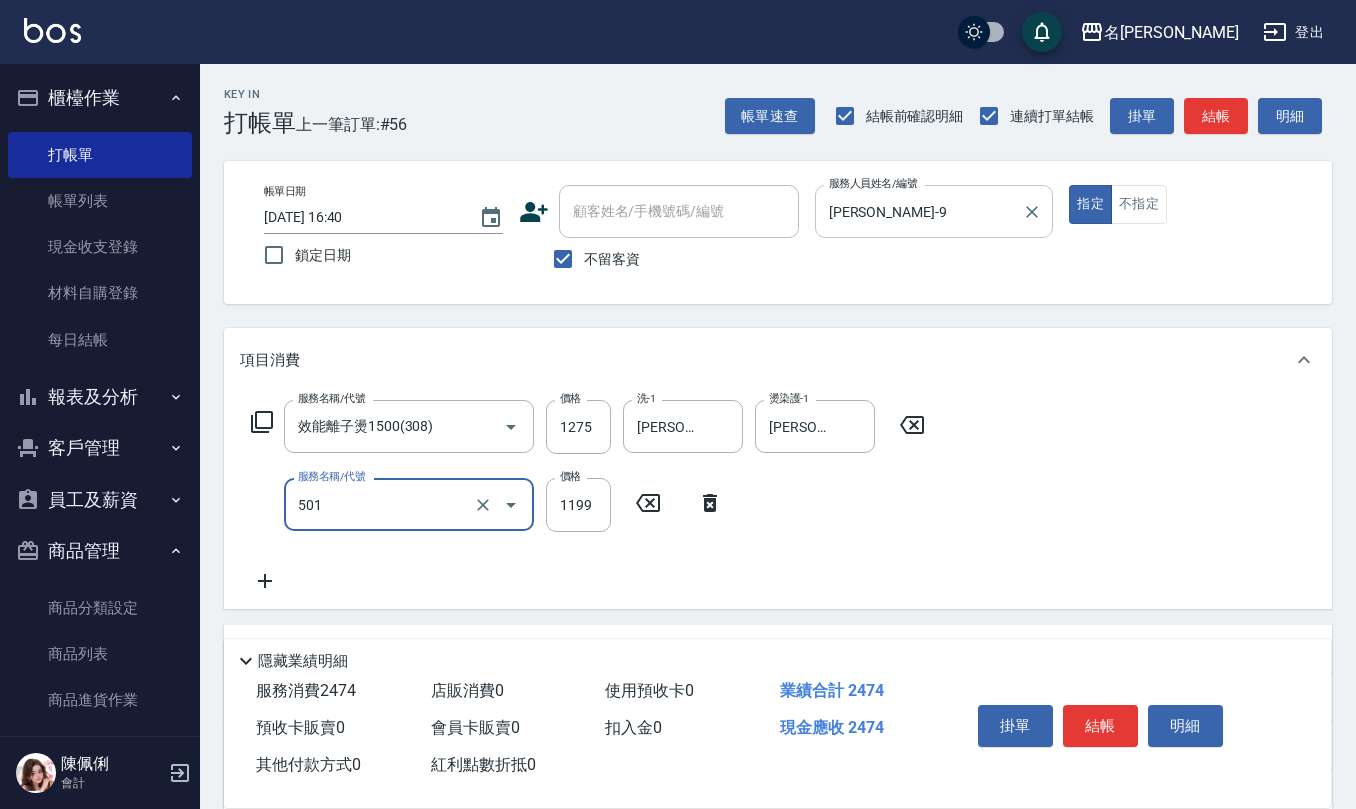 type on "染髮(501)" 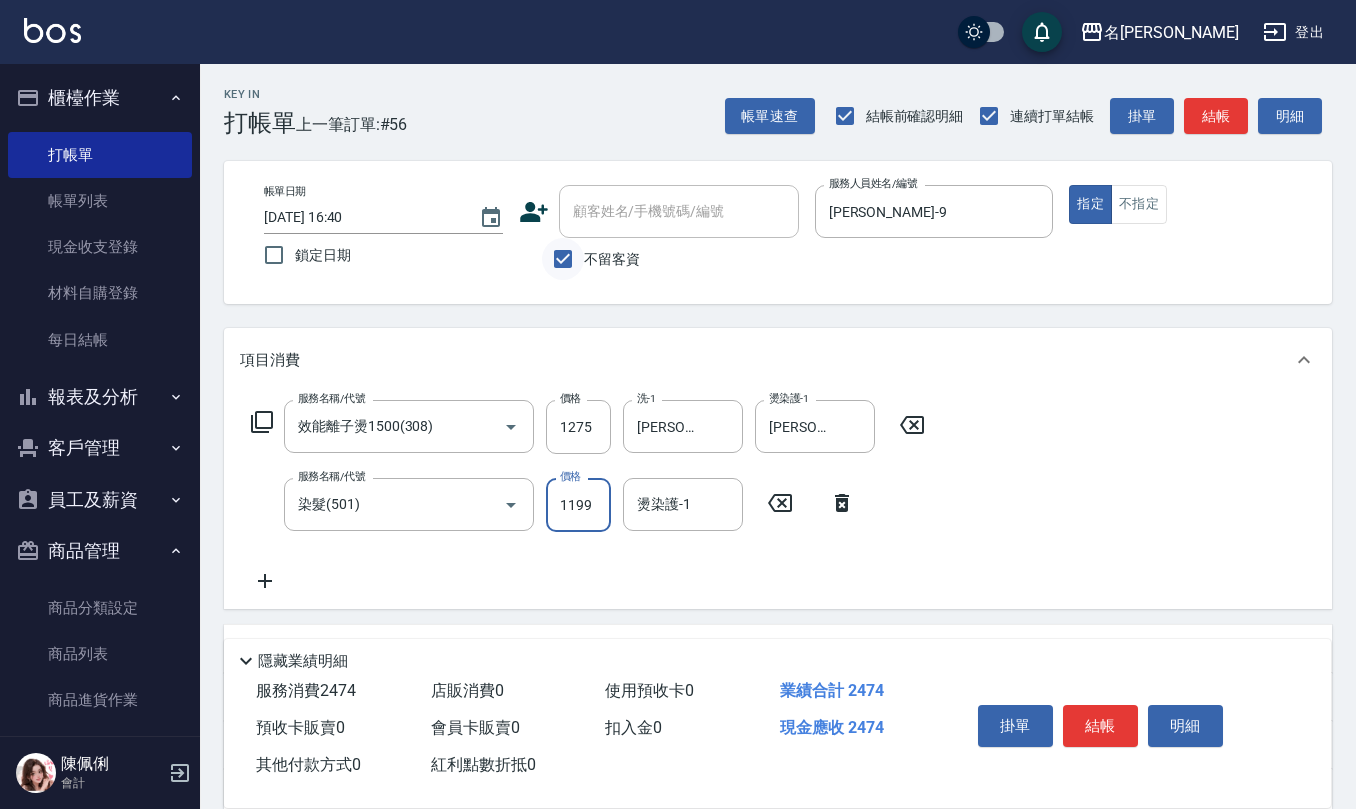 click on "不留客資" at bounding box center (563, 259) 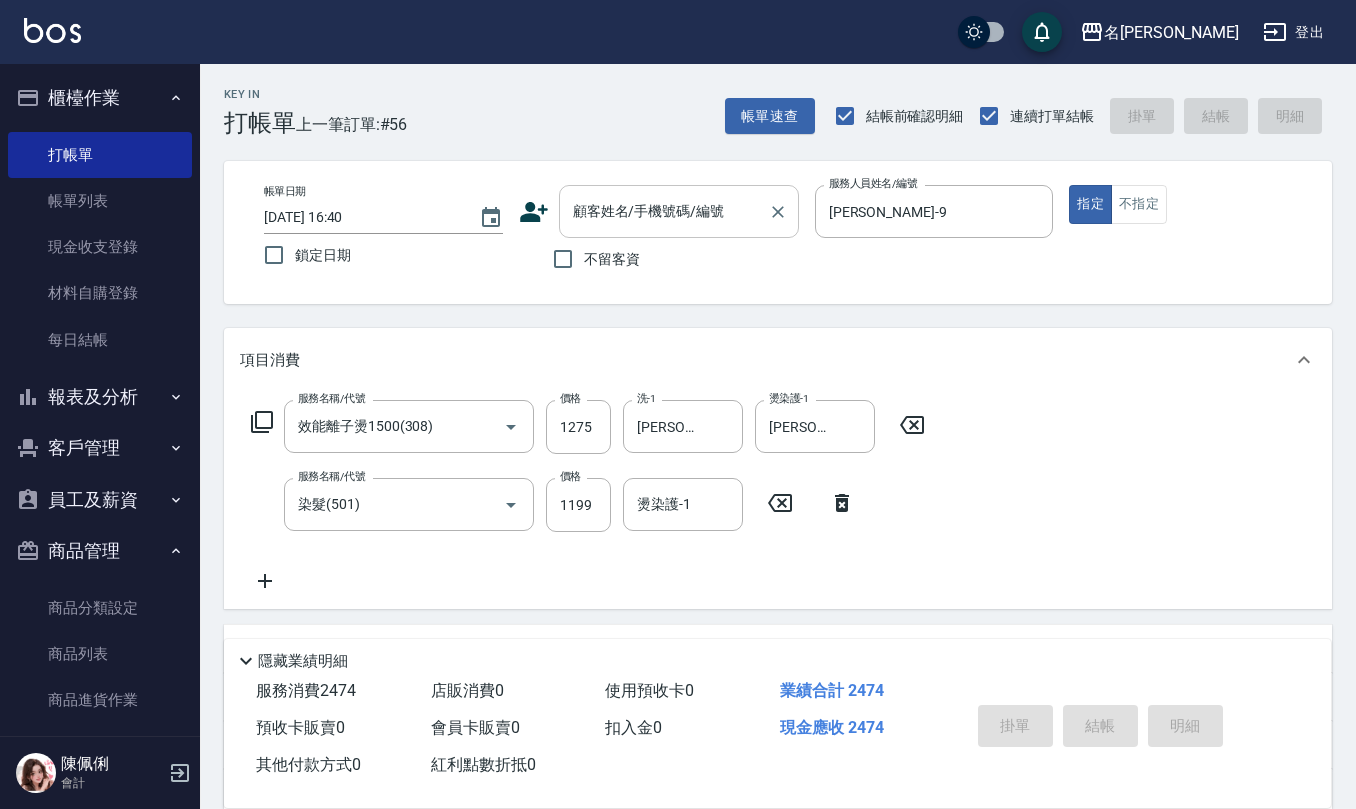 click on "顧客姓名/手機號碼/編號" at bounding box center [664, 211] 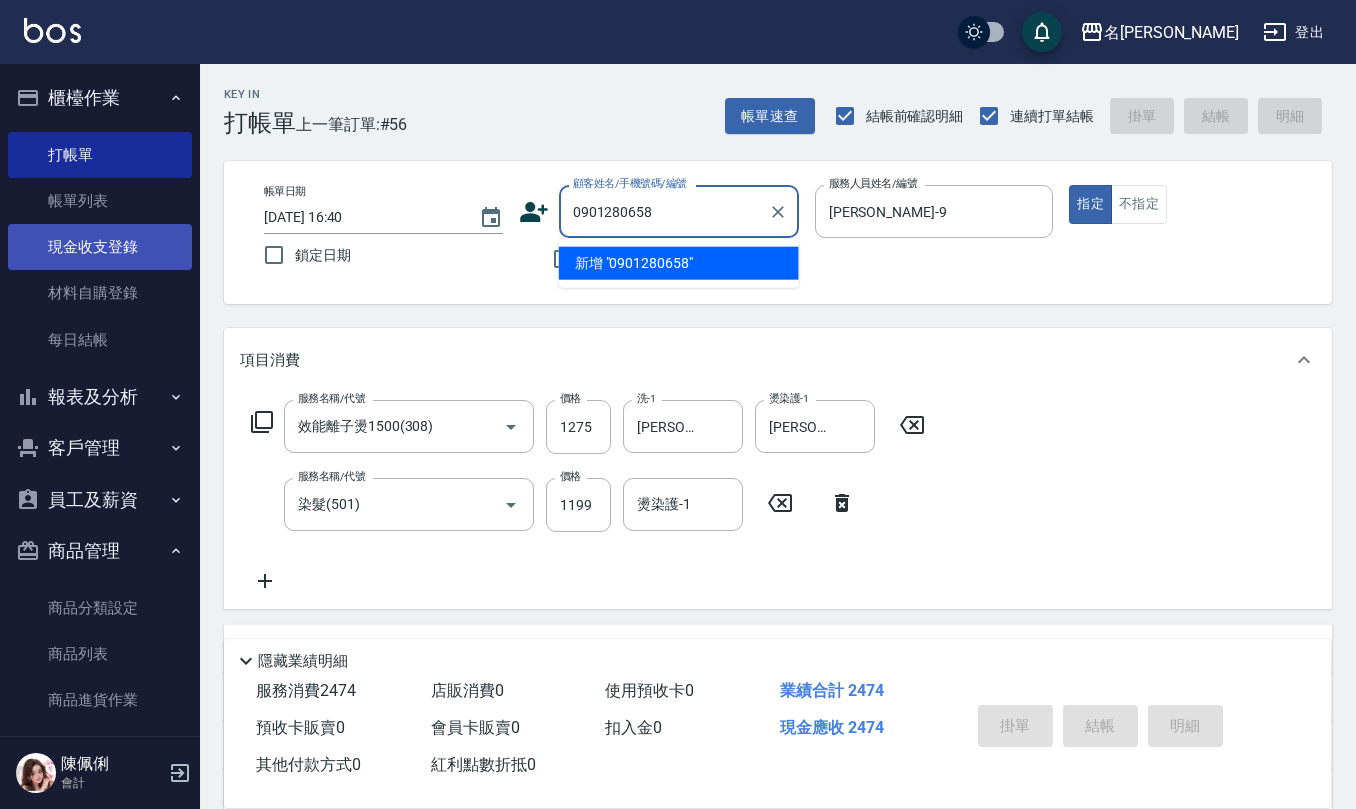 drag, startPoint x: 686, startPoint y: 194, endPoint x: 109, endPoint y: 254, distance: 580.1112 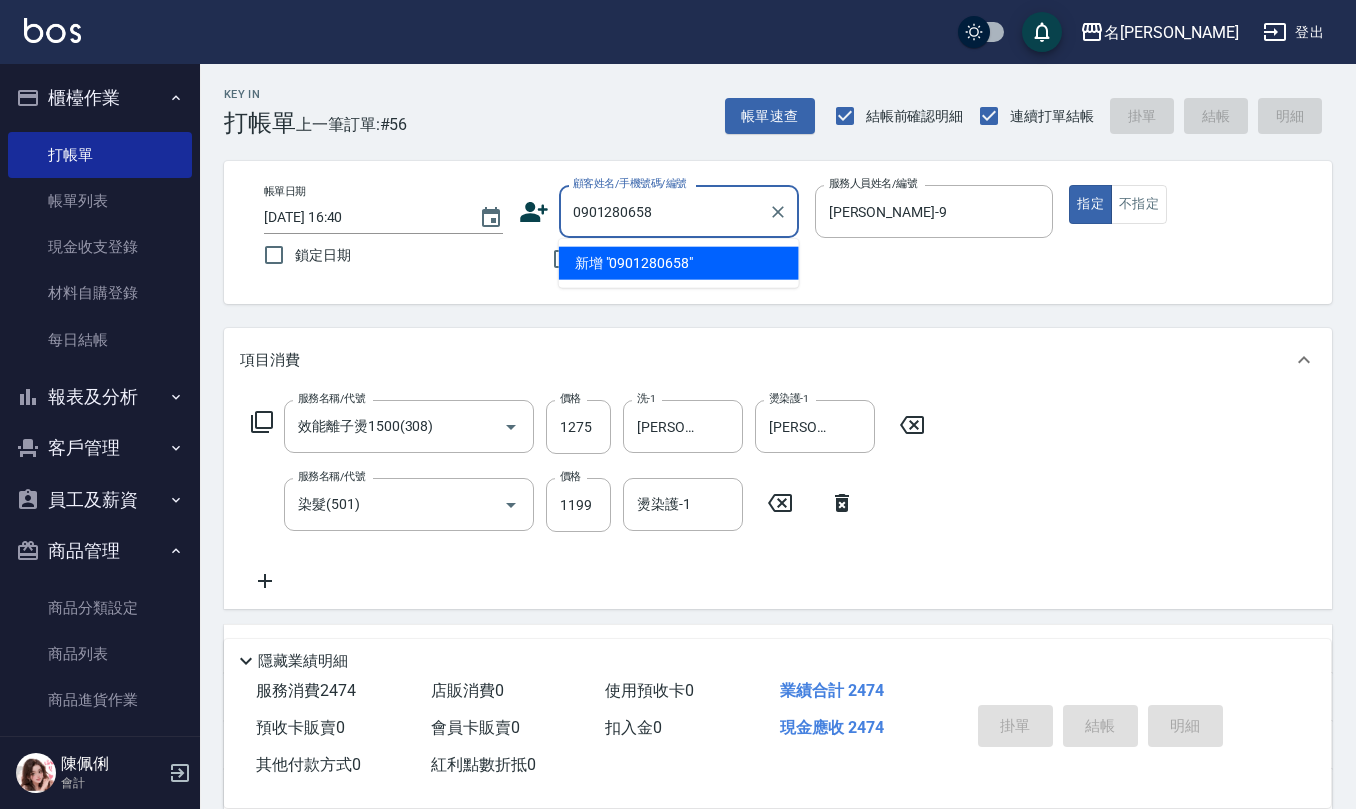 type on "0901280658" 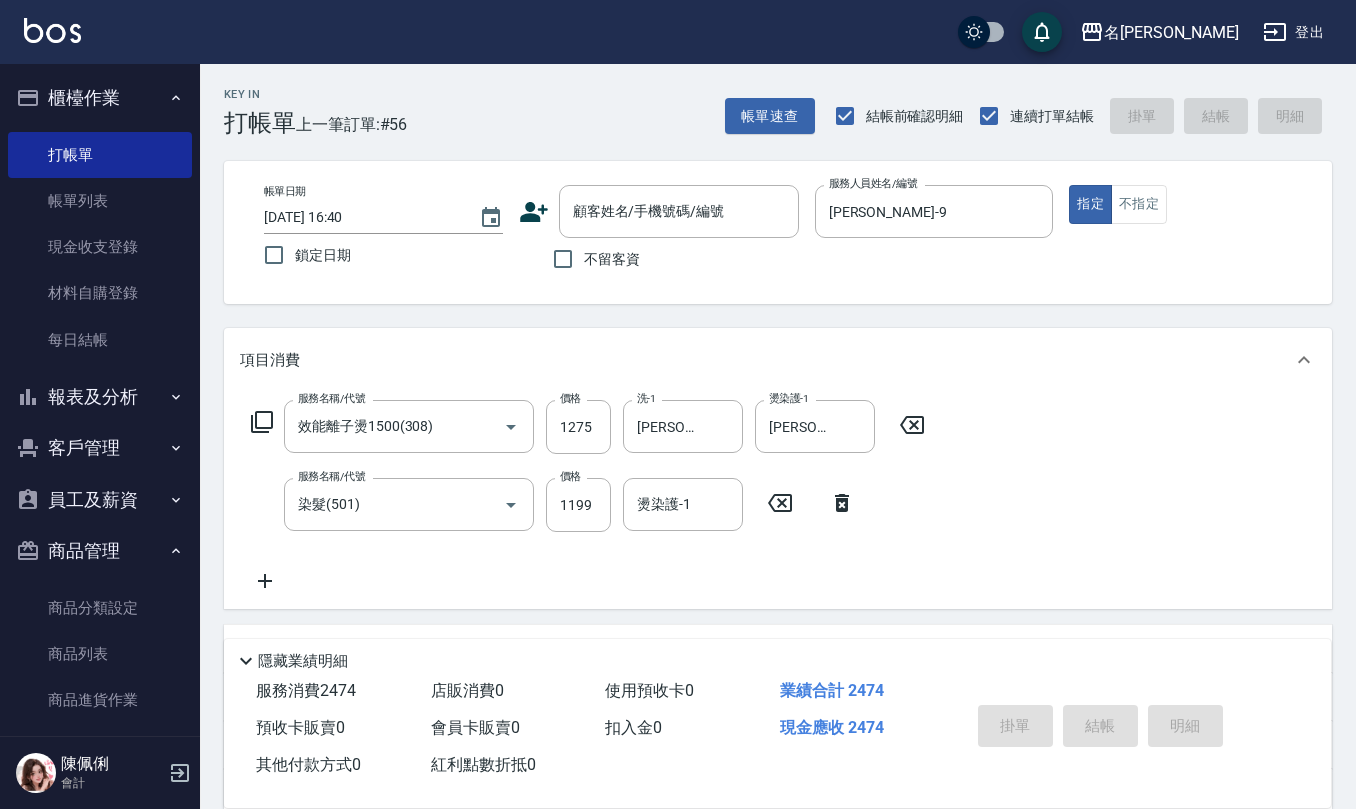 click 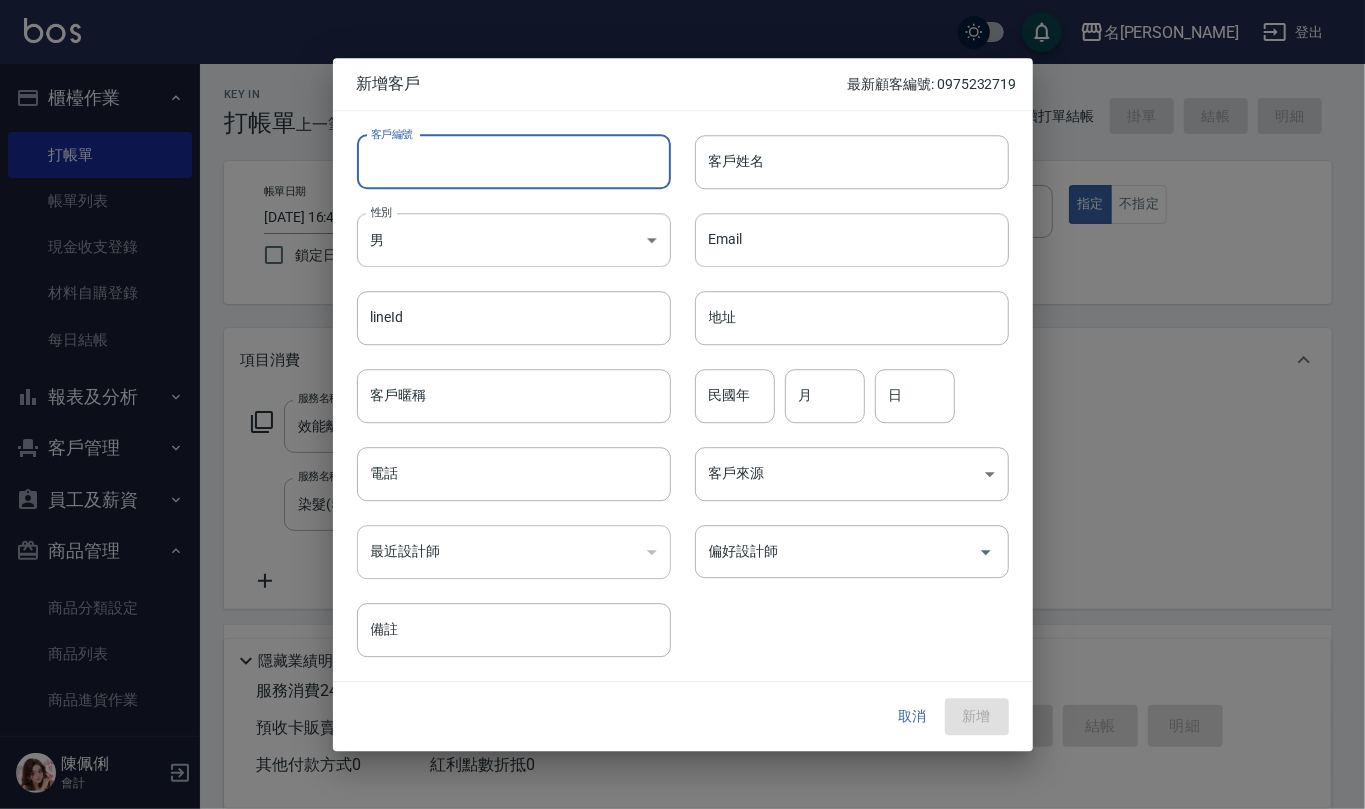 click on "客戶編號" at bounding box center (514, 162) 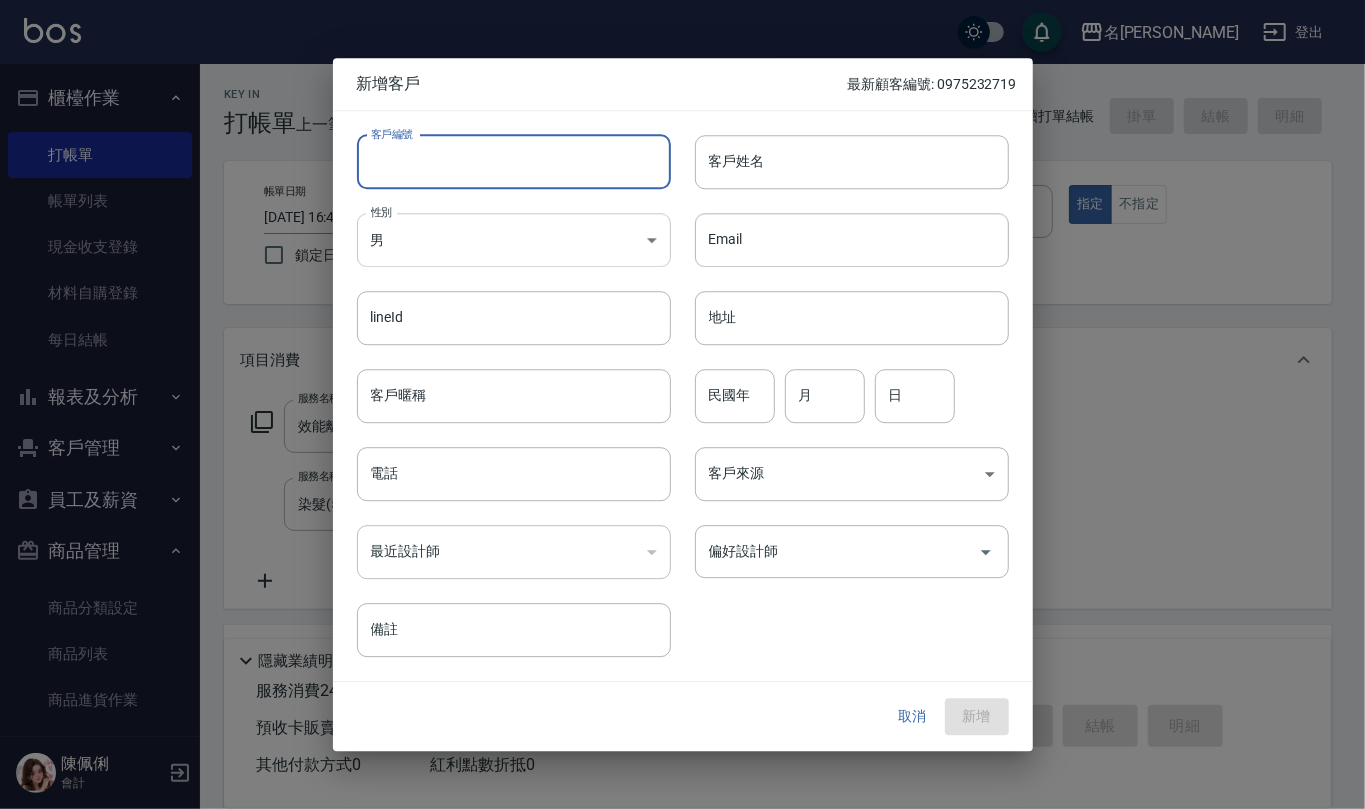 paste on "0901280658" 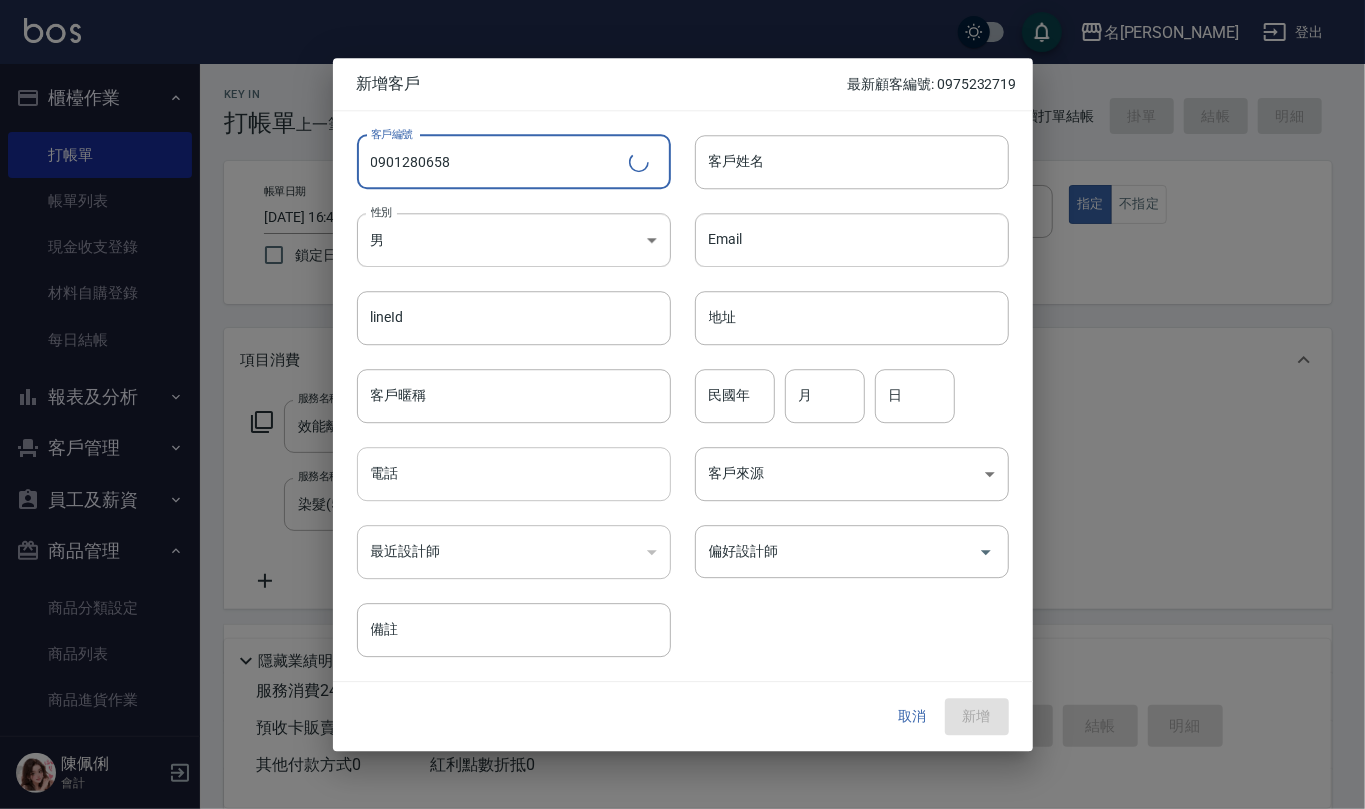 type on "0901280658" 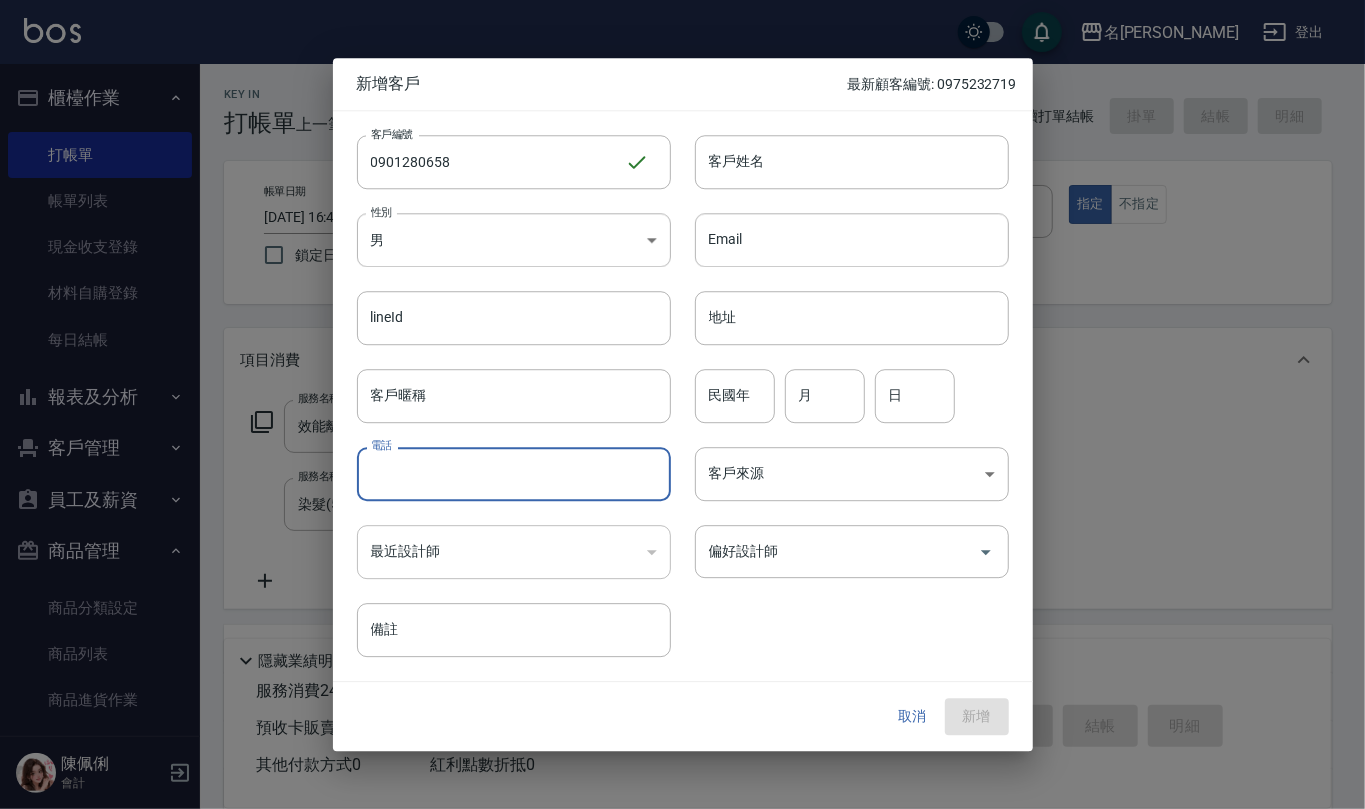 paste on "0901280658" 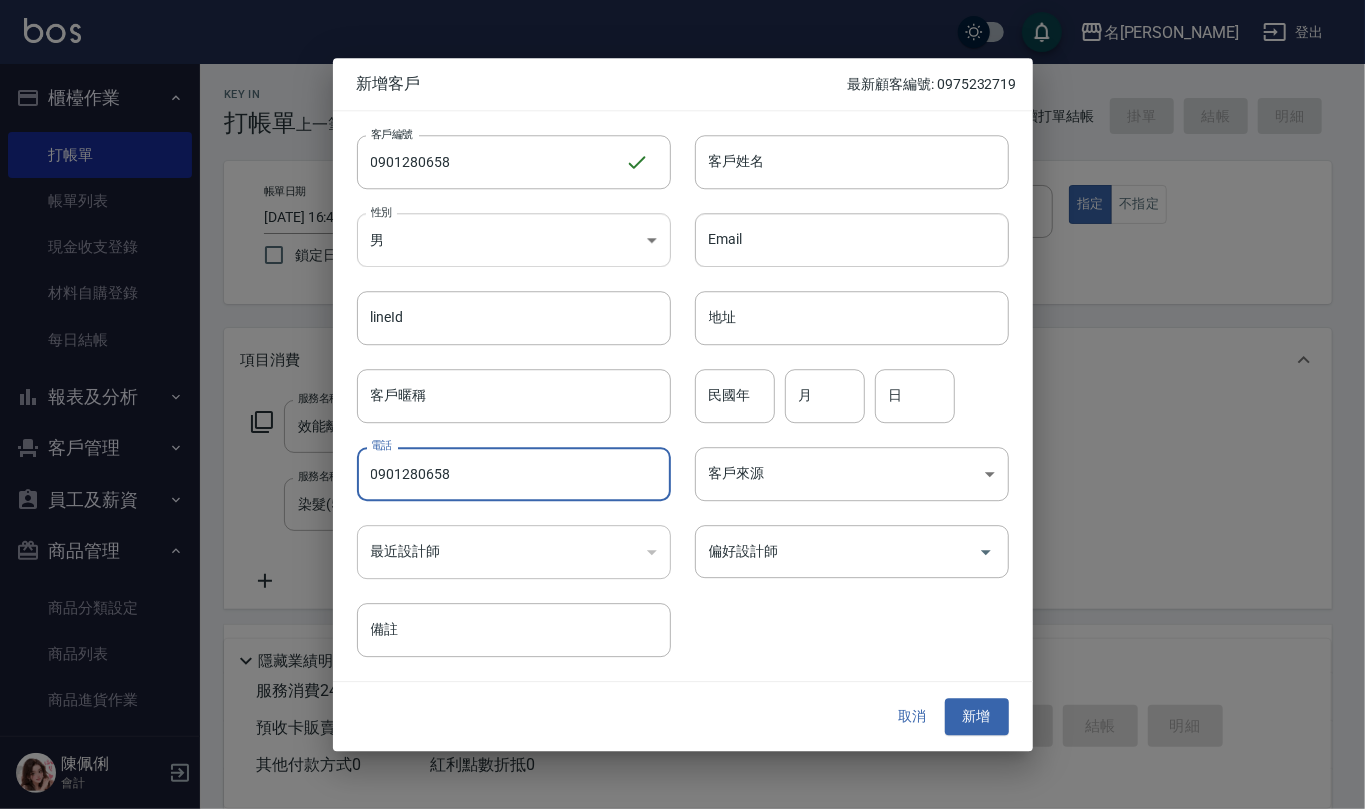 type on "0901280658" 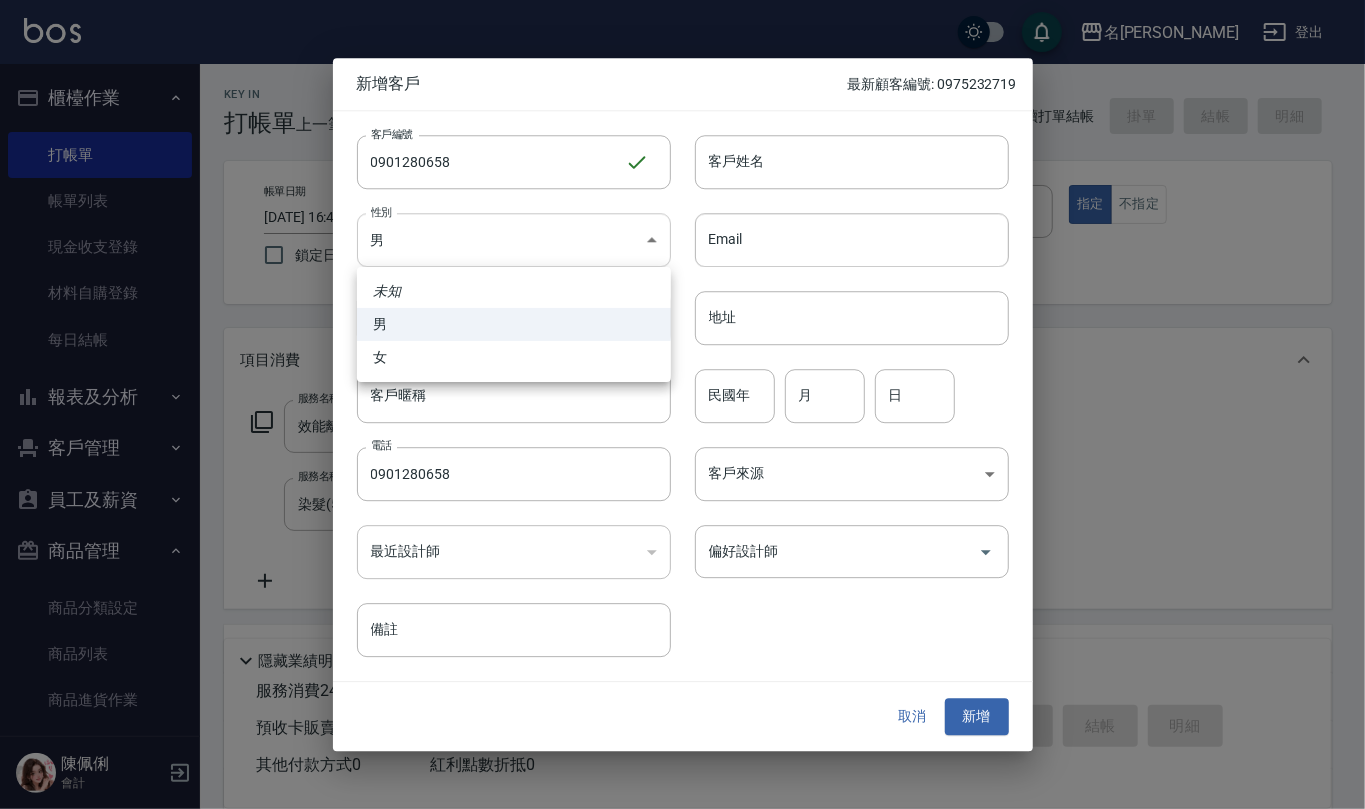 click on "名留仁二 登出 櫃檯作業 打帳單 帳單列表 現金收支登錄 材料自購登錄 每日結帳 報表及分析 報表目錄 店家區間累計表 店家日報表 互助日報表 互助月報表 互助點數明細 互助業績報表 設計師業績表 設計師日報表 設計師業績月報表 設計師排行榜 商品消耗明細 商品進銷貨報表 商品庫存表 商品庫存盤點表 單一服務項目查詢 收支分類明細表 費用分析表 客戶管理 客戶列表 員工及薪資 員工列表 員工離職列表 全店打卡記錄 考勤排班總表 每月薪資維護 薪資條 薪資明細表 薪資轉帳明細 商品管理 商品分類設定 商品列表 商品進貨作業 廠商列表 盤點作業 行銷工具 活動發券明細 [PERSON_NAME] 會計 Key In 打帳單 上一筆訂單:#56 帳單速查 結帳前確認明細 連續打單結帳 掛單 結帳 明細 帳單日期 [DATE] 16:40 鎖定日期 顧客姓名/手機號碼/編號 顧客姓名/手機號碼/編號 不留客資 指定" at bounding box center [682, 526] 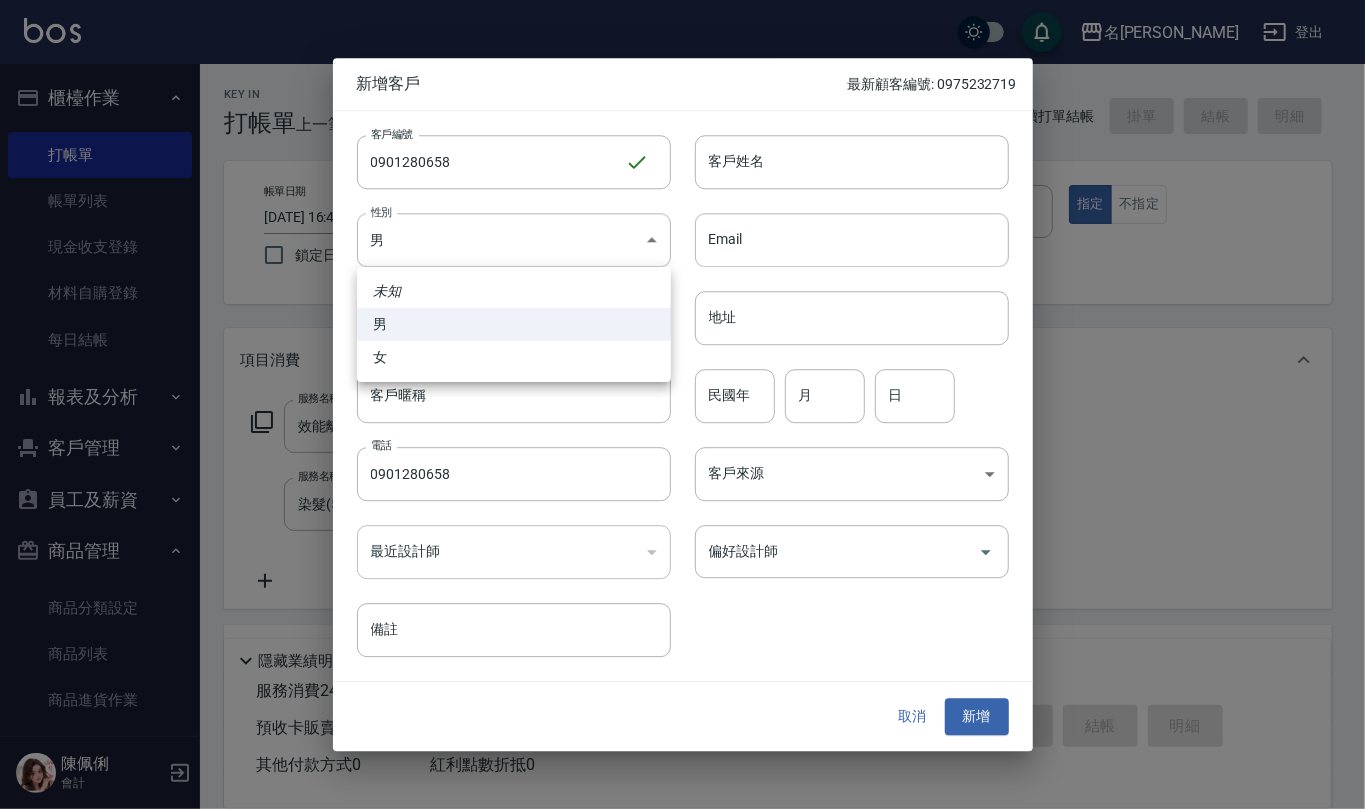 click on "女" at bounding box center (514, 357) 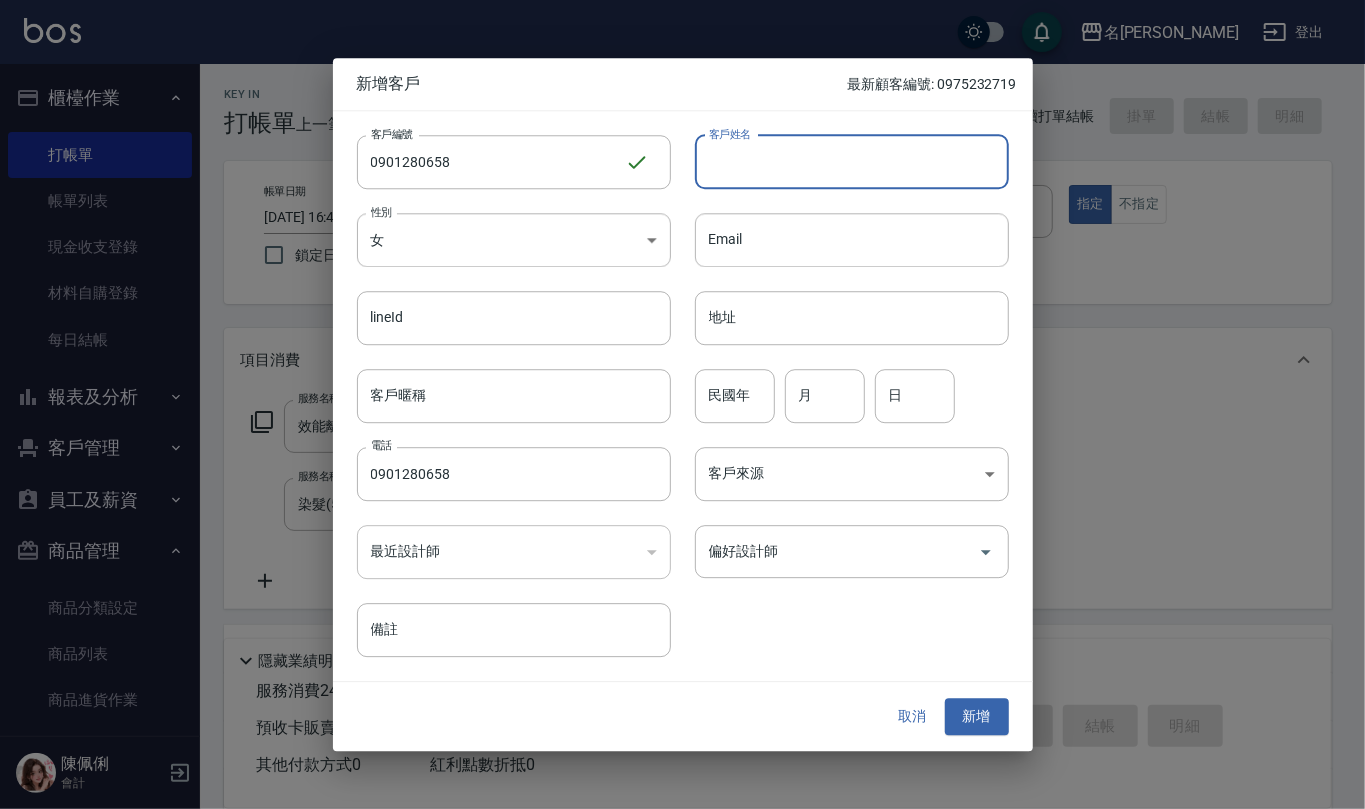 click on "客戶姓名" at bounding box center (852, 162) 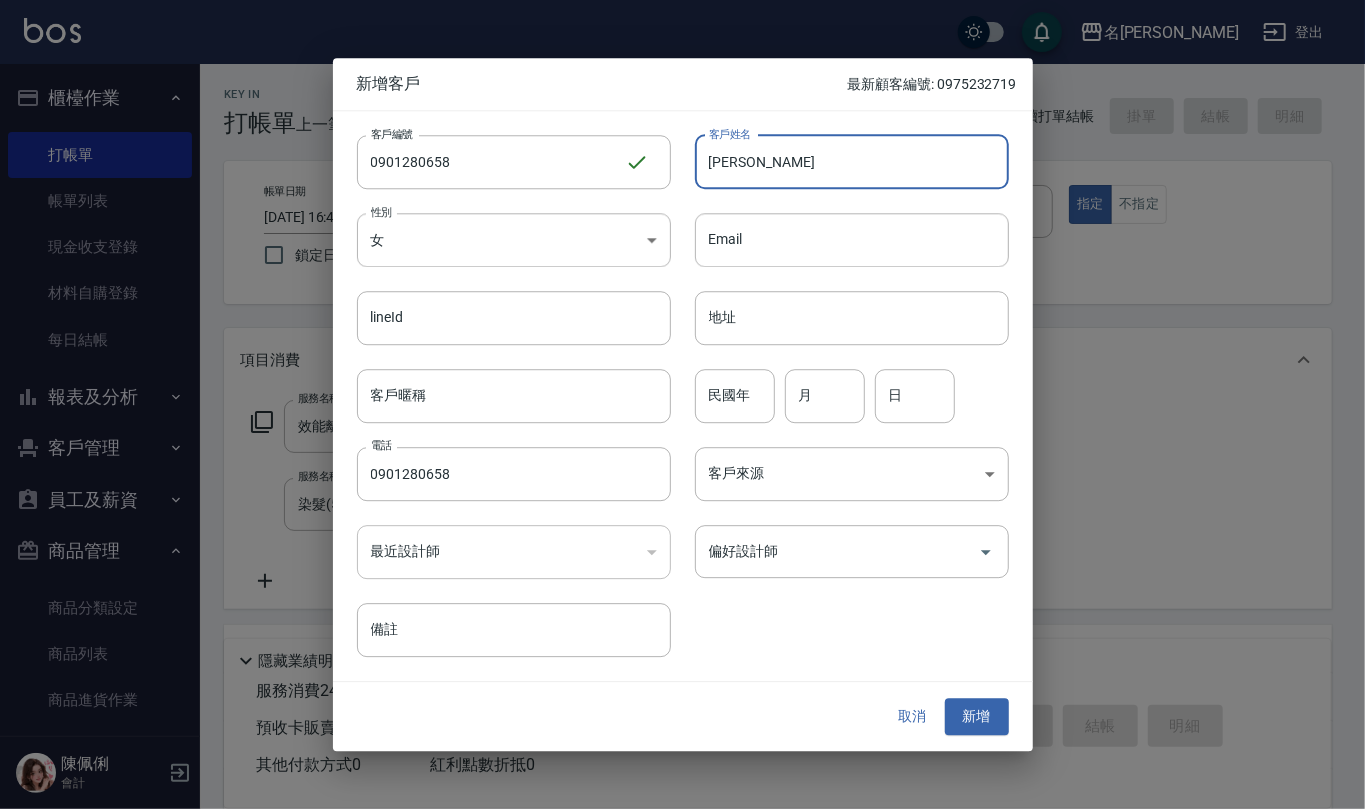 click on "[PERSON_NAME]" at bounding box center [852, 162] 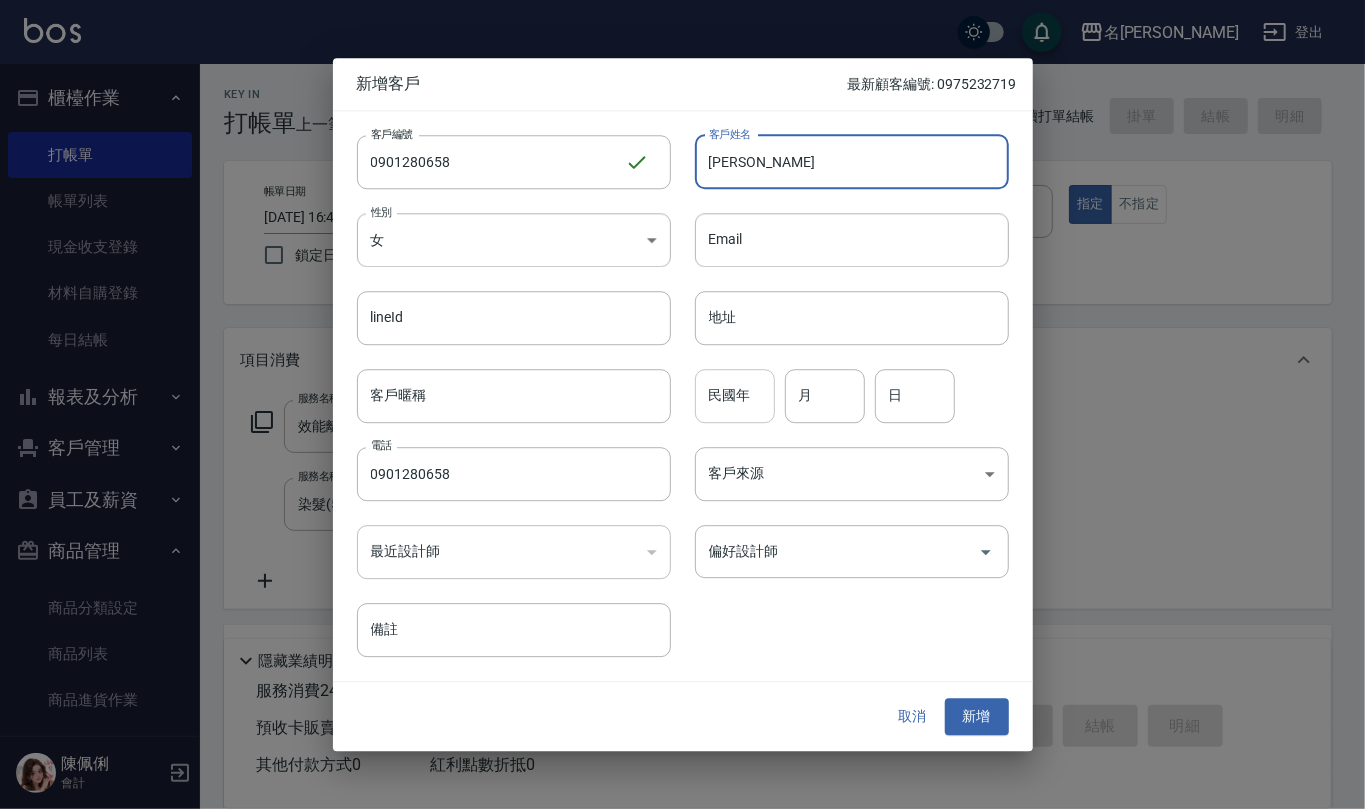 type on "[PERSON_NAME]" 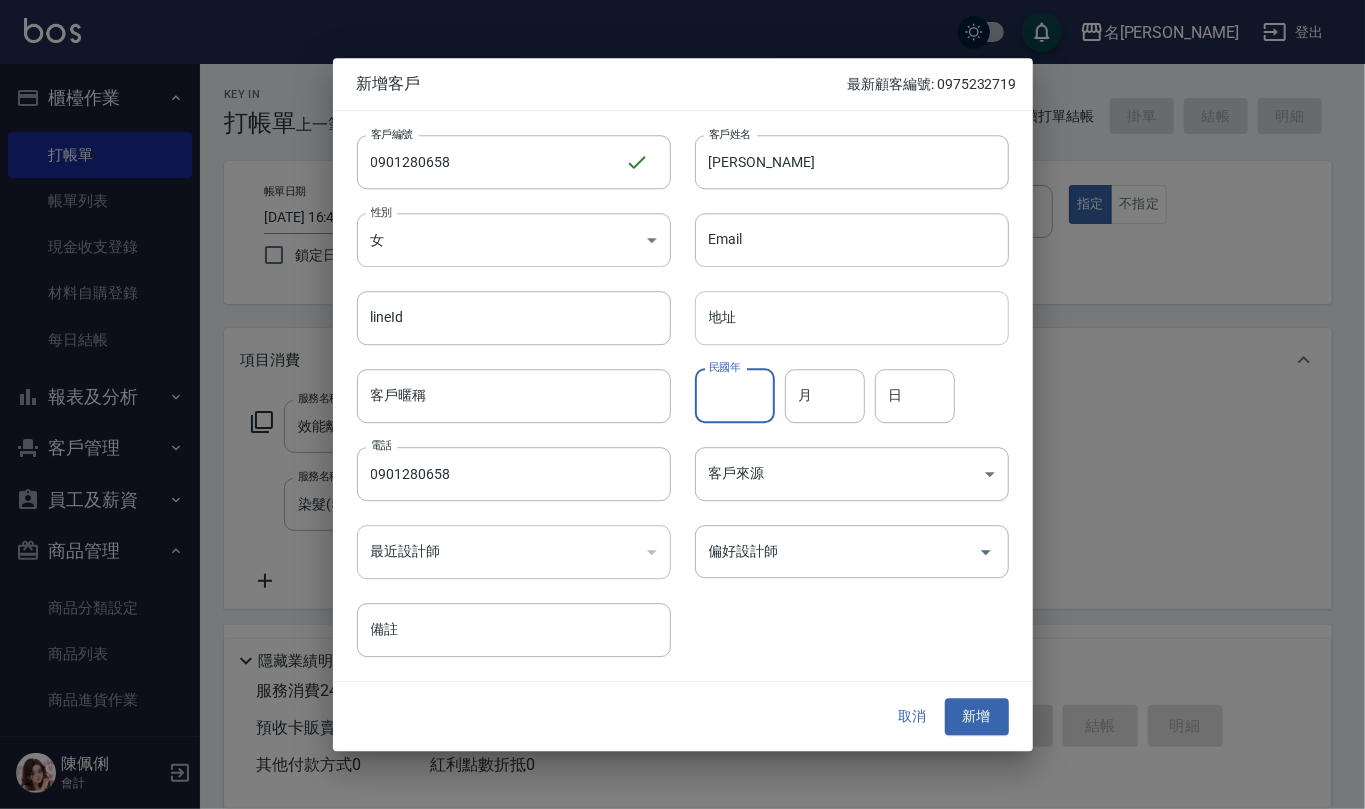 click on "地址" at bounding box center [852, 318] 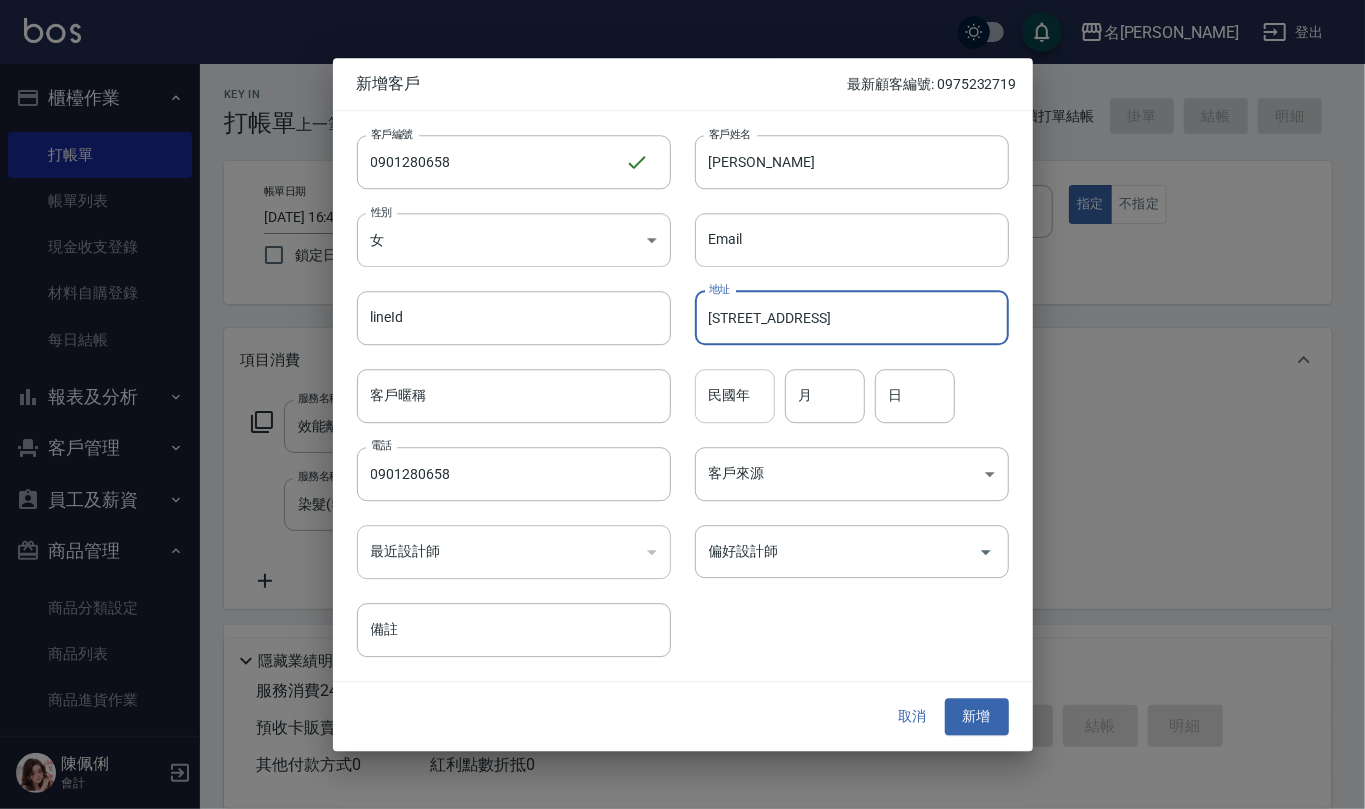 type on "[STREET_ADDRESS]" 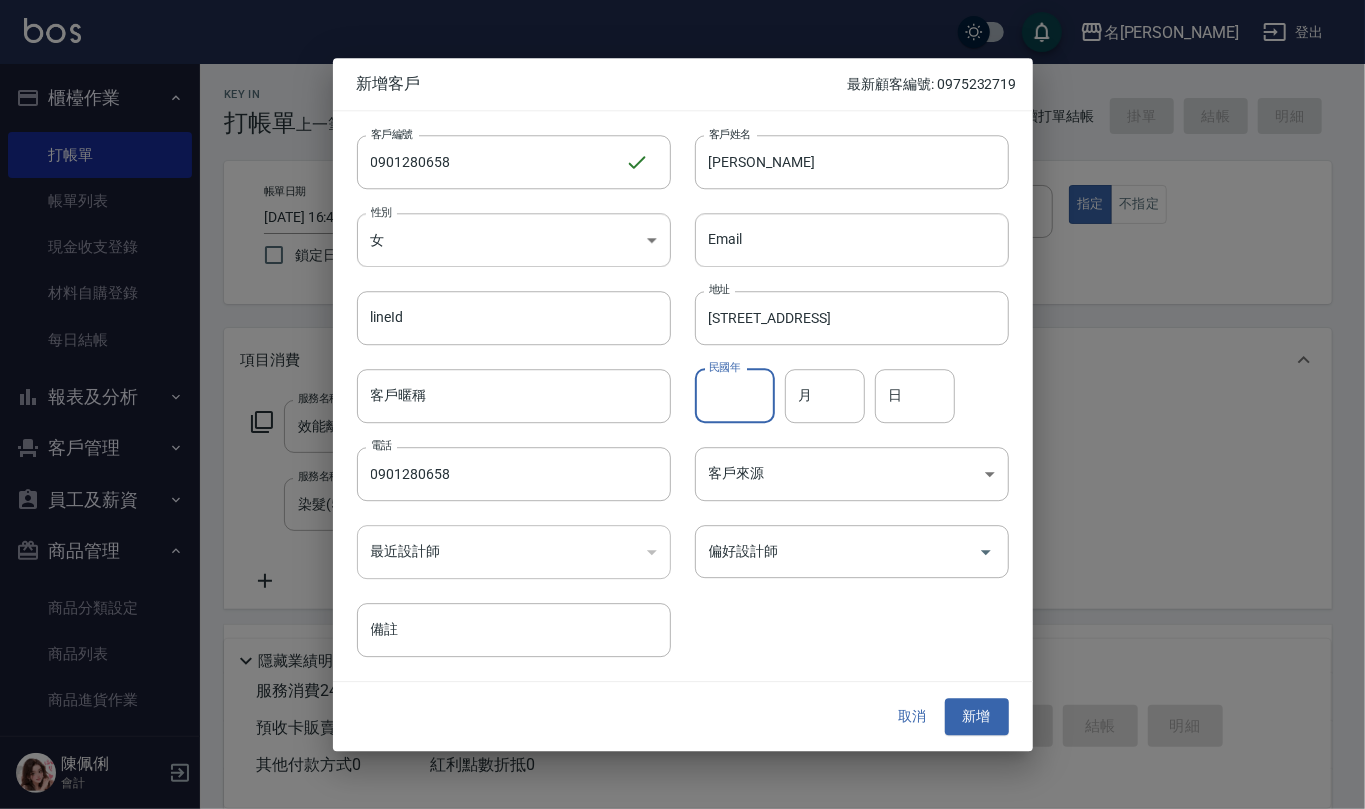 click on "民國年" at bounding box center (735, 396) 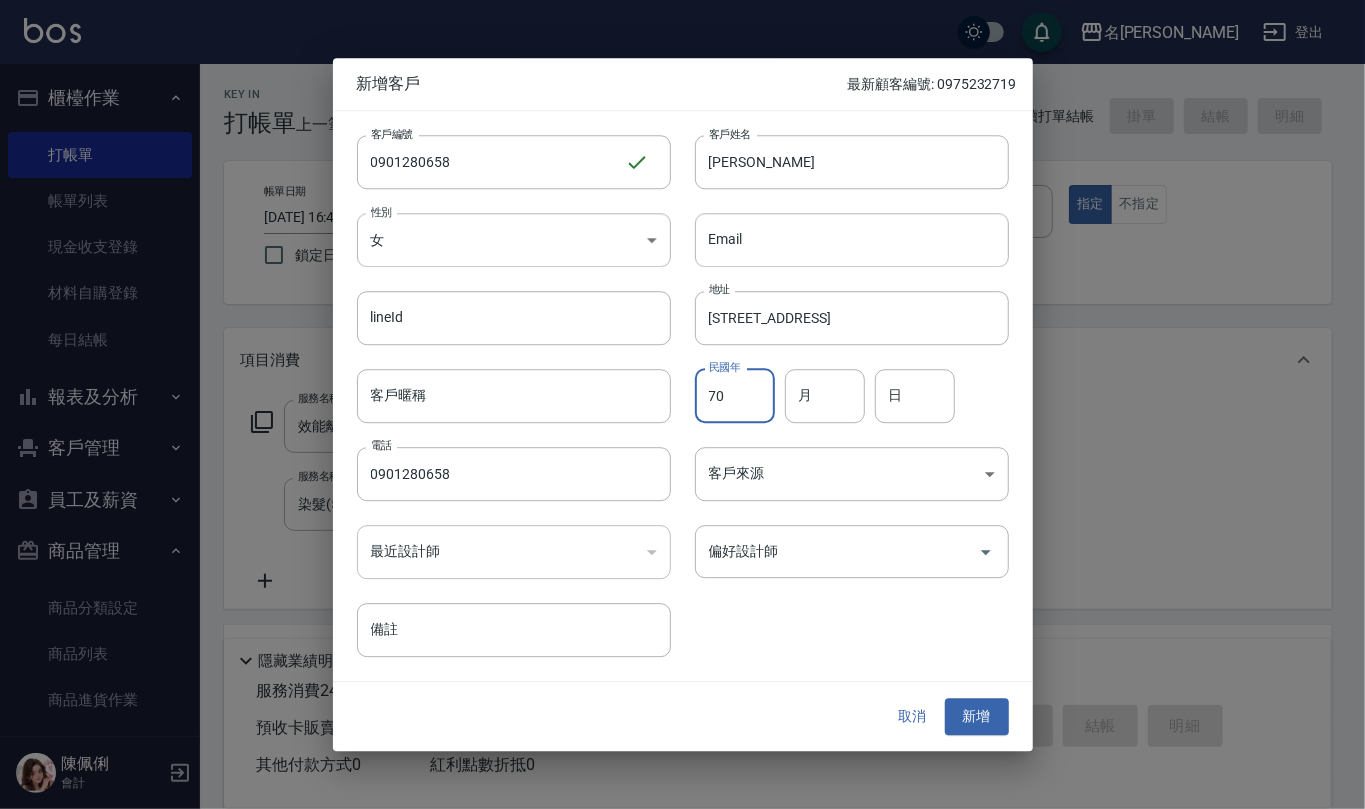 type on "70" 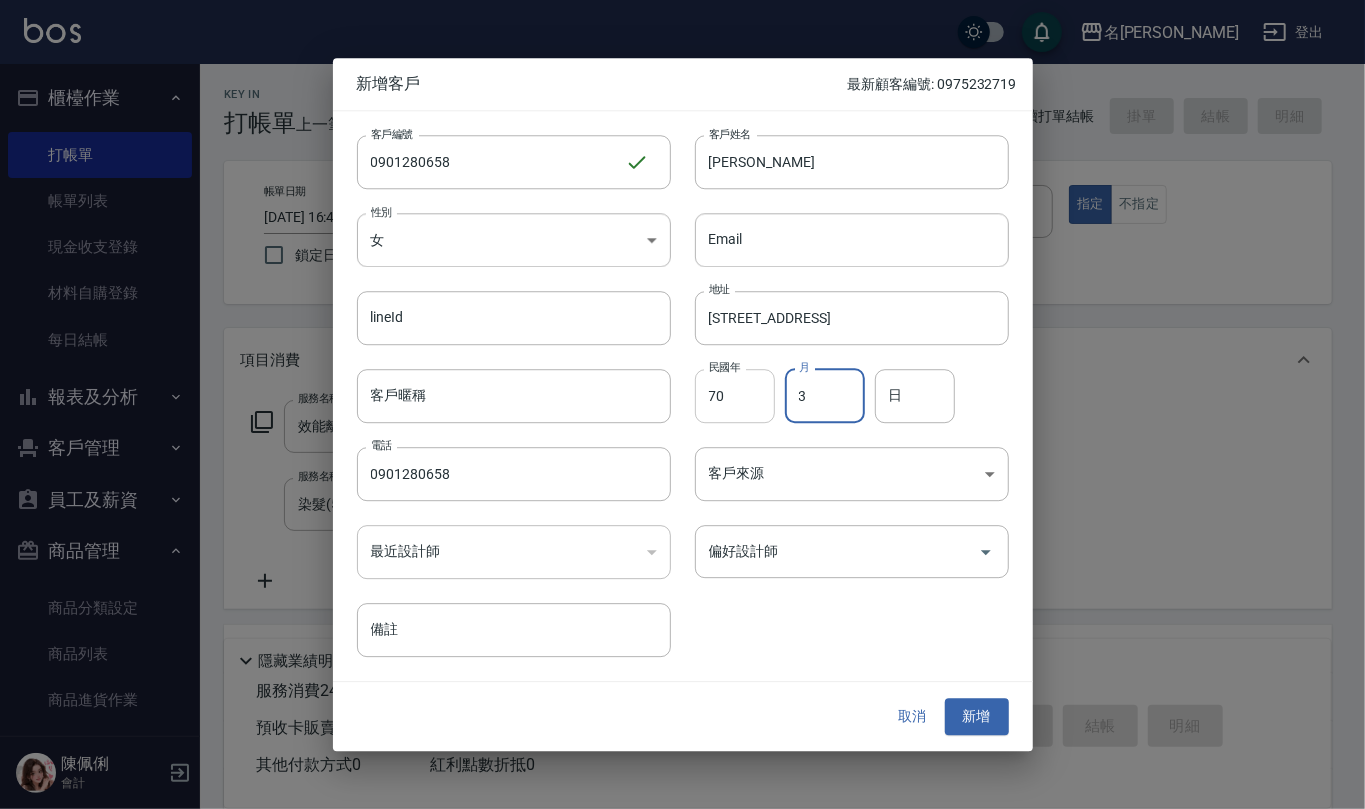 type on "3" 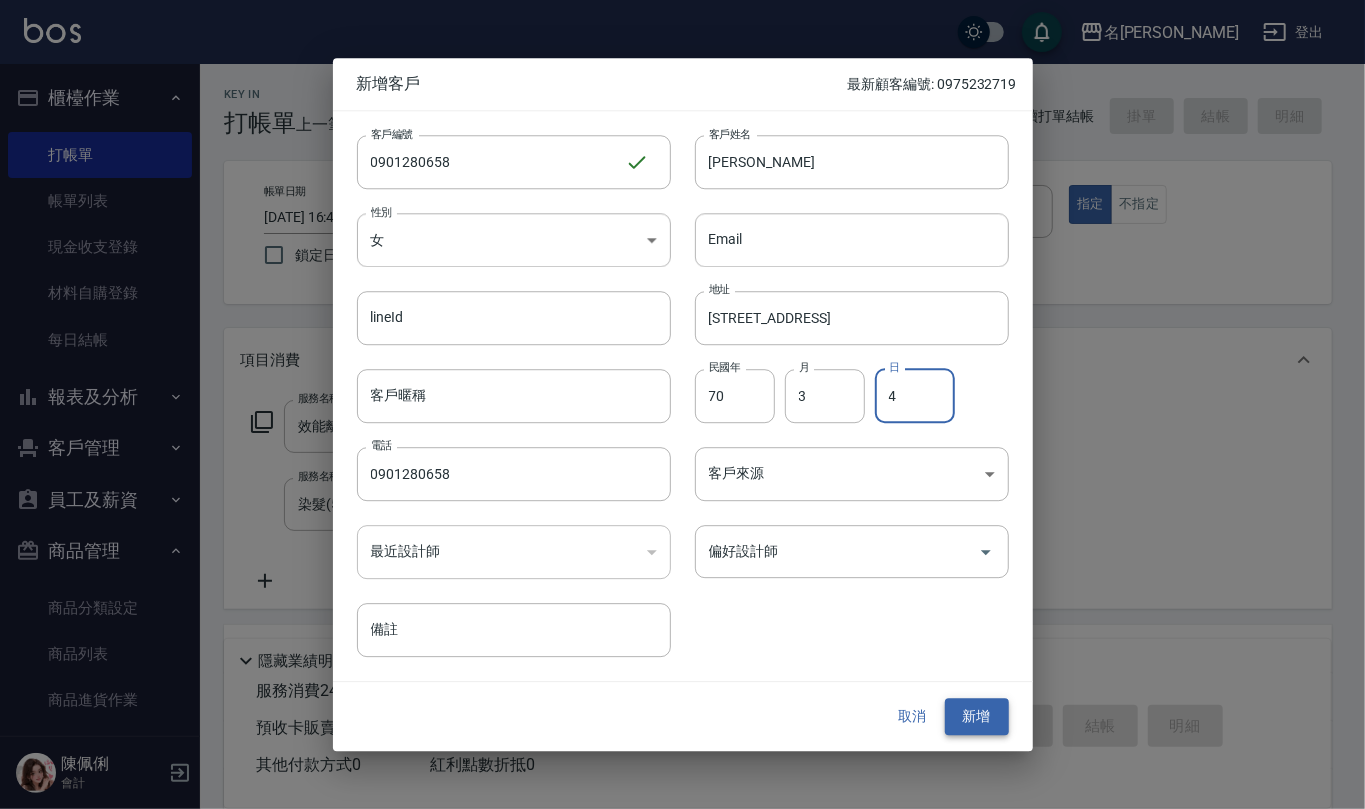 type on "4" 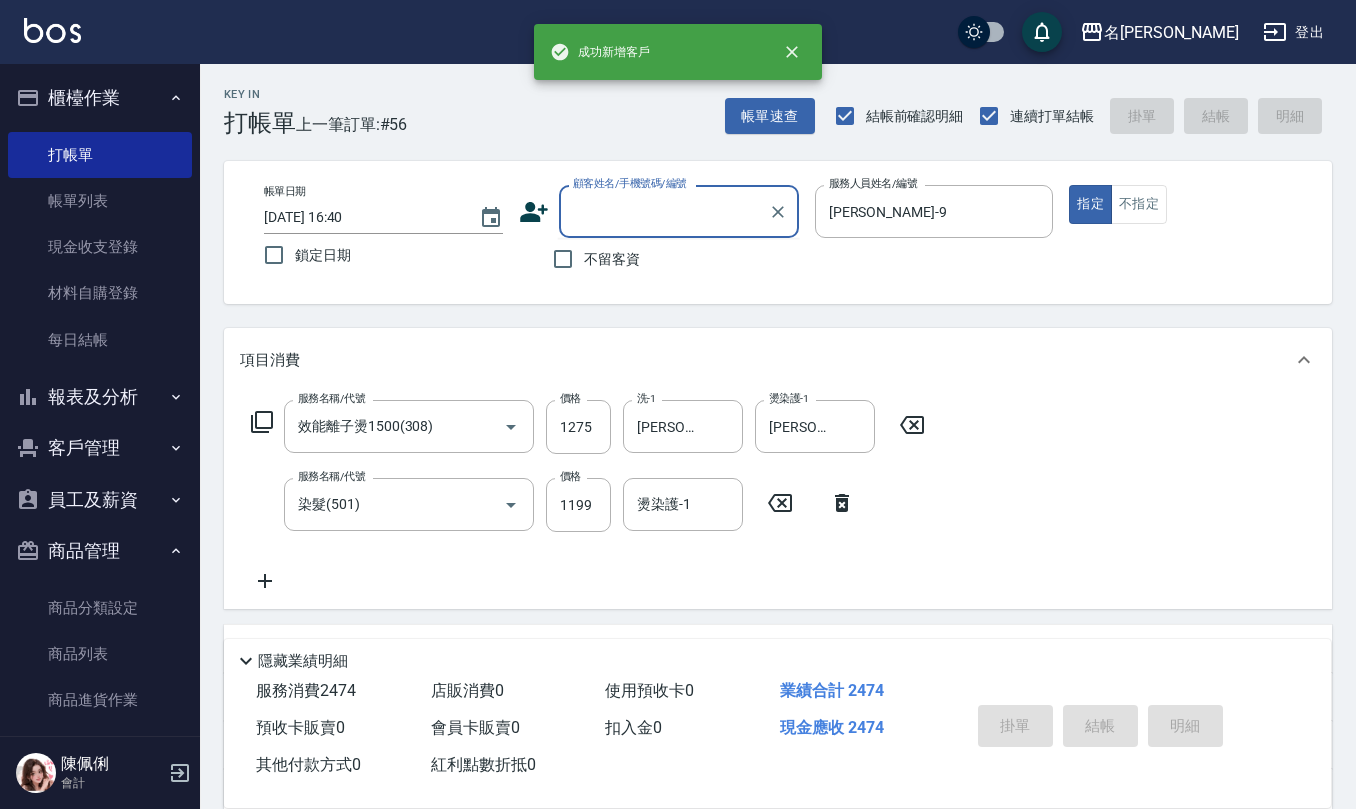 click on "顧客姓名/手機號碼/編號" at bounding box center [664, 211] 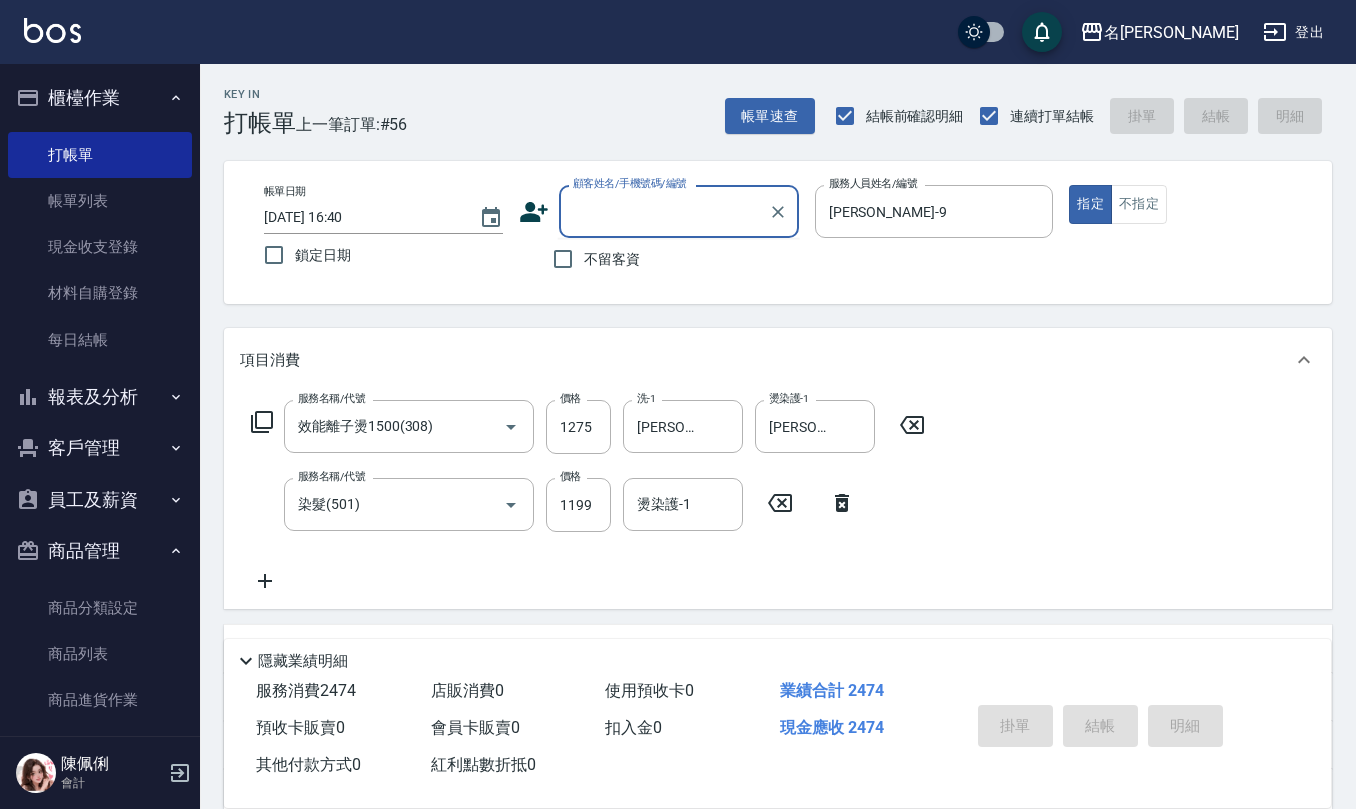 paste on "0901280658" 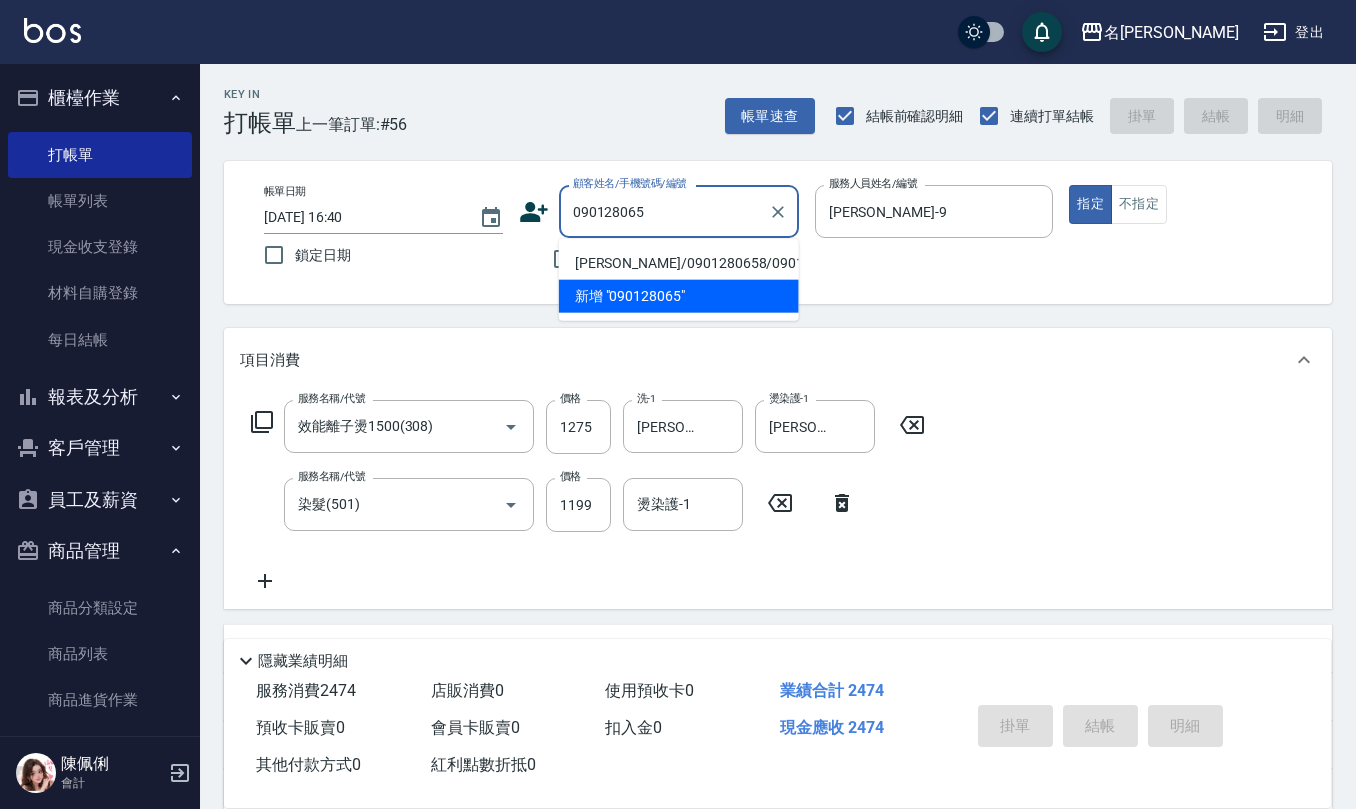 click on "[PERSON_NAME]/0901280658/0901280658" at bounding box center (679, 263) 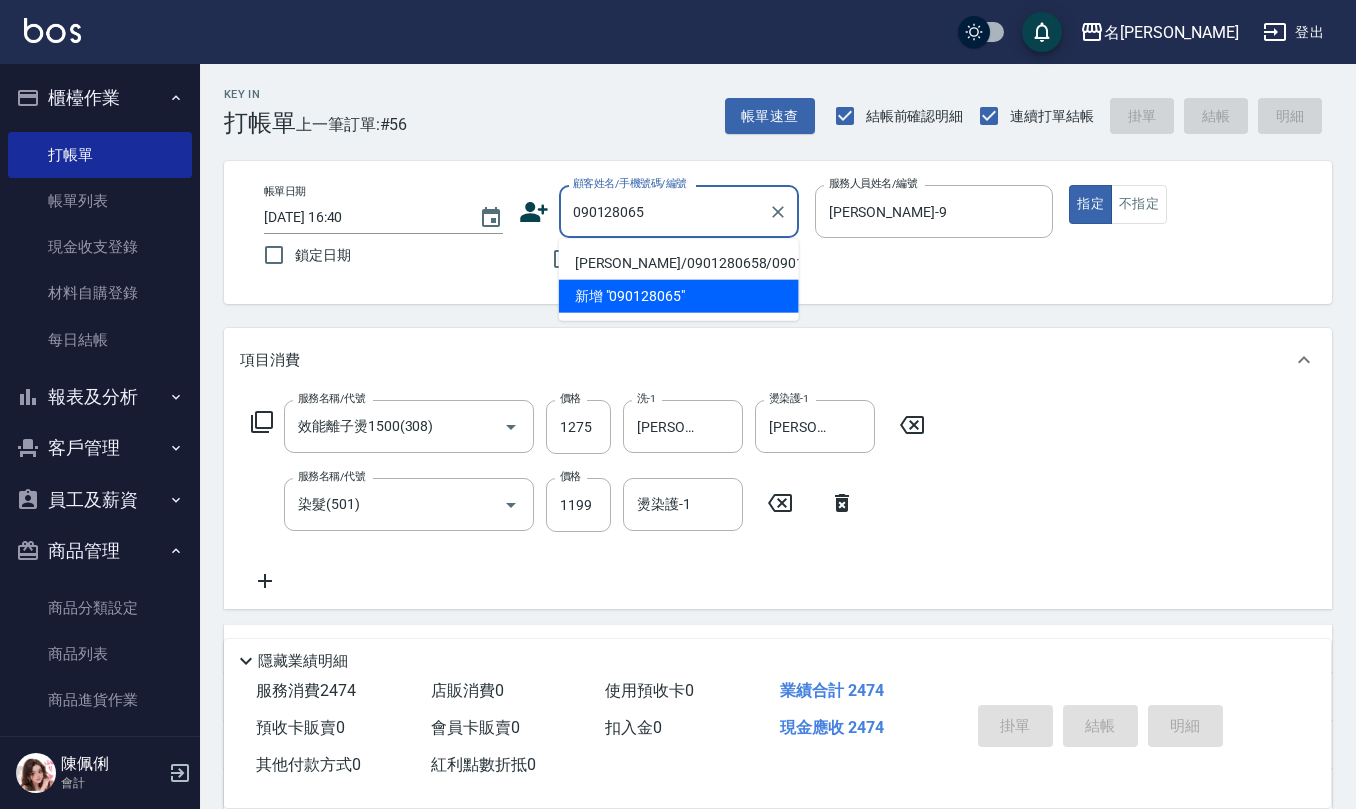 type on "[PERSON_NAME]/0901280658/0901280658" 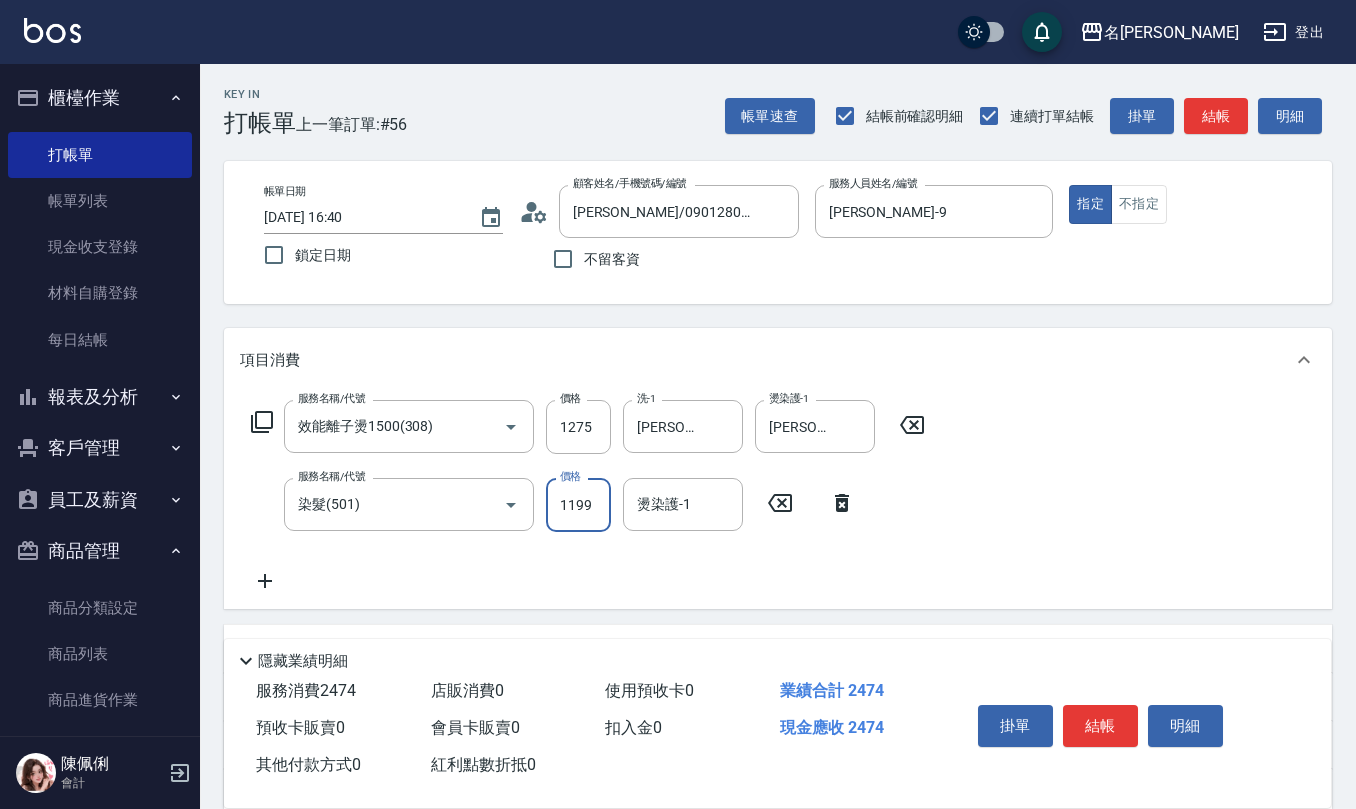 click on "1199" at bounding box center (578, 505) 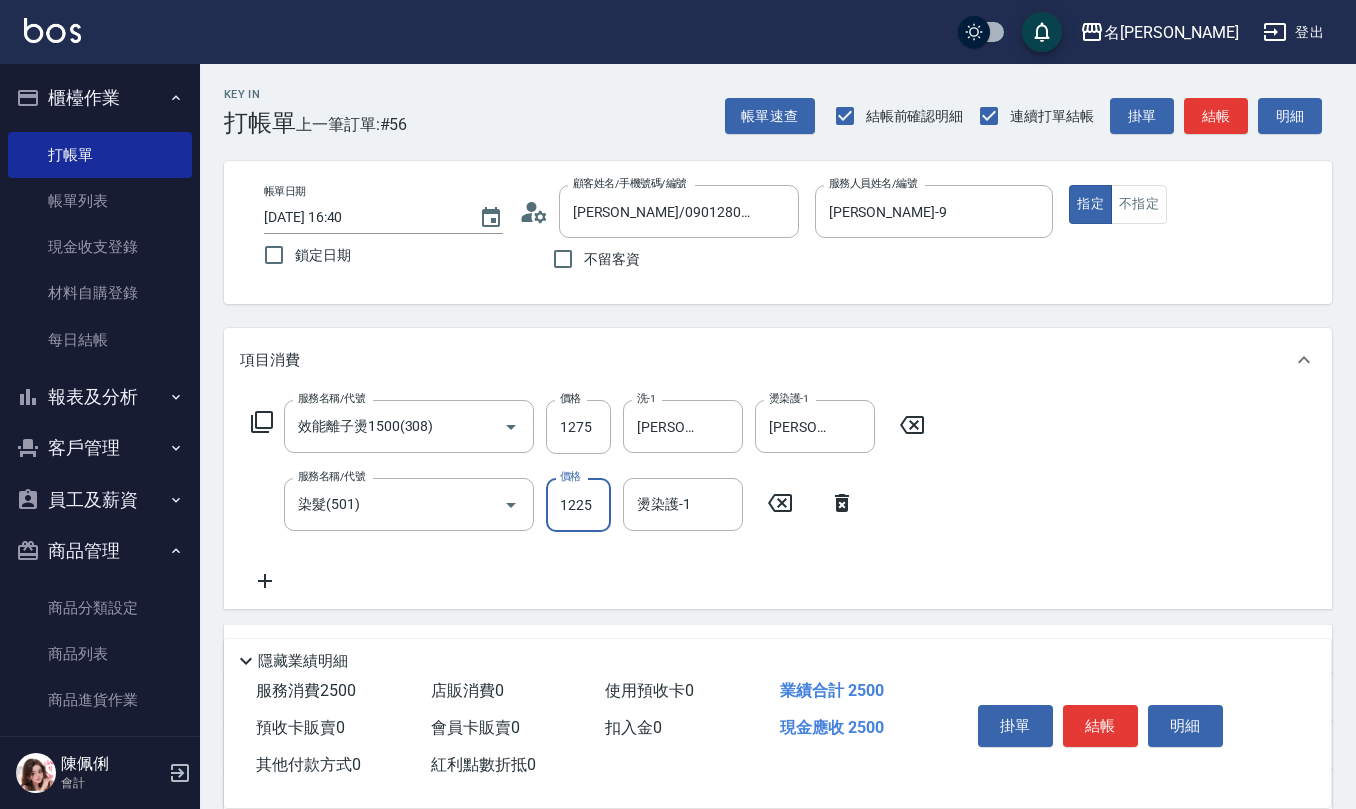 type on "1225" 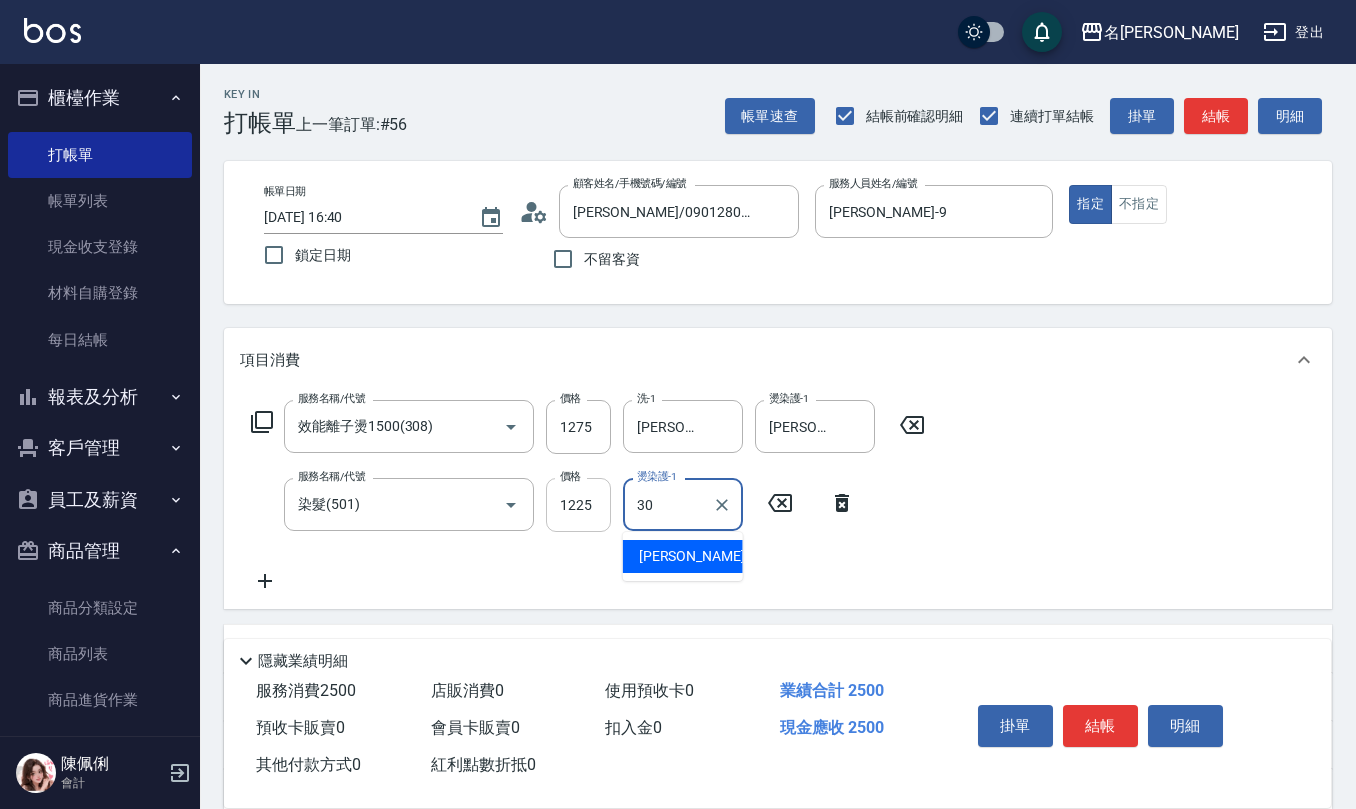 type on "[PERSON_NAME]-30" 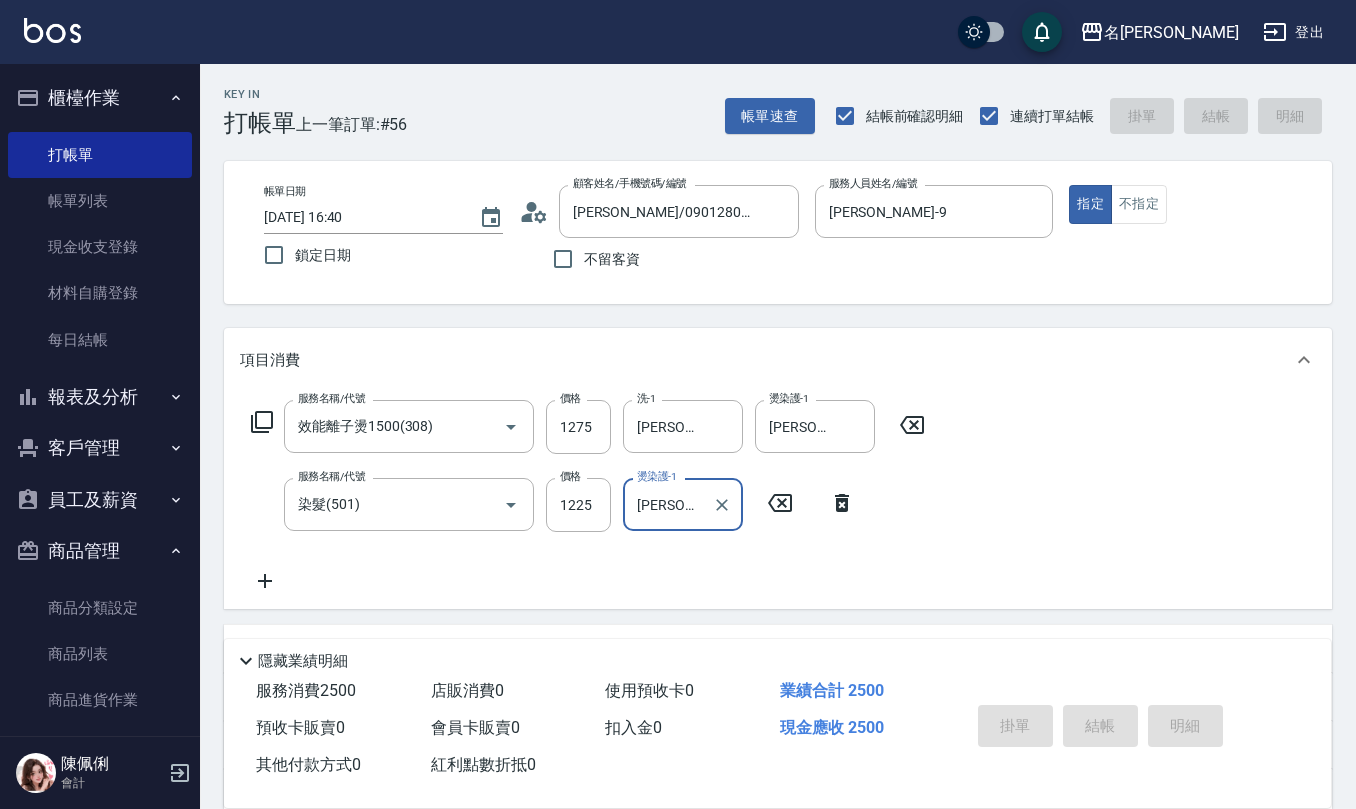 type on "[DATE] 16:42" 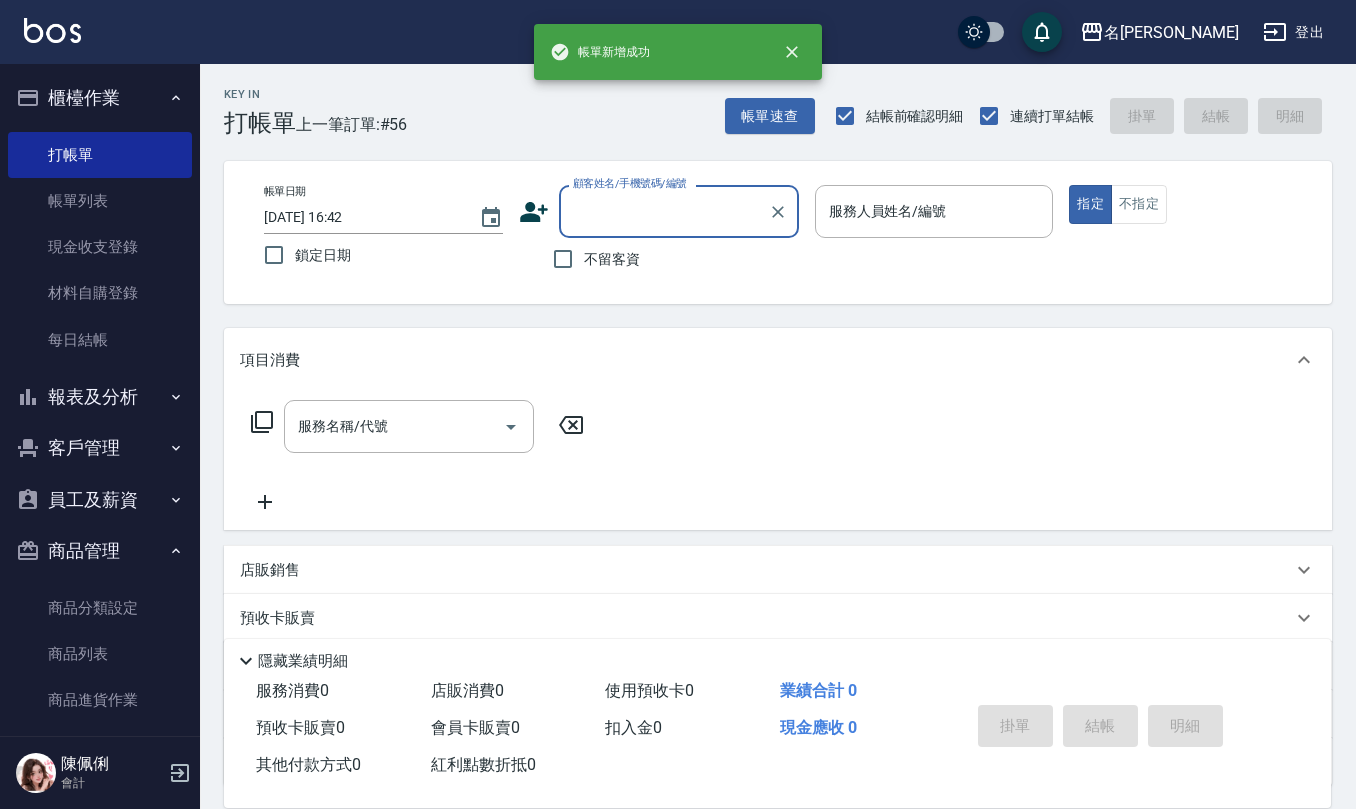 scroll, scrollTop: 0, scrollLeft: 0, axis: both 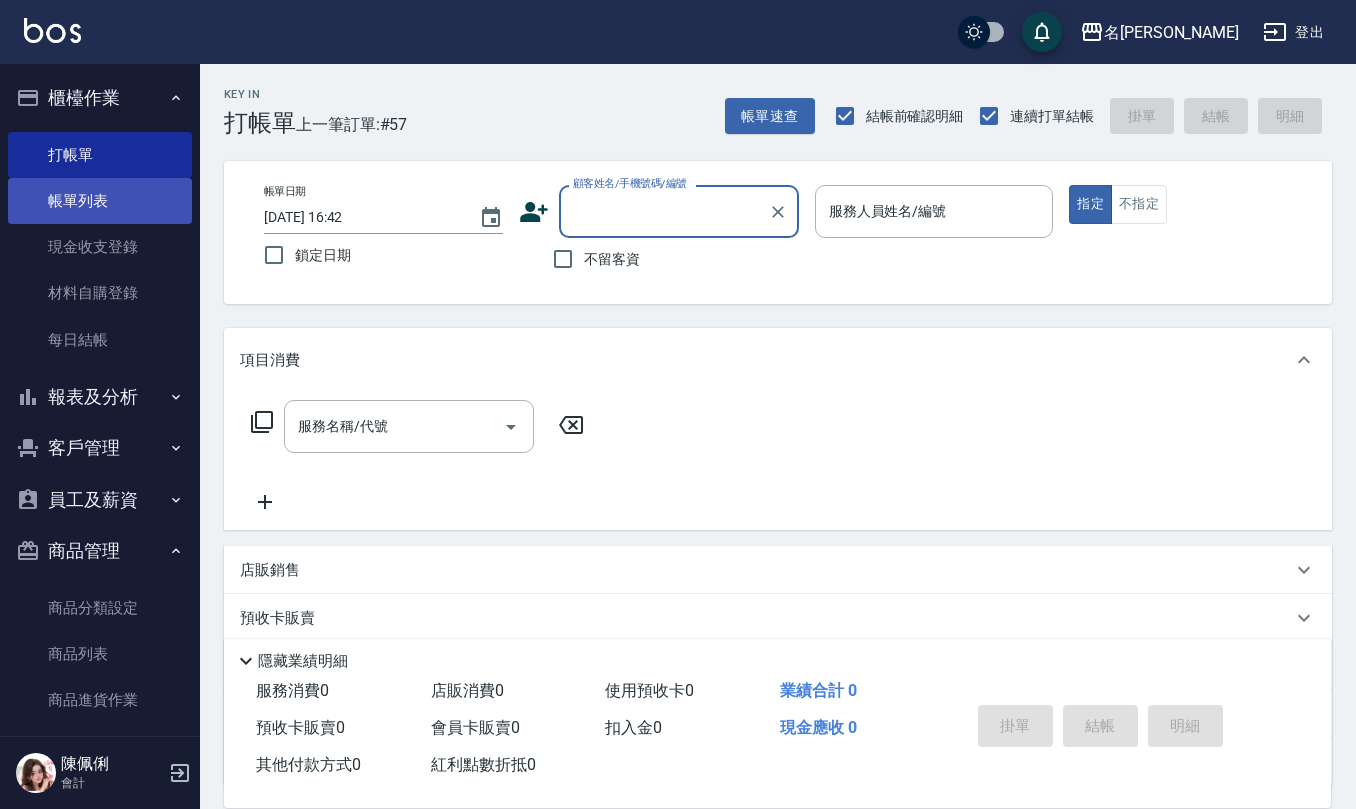 click on "帳單列表" at bounding box center (100, 201) 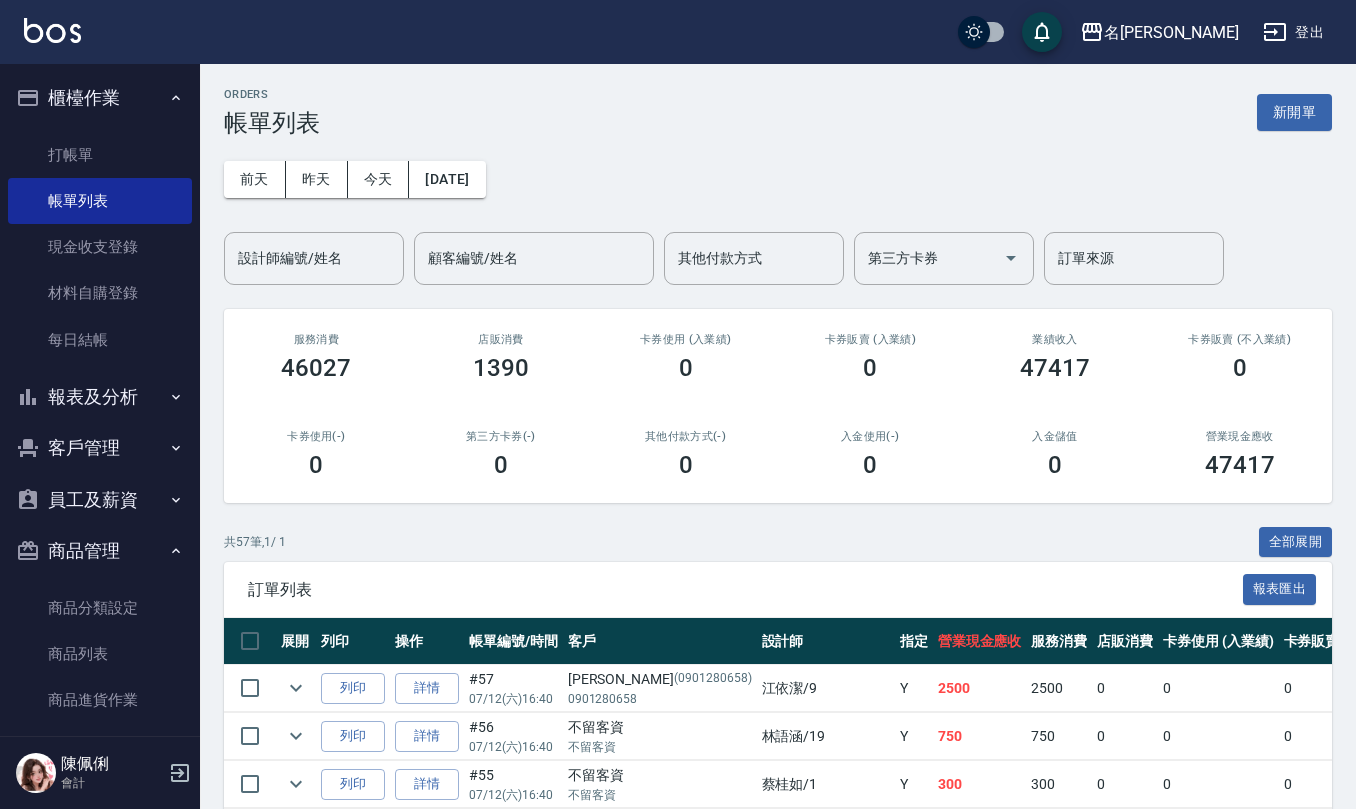 click on "打帳單 帳單列表 現金收支登錄 材料自購登錄 每日結帳" at bounding box center (100, 247) 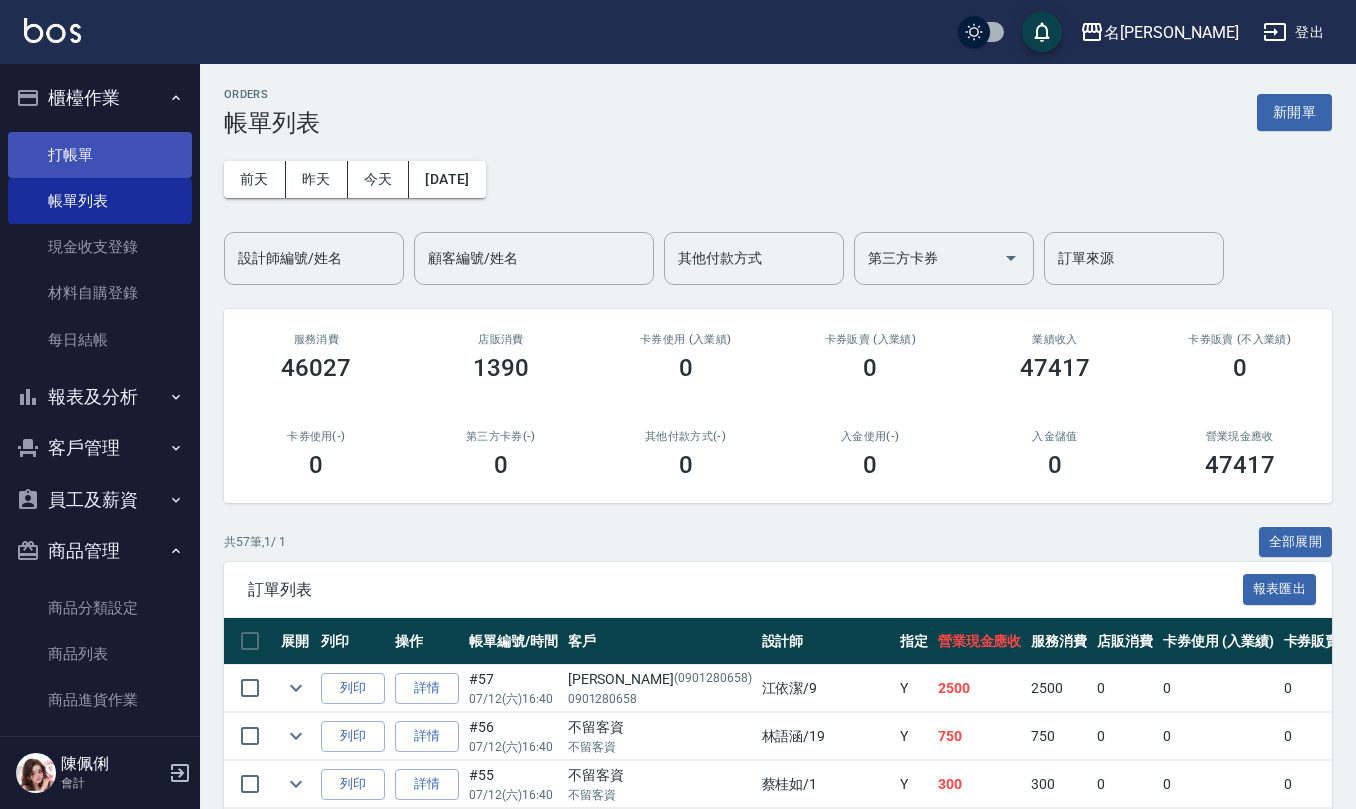 click on "打帳單" at bounding box center (100, 155) 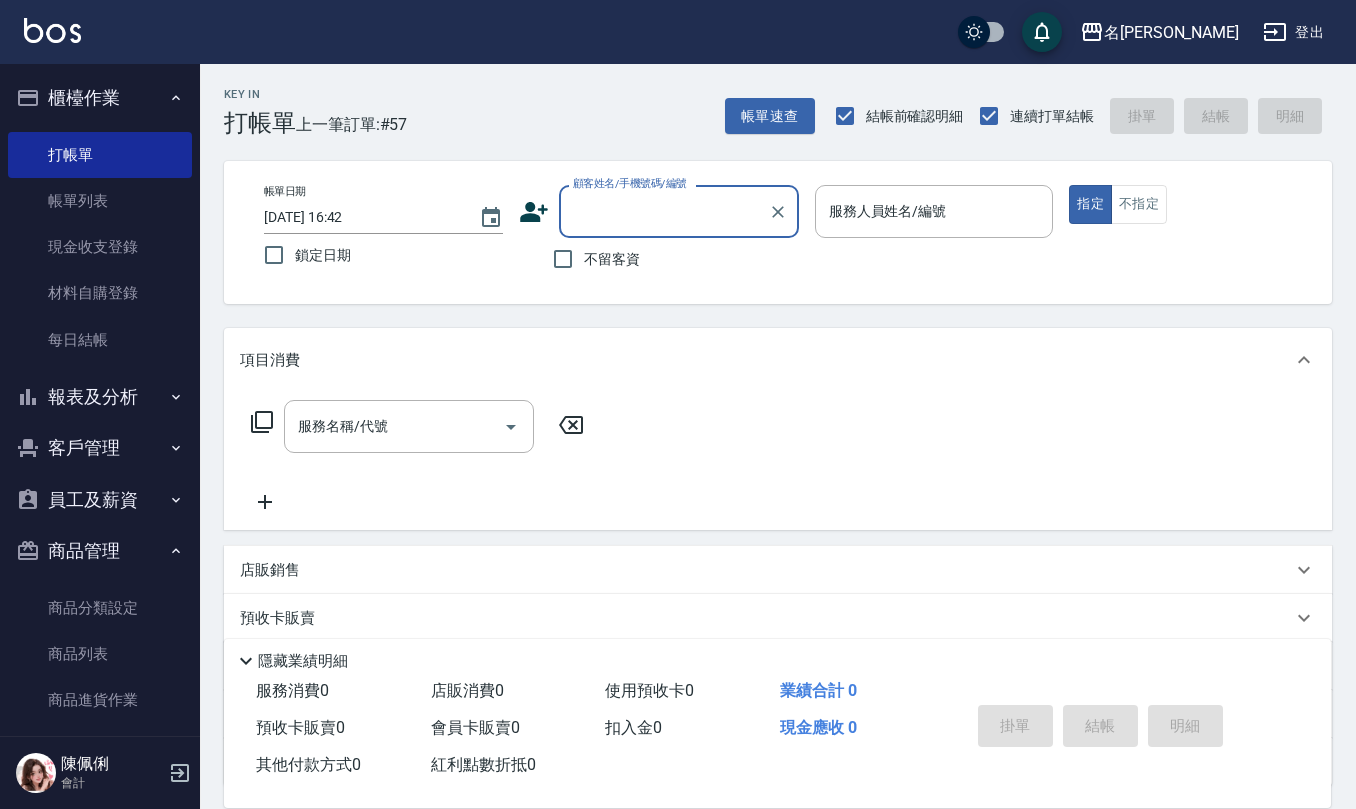 click on "不留客資" at bounding box center [612, 259] 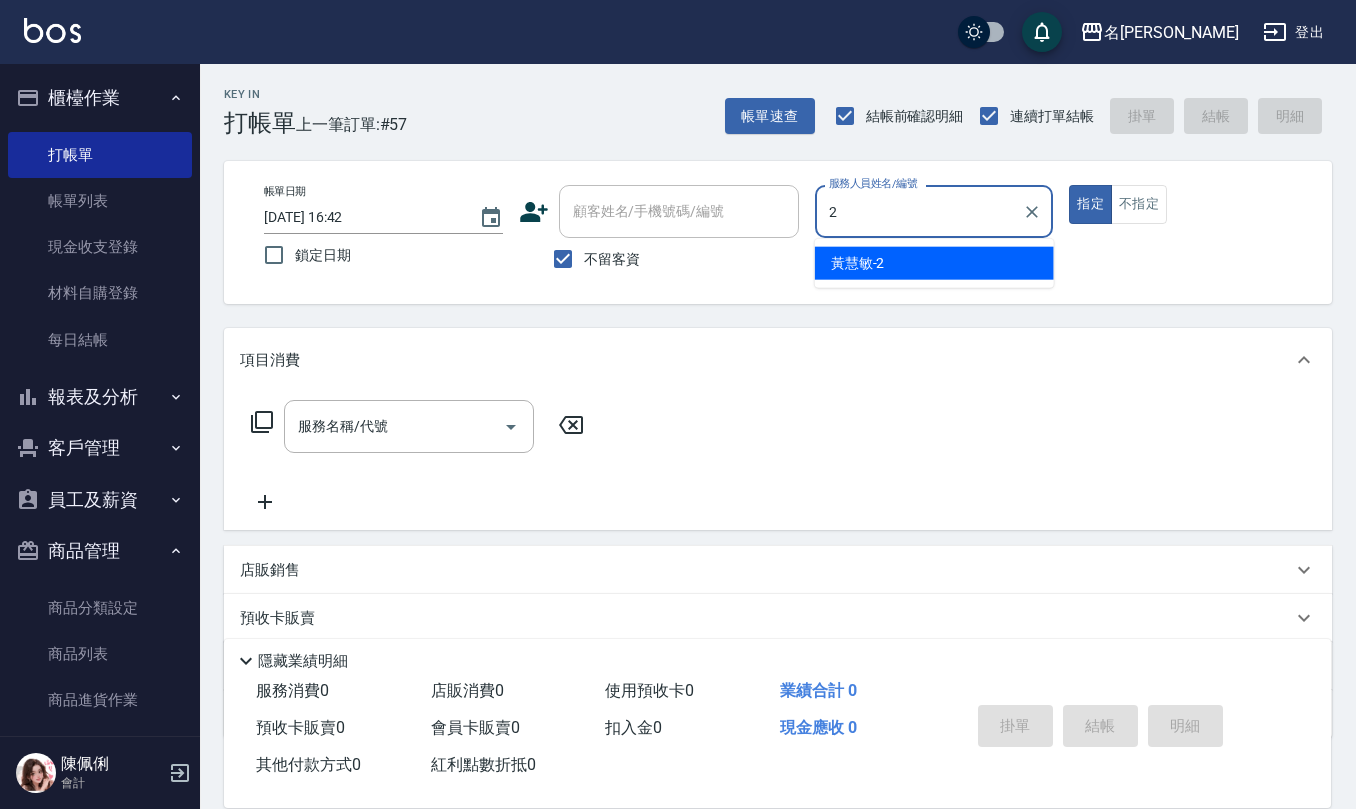type 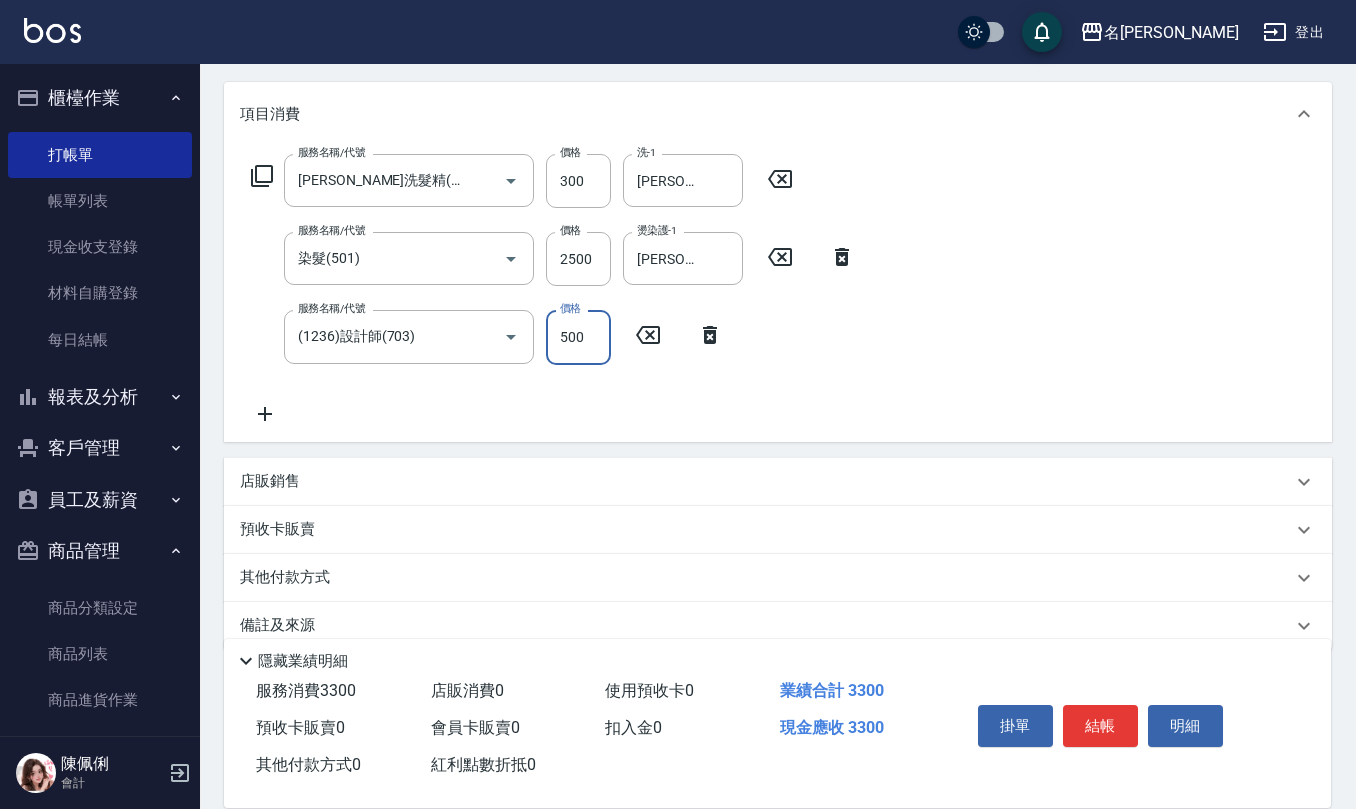 scroll, scrollTop: 266, scrollLeft: 0, axis: vertical 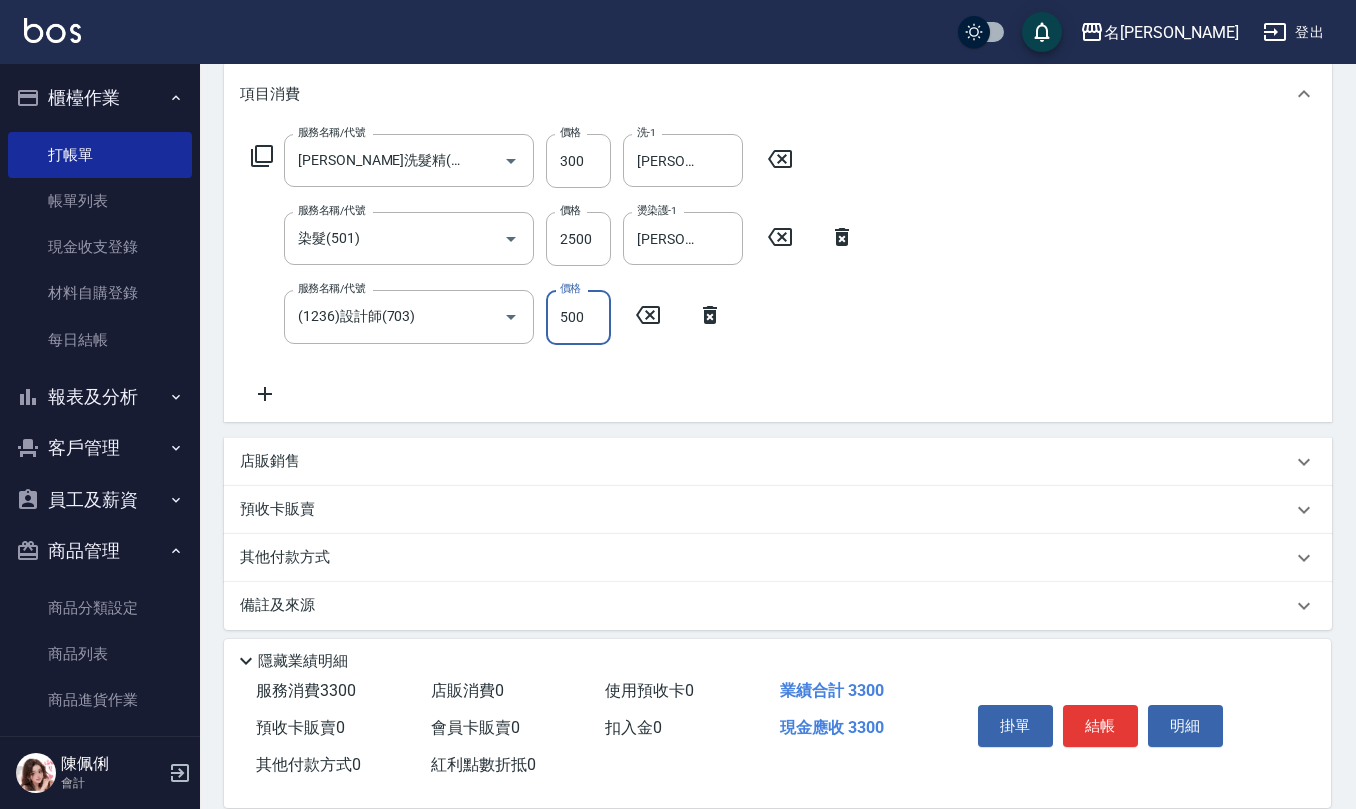 click on "店販銷售" at bounding box center (766, 461) 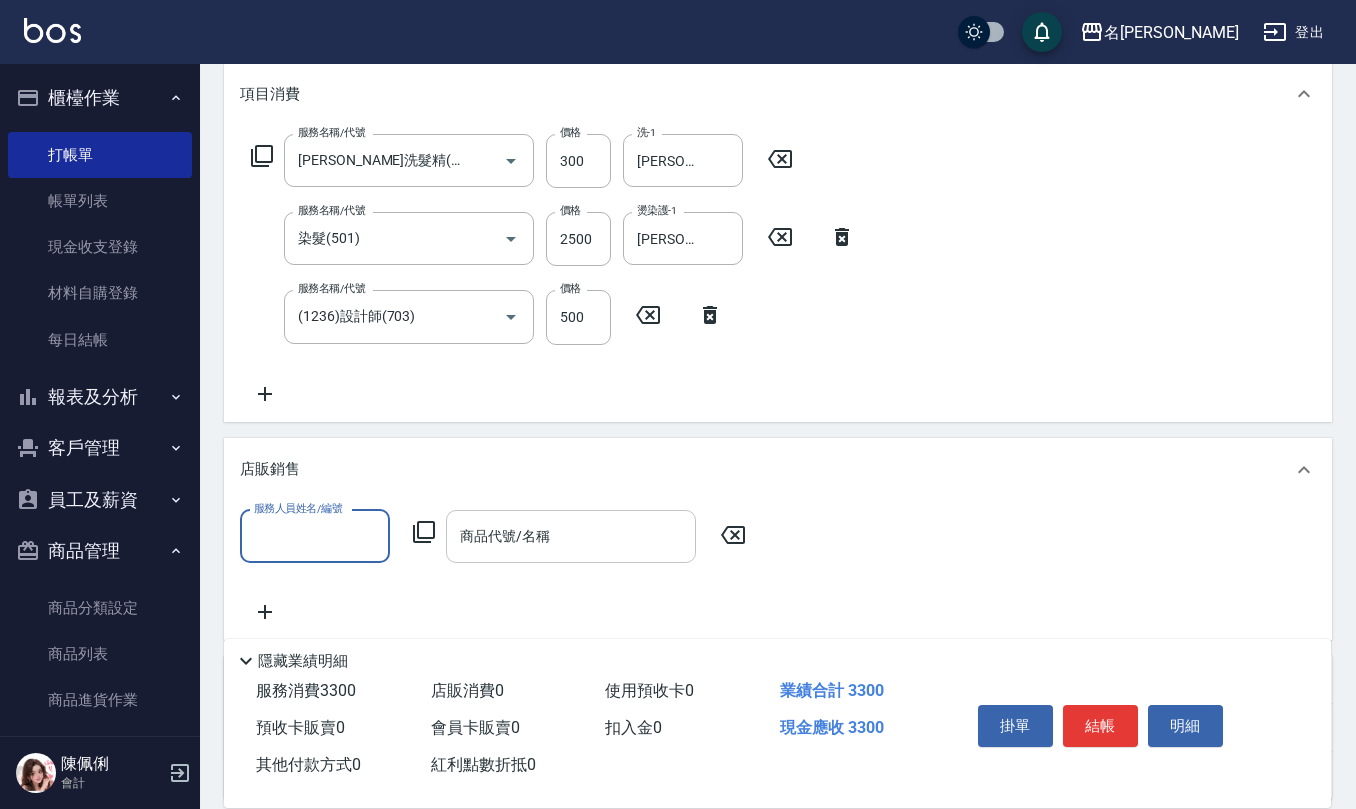 scroll, scrollTop: 0, scrollLeft: 0, axis: both 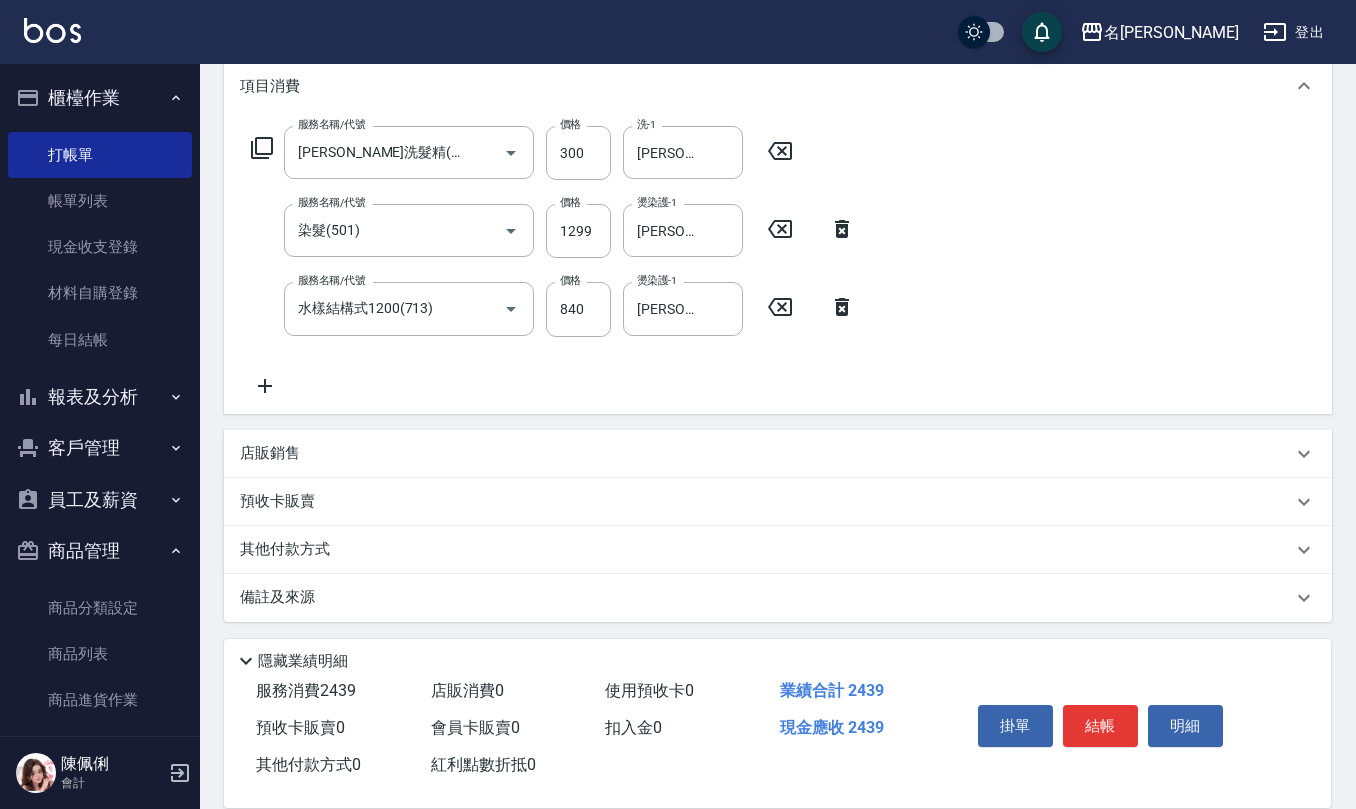 click on "店販銷售" at bounding box center (270, 453) 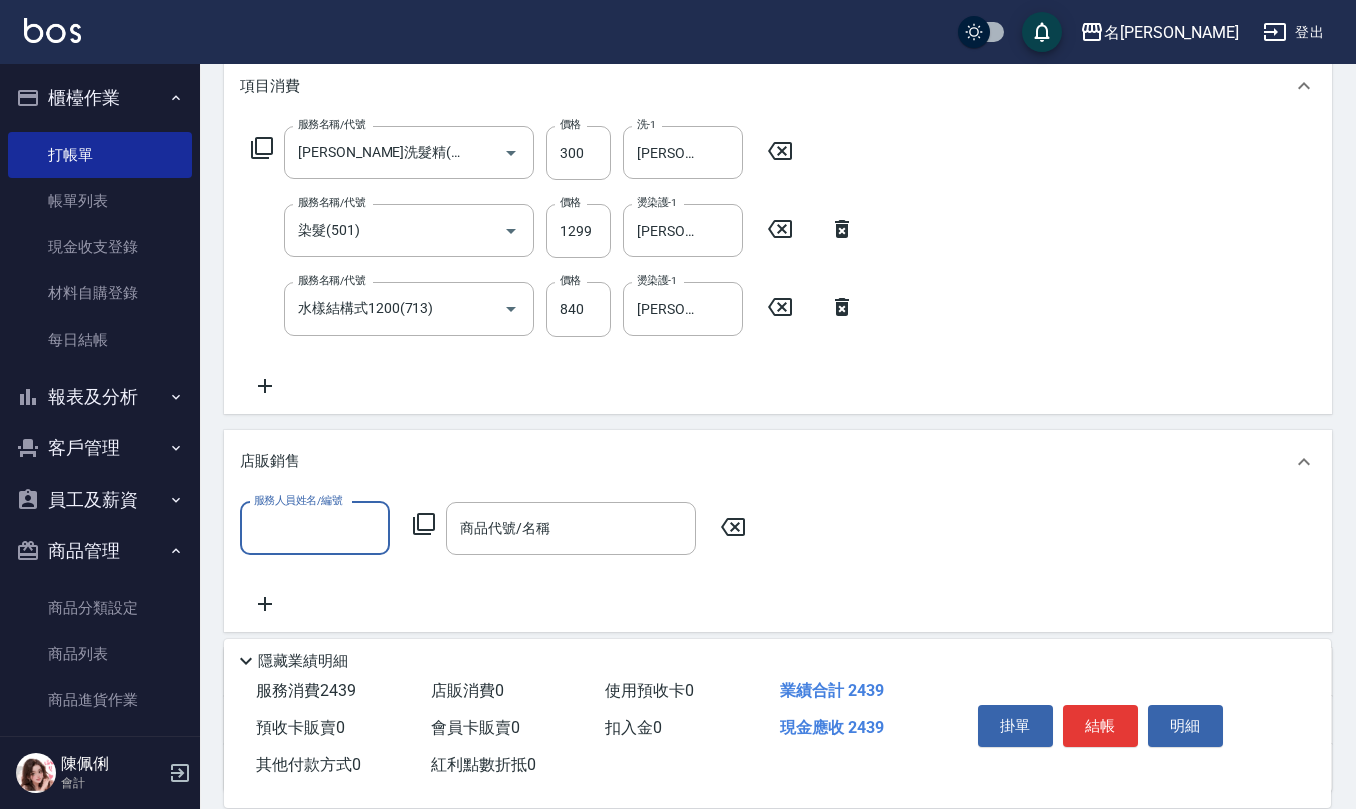 scroll, scrollTop: 1, scrollLeft: 0, axis: vertical 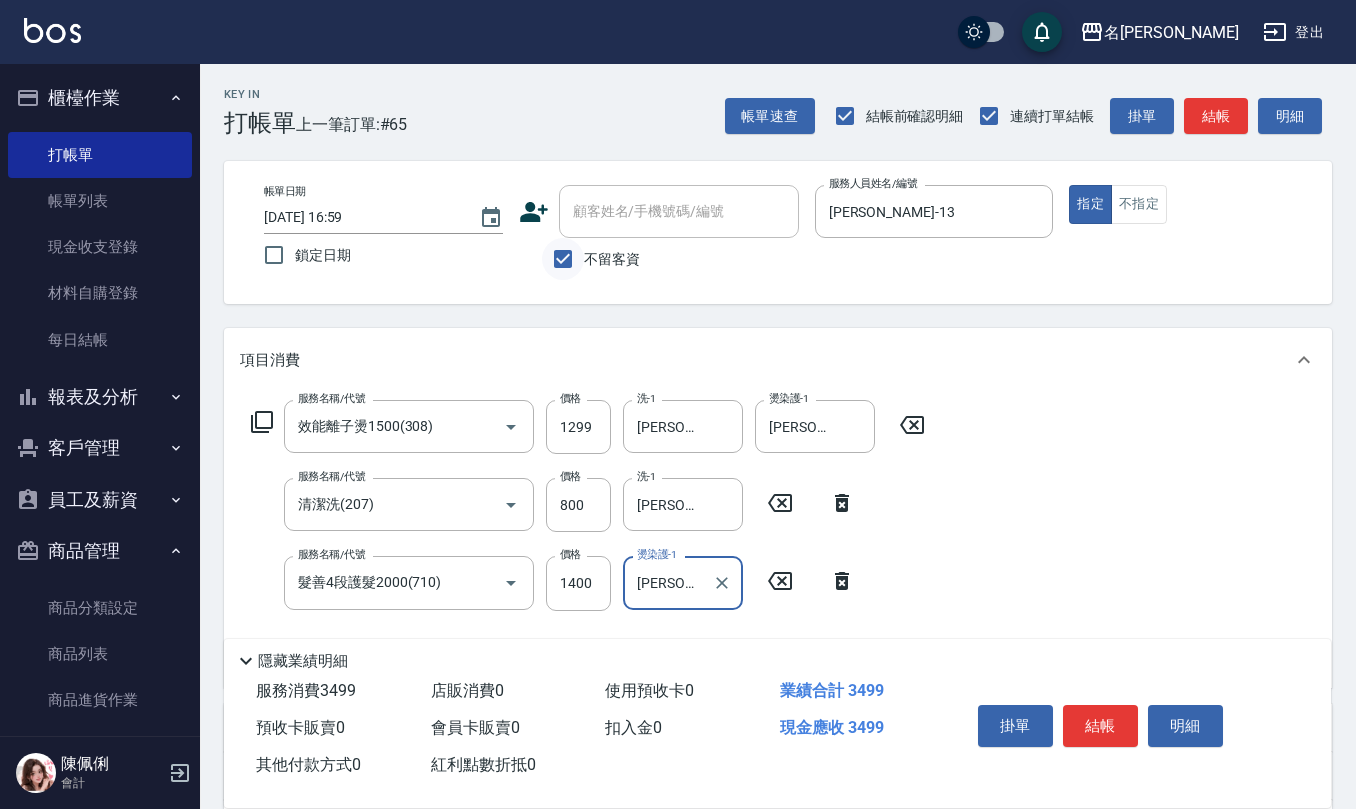click on "不留客資" at bounding box center [563, 259] 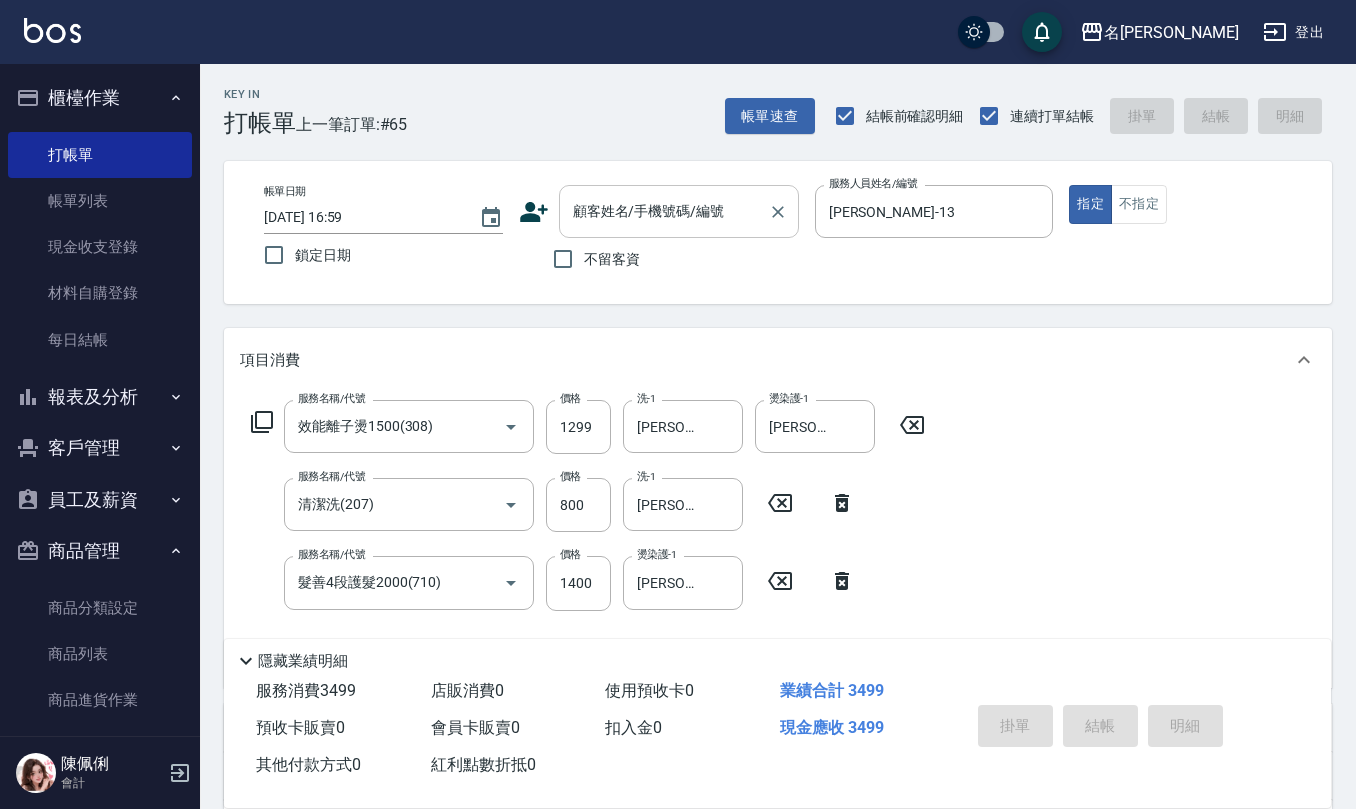 click on "顧客姓名/手機號碼/編號" at bounding box center [664, 211] 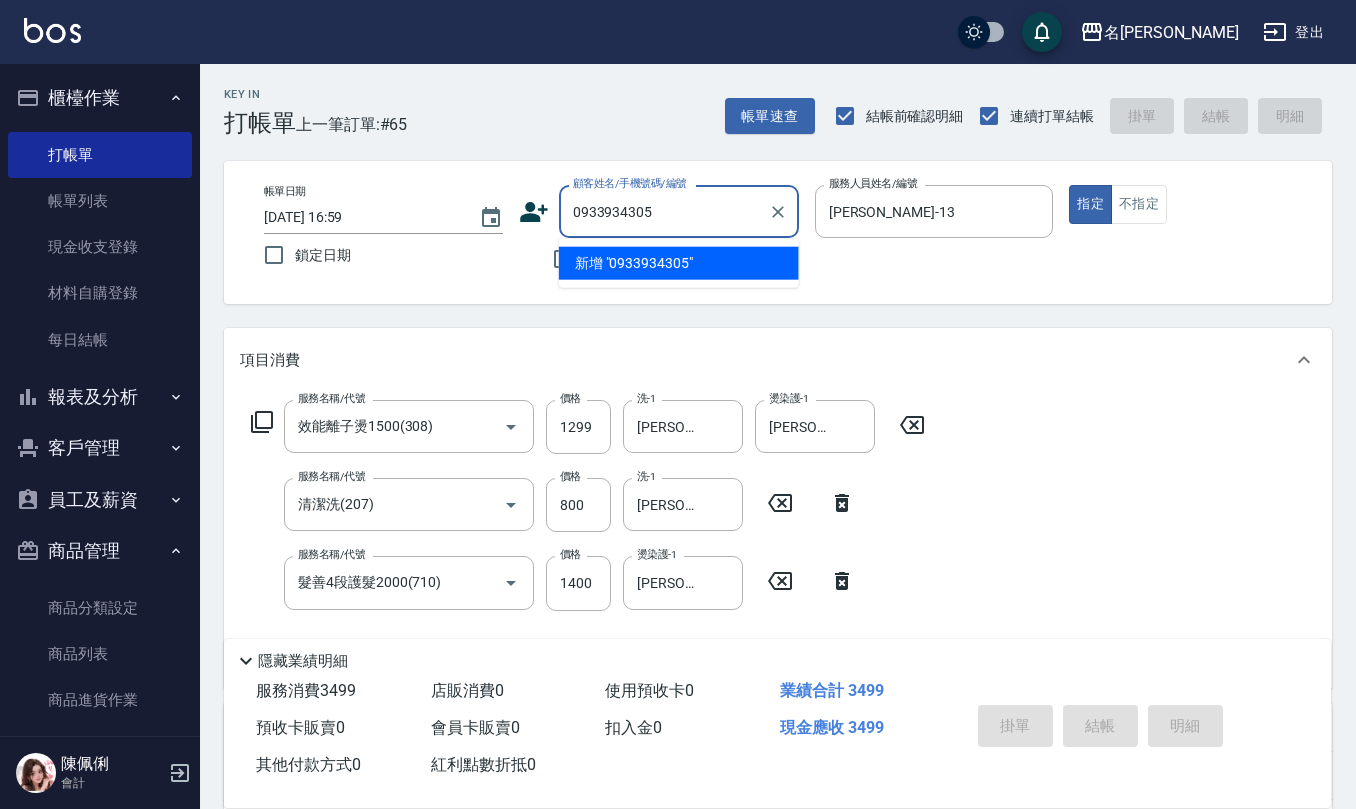 drag, startPoint x: 661, startPoint y: 224, endPoint x: 326, endPoint y: 322, distance: 349.0401 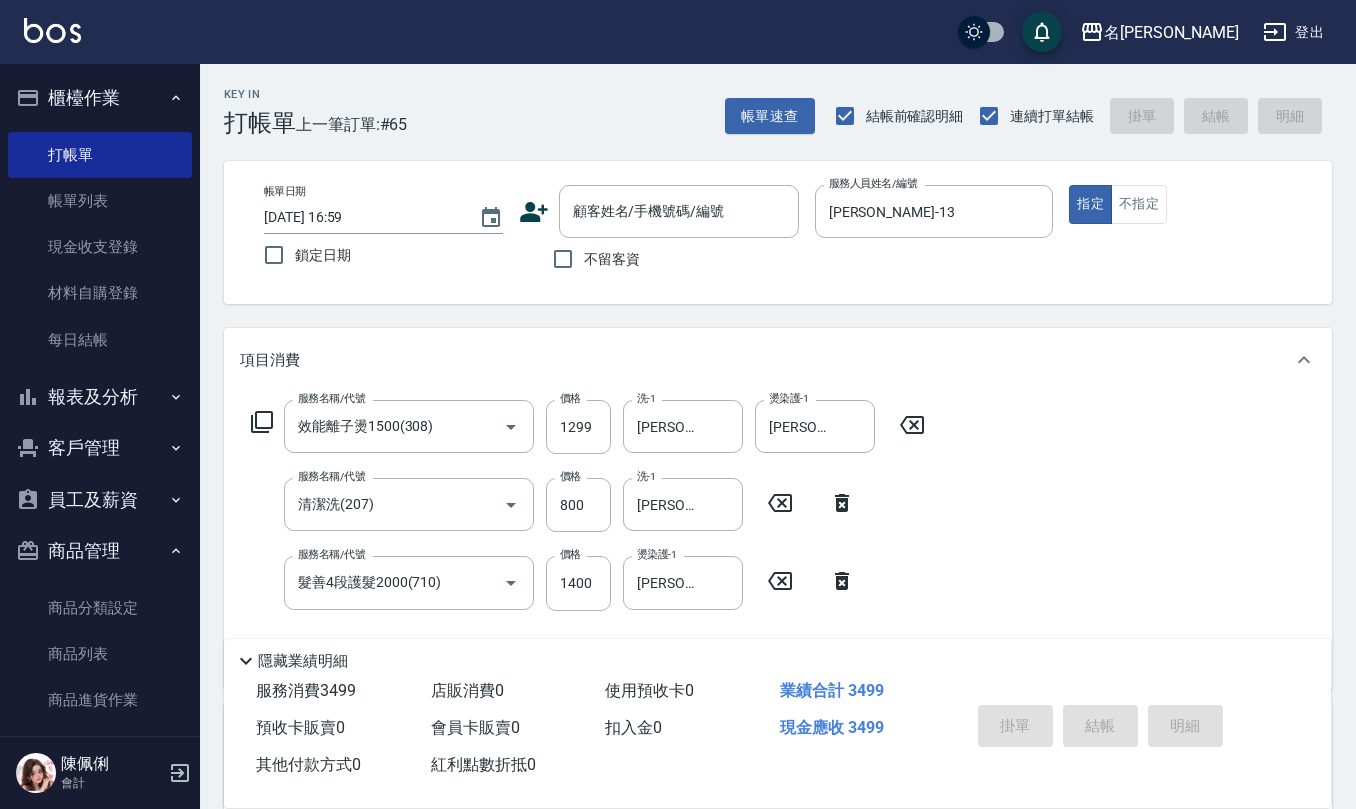 click 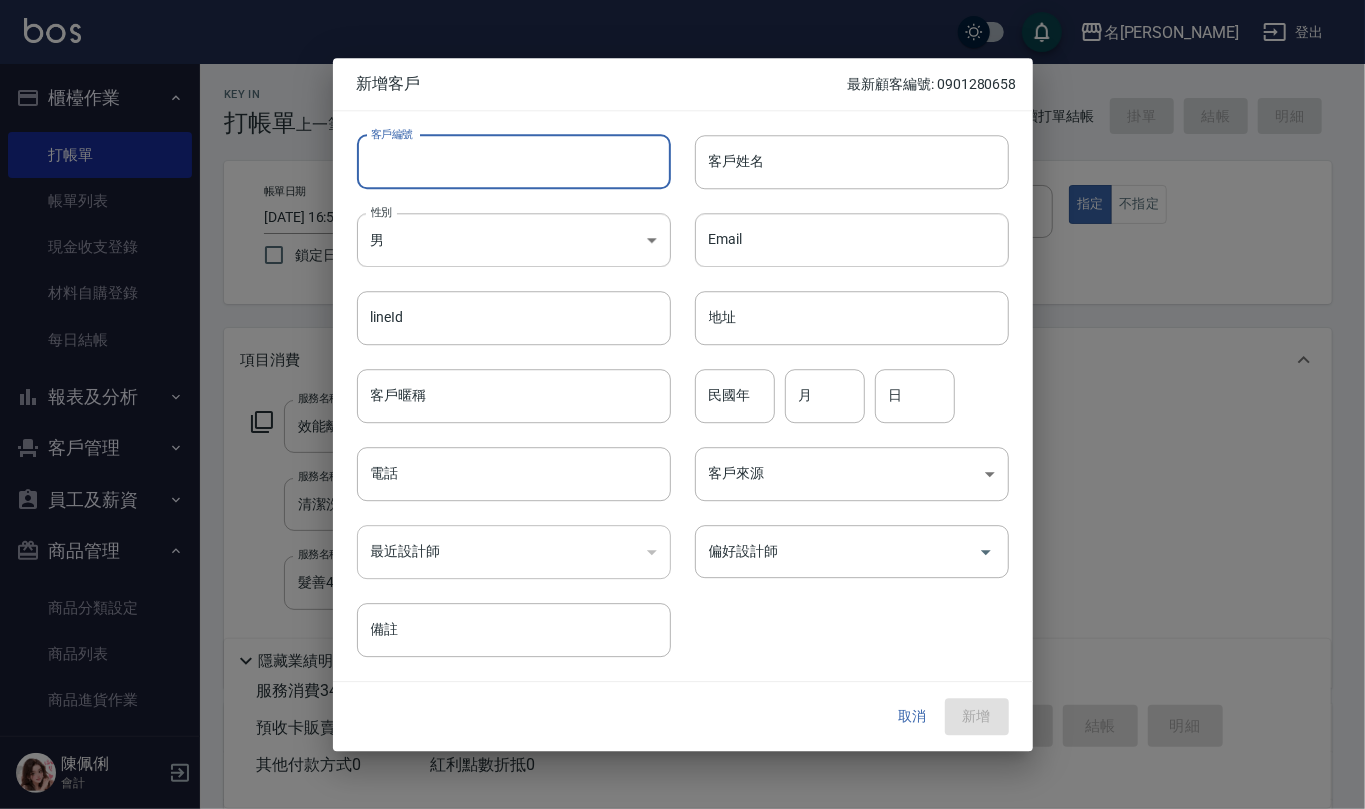 click on "客戶編號" at bounding box center (514, 162) 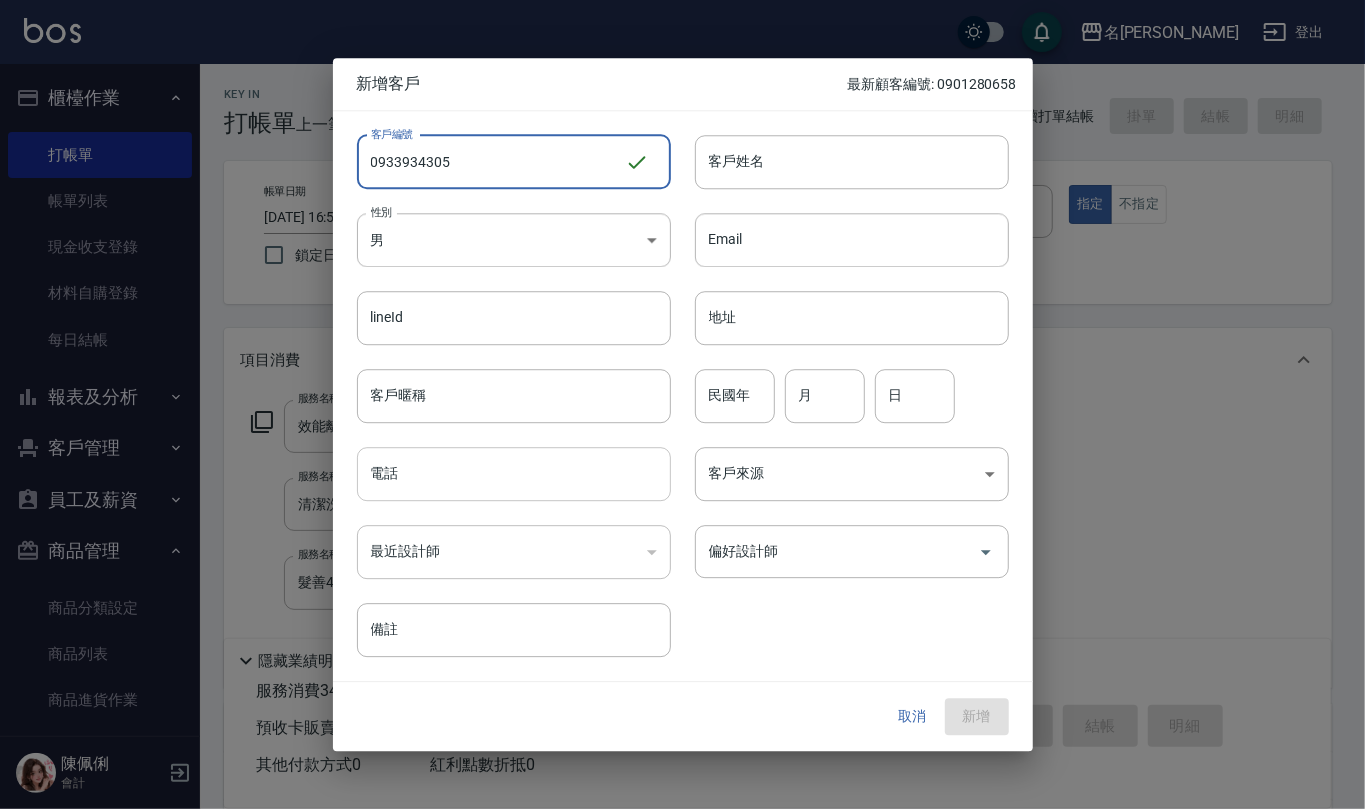 click on "電話" at bounding box center [514, 474] 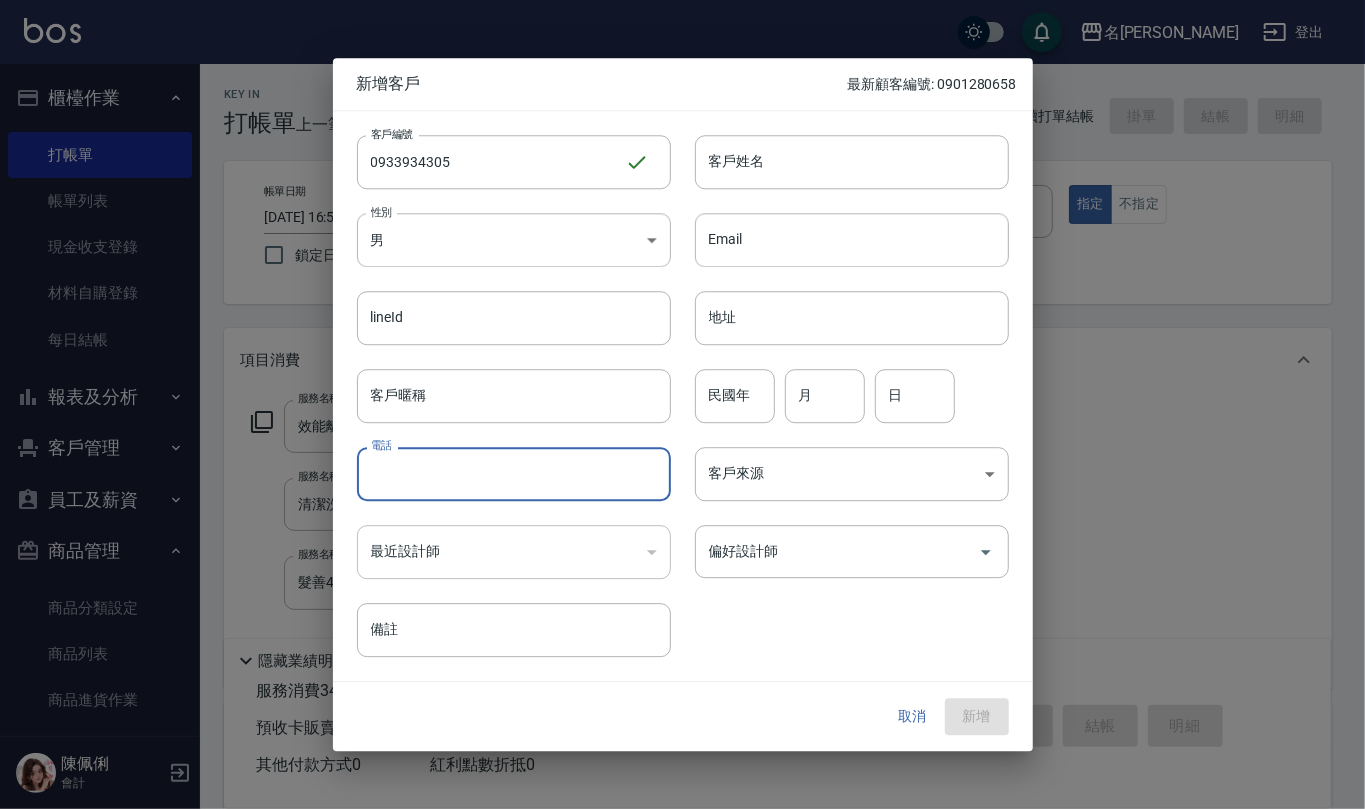 paste on "0933934305" 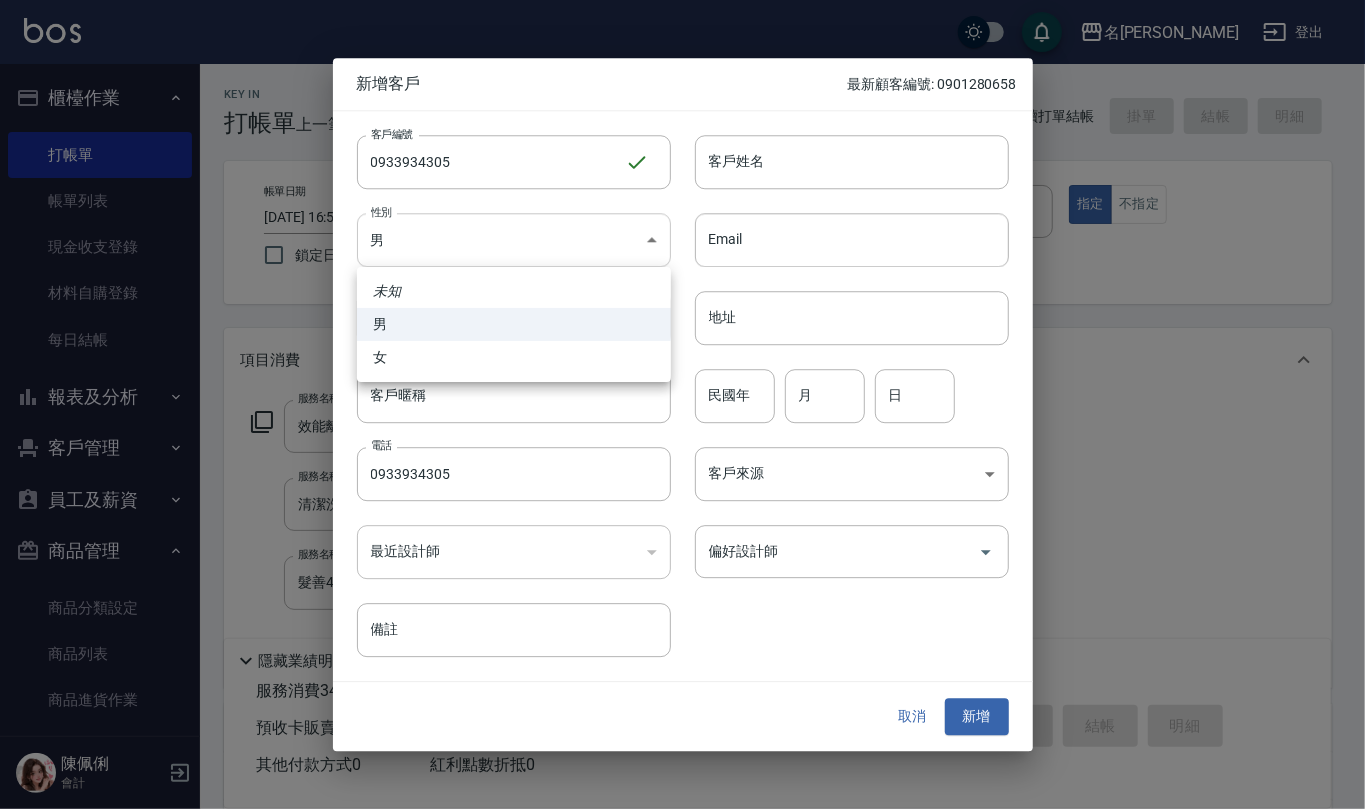 click on "名留仁二 登出 櫃檯作業 打帳單 帳單列表 現金收支登錄 材料自購登錄 每日結帳 報表及分析 報表目錄 店家區間累計表 店家日報表 互助日報表 互助月報表 互助點數明細 互助業績報表 設計師業績表 設計師日報表 設計師業績月報表 設計師排行榜 商品消耗明細 商品進銷貨報表 商品庫存表 商品庫存盤點表 單一服務項目查詢 收支分類明細表 費用分析表 客戶管理 客戶列表 員工及薪資 員工列表 員工離職列表 全店打卡記錄 考勤排班總表 每月薪資維護 薪資條 薪資明細表 薪資轉帳明細 商品管理 商品分類設定 商品列表 商品進貨作業 廠商列表 盤點作業 行銷工具 活動發券明細 [PERSON_NAME] 會計 Key In 打帳單 上一筆訂單:#65 帳單速查 結帳前確認明細 連續打單結帳 掛單 結帳 明細 帳單日期 [DATE] 16:59 鎖定日期 顧客姓名/手機號碼/編號 顧客姓名/手機號碼/編號 不留客資 指定" at bounding box center (682, 566) 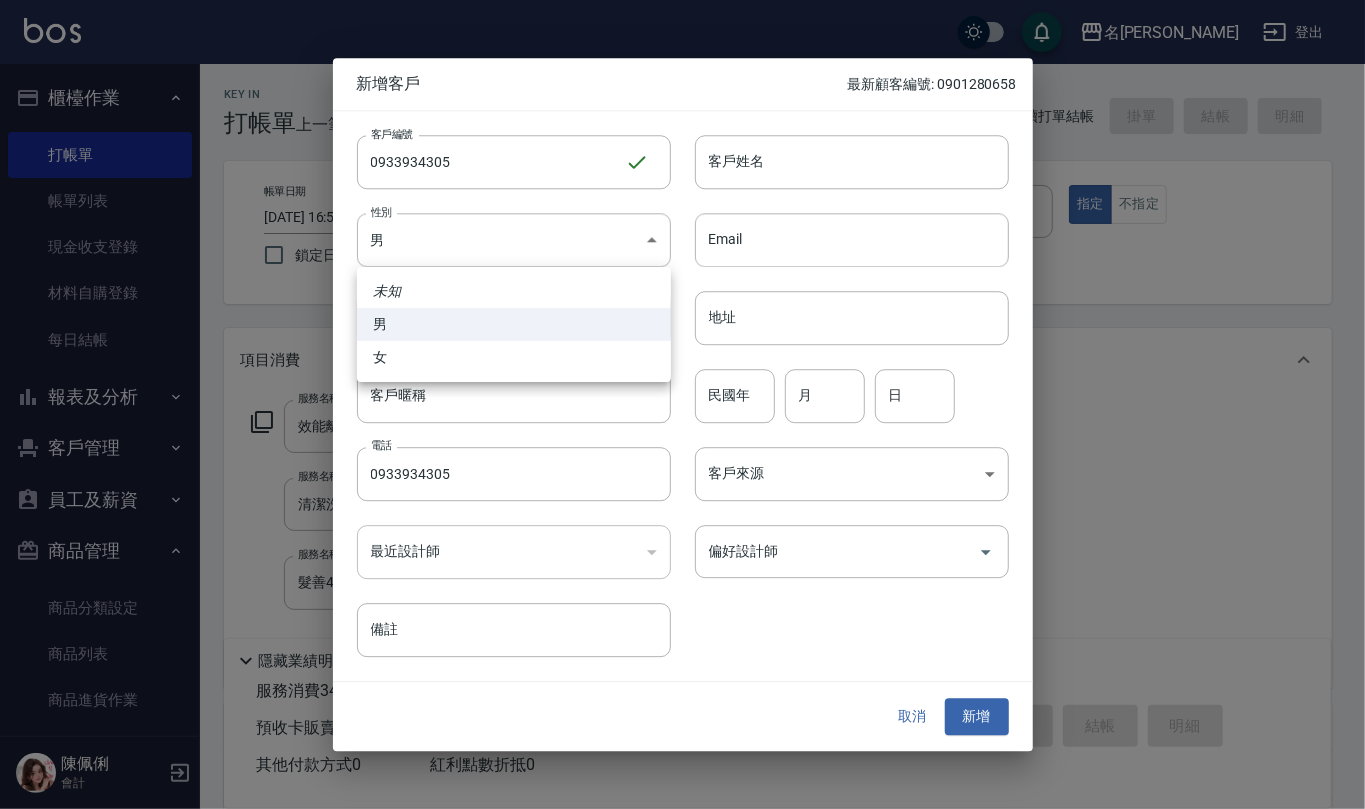 click on "女" at bounding box center [514, 357] 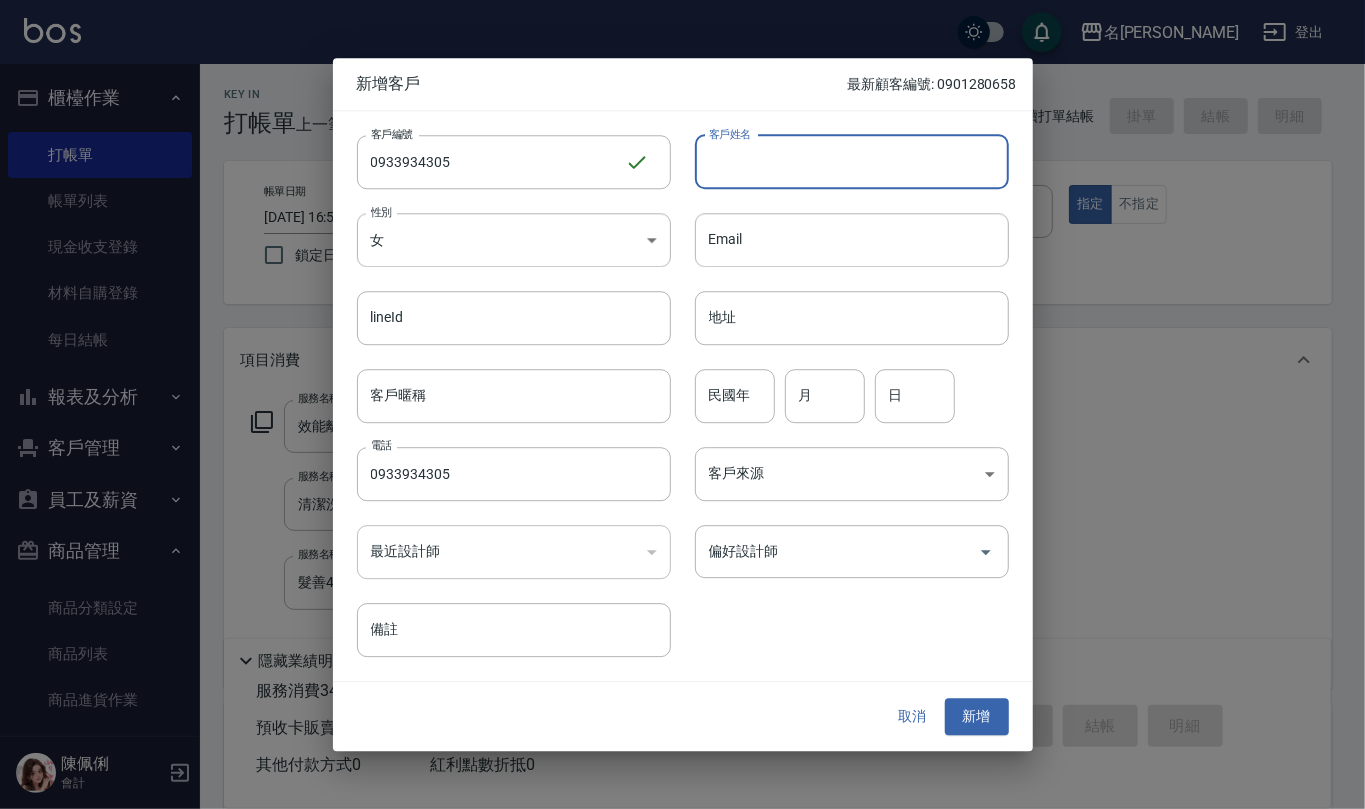 click on "客戶姓名" at bounding box center (852, 162) 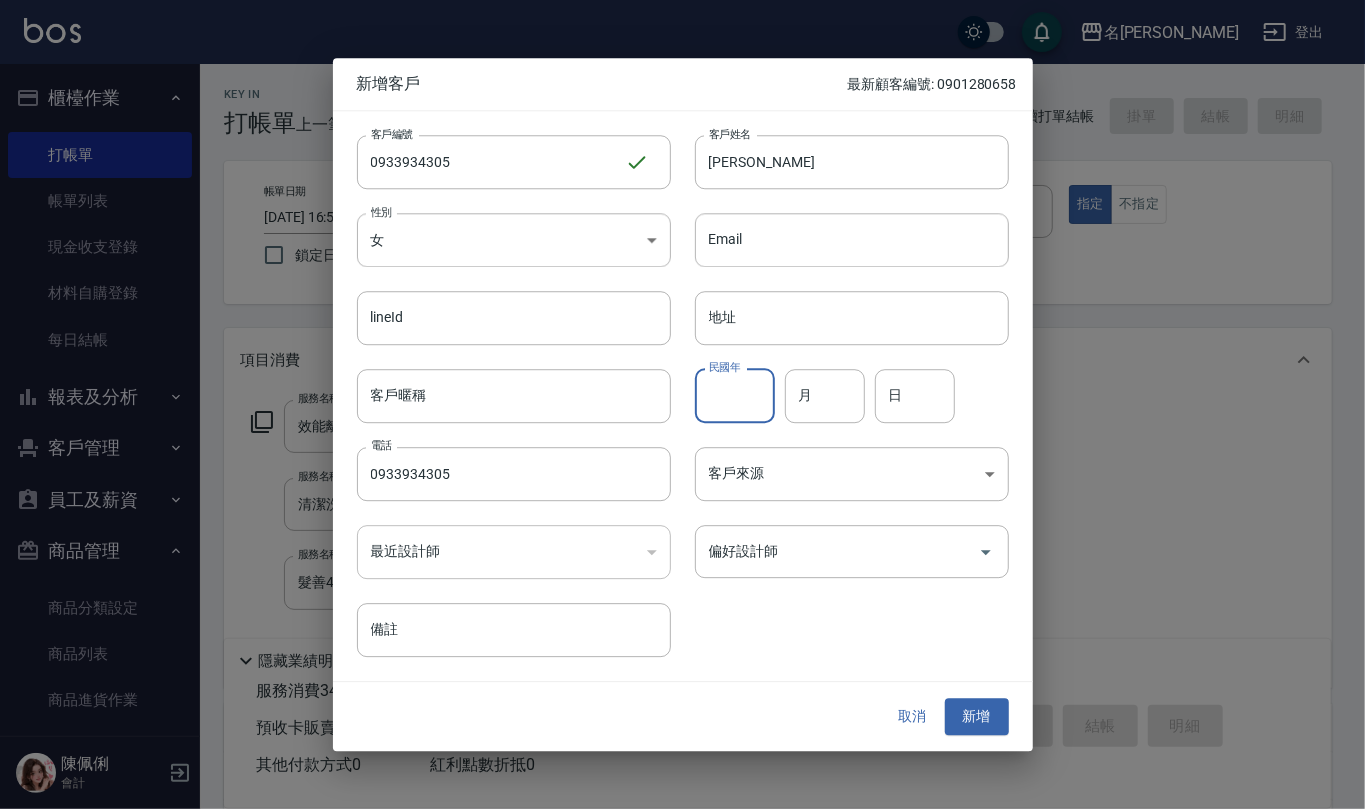 click on "民國年" at bounding box center [735, 396] 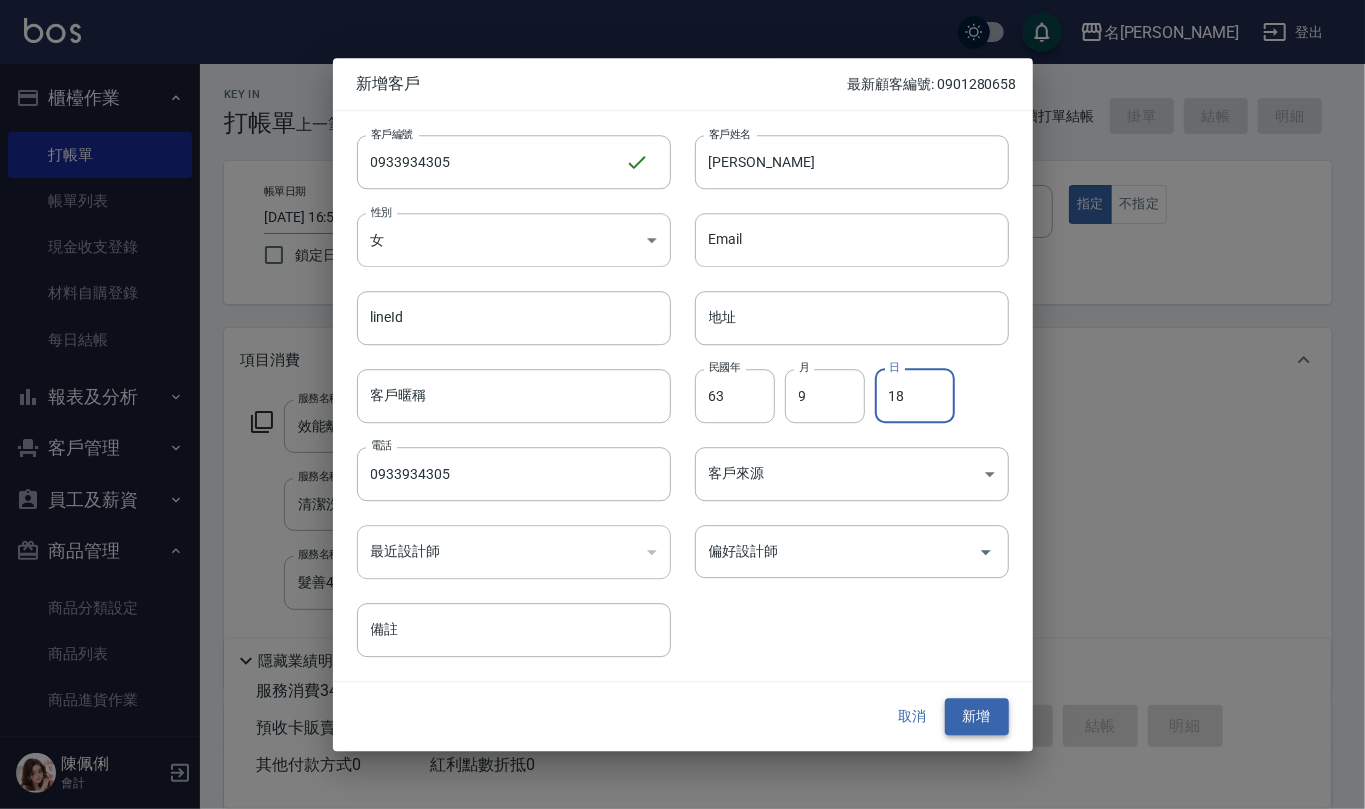 click on "新增" at bounding box center (977, 717) 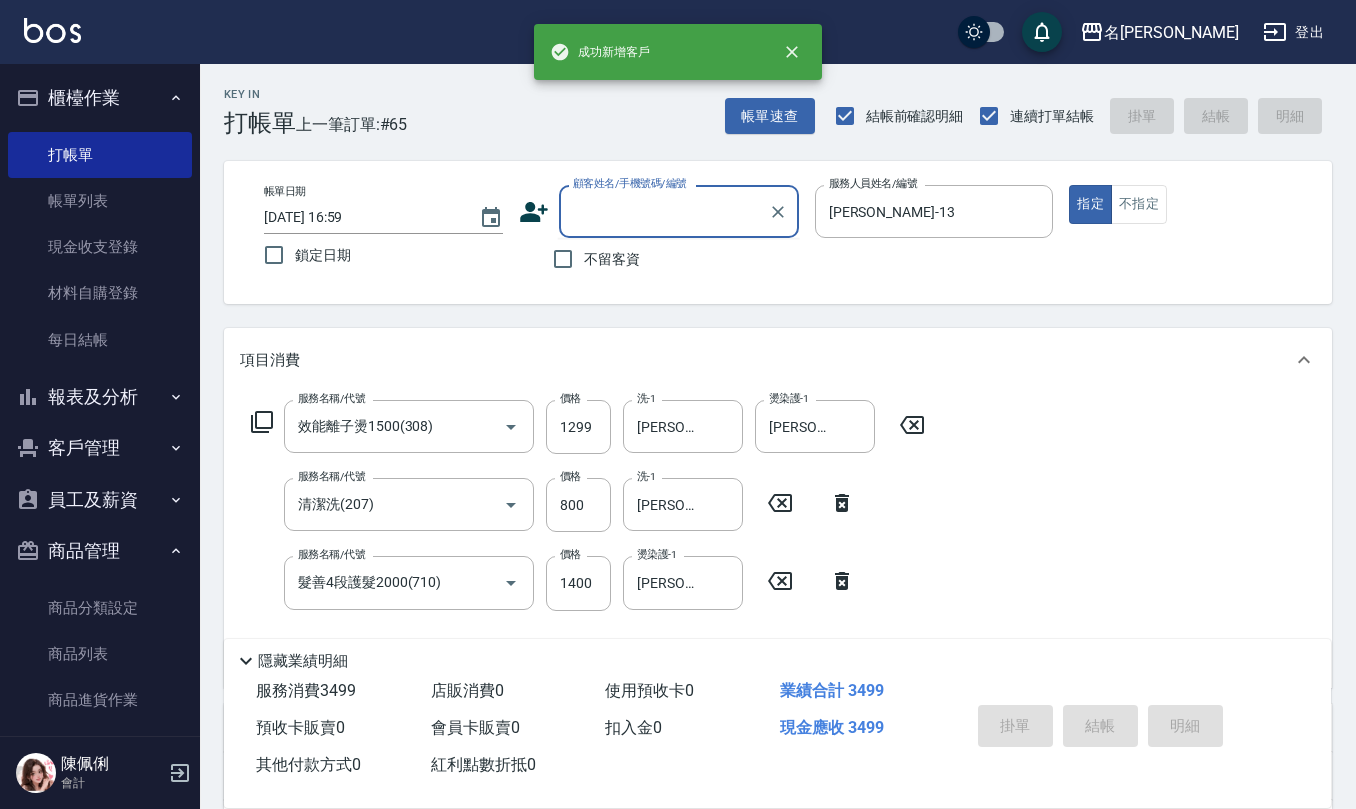 click on "顧客姓名/手機號碼/編號" at bounding box center (664, 211) 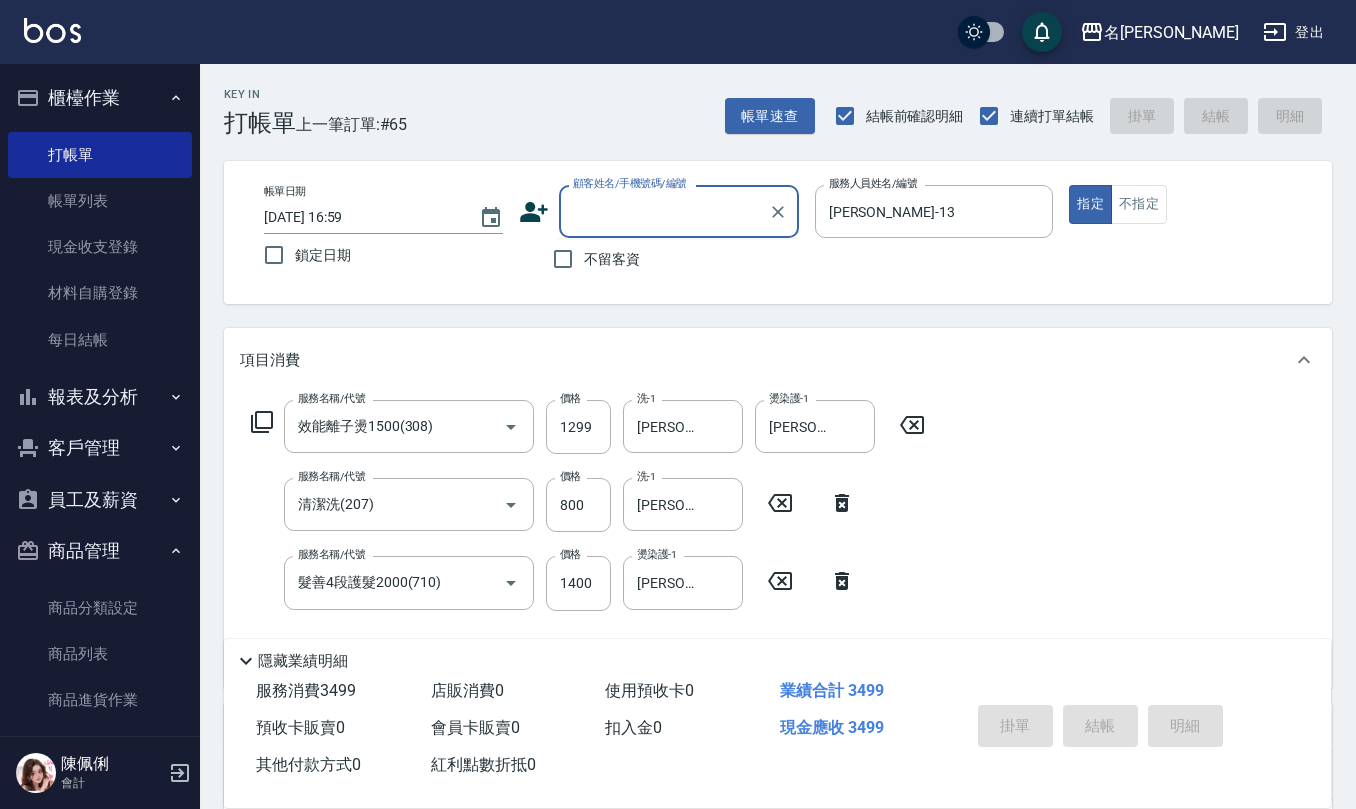paste on "0933934305" 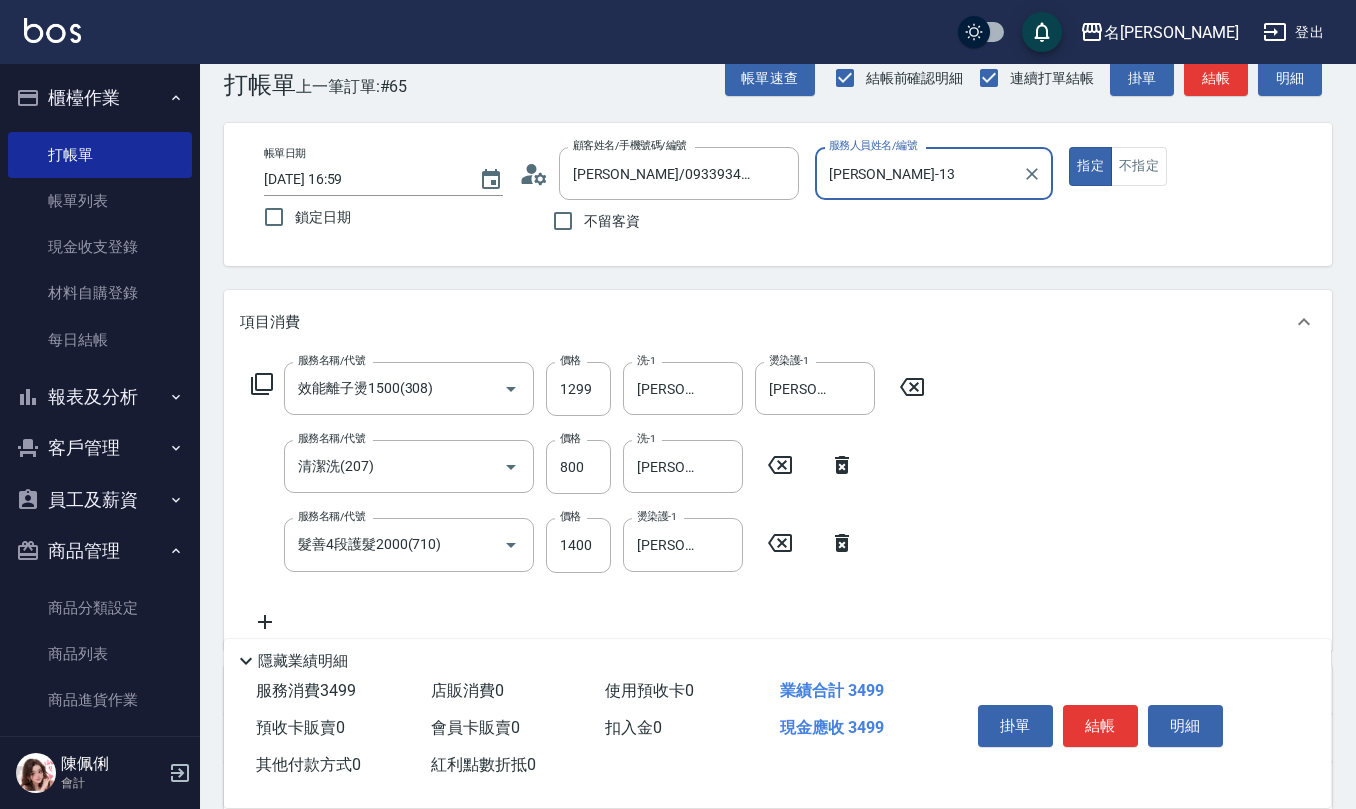 scroll, scrollTop: 0, scrollLeft: 0, axis: both 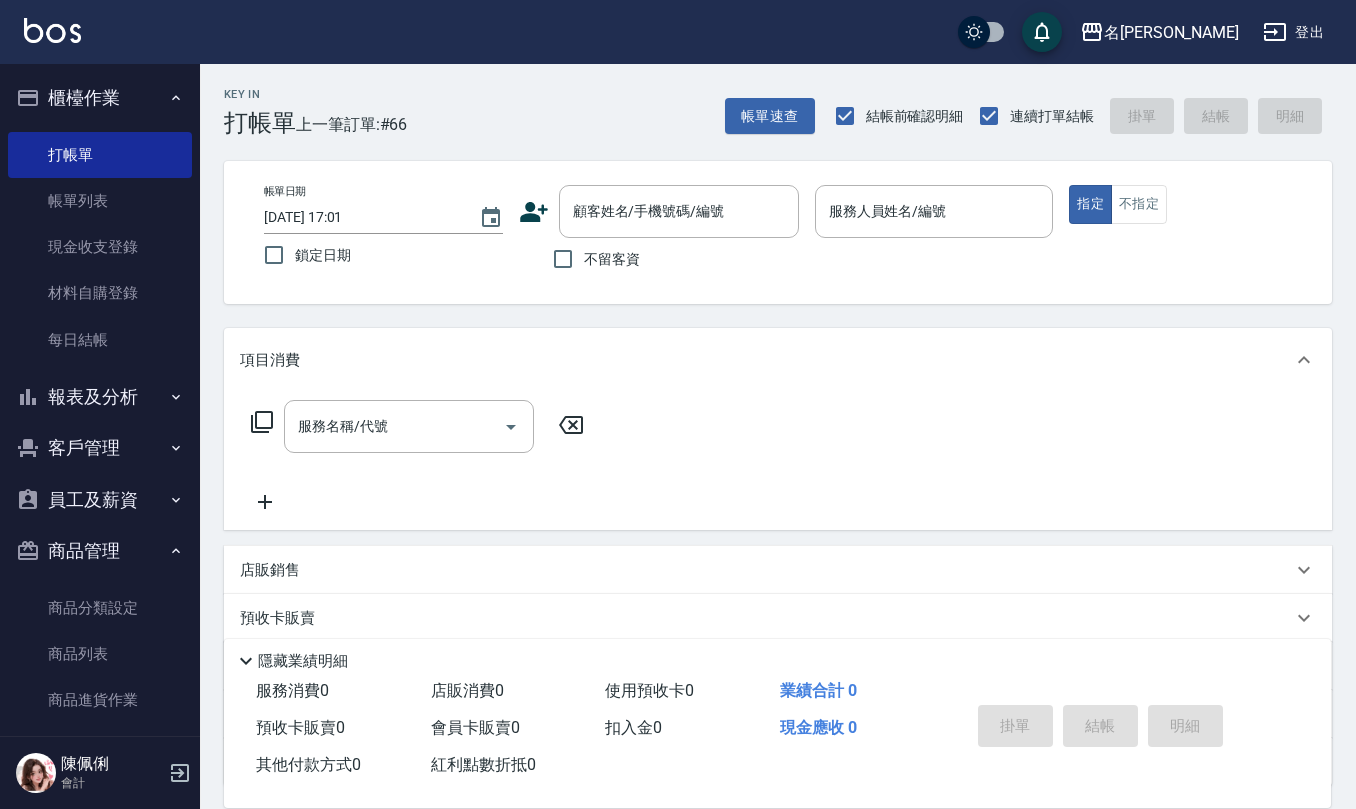 click on "不留客資" at bounding box center (612, 259) 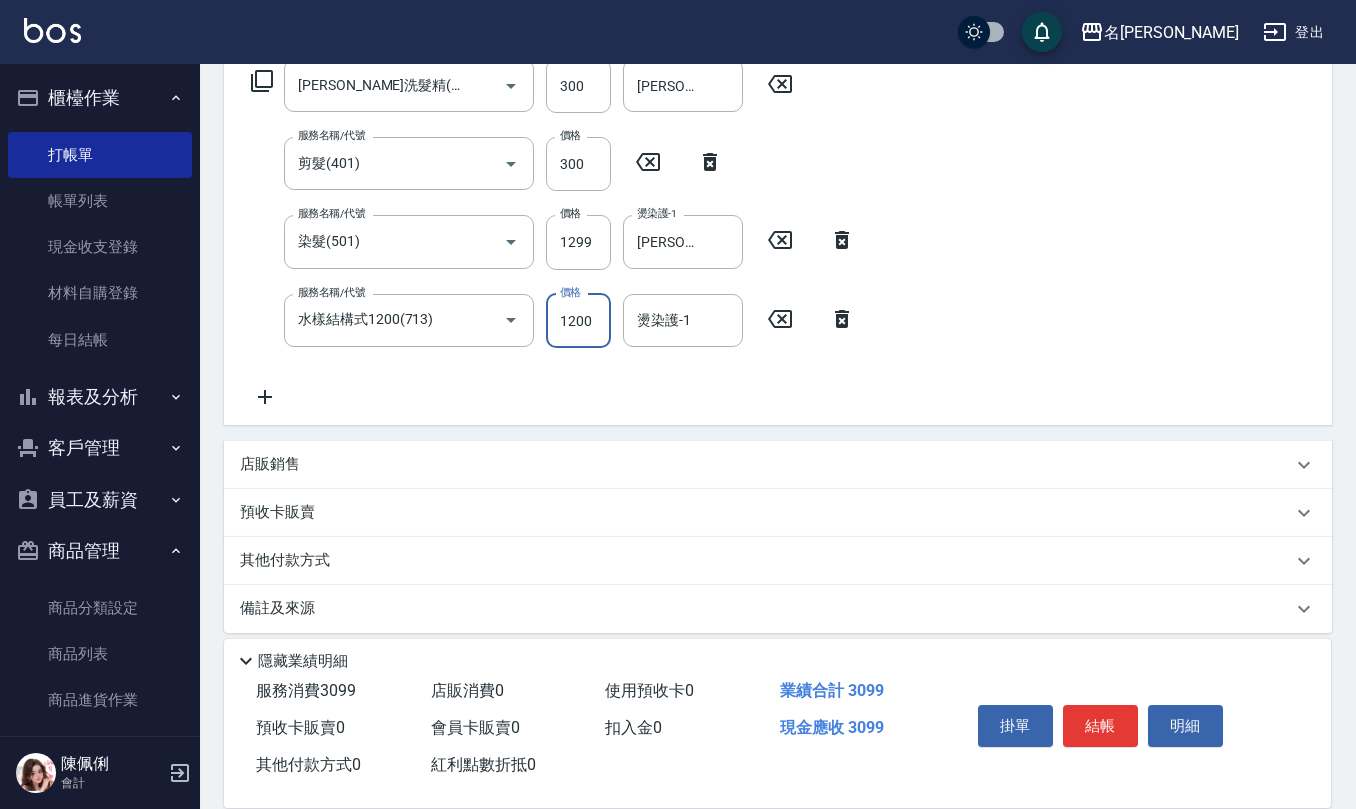 scroll, scrollTop: 352, scrollLeft: 0, axis: vertical 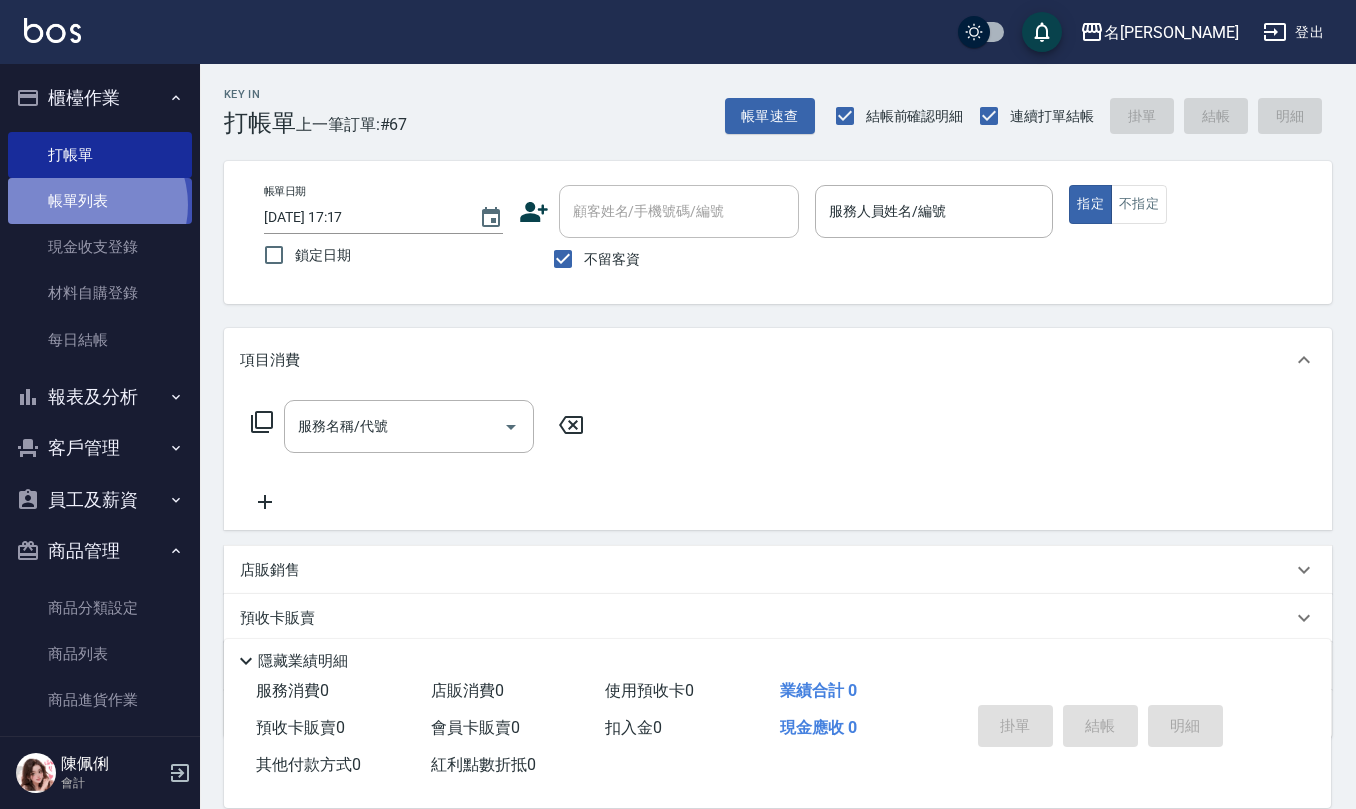 click on "帳單列表" at bounding box center [100, 201] 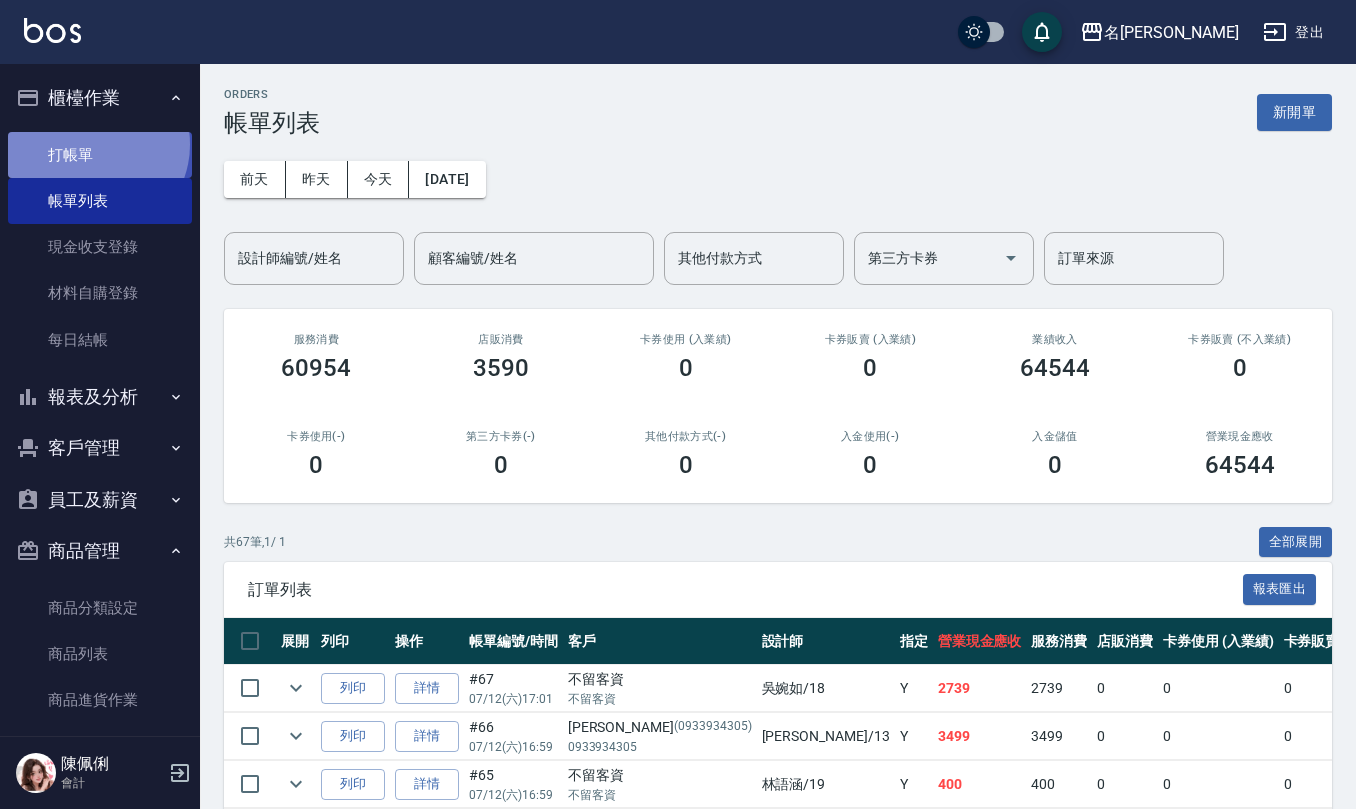 click on "打帳單" at bounding box center [100, 155] 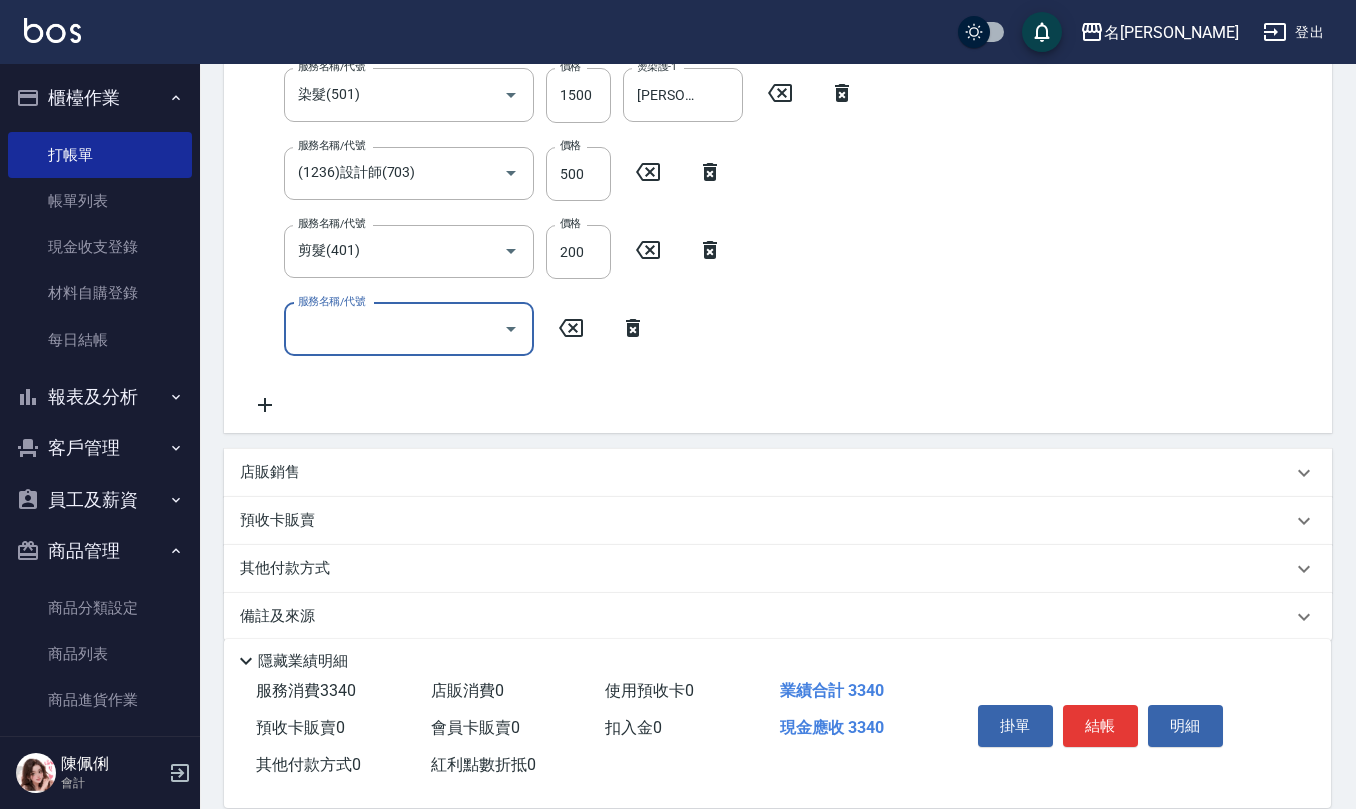 scroll, scrollTop: 508, scrollLeft: 0, axis: vertical 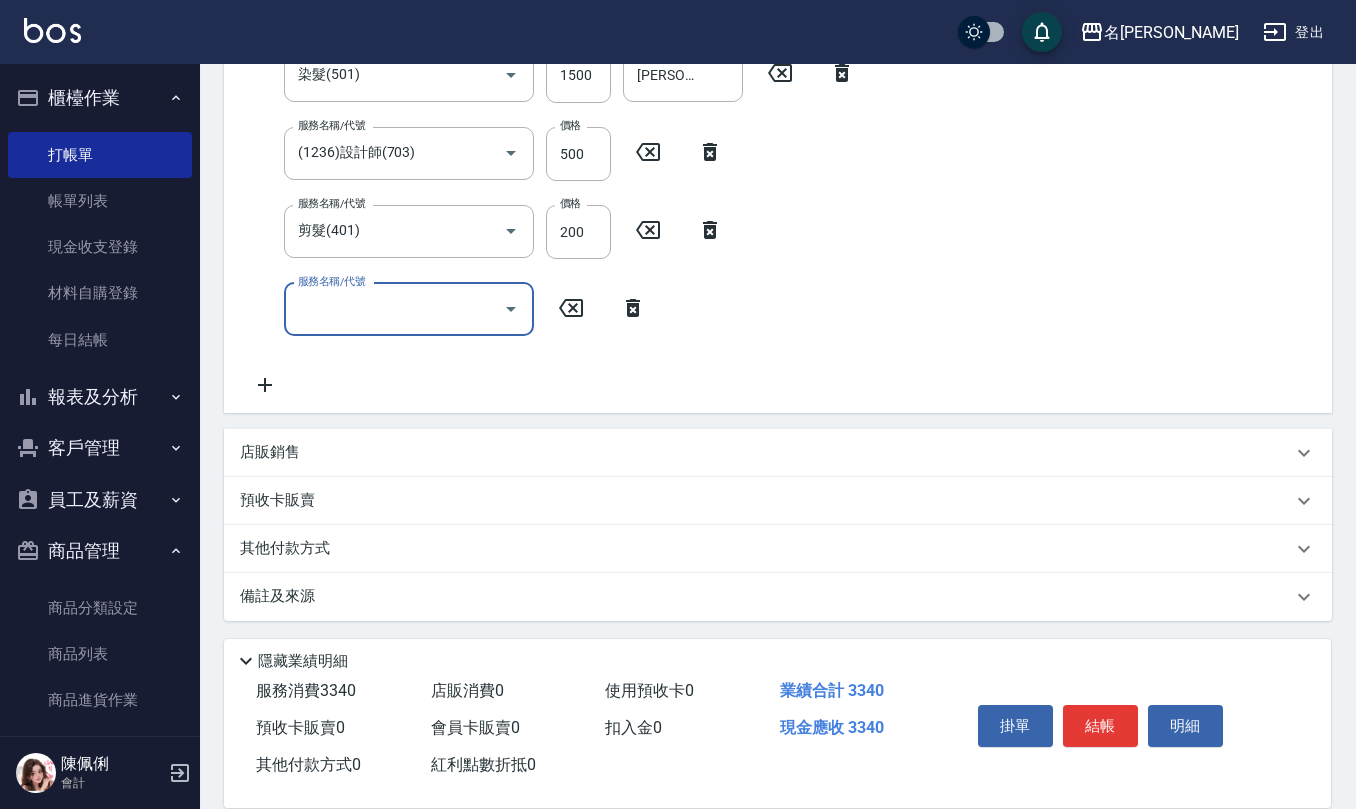click on "備註及來源" at bounding box center (766, 596) 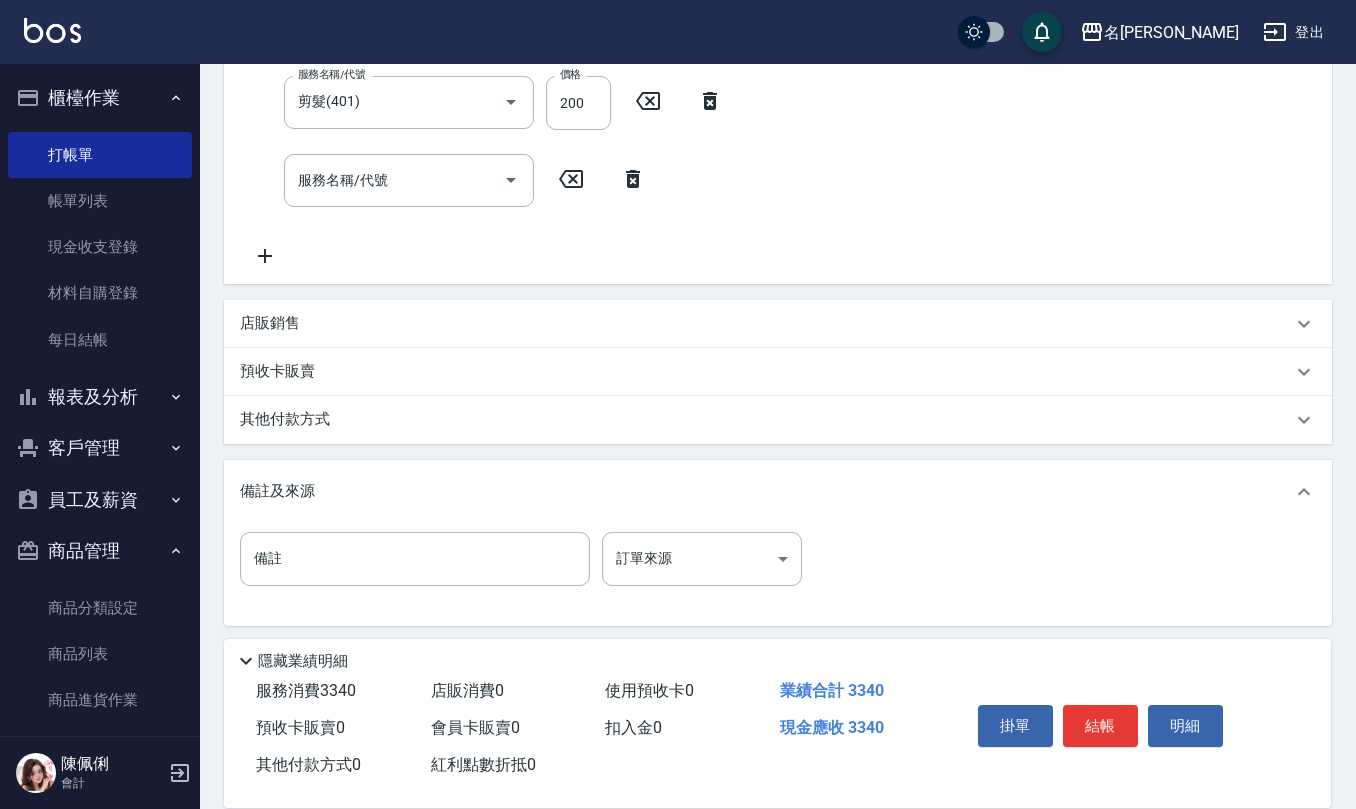 scroll, scrollTop: 641, scrollLeft: 0, axis: vertical 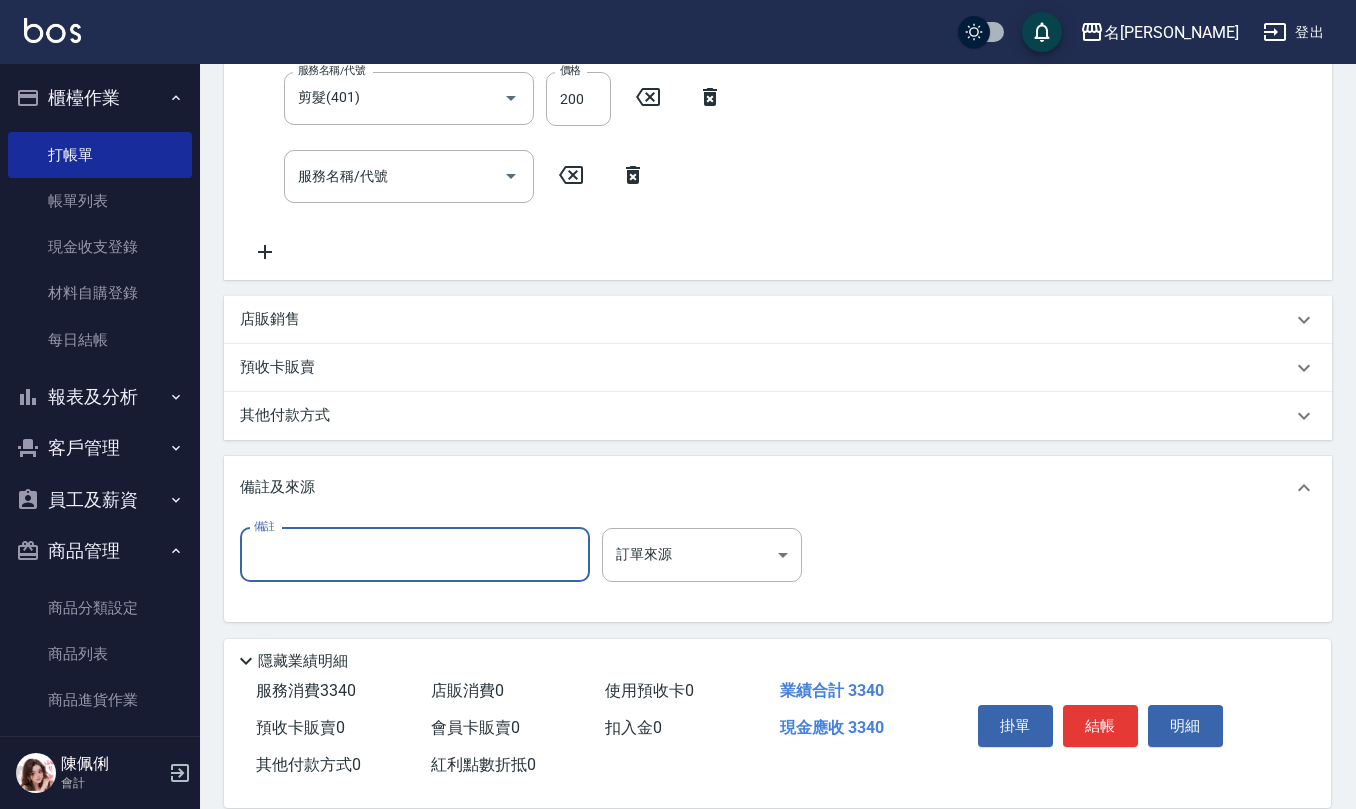 click on "備註" at bounding box center (415, 555) 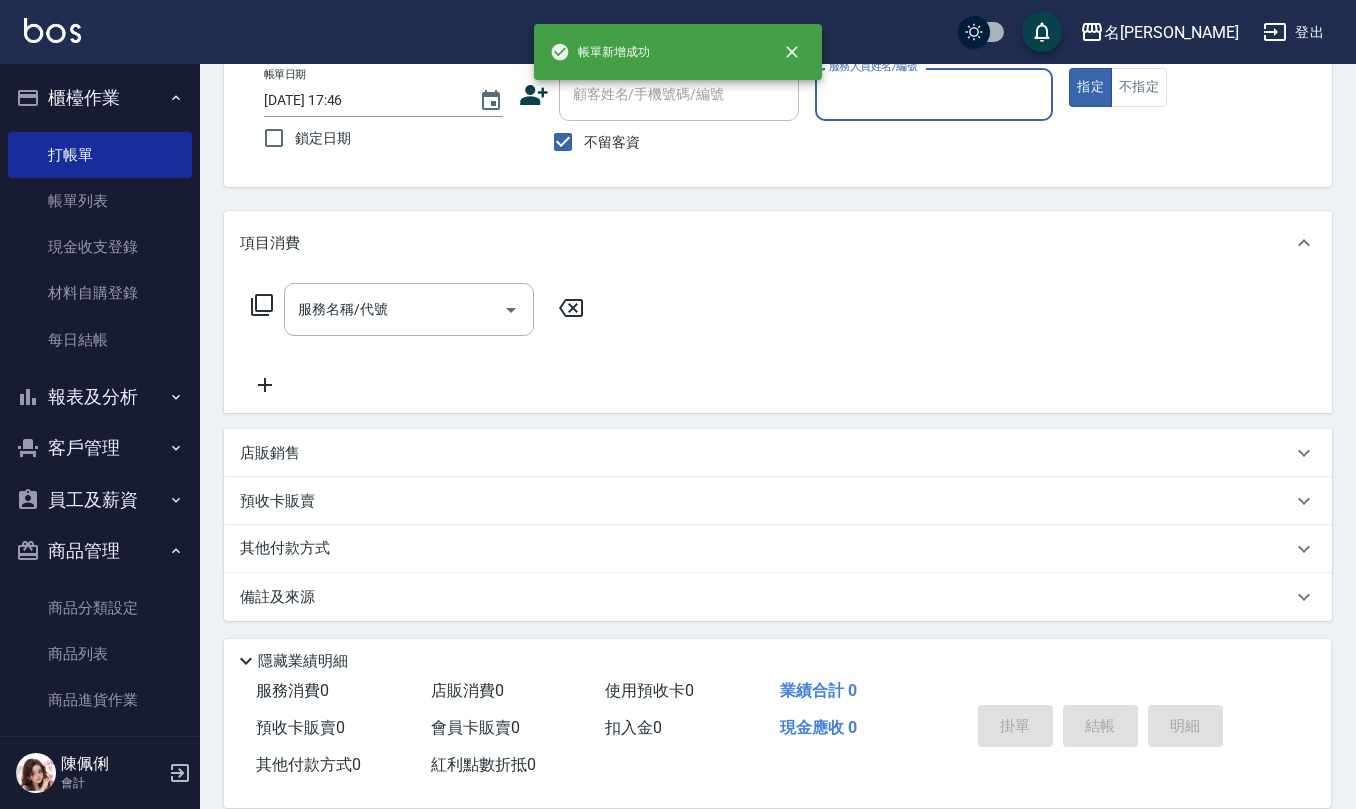 scroll, scrollTop: 0, scrollLeft: 0, axis: both 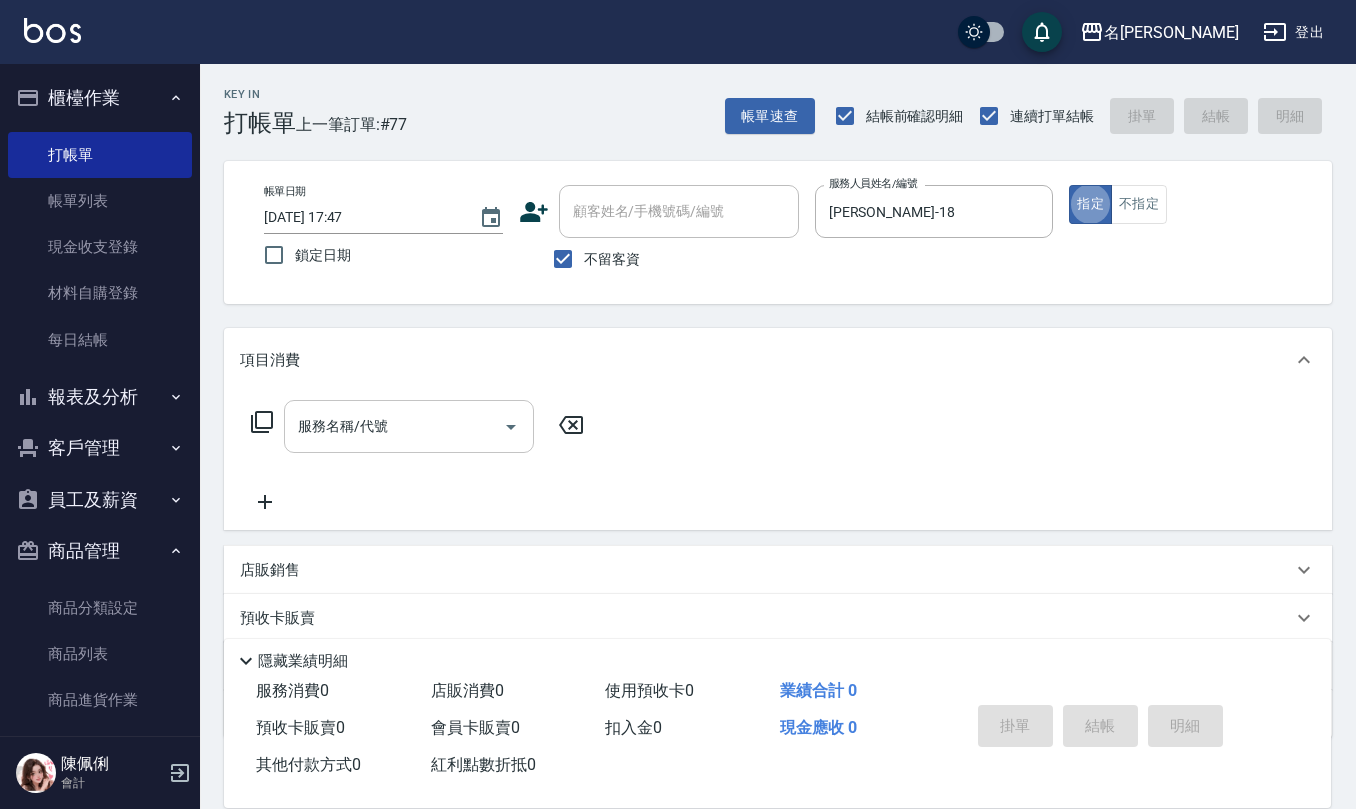 click on "服務名稱/代號" at bounding box center [409, 426] 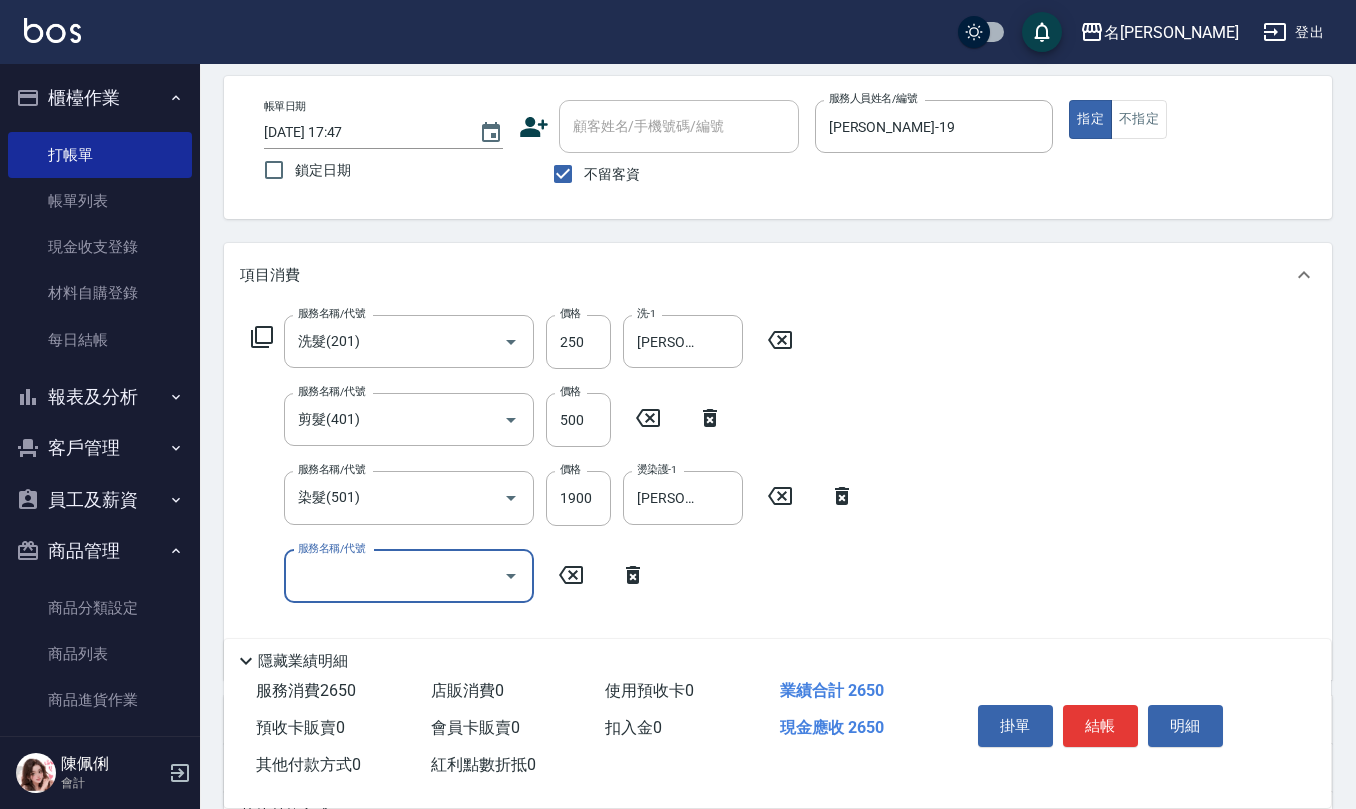 scroll, scrollTop: 266, scrollLeft: 0, axis: vertical 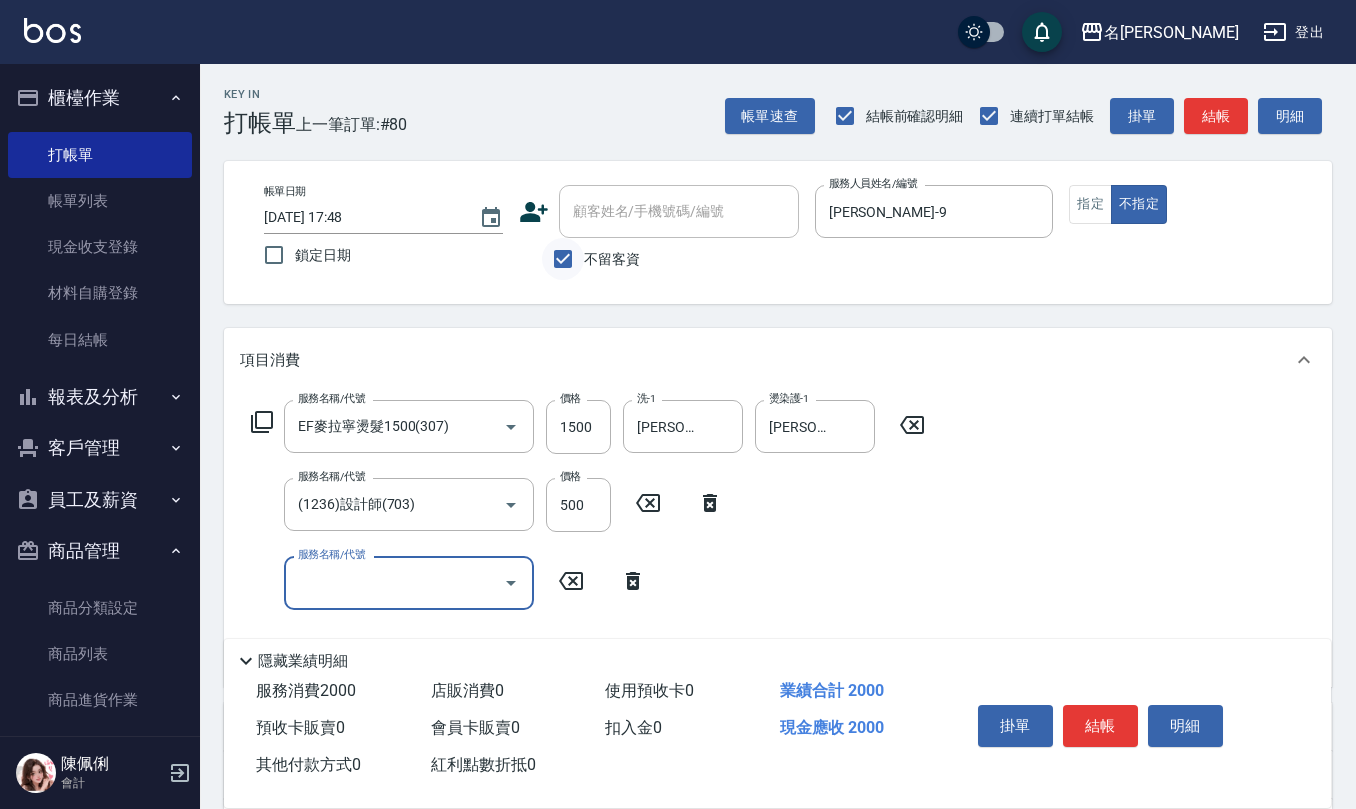click on "不留客資" at bounding box center (563, 259) 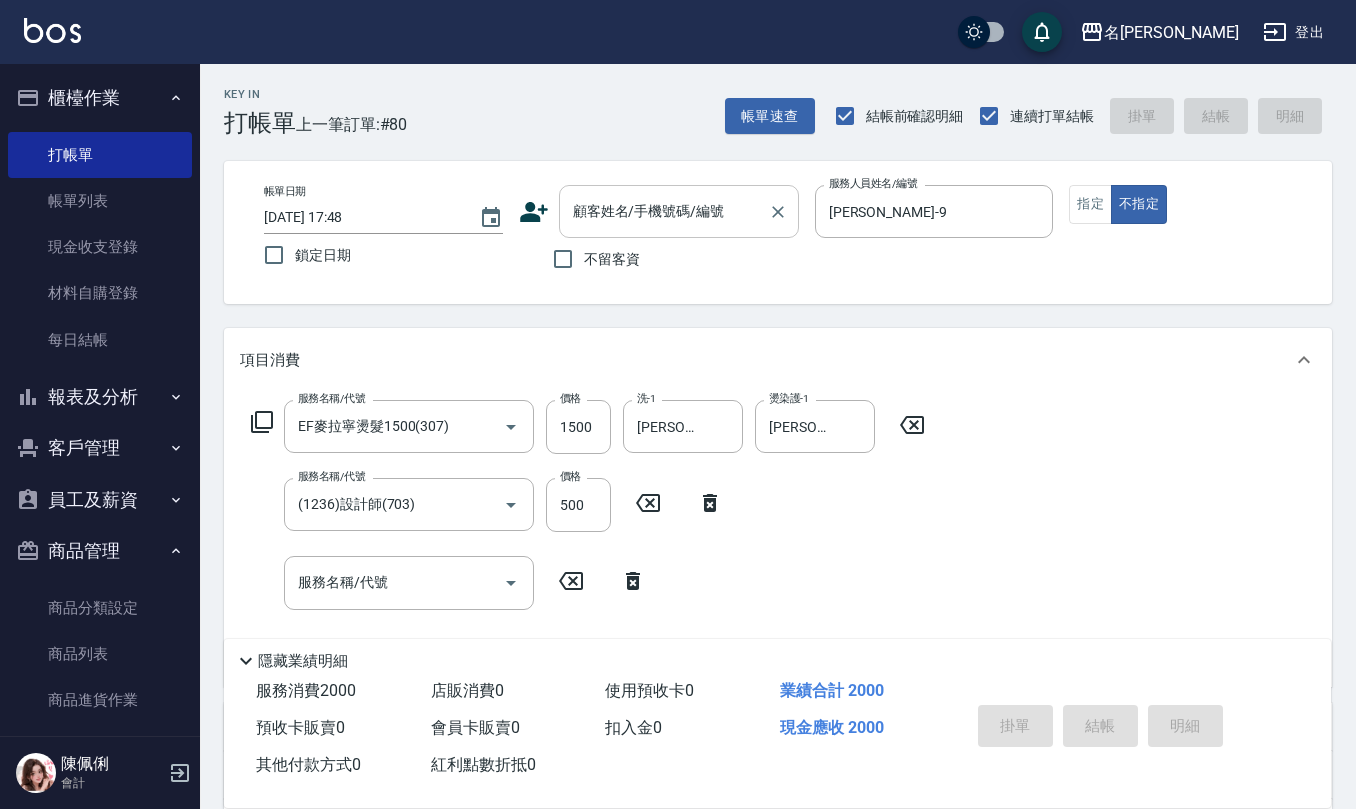 click on "顧客姓名/手機號碼/編號" at bounding box center [664, 211] 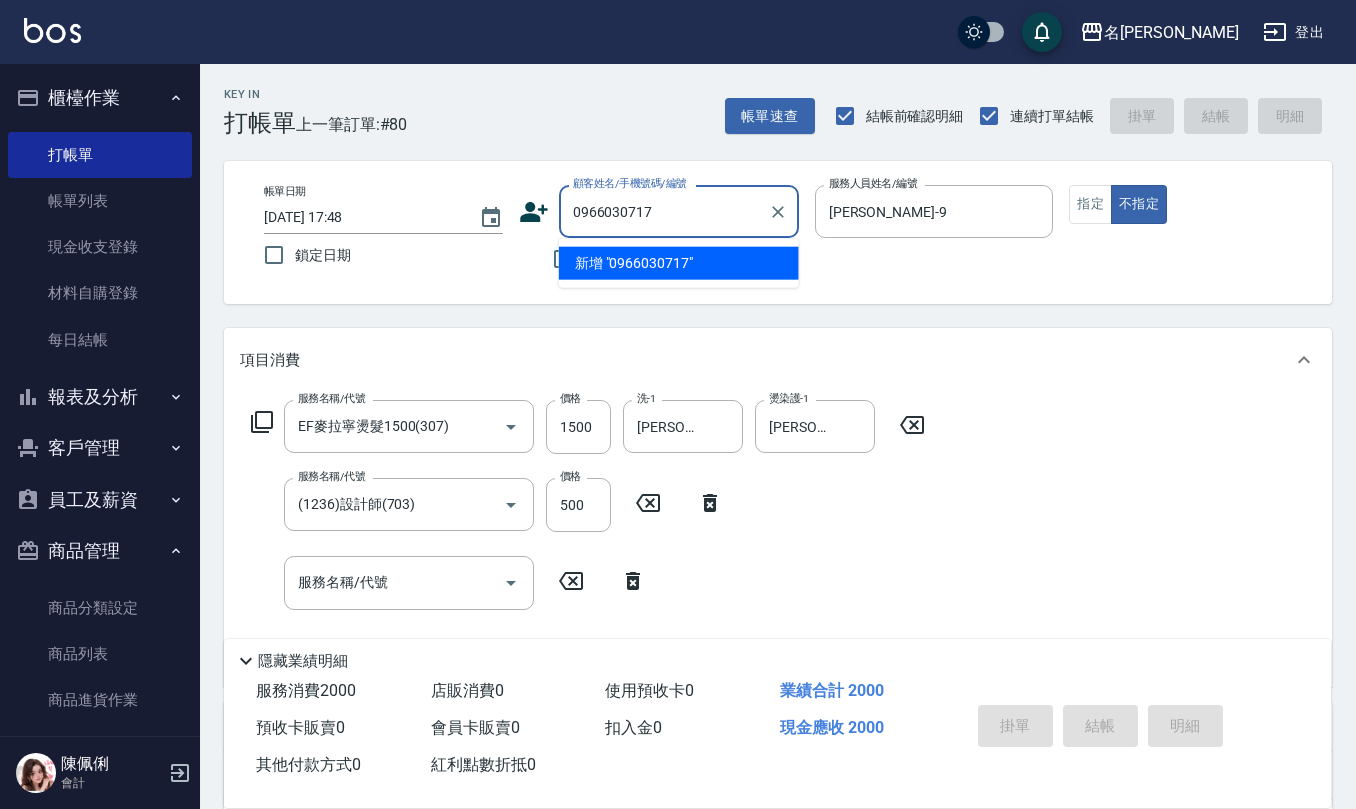 drag, startPoint x: 712, startPoint y: 224, endPoint x: 232, endPoint y: 245, distance: 480.45917 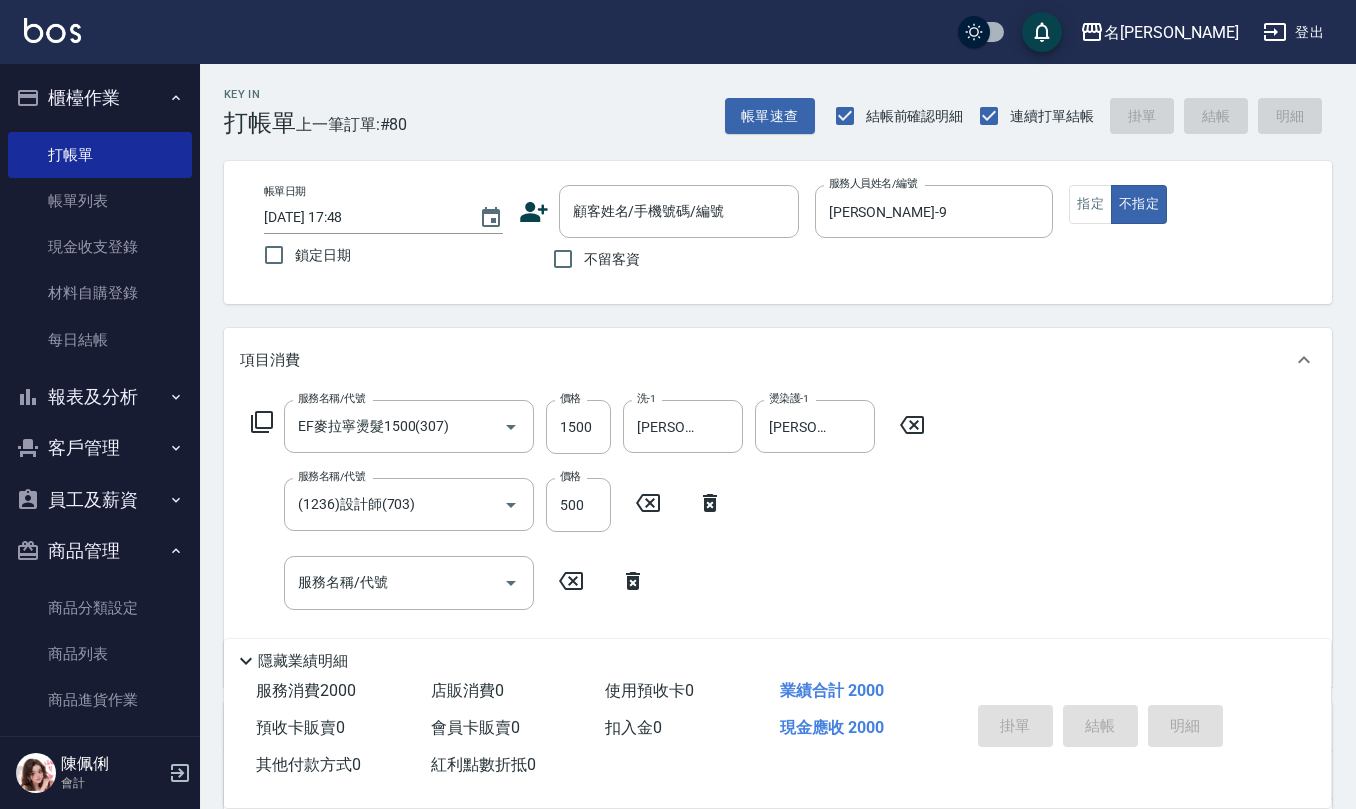 click 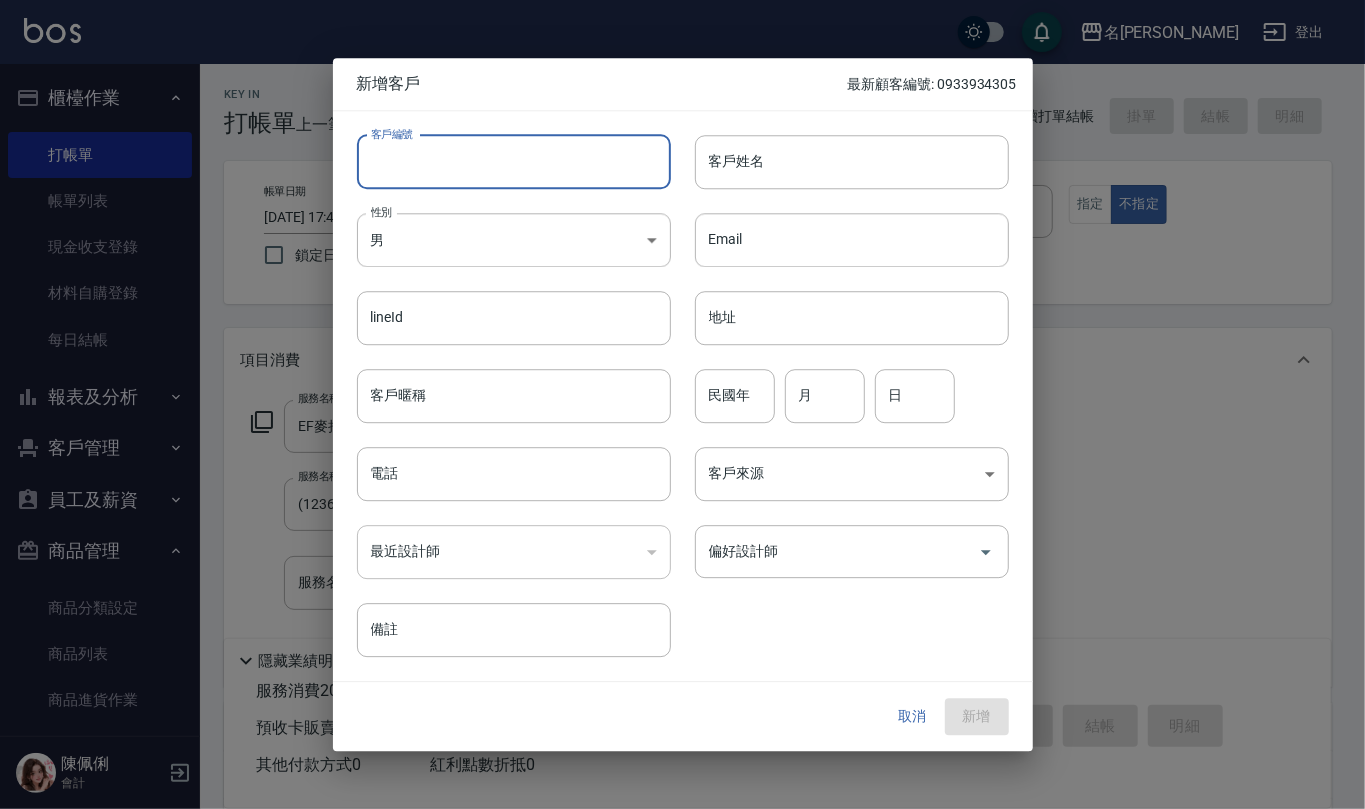click on "客戶編號" at bounding box center [514, 162] 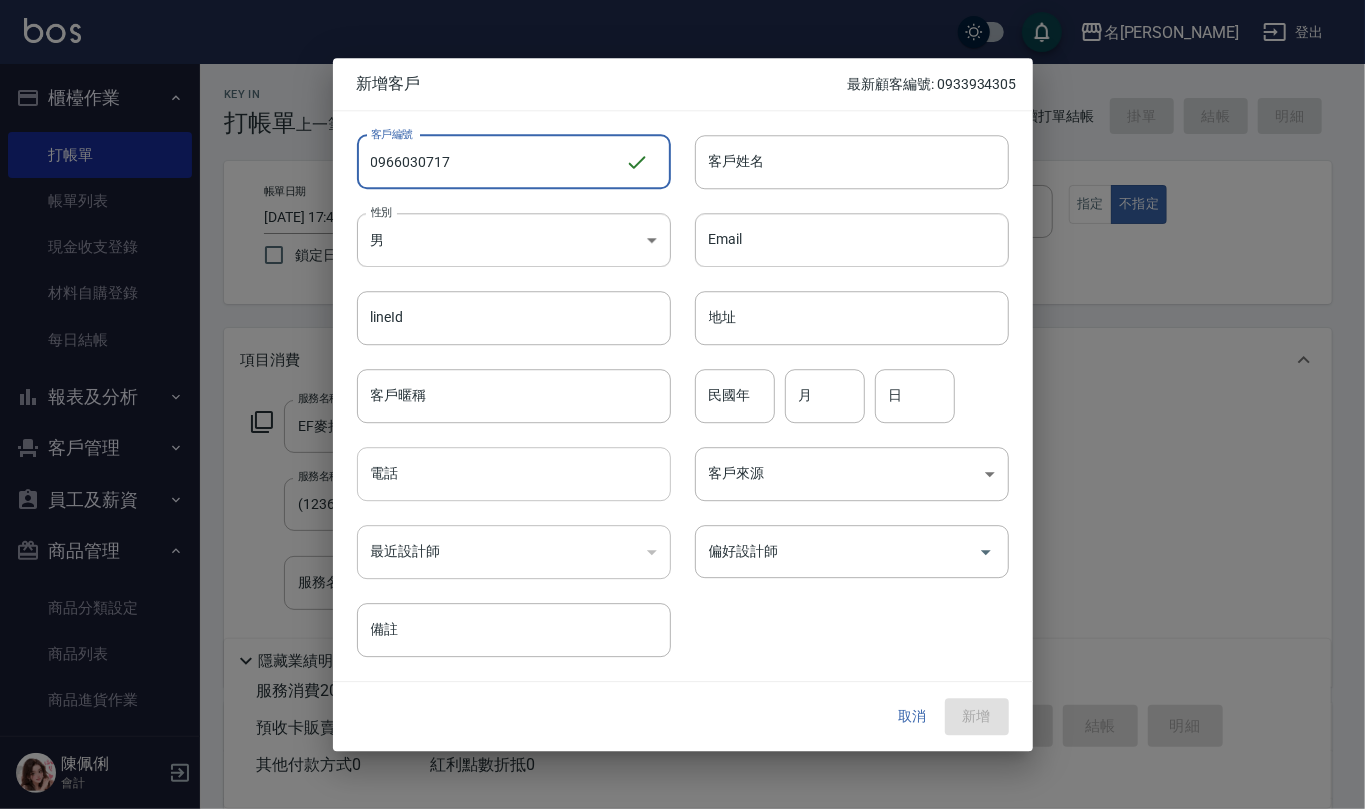 click on "電話" at bounding box center (514, 474) 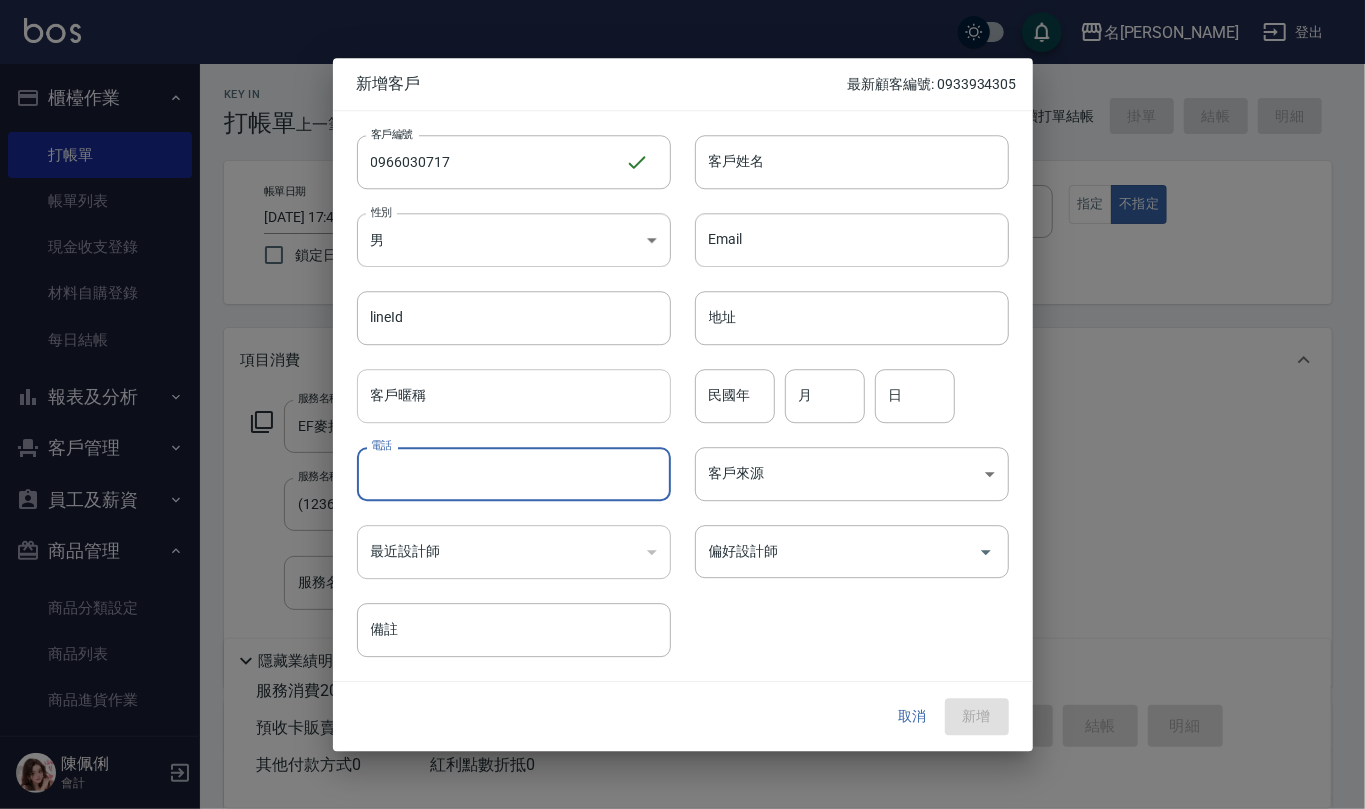 paste on "0966030717" 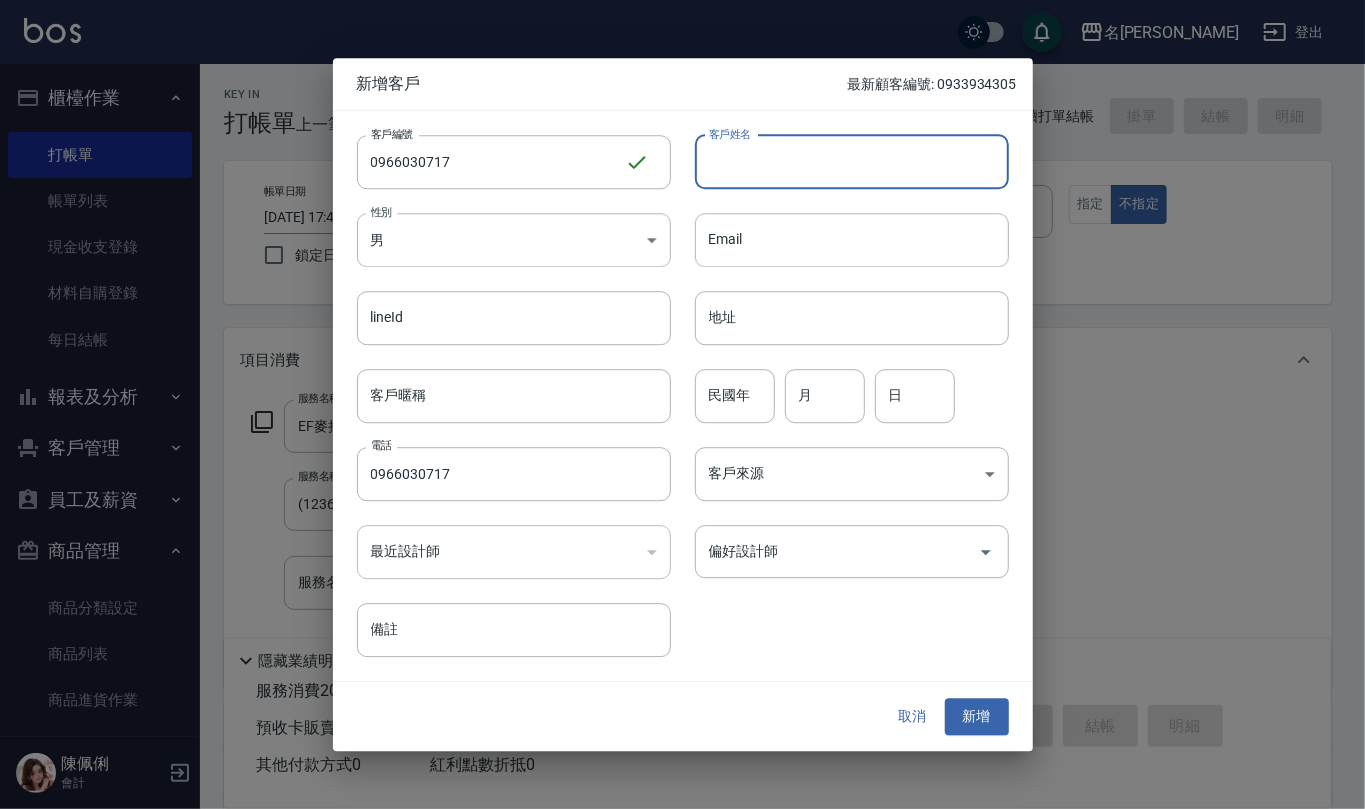 click on "客戶姓名" at bounding box center (852, 162) 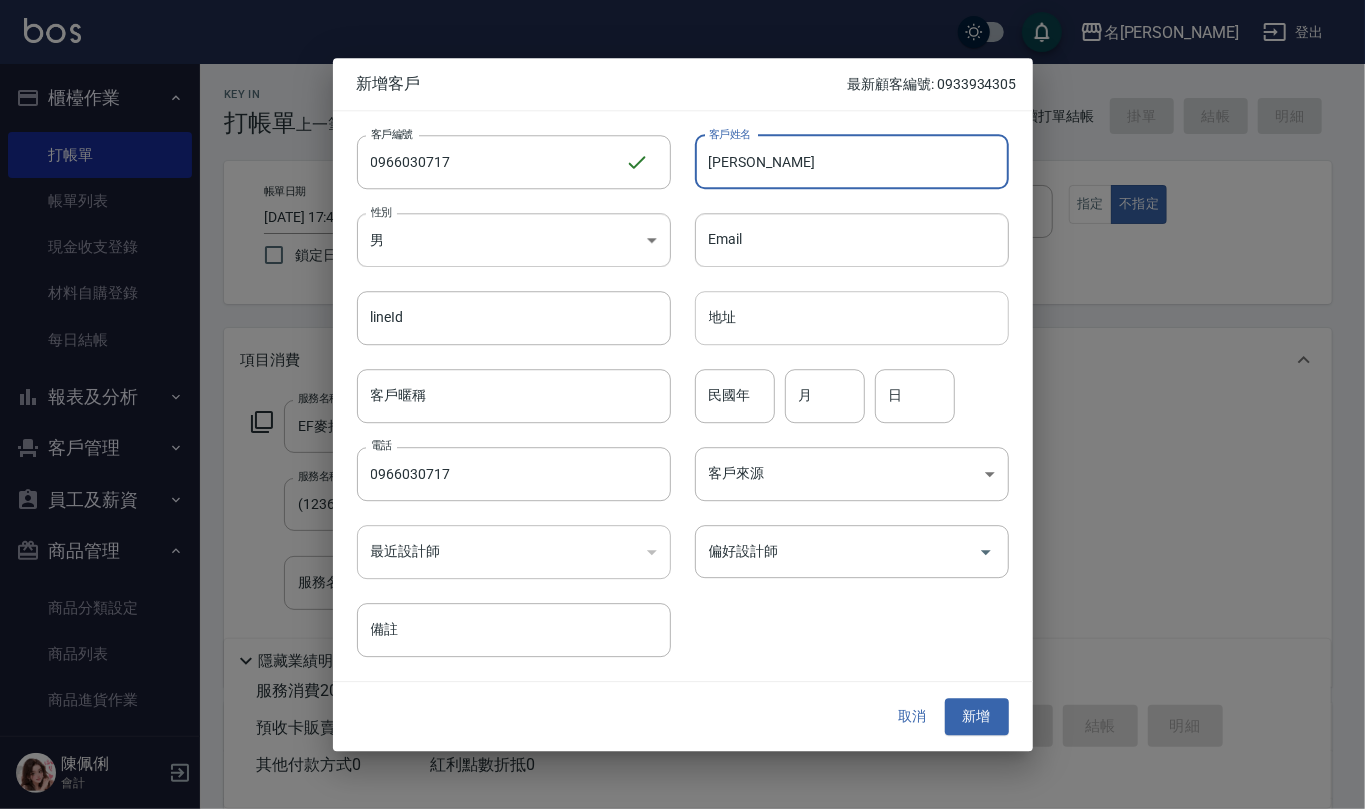 click on "地址" at bounding box center [852, 318] 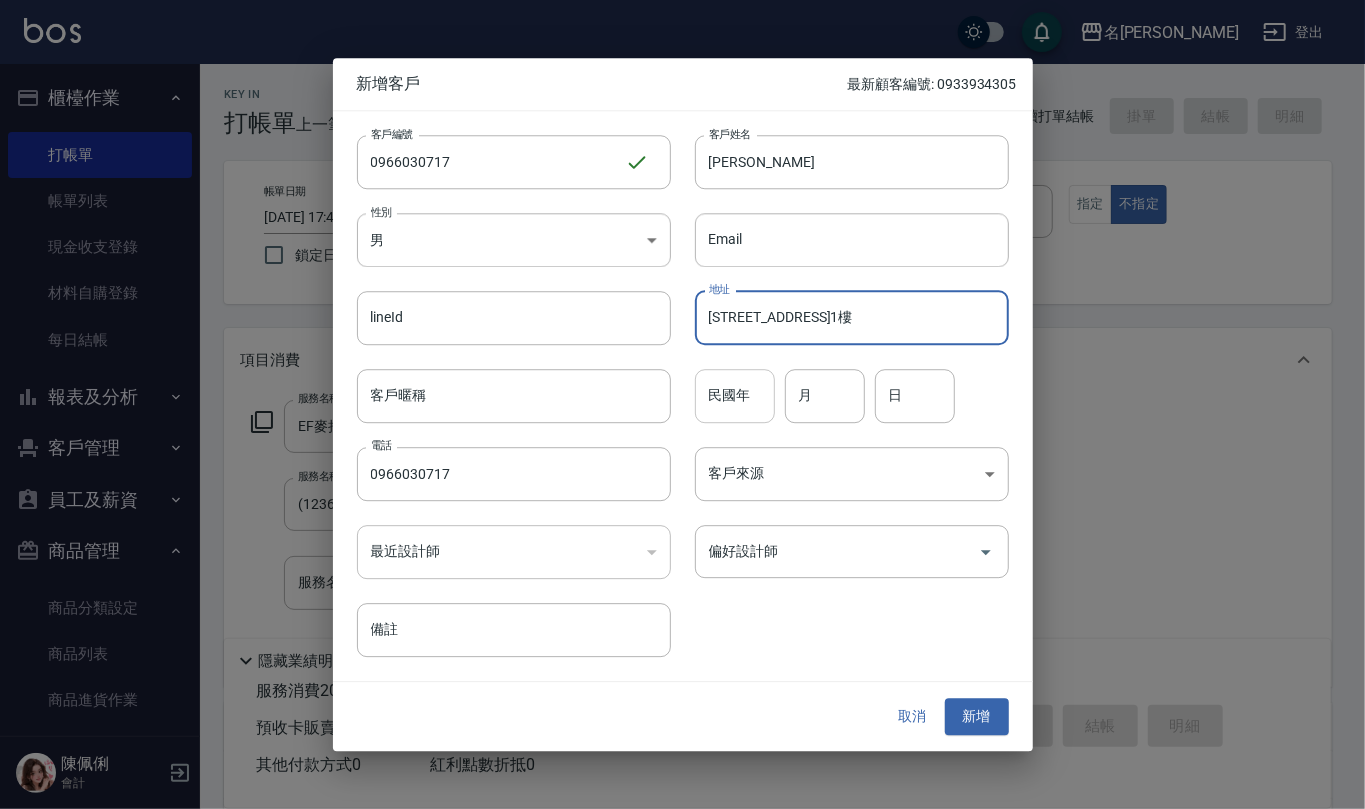 click on "民國年" at bounding box center [735, 396] 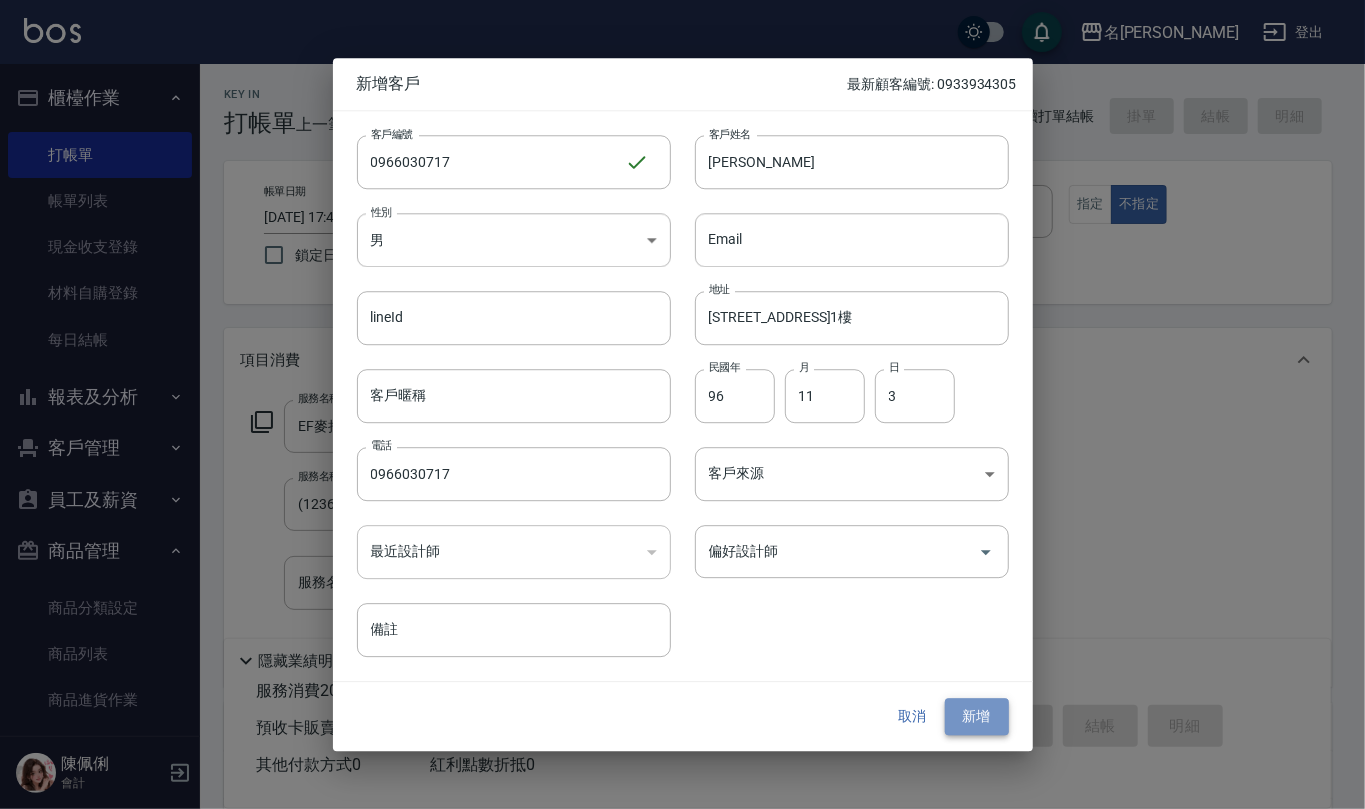 click on "新增" at bounding box center [977, 717] 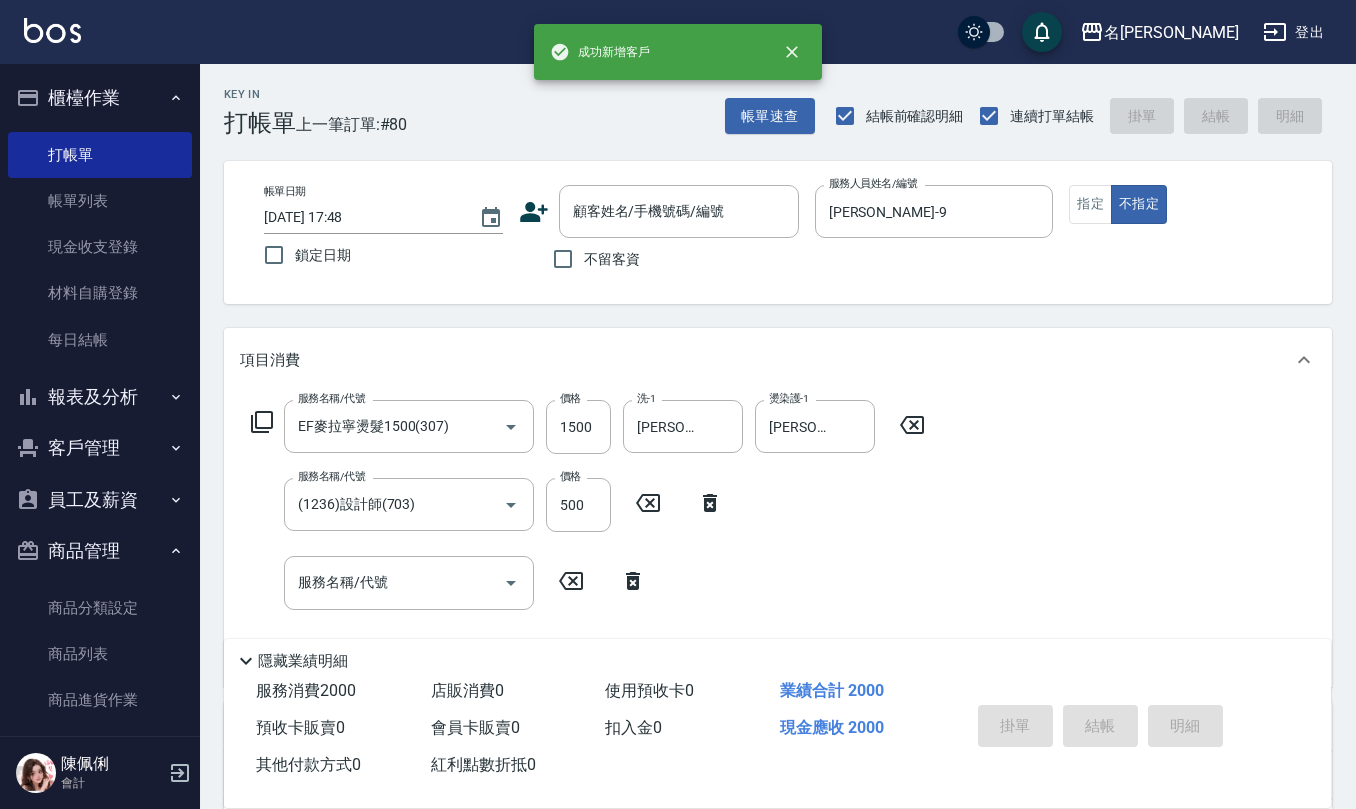 drag, startPoint x: 624, startPoint y: 166, endPoint x: 628, endPoint y: 229, distance: 63.126858 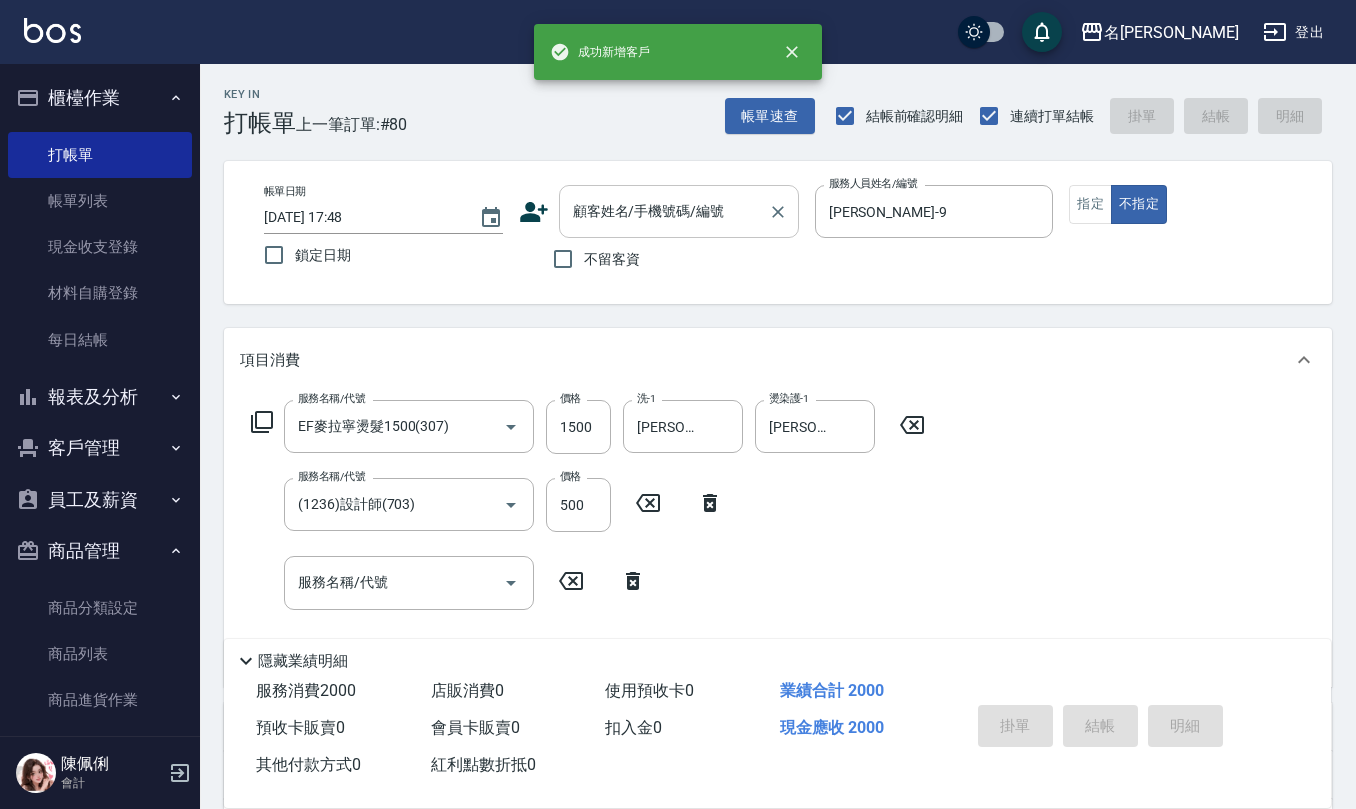 click on "帳單日期 [DATE] 17:48 鎖定日期 顧客姓名/手機號碼/編號 顧客姓名/手機號碼/編號 不留客資 服務人員姓名/編號 [PERSON_NAME]-9 服務人員姓名/編號 指定 不指定" at bounding box center [778, 232] 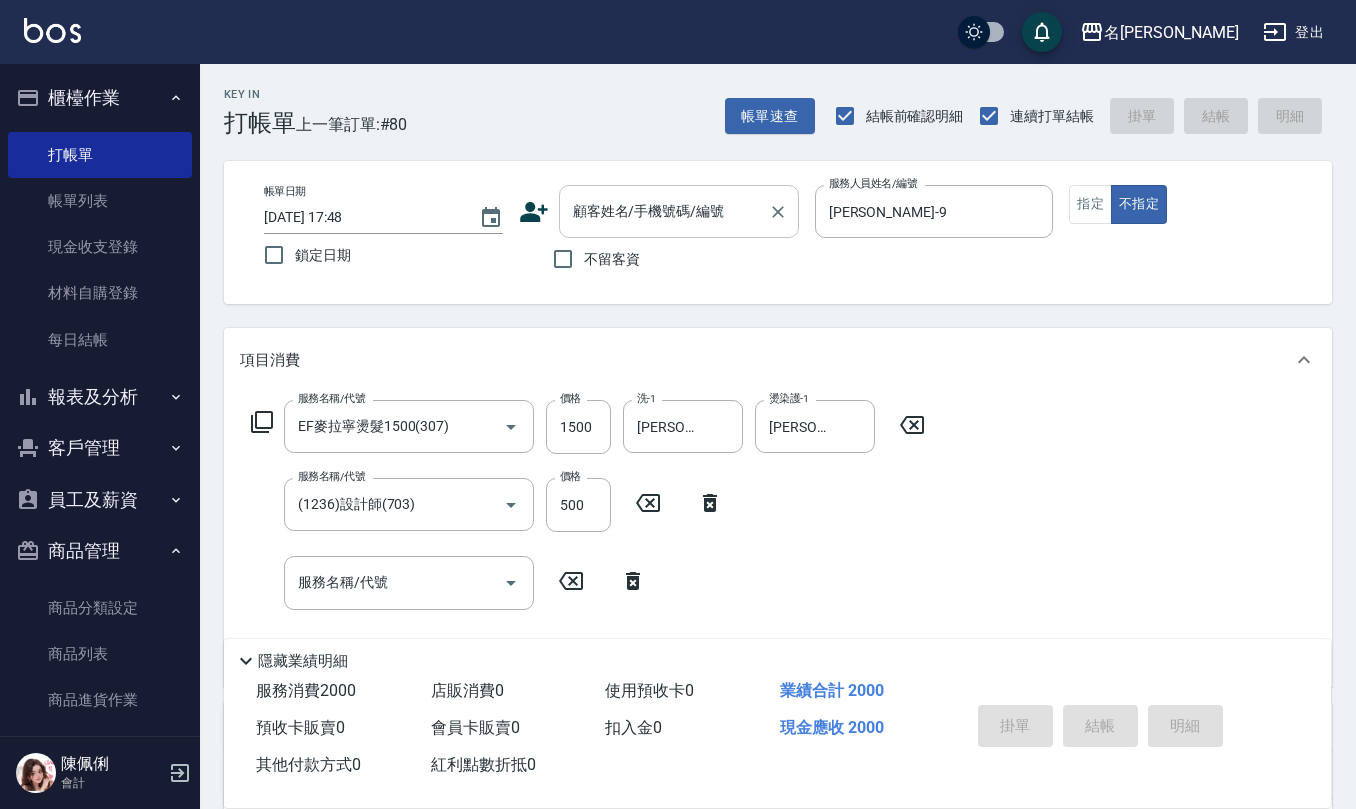 click on "顧客姓名/手機號碼/編號" at bounding box center [679, 211] 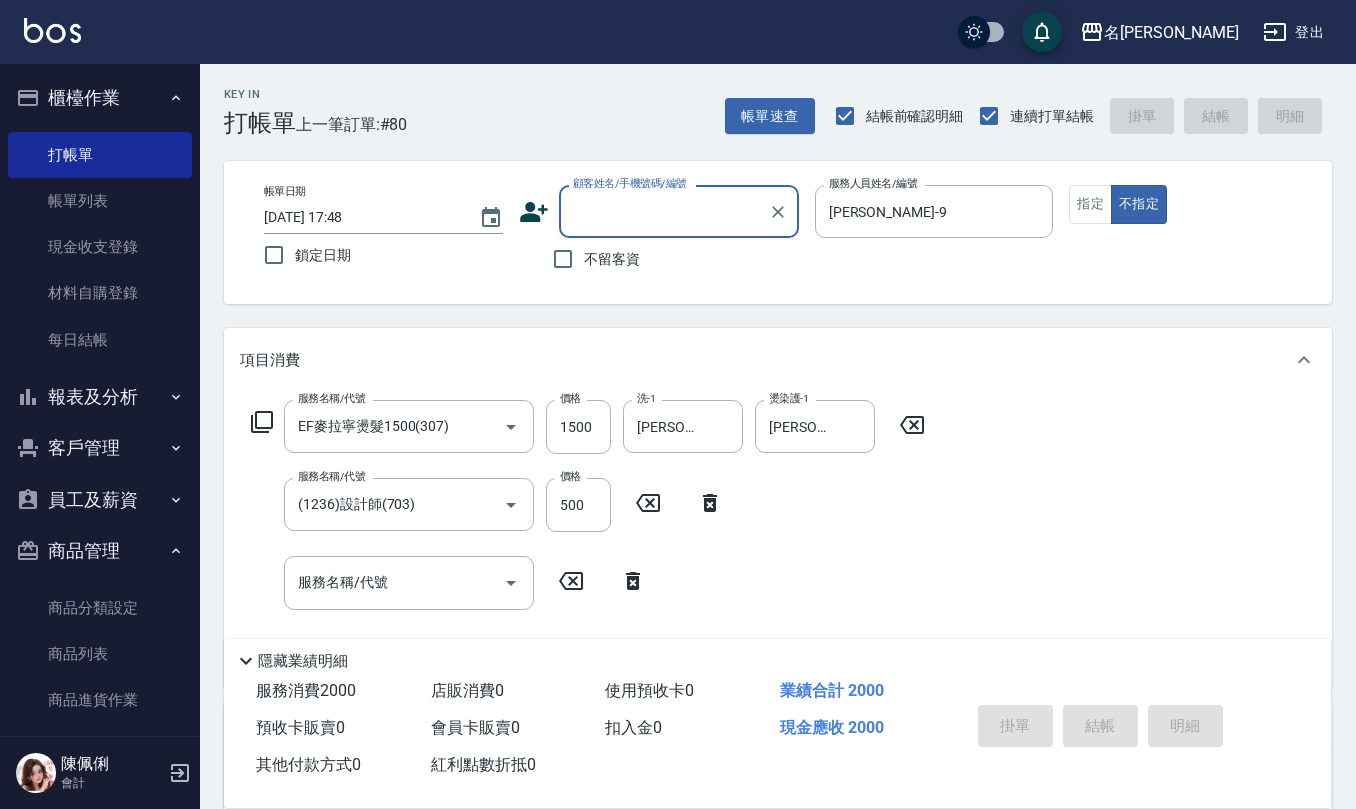 paste on "0966030717" 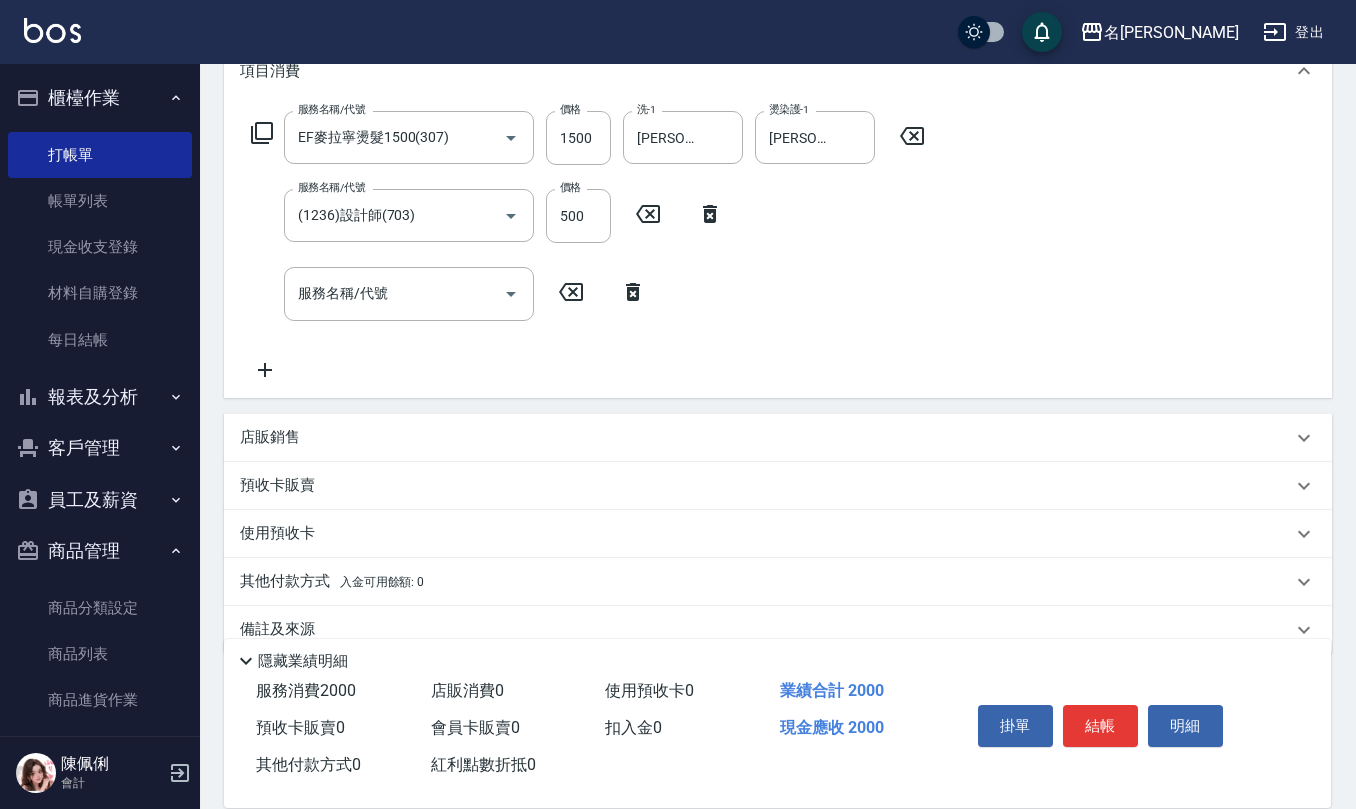 scroll, scrollTop: 321, scrollLeft: 0, axis: vertical 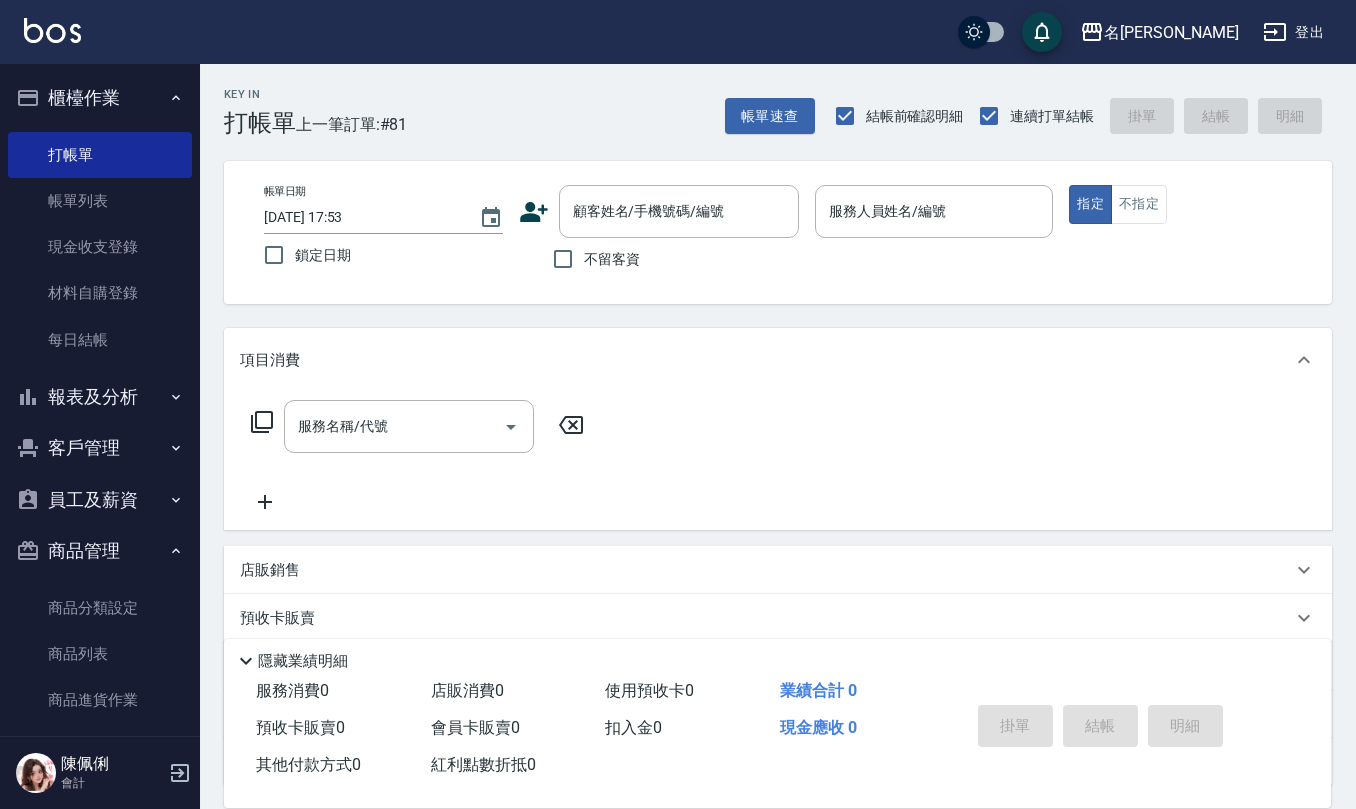 click on "不留客資" at bounding box center [612, 259] 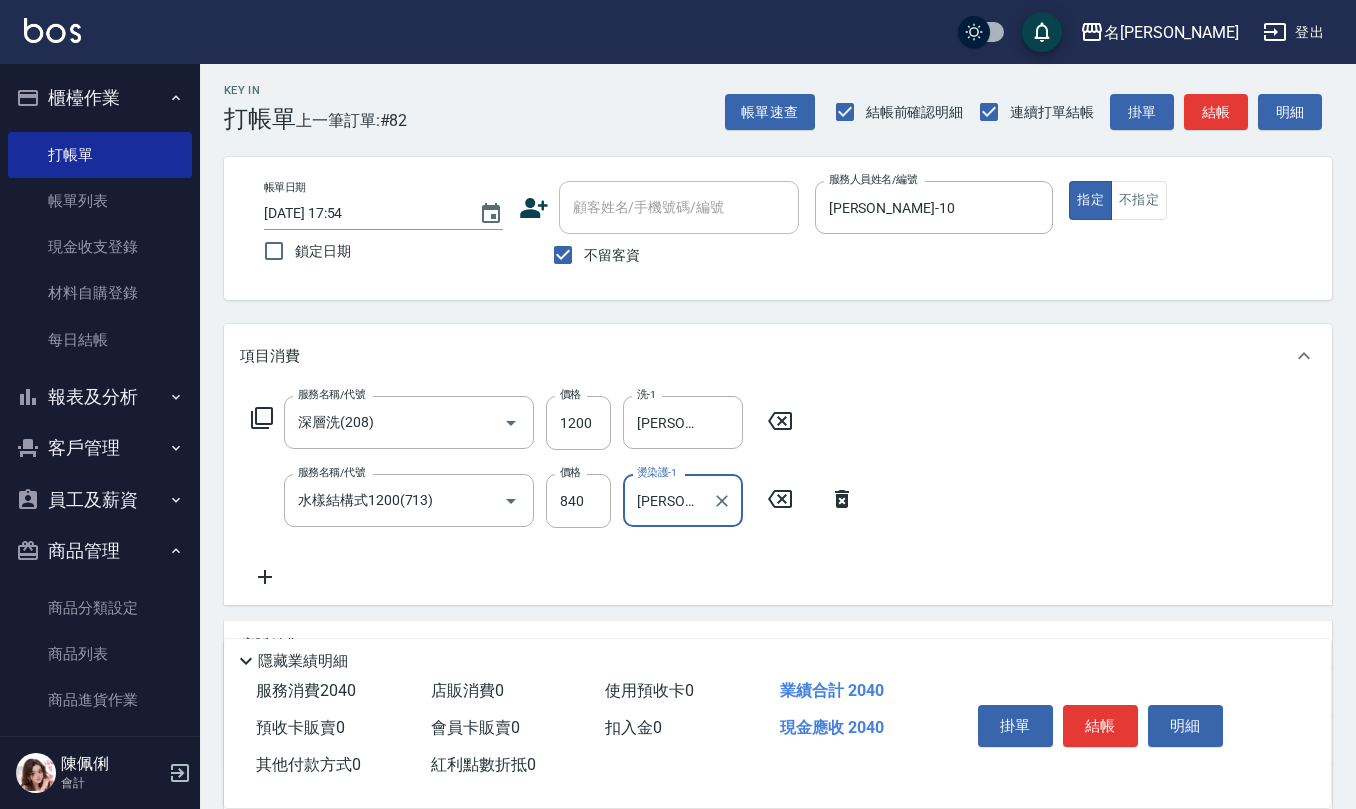 scroll, scrollTop: 0, scrollLeft: 0, axis: both 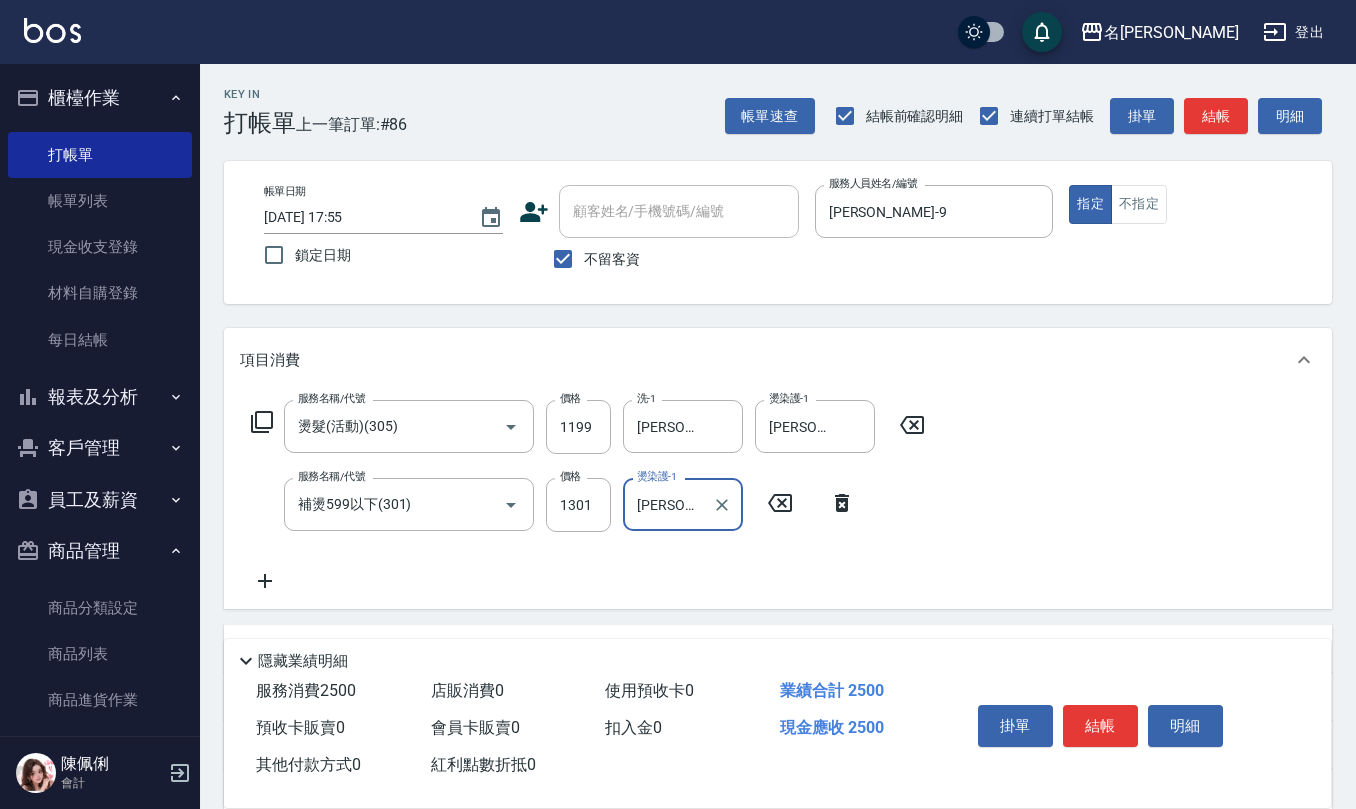 drag, startPoint x: 558, startPoint y: 252, endPoint x: 590, endPoint y: 221, distance: 44.553337 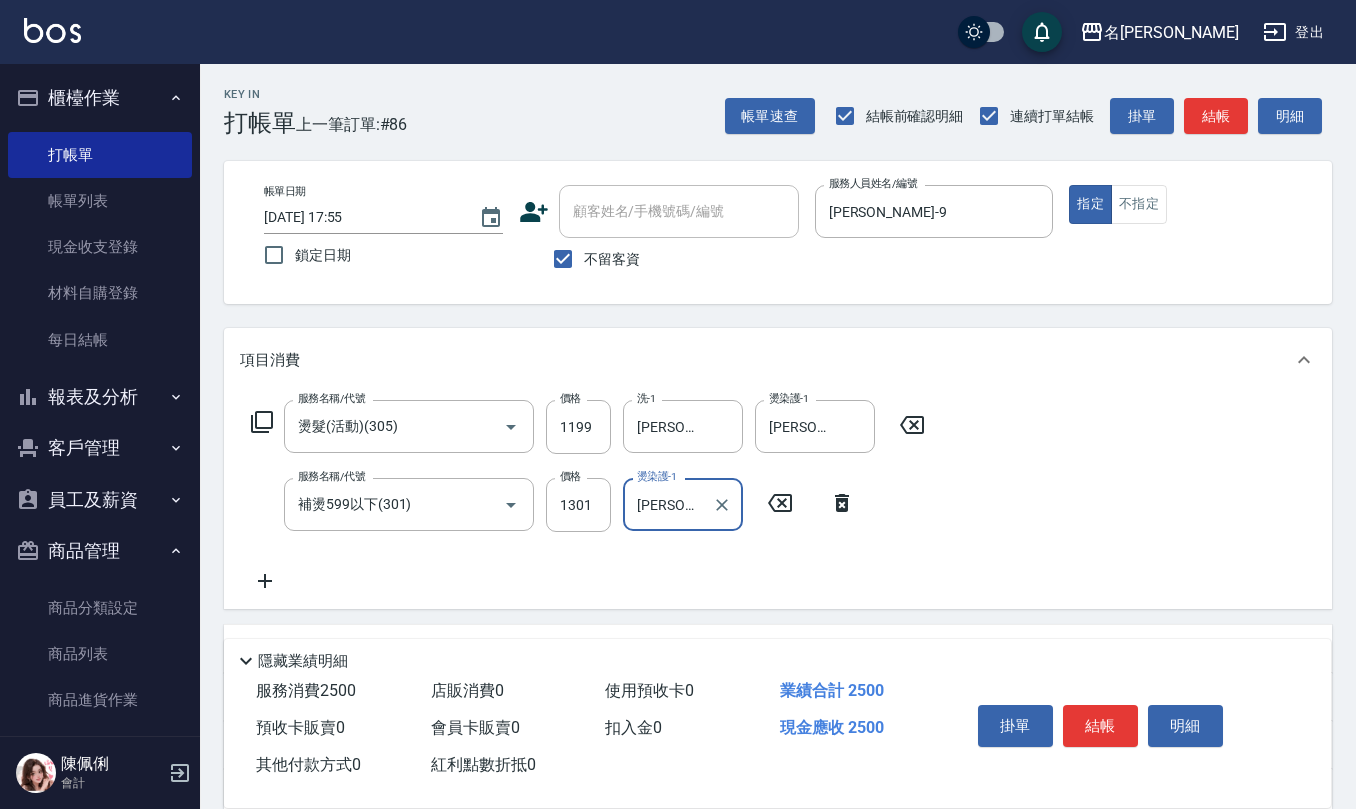 click on "不留客資" at bounding box center [563, 259] 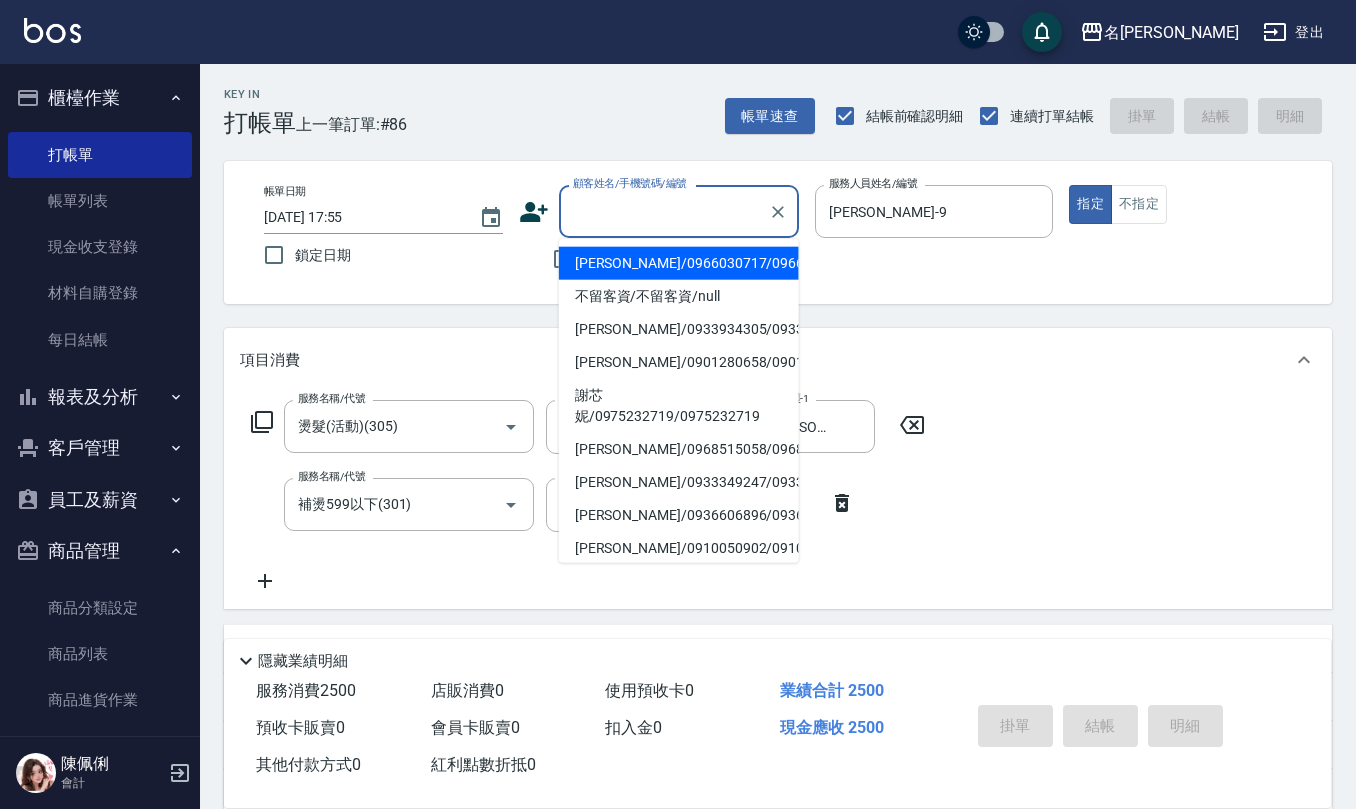 click on "顧客姓名/手機號碼/編號 顧客姓名/手機號碼/編號" at bounding box center (679, 211) 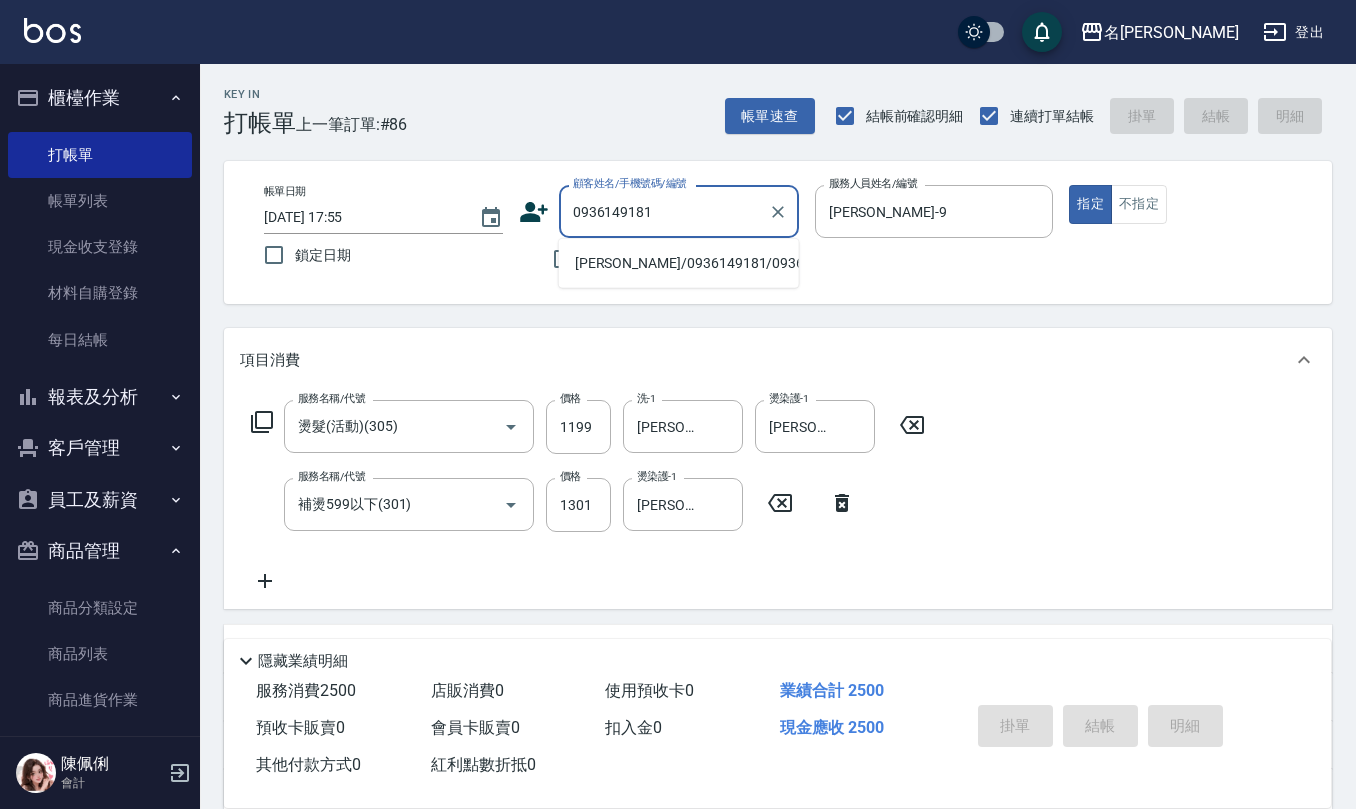 click on "[PERSON_NAME]/0936149181/0936149181" at bounding box center (679, 263) 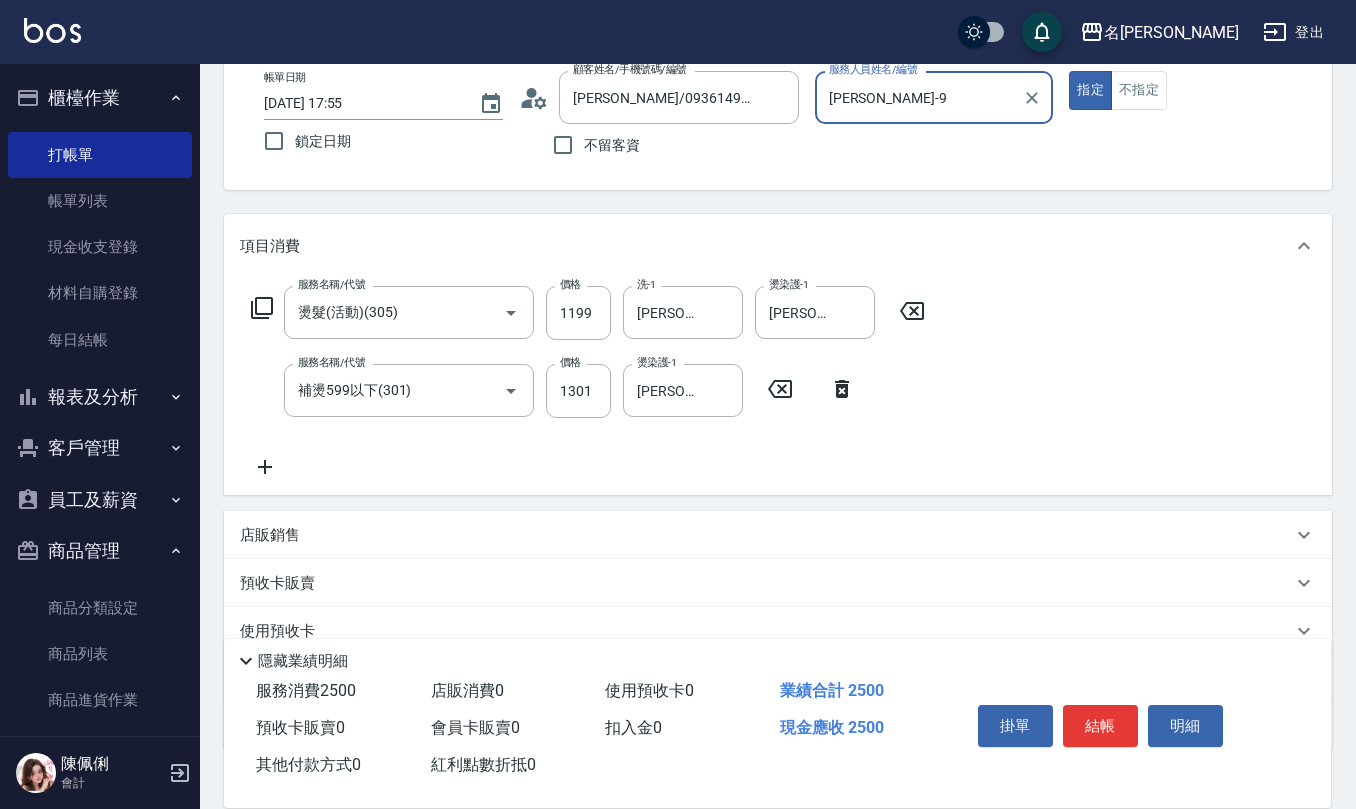 scroll, scrollTop: 244, scrollLeft: 0, axis: vertical 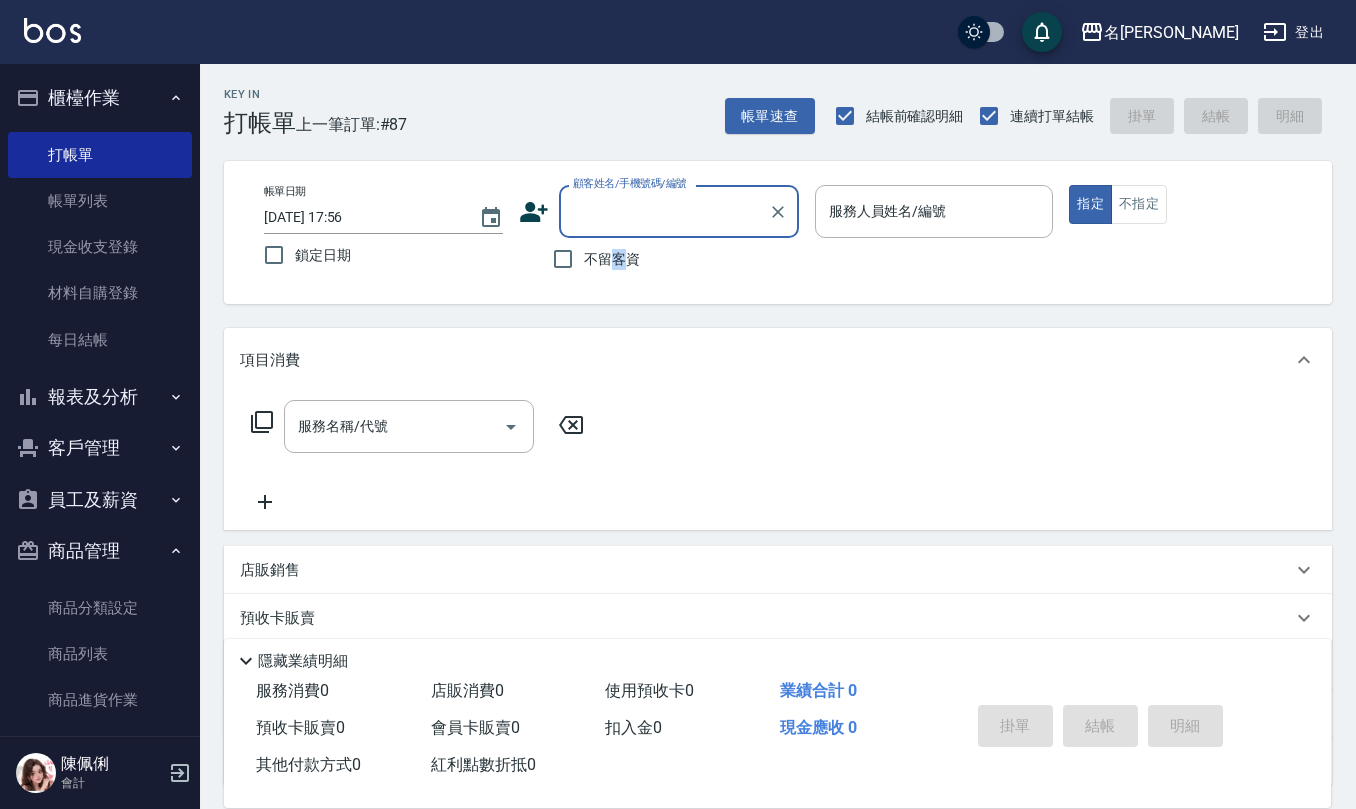 click on "不留客資" at bounding box center [612, 259] 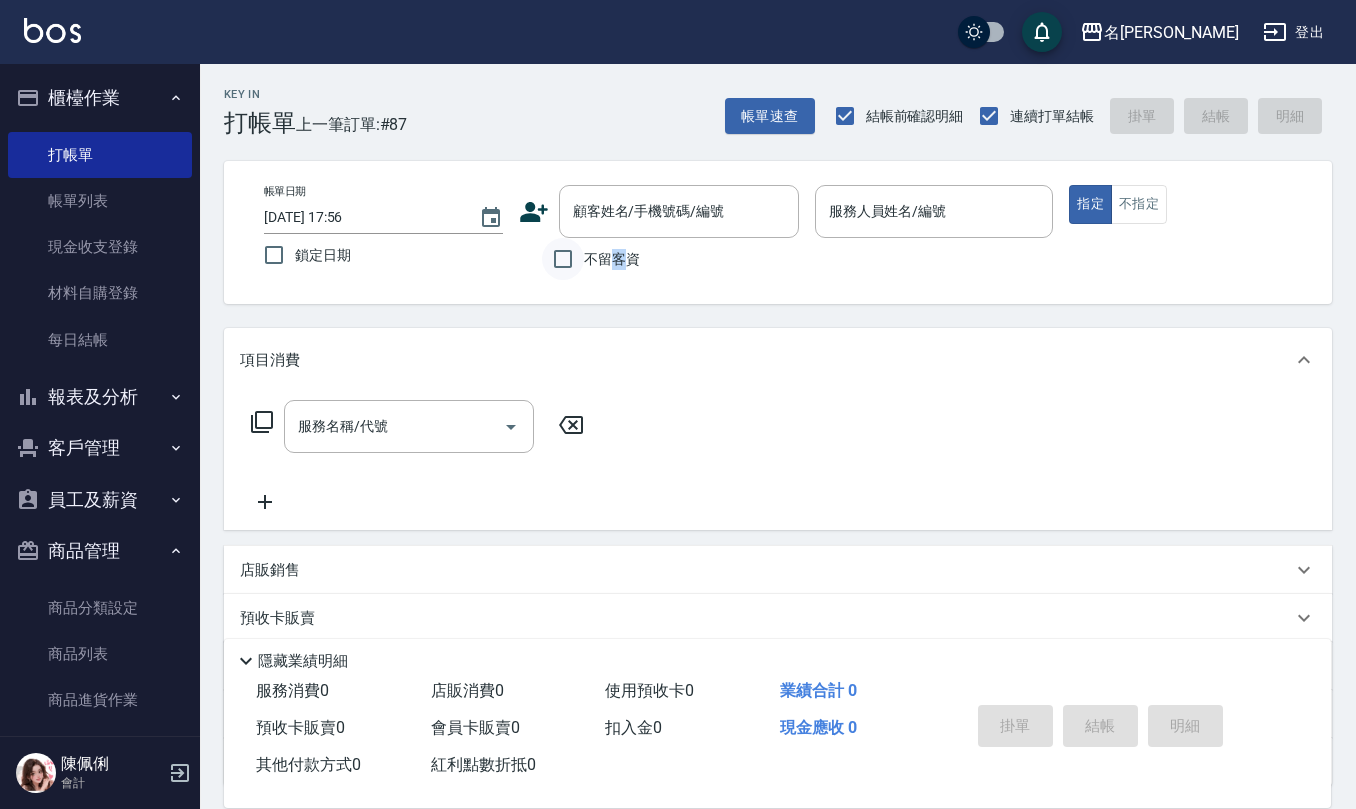 click on "不留客資" at bounding box center [563, 259] 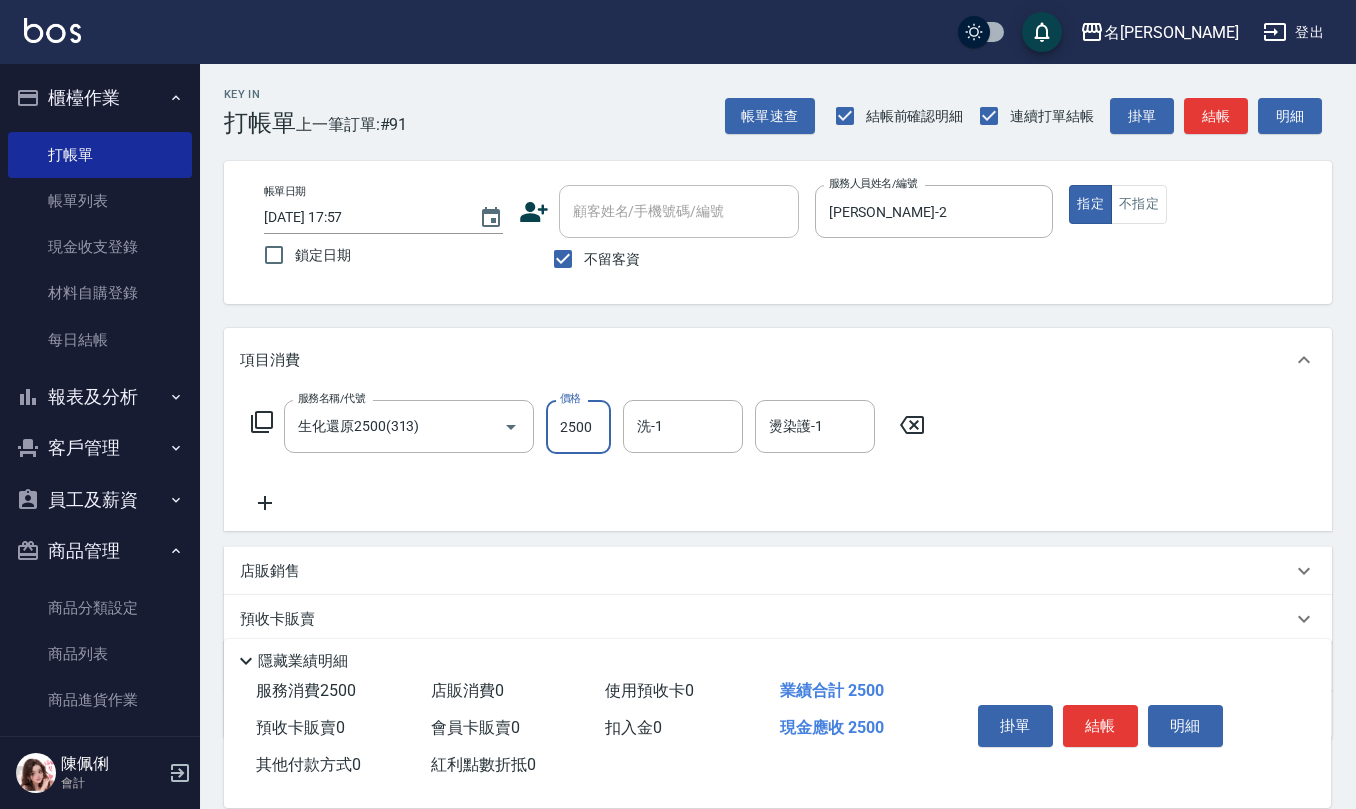 click on "2500" at bounding box center [578, 427] 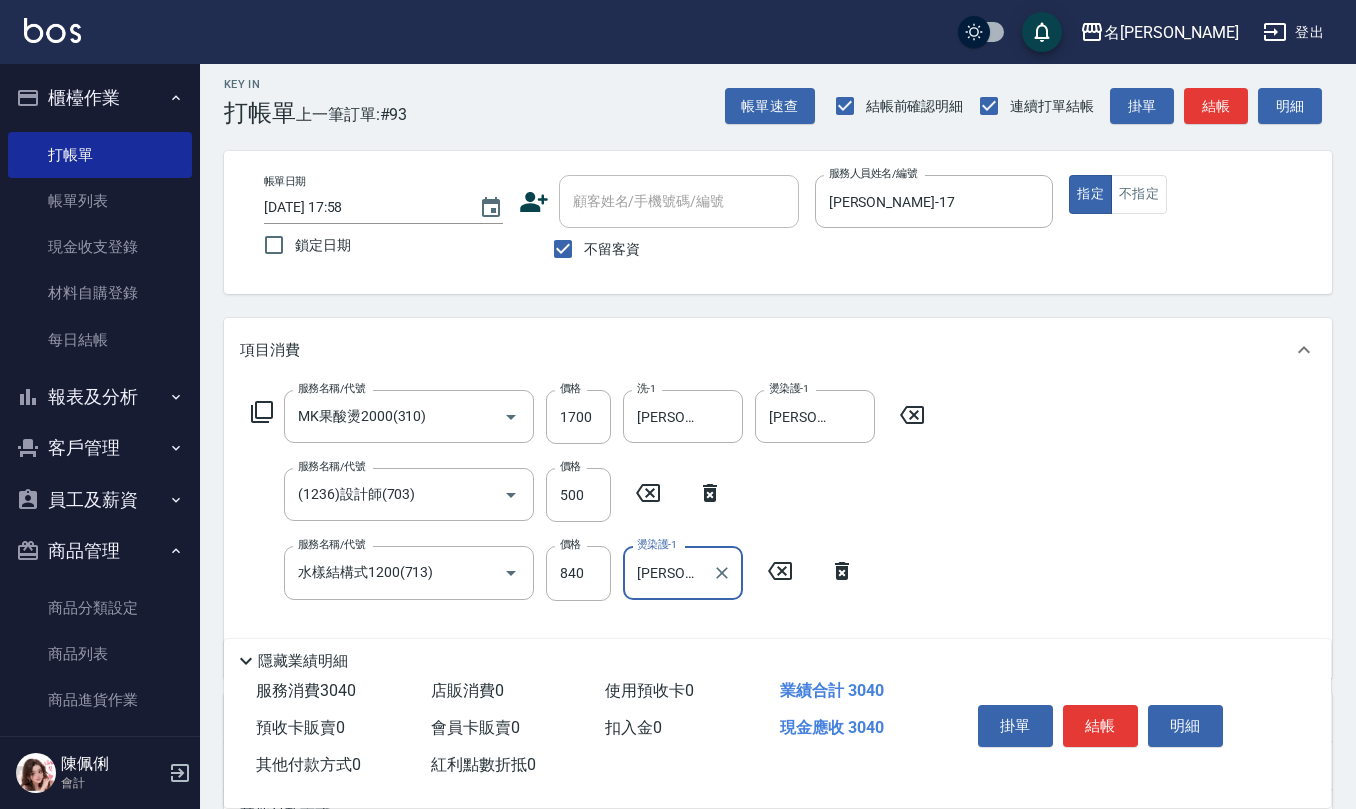 scroll, scrollTop: 0, scrollLeft: 0, axis: both 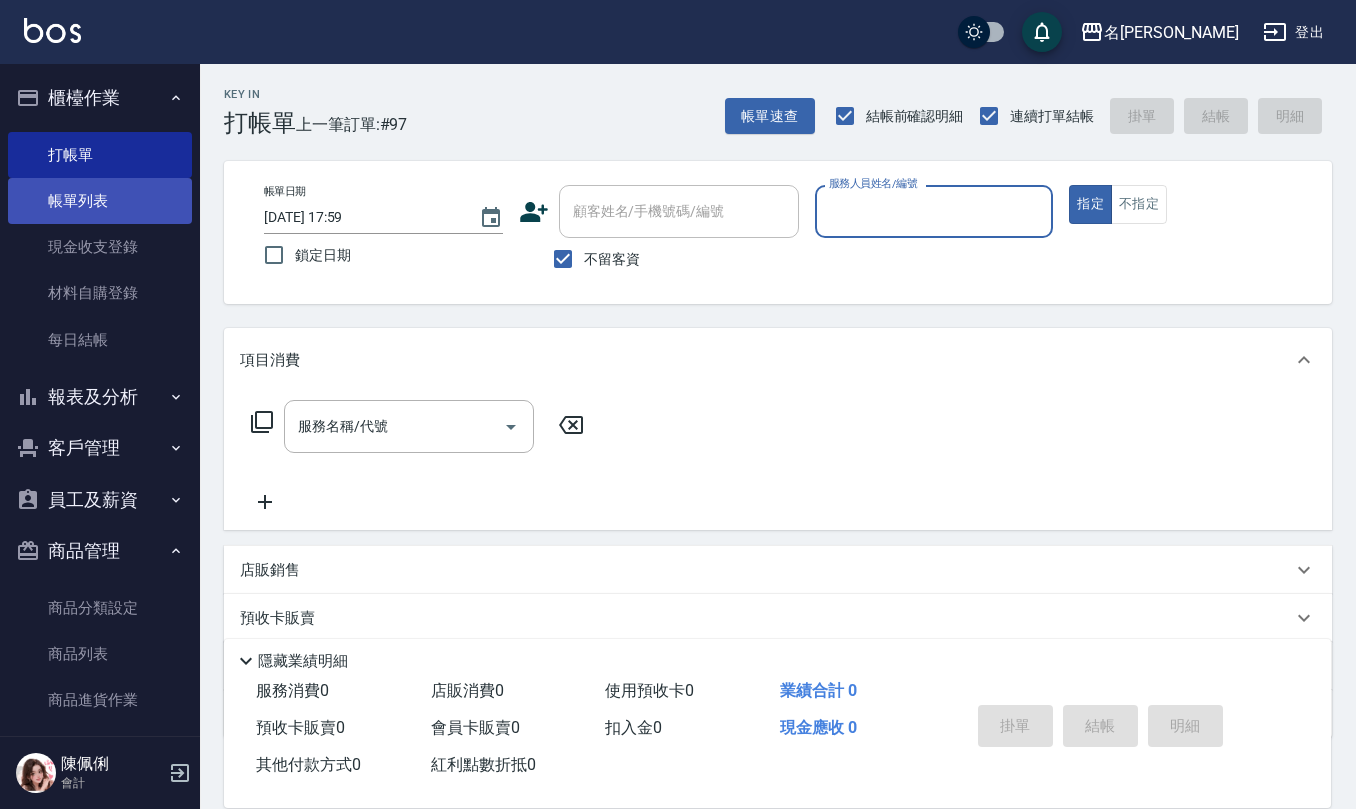 click on "帳單列表" at bounding box center [100, 201] 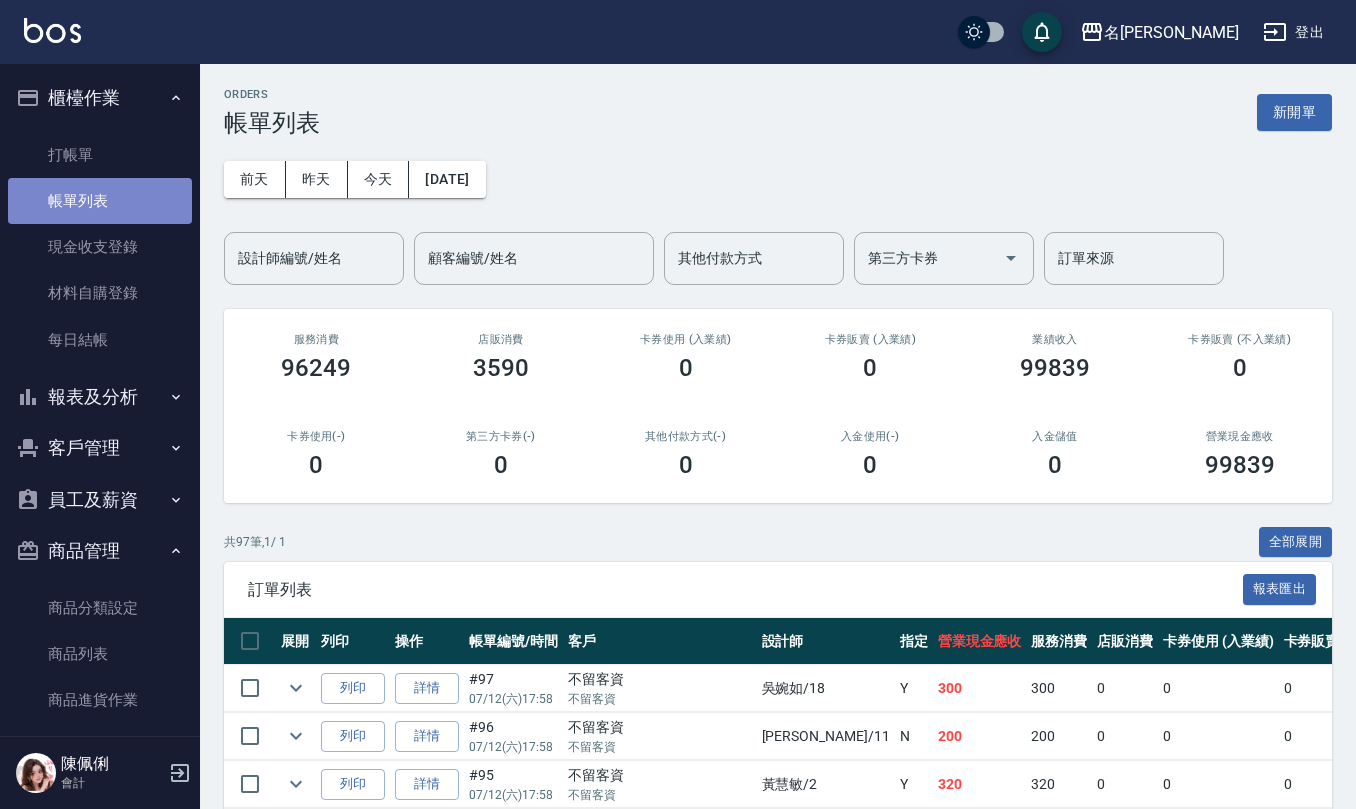 click on "帳單列表" at bounding box center (100, 201) 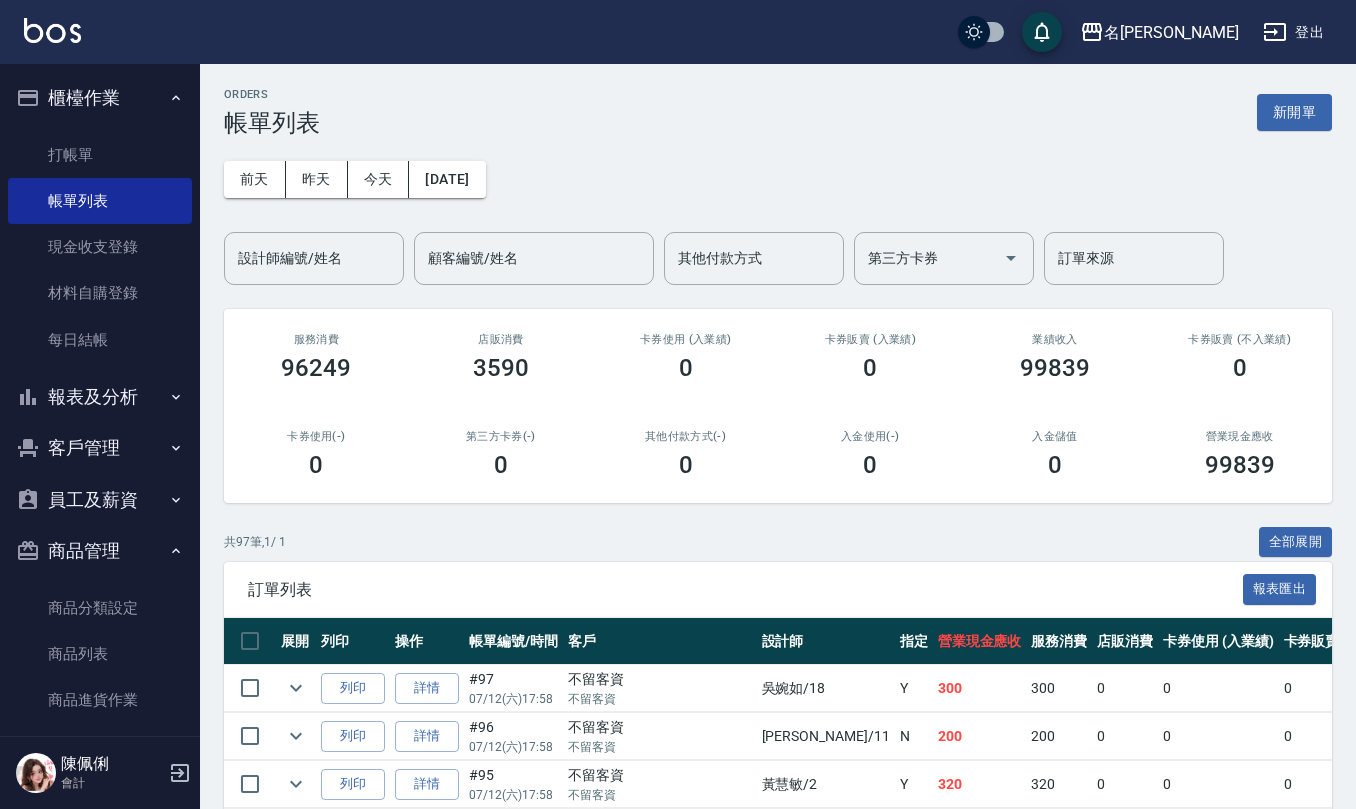 click on "櫃檯作業 打帳單 帳單列表 現金收支登錄 材料自購登錄 每日結帳" at bounding box center (100, 221) 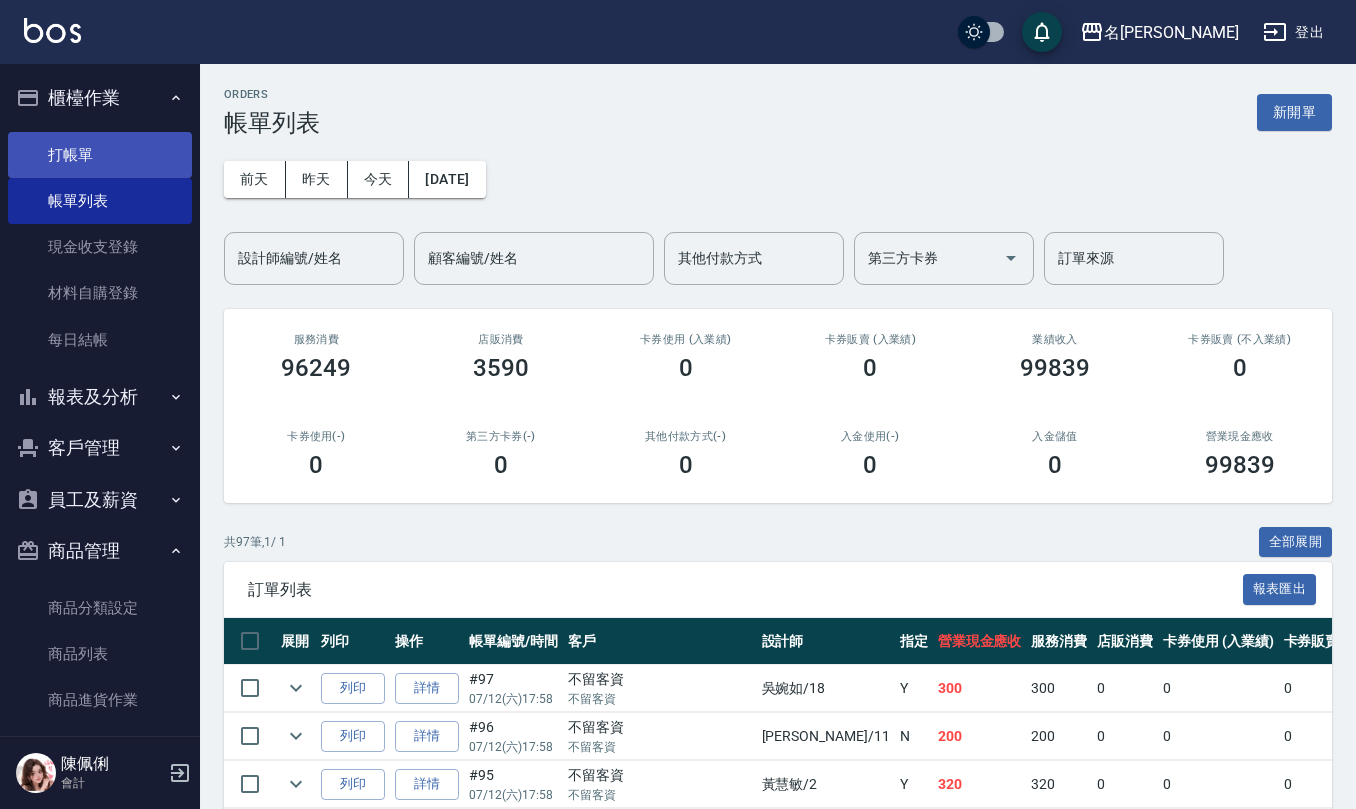 click on "打帳單" at bounding box center [100, 155] 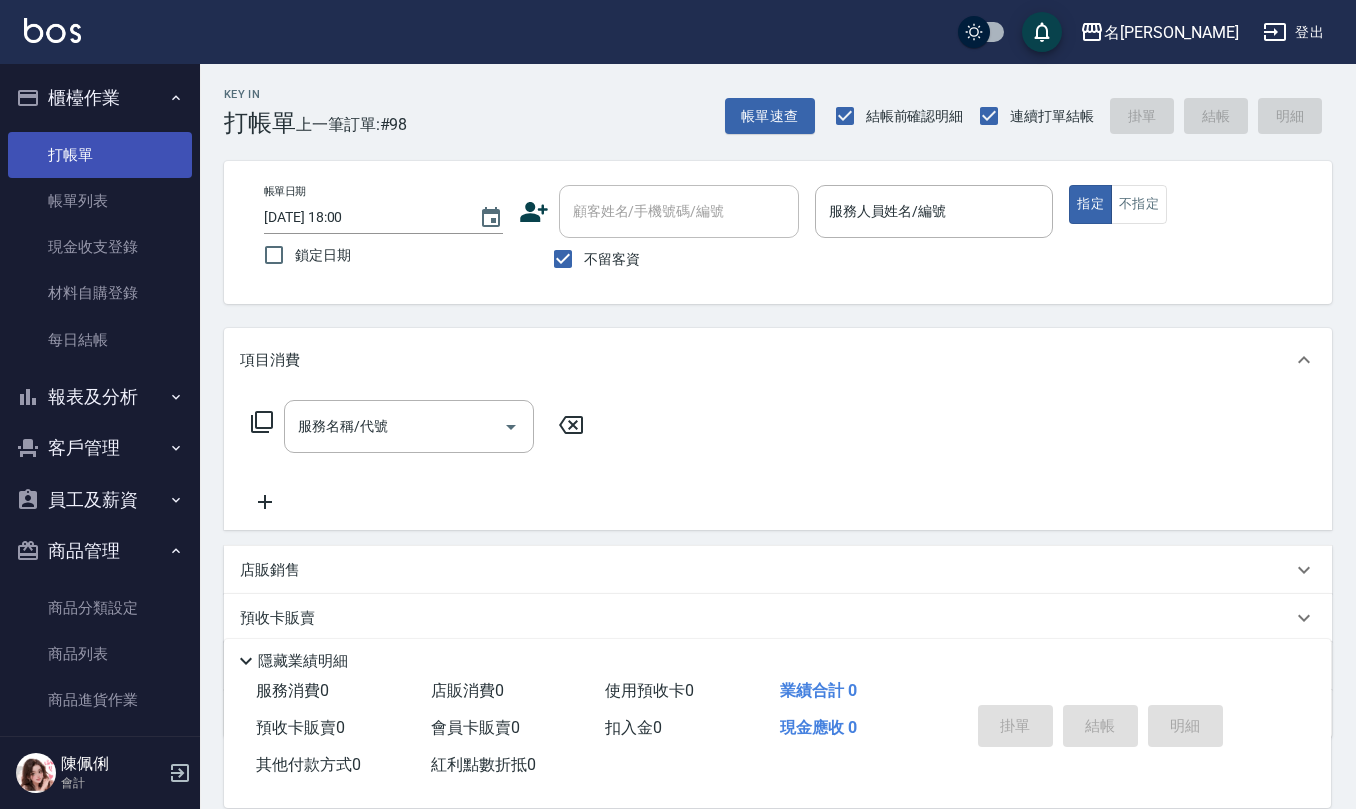 drag, startPoint x: 90, startPoint y: 210, endPoint x: 118, endPoint y: 154, distance: 62.609905 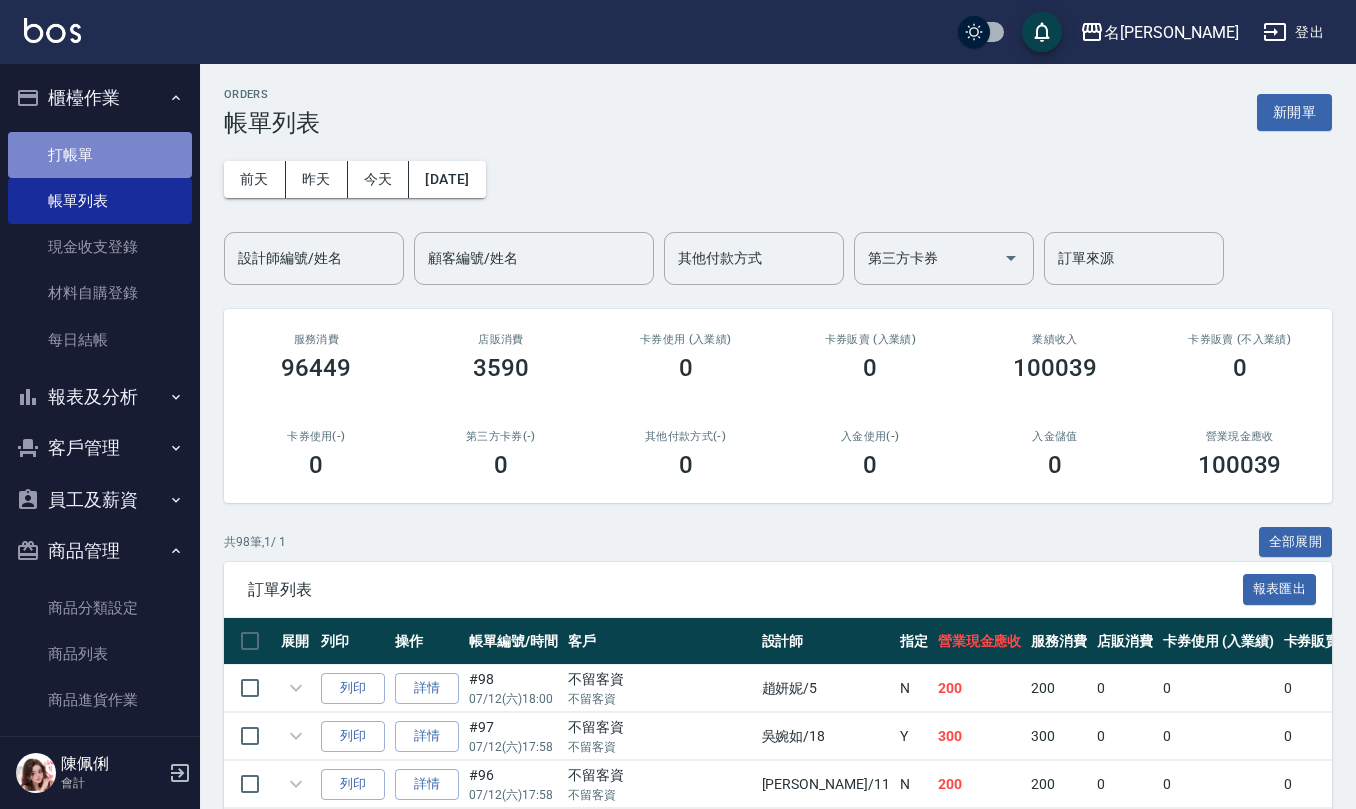 click on "打帳單" at bounding box center (100, 155) 